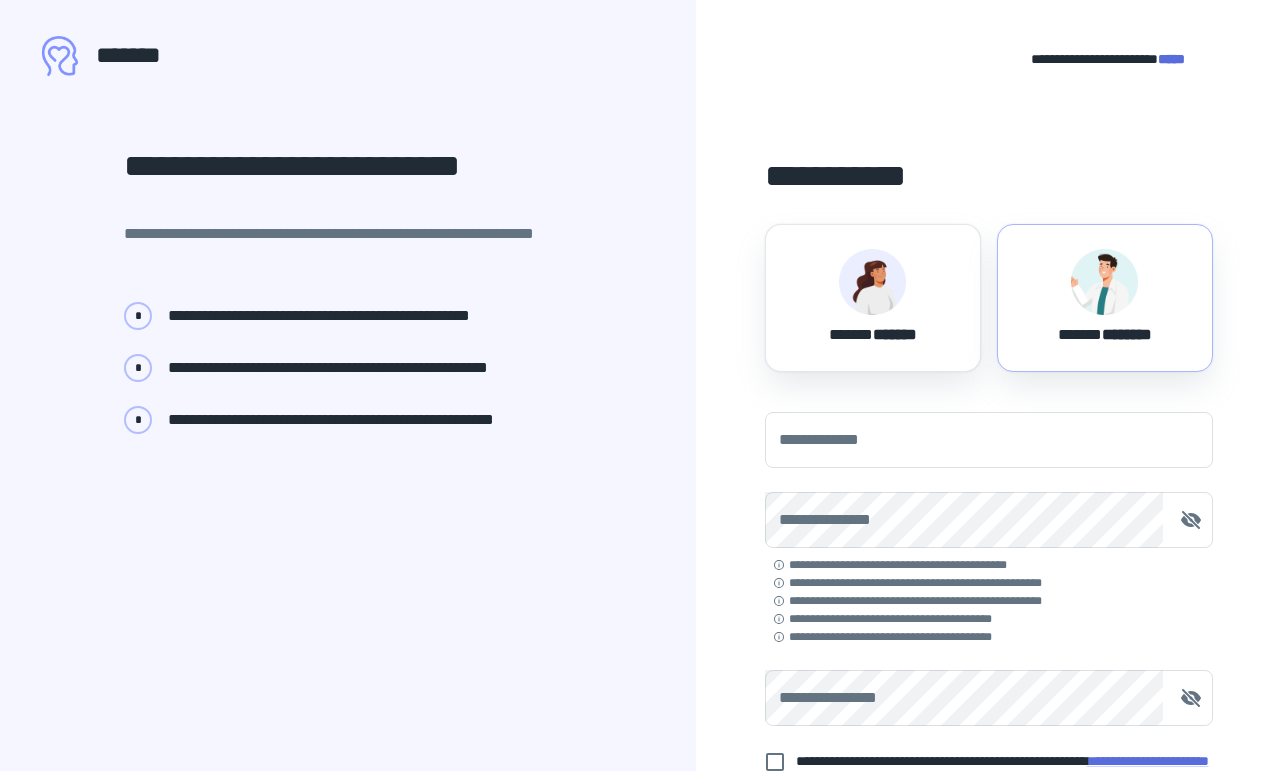 scroll, scrollTop: 0, scrollLeft: 0, axis: both 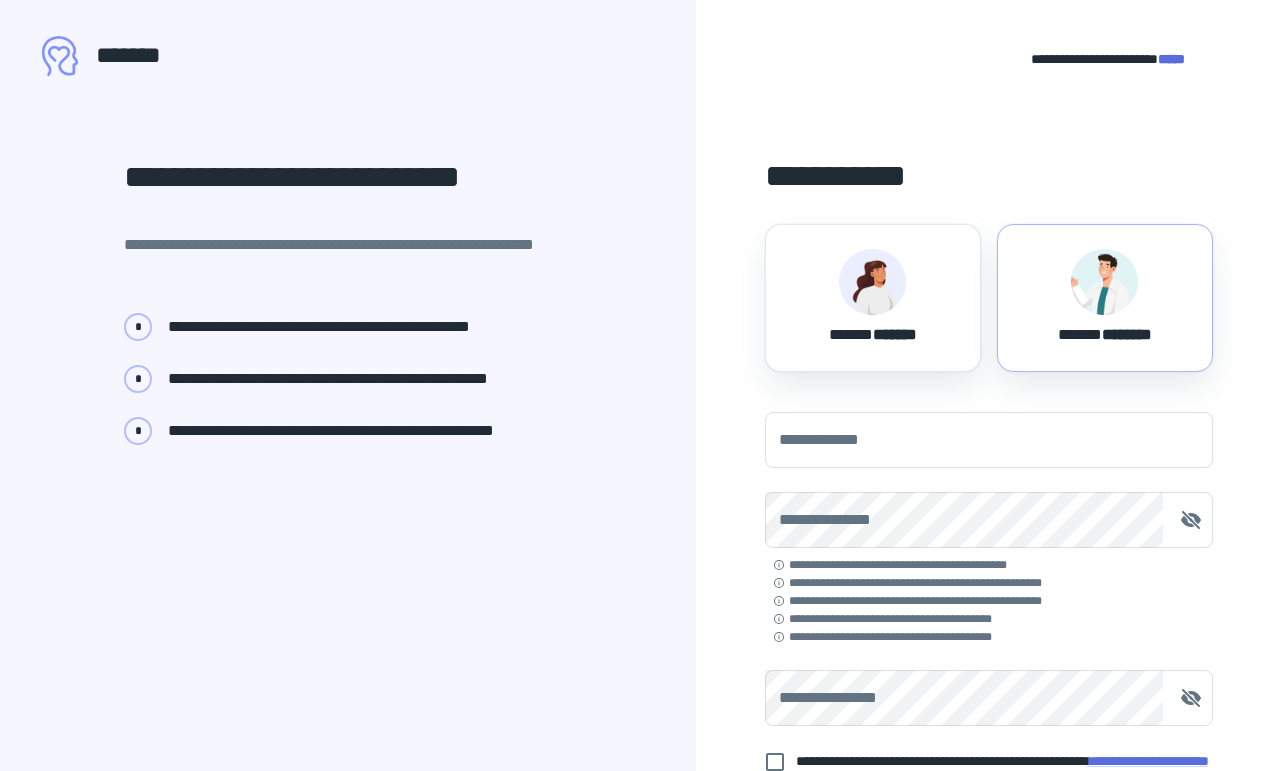 click on "******   ********" at bounding box center (1105, 331) 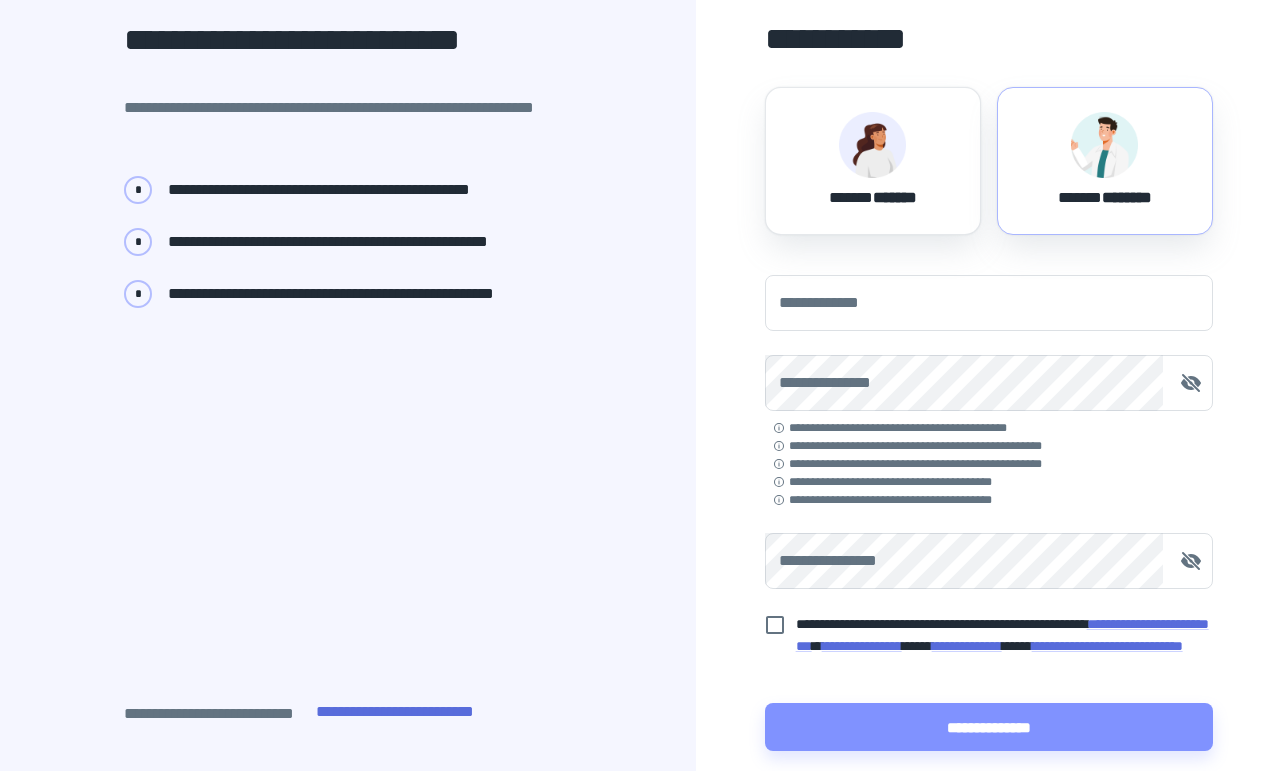 scroll, scrollTop: 138, scrollLeft: 0, axis: vertical 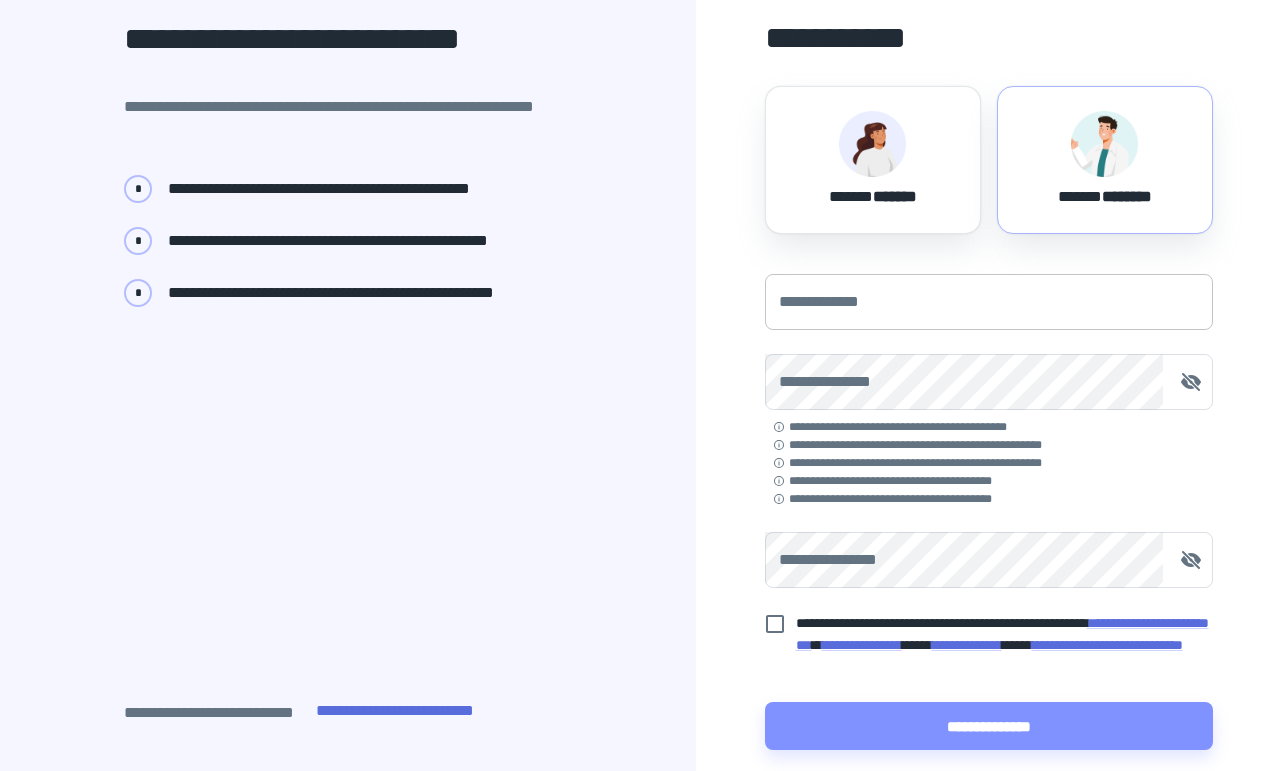 click on "**********" at bounding box center [989, 302] 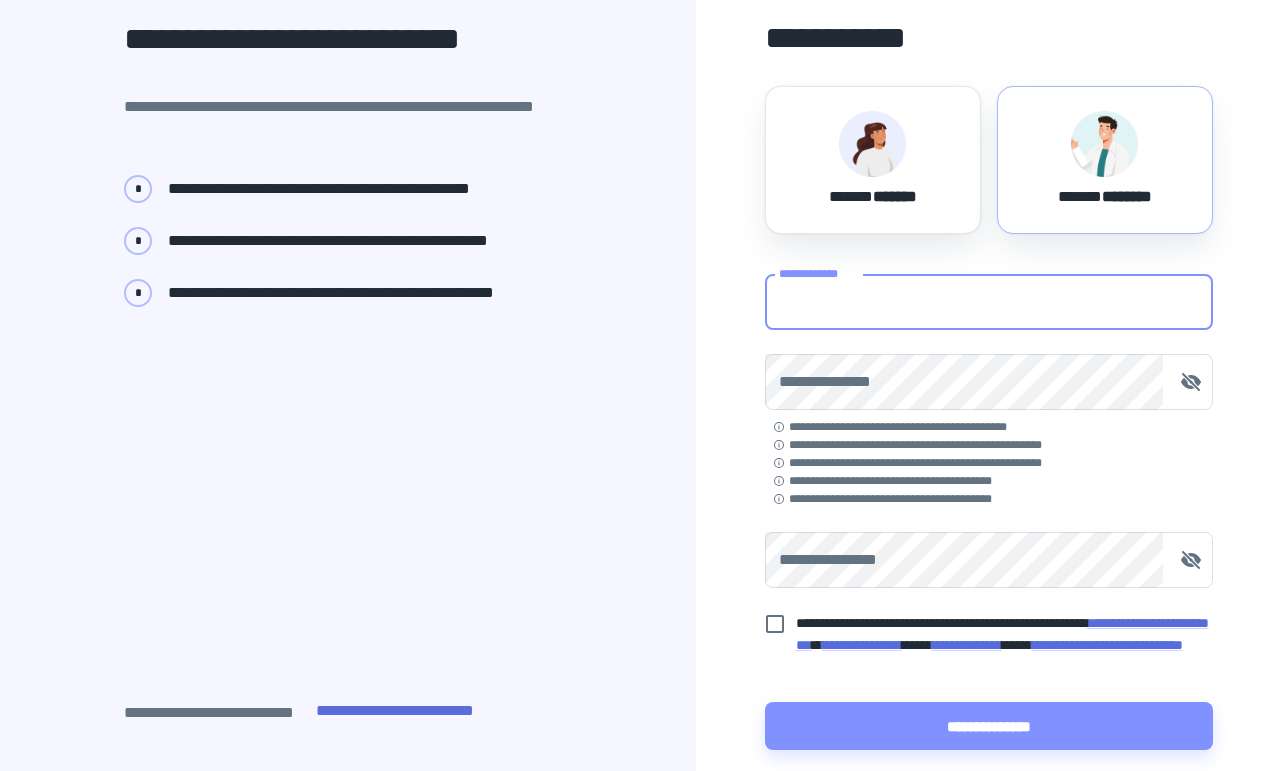 type on "**********" 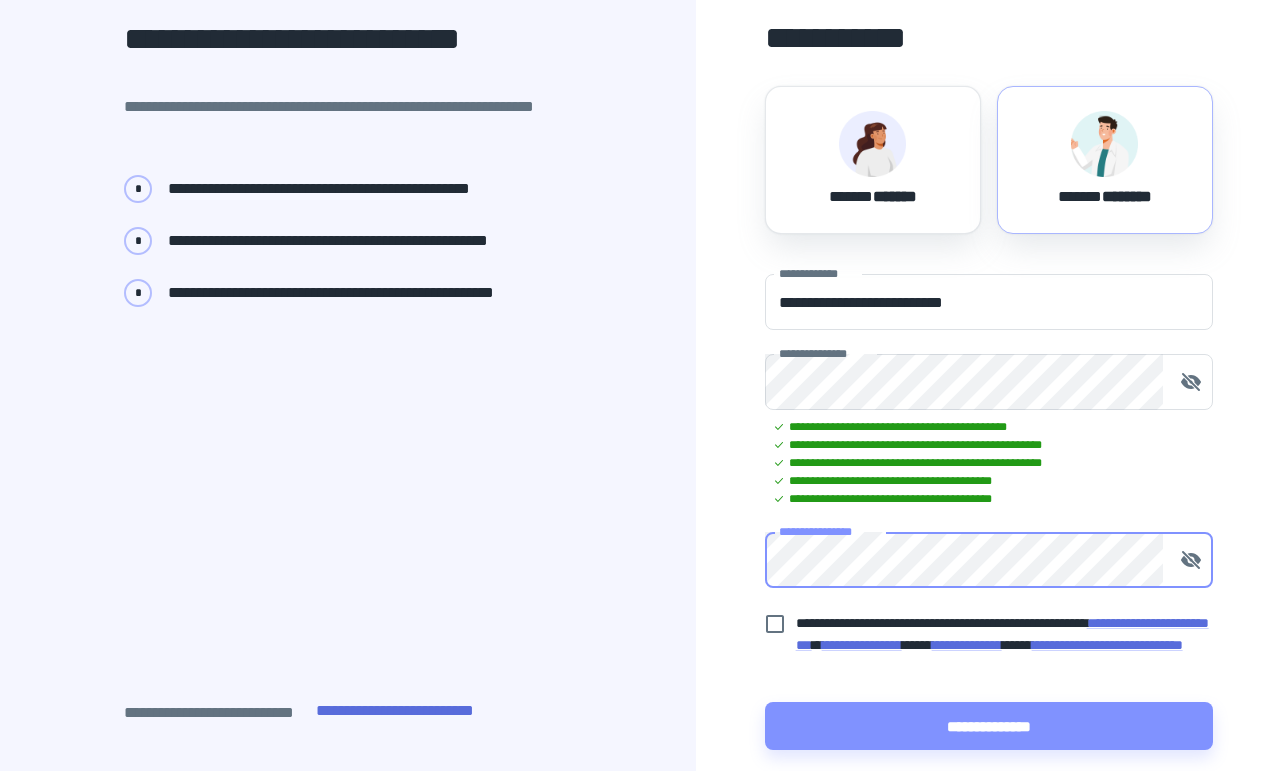 click on "**********" at bounding box center (1004, 645) 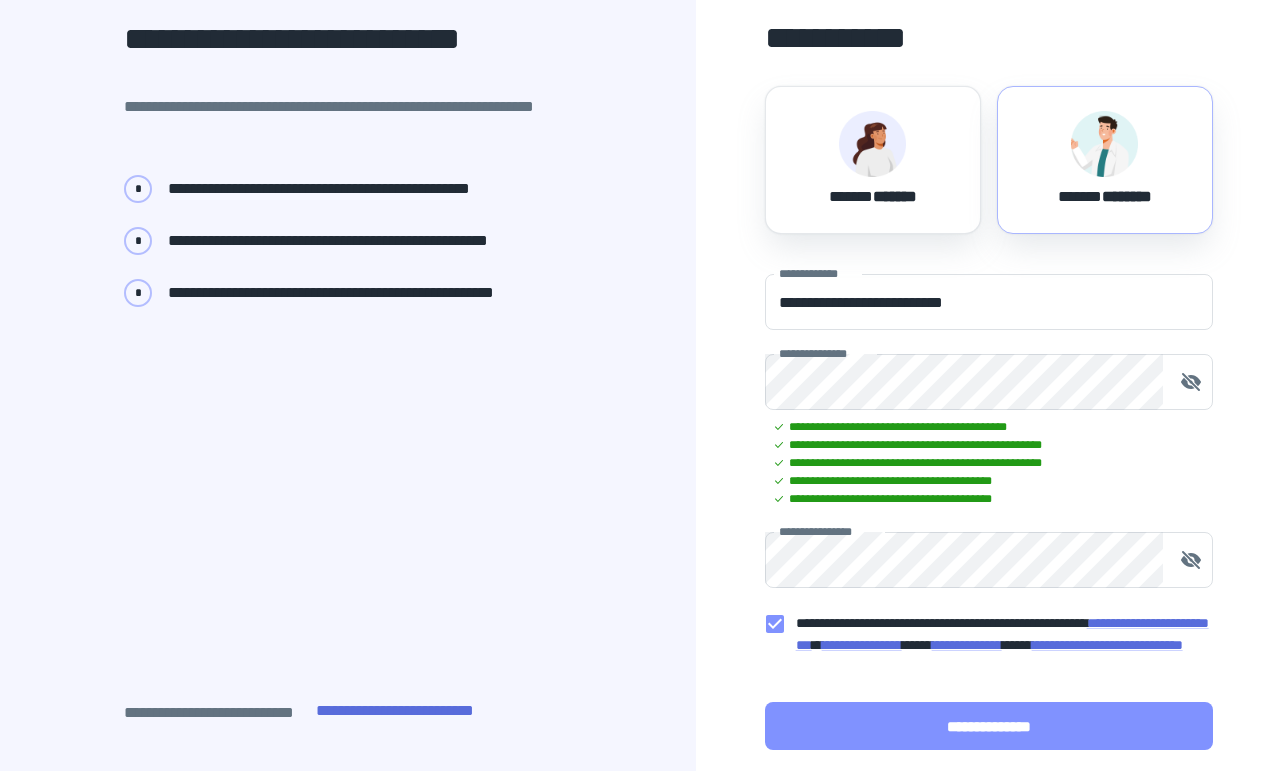 click on "**********" at bounding box center [989, 726] 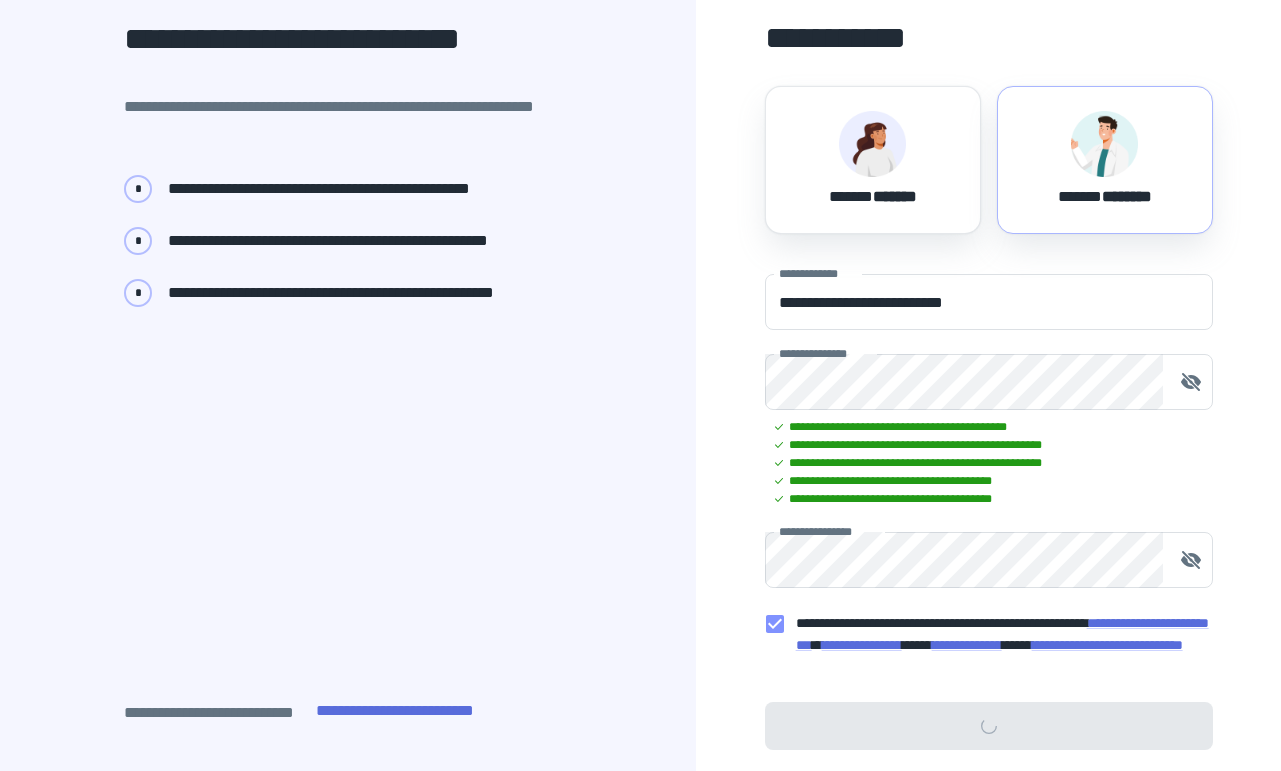 scroll, scrollTop: 0, scrollLeft: 0, axis: both 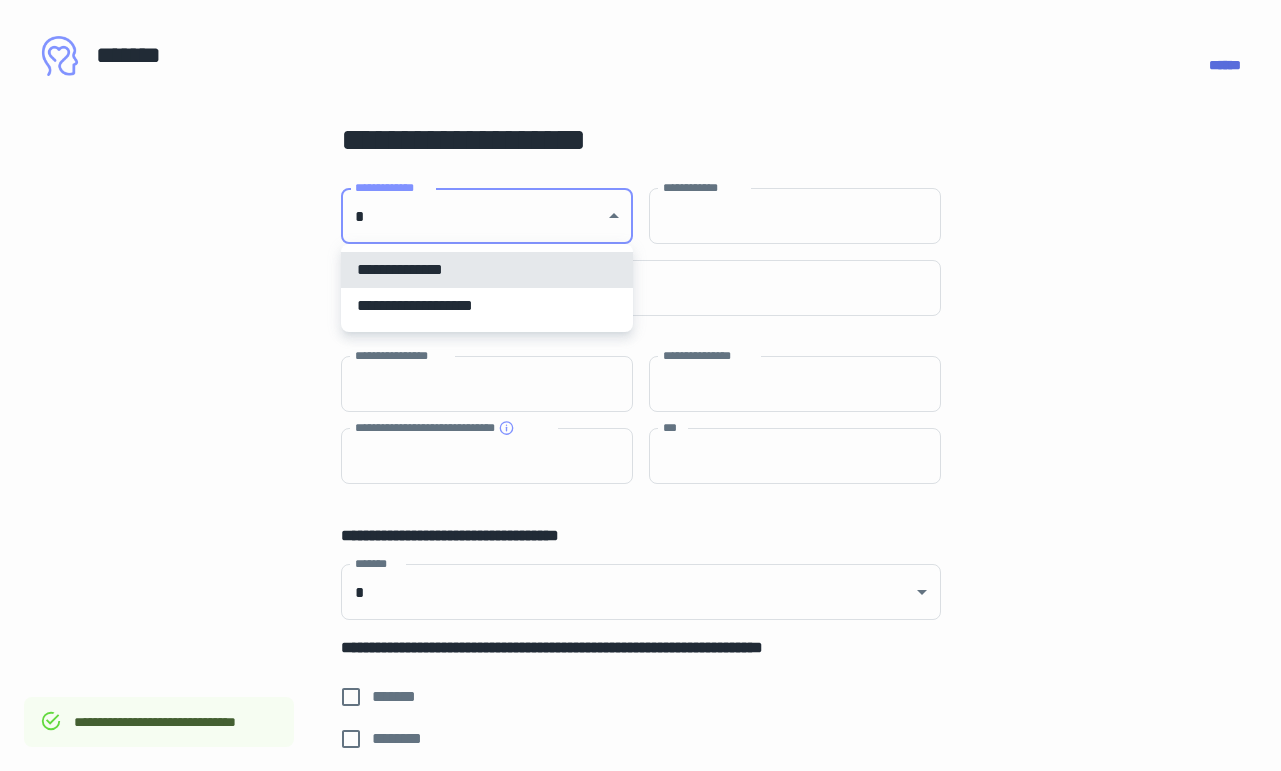 click on "**********" at bounding box center (640, 385) 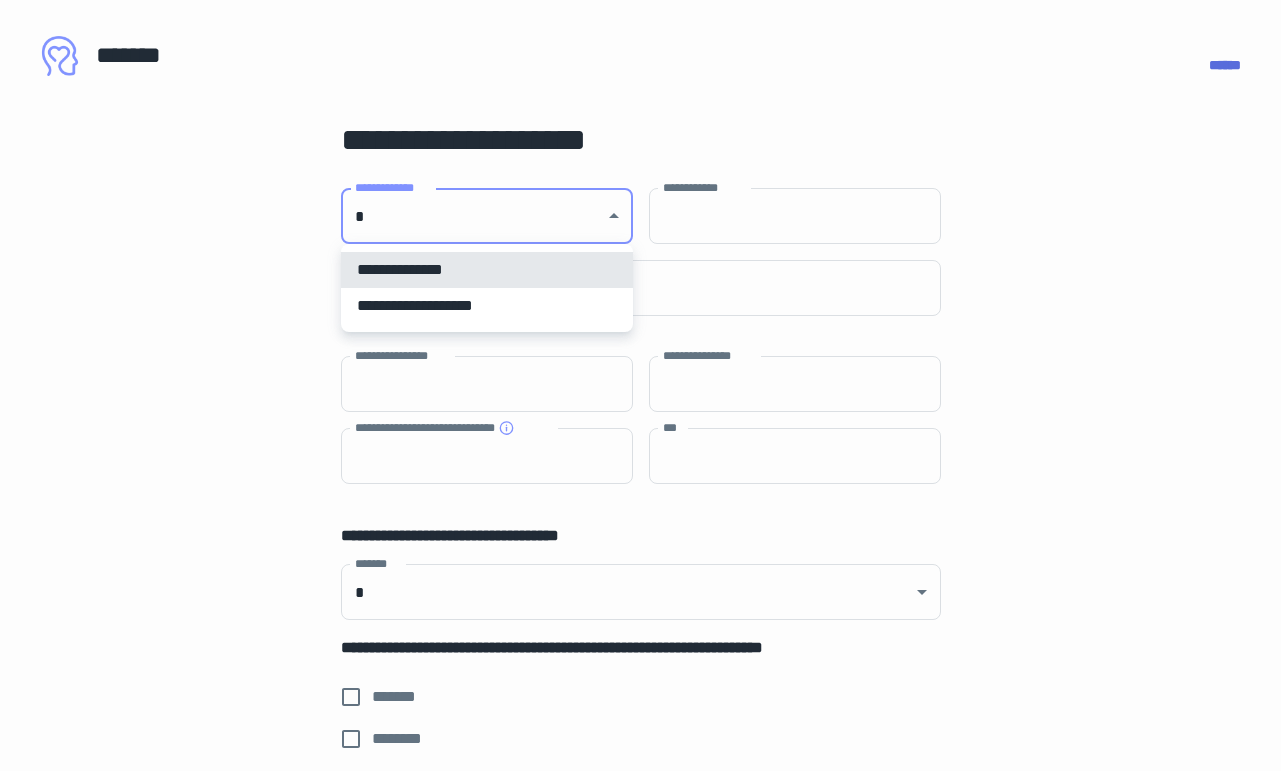 click on "**********" at bounding box center [487, 288] 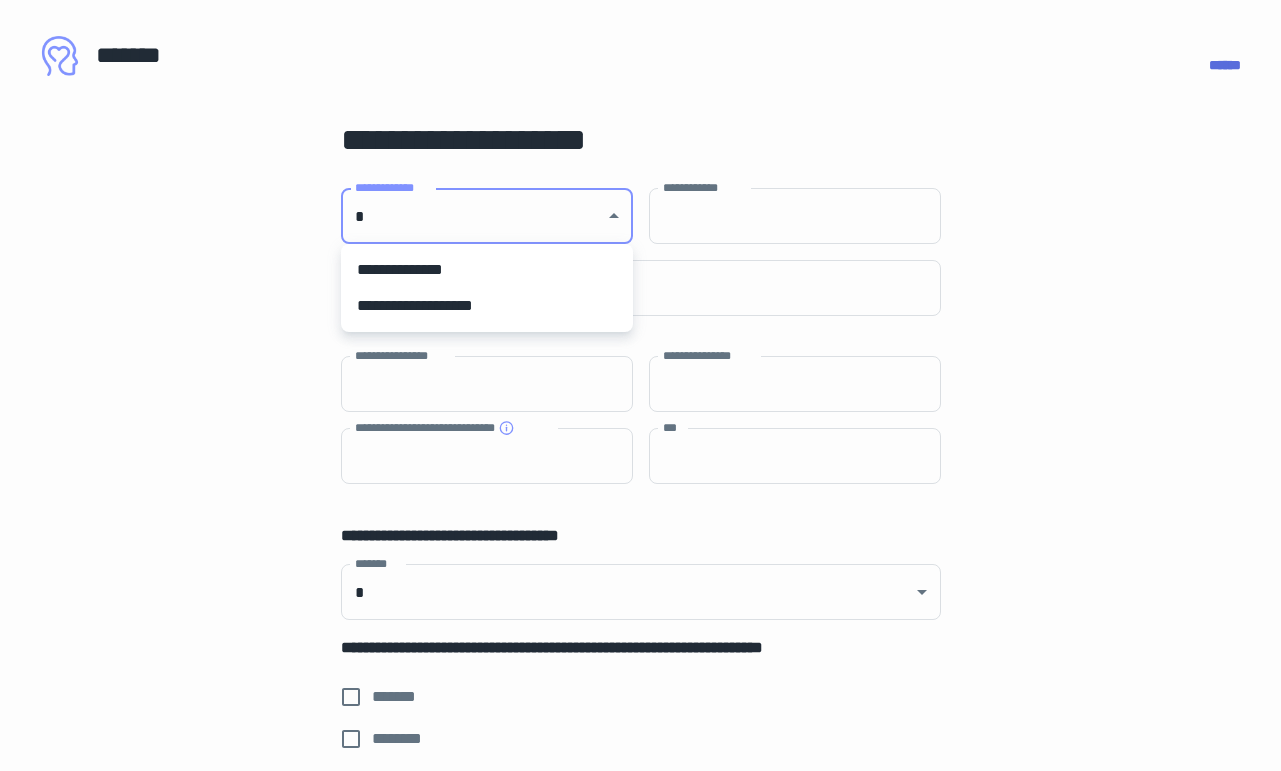 click on "**********" at bounding box center (487, 306) 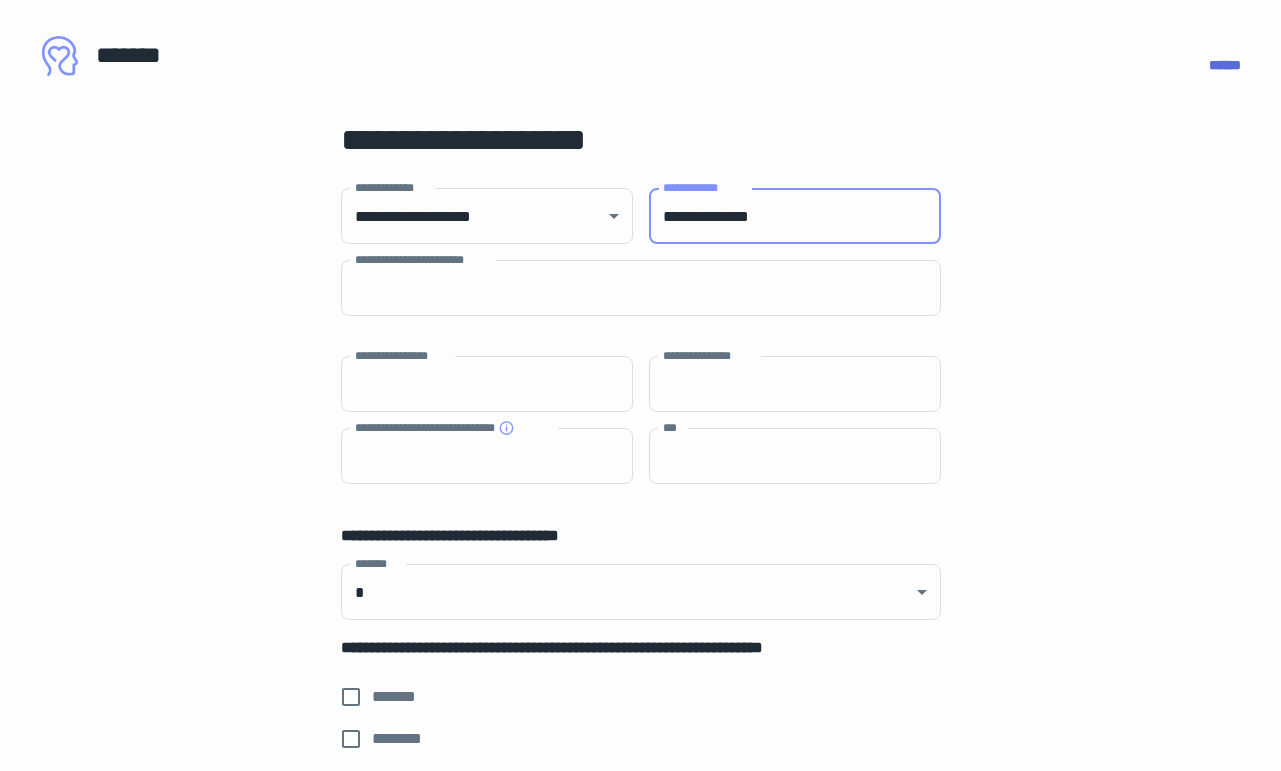 click on "**********" at bounding box center [795, 216] 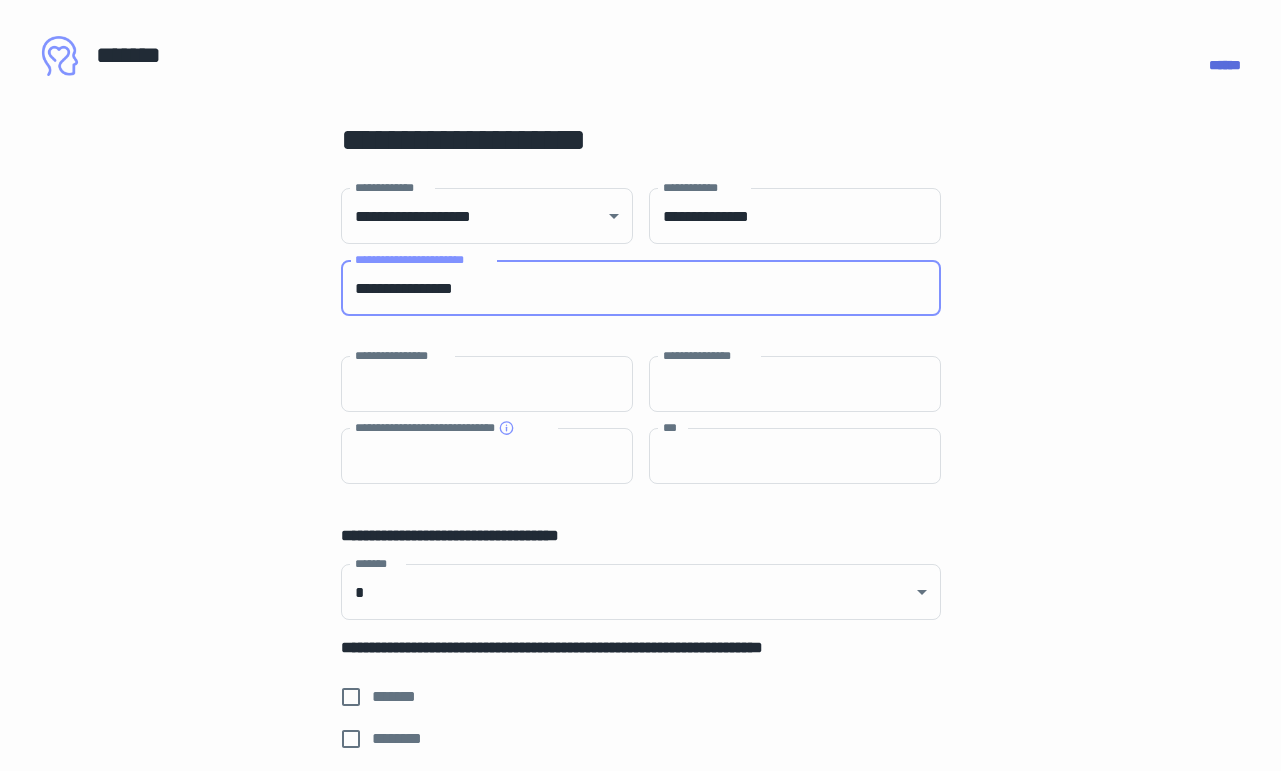 type on "**********" 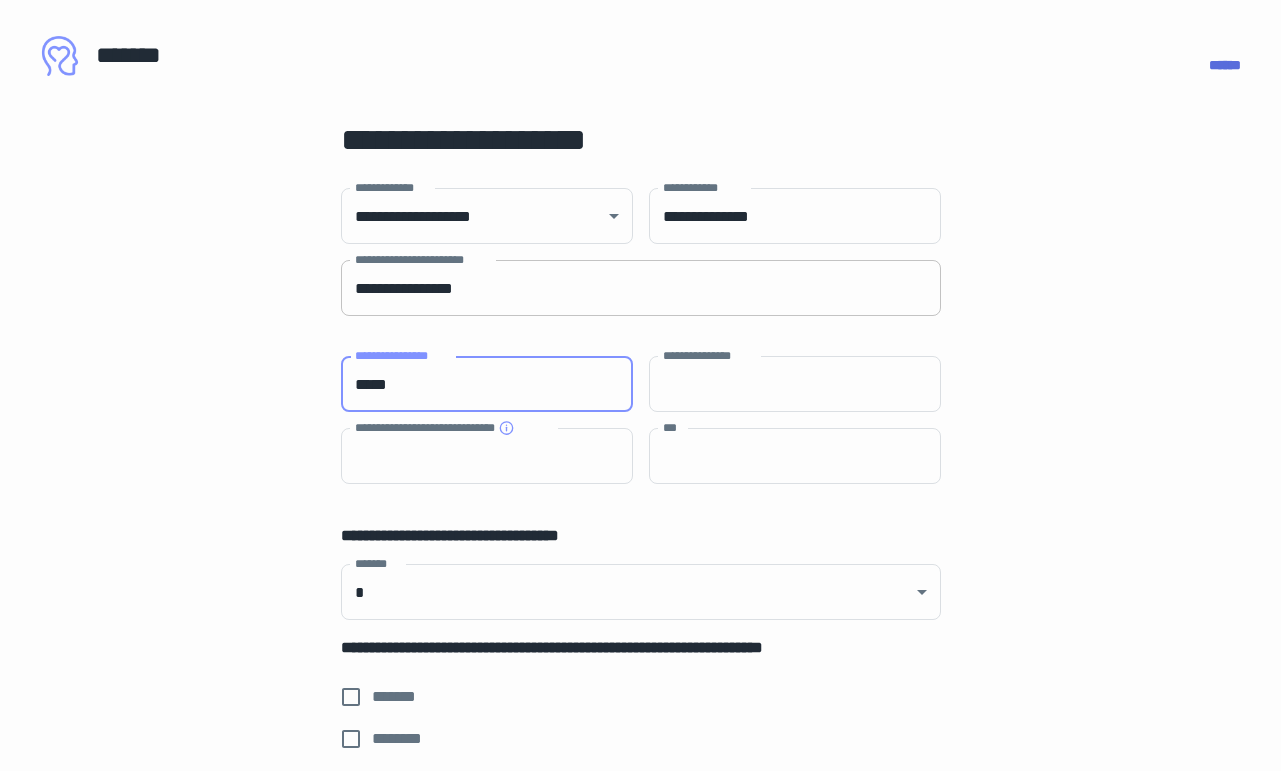 type on "*****" 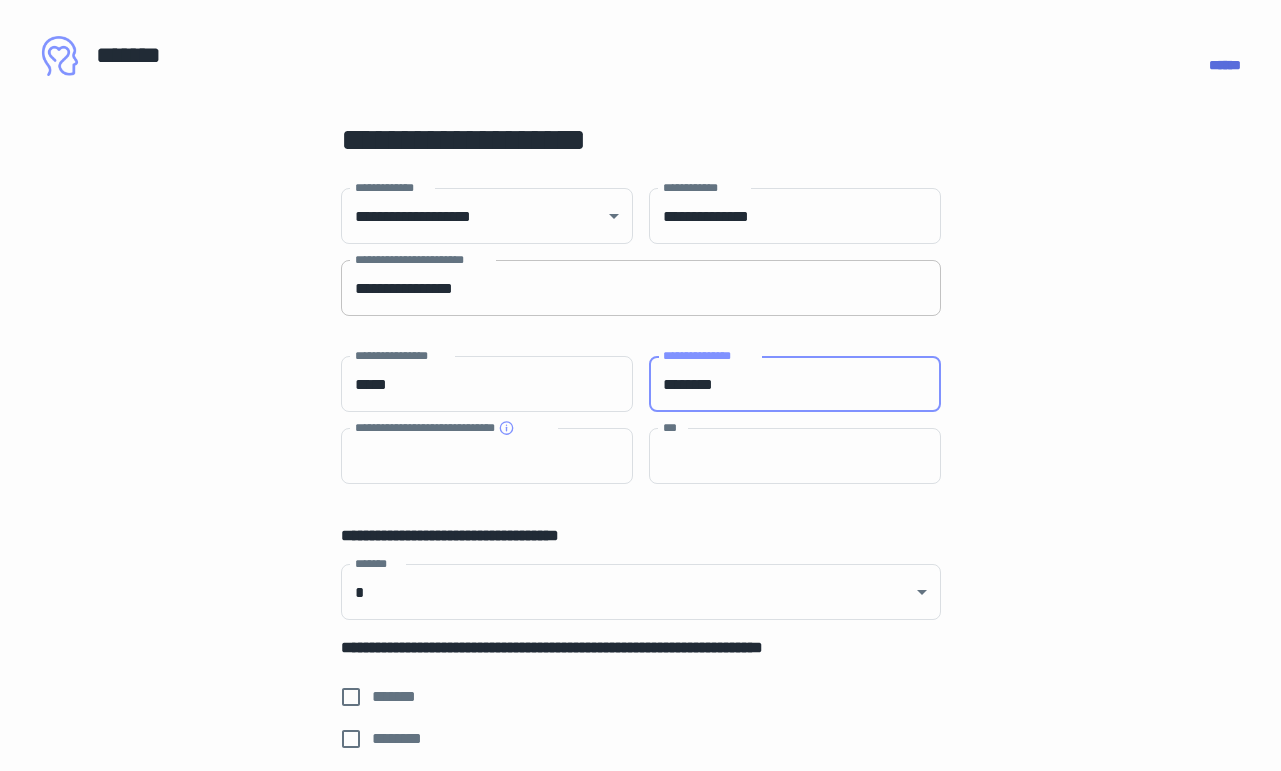type on "********" 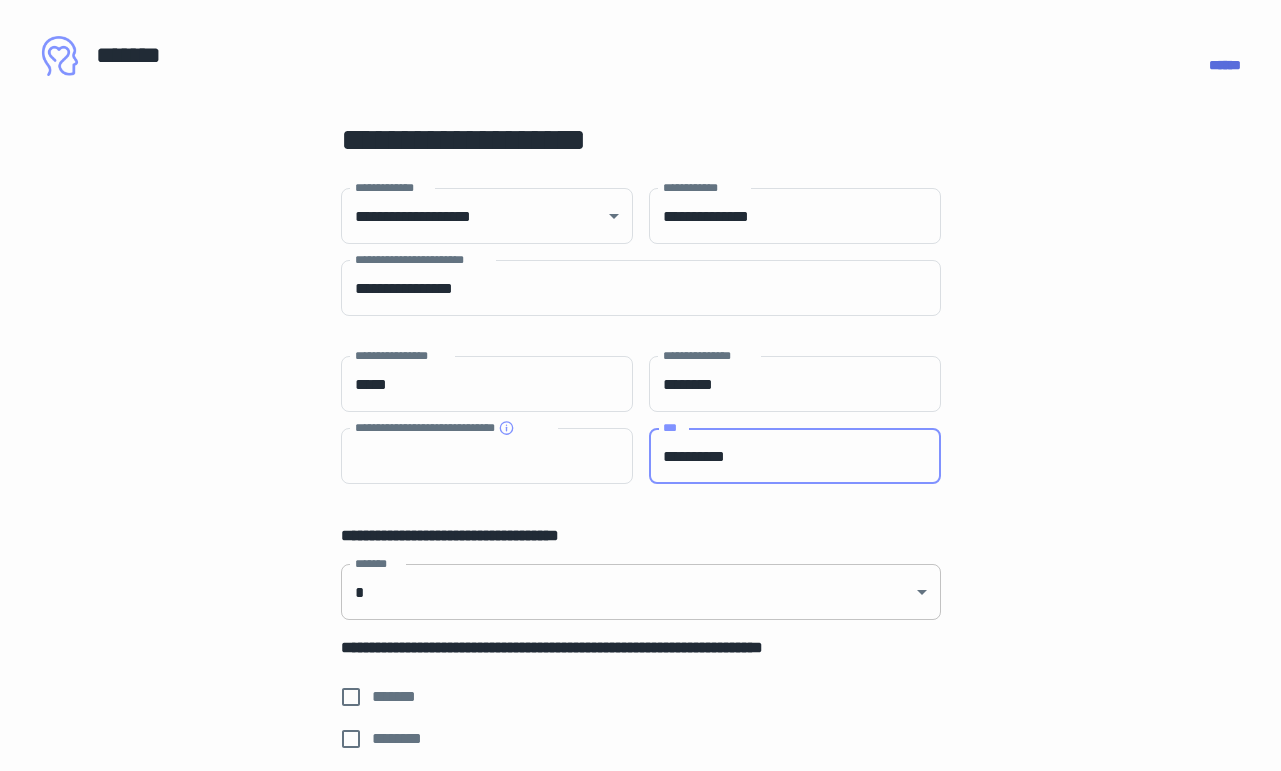 type on "**********" 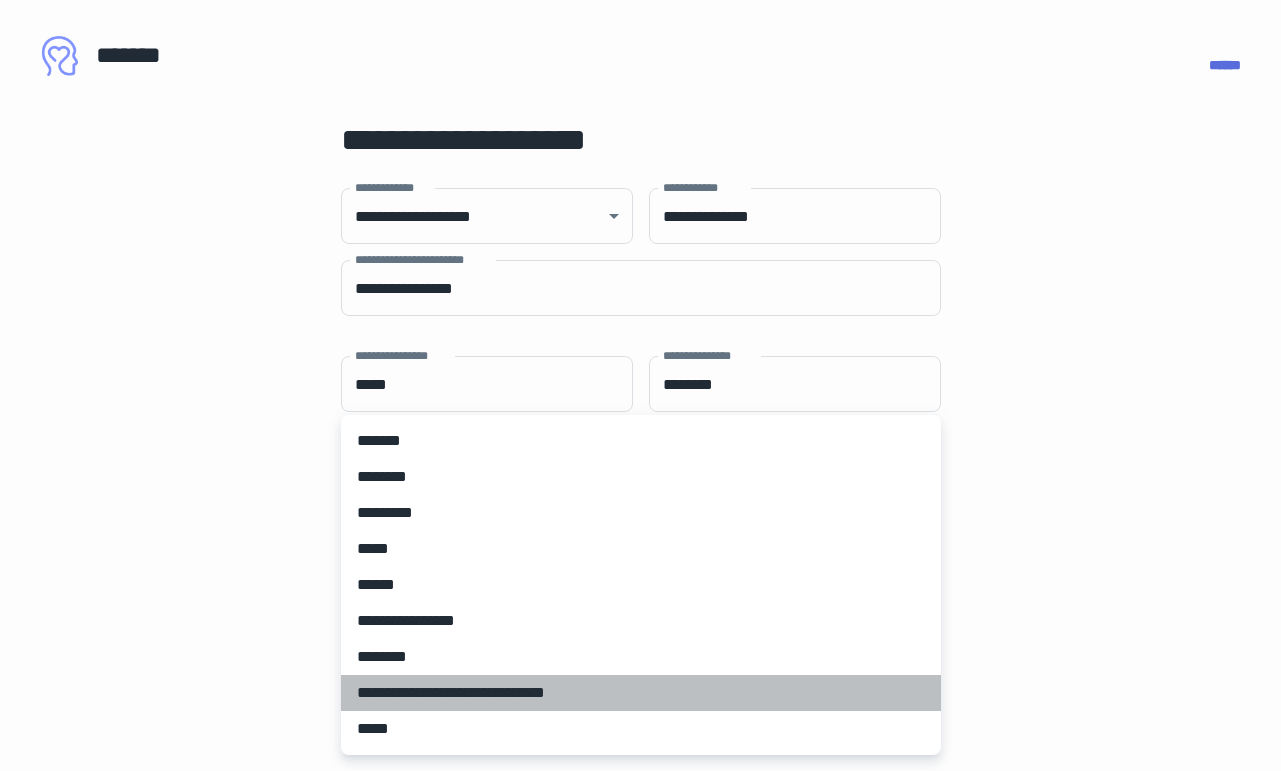 click on "**********" at bounding box center (641, 693) 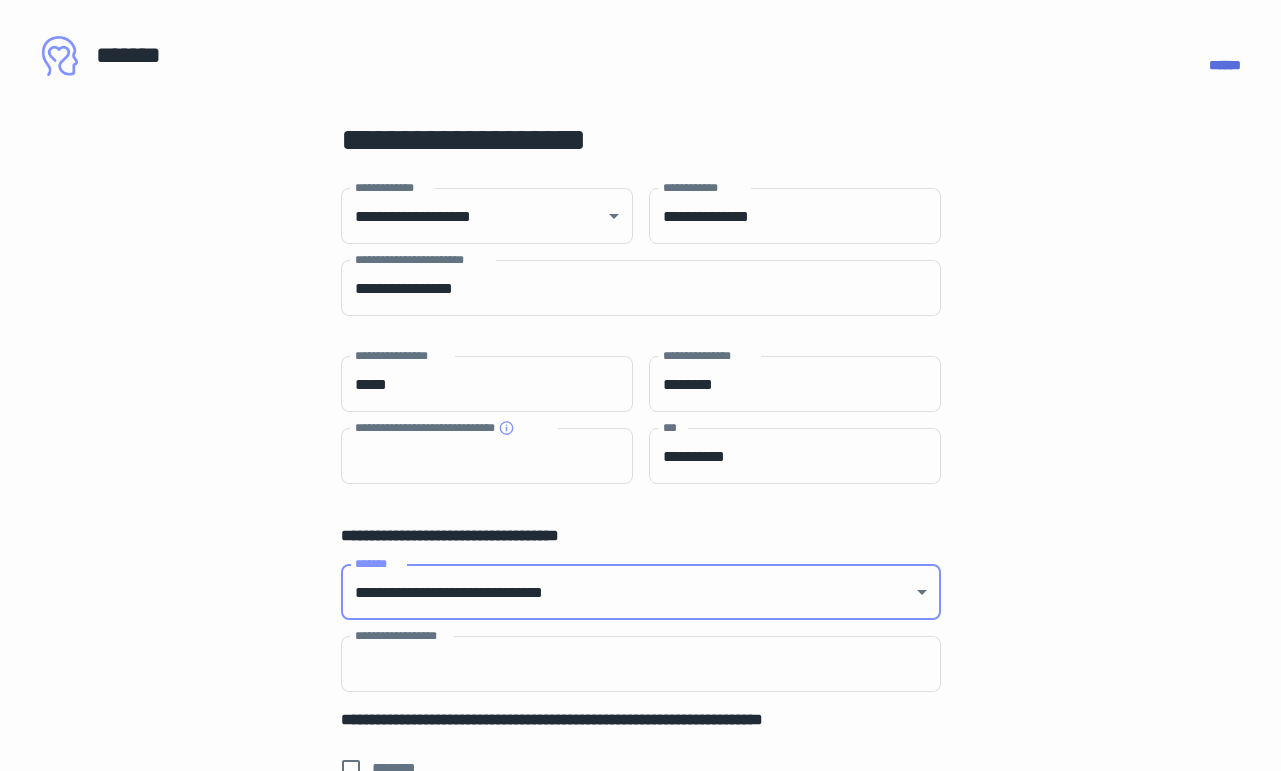 click on "[FIRST] [LAST] [ADDRESS] [CITY], [STATE] [POSTAL_CODE] [COUNTRY] [PHONE] [EMAIL] [SSN] [DLN] [PASSPORT] [CC] [DOB] [AGE] [GENDER] [NATIONALITY] [OCCUPATION] [EMPLOYER] [JOB_TITLE] [COMPANY_NAME] [COMPANY_ADDRESS] [COMPANY_PHONE] [COMPANY_EMAIL] [WEBSITE] [IP_ADDRESS] [MAC_ADDRESS] [DEVICE_ID] [USERNAME] [PASSWORD] [SECURITY_QUESTION] [SECURITY_ANSWER] [ACCOUNT_NUMBER] [BANK_NAME] [ROUTING_NUMBER] [TRANSACTION_ID] [ORDER_ID] [PRODUCT_NAME] [QUANTITY] [PRICE] [TOTAL_PRICE] [PAYMENT_METHOD] [CARD_NUMBER] [EXPIRY_DATE] [CVV] [BILLING_ADDRESS] [SHIPPING_ADDRESS] [ORDER_DATE] [DELIVERY_DATE] [TRACKING_NUMBER] [CUSTOMER_ID] [SUPPORT_TICKET] [CHAT_HISTORY] [SESSION_ID] [LOGIN_TIME] [LOGOUT_TIME] [LAST_LOGIN_IP] [USER_AGENT] [REFERRER_URL] [BROWSER_TYPE] [OPERATING_SYSTEM] [DEVICE_TYPE] [SCREEN_RESOLUTION] [LANGUAGE_PREFERENCE] [TIMEZONE] [COOKIES] [LOCATION_DATA] [GPS_COORDINATES] [HOME_ADDRESS] [WORK_ADDRESS] [PERSONAL_EMAIL] [WORK_EMAIL] [PERSONAL_PHONE] [WORK_PHONE] [MOBILE_PHONE] [FAX_NUMBER] [BIRTH_DATE]" at bounding box center [641, 862] 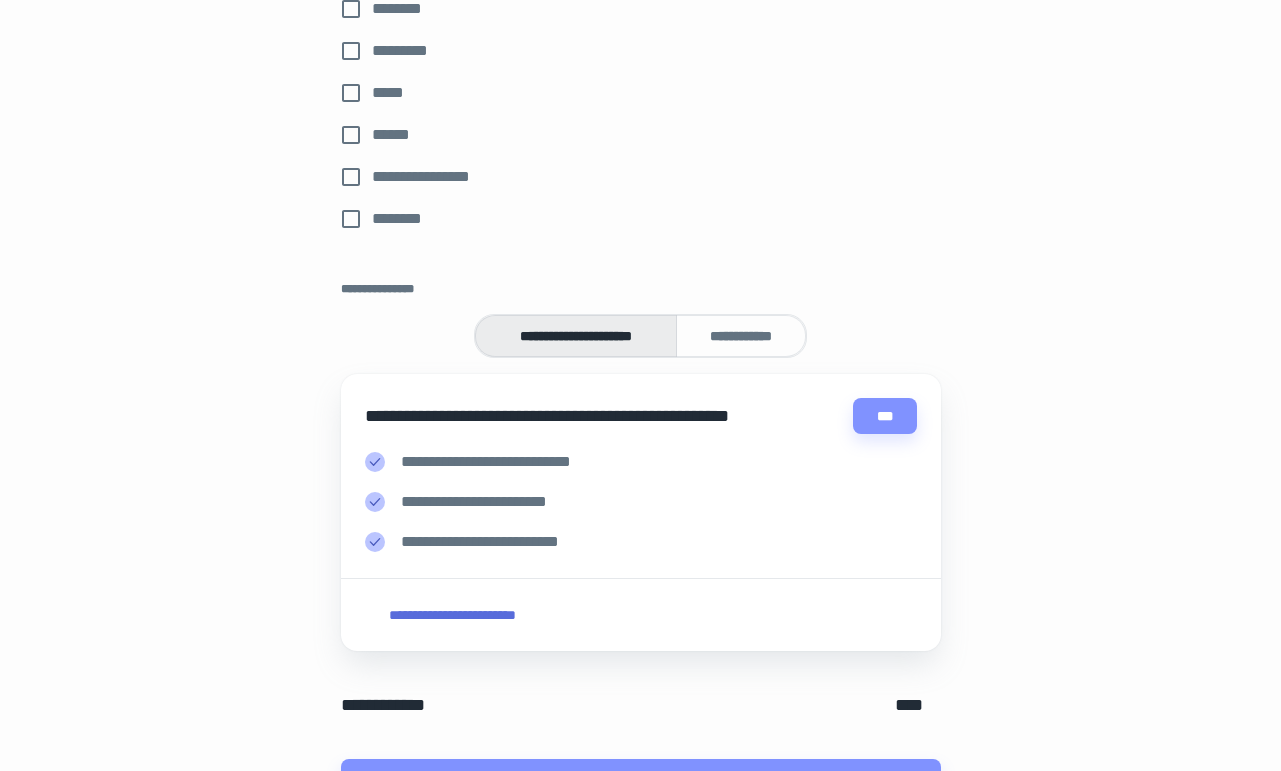 scroll, scrollTop: 805, scrollLeft: 0, axis: vertical 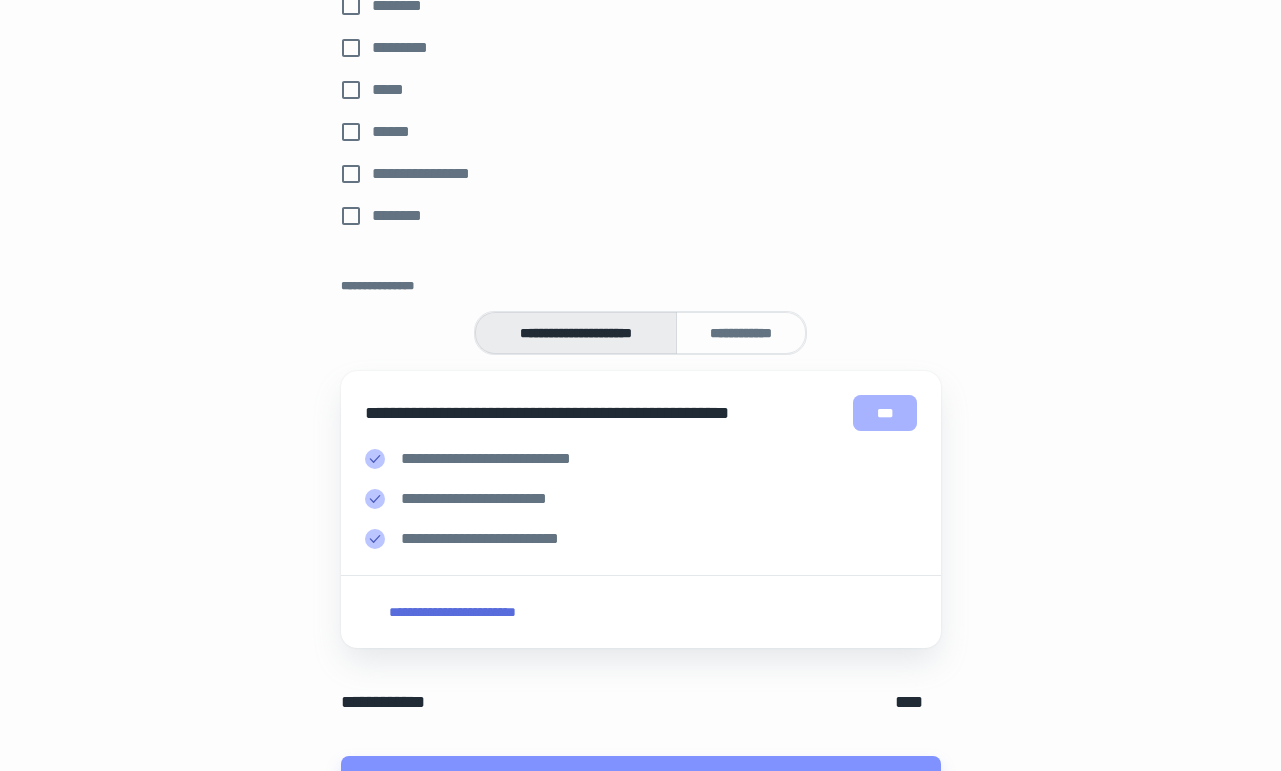click on "***" at bounding box center [885, 413] 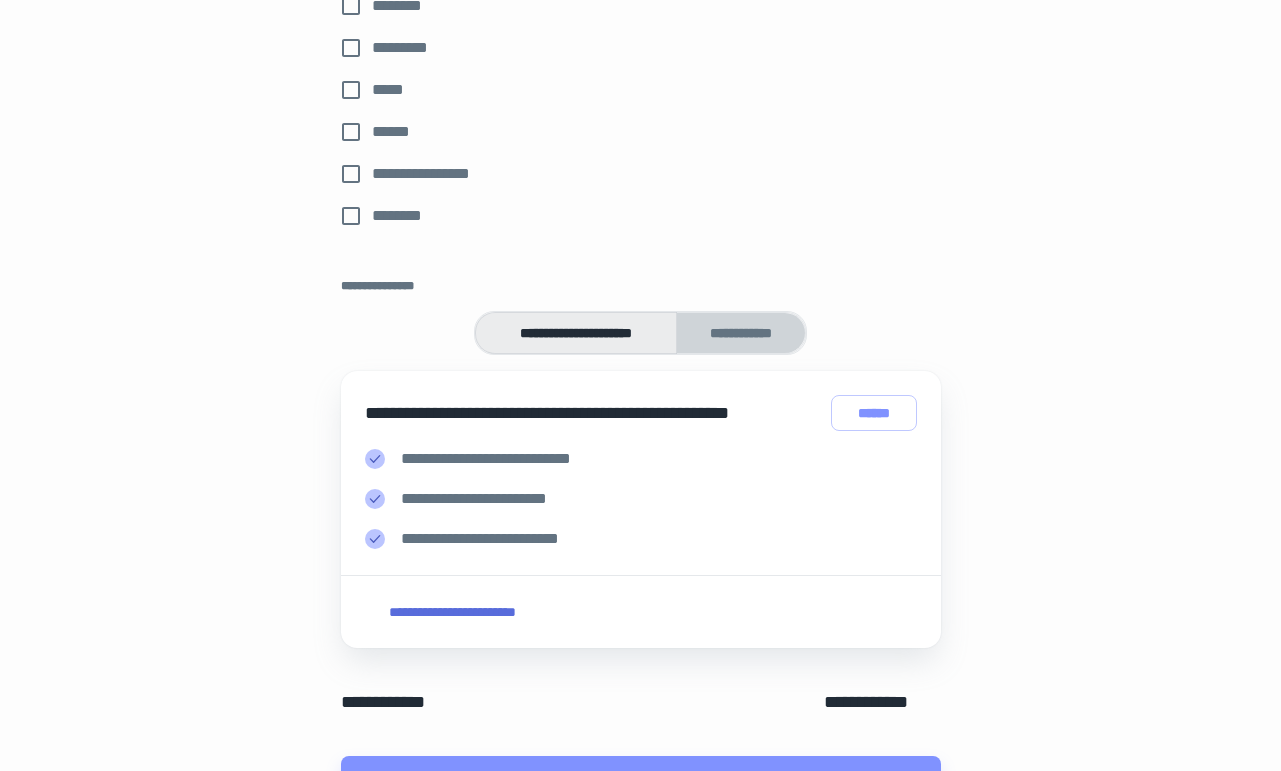 click on "**********" at bounding box center (741, 333) 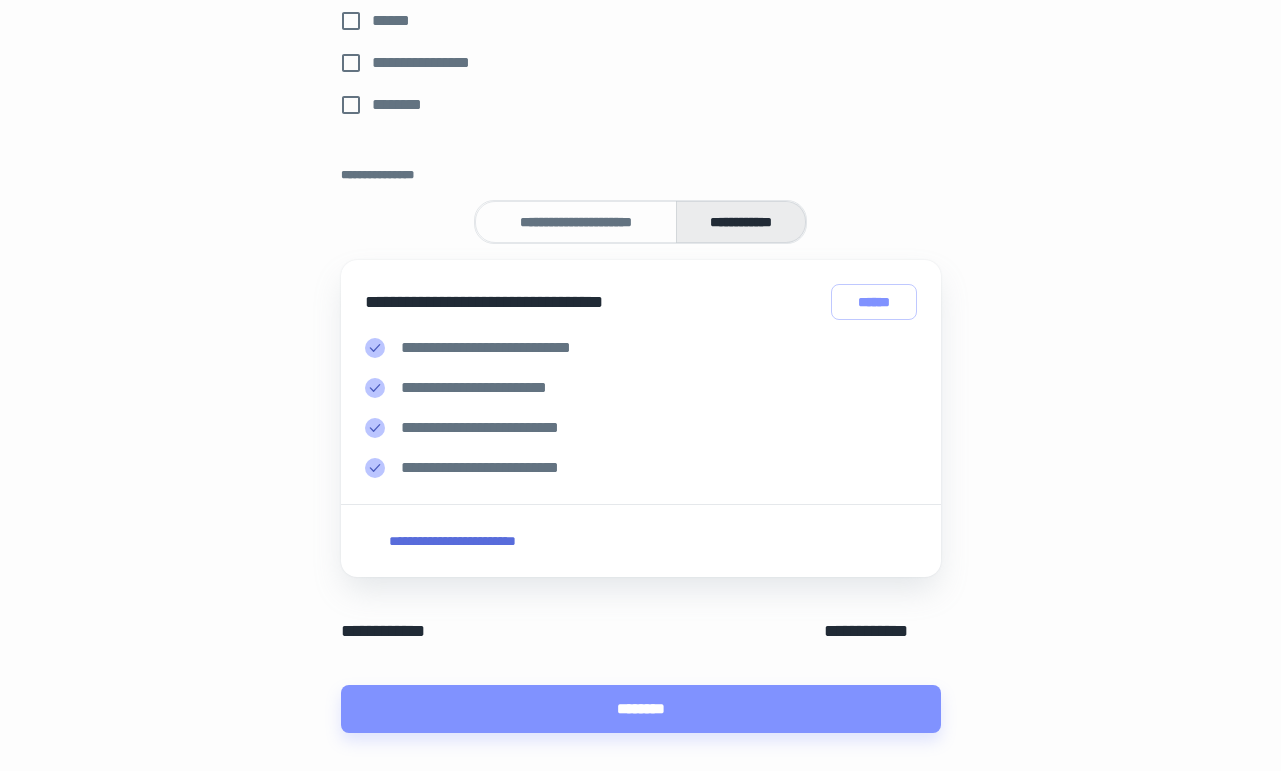 scroll, scrollTop: 958, scrollLeft: 0, axis: vertical 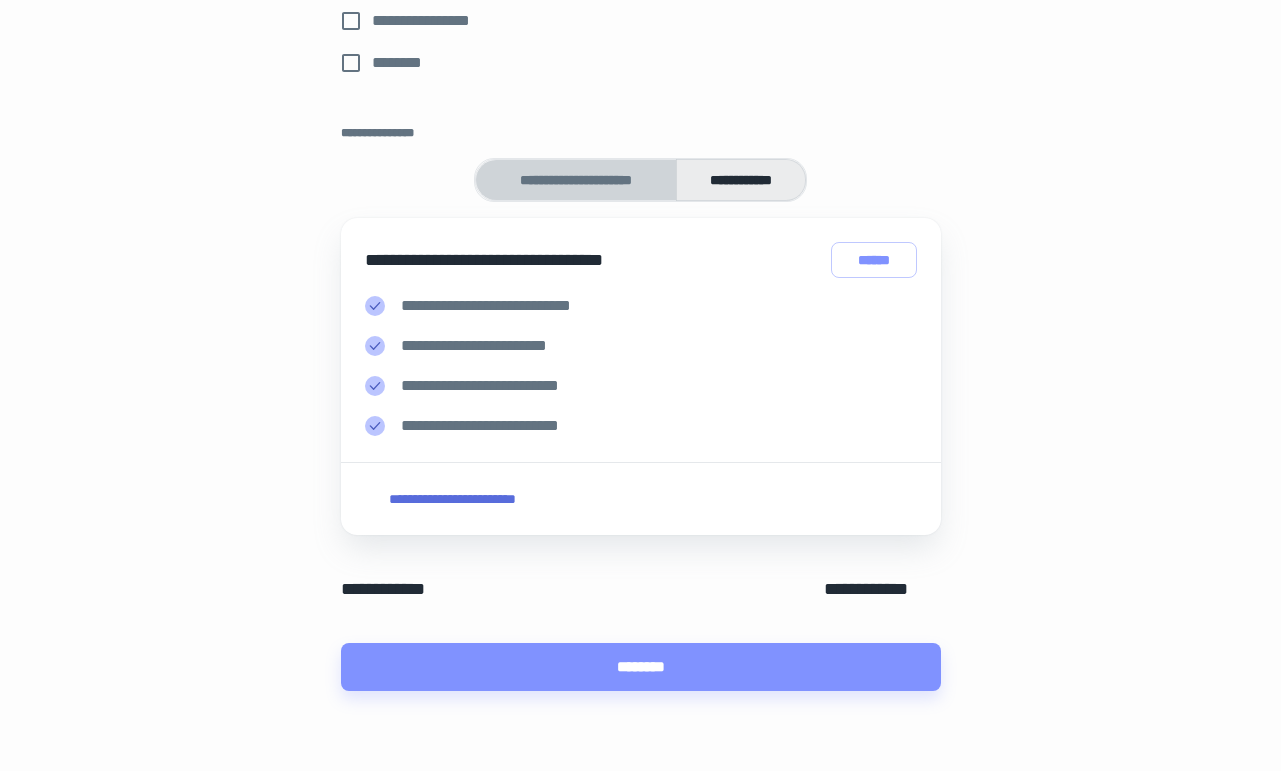 click on "**********" at bounding box center (576, 180) 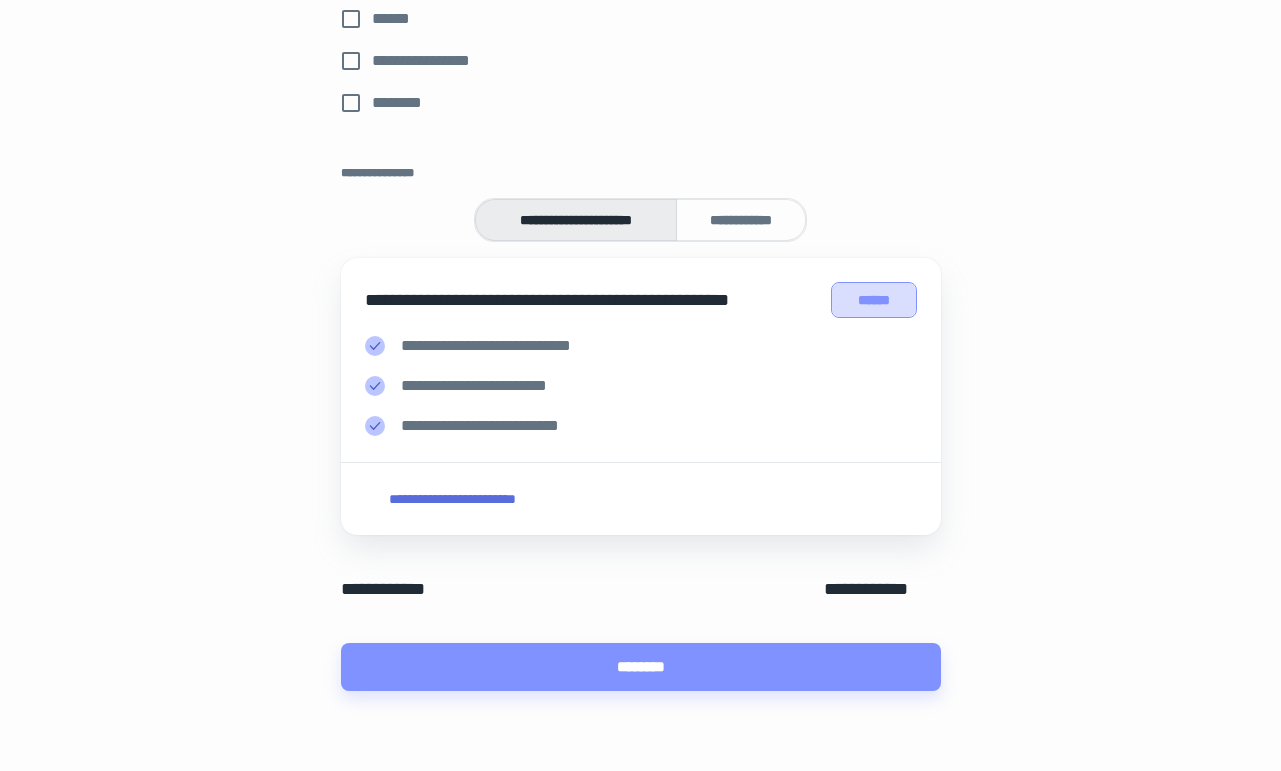 click on "******" at bounding box center [873, 300] 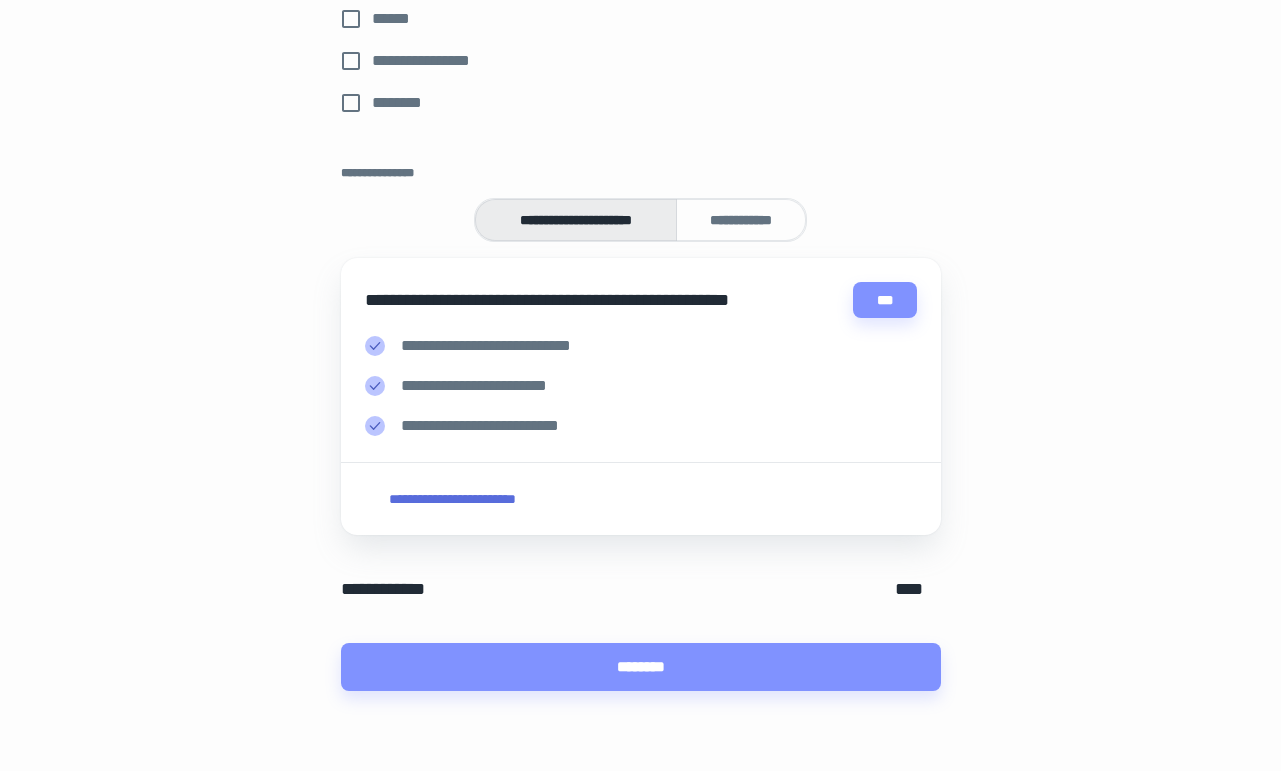 click on "**********" at bounding box center [741, 220] 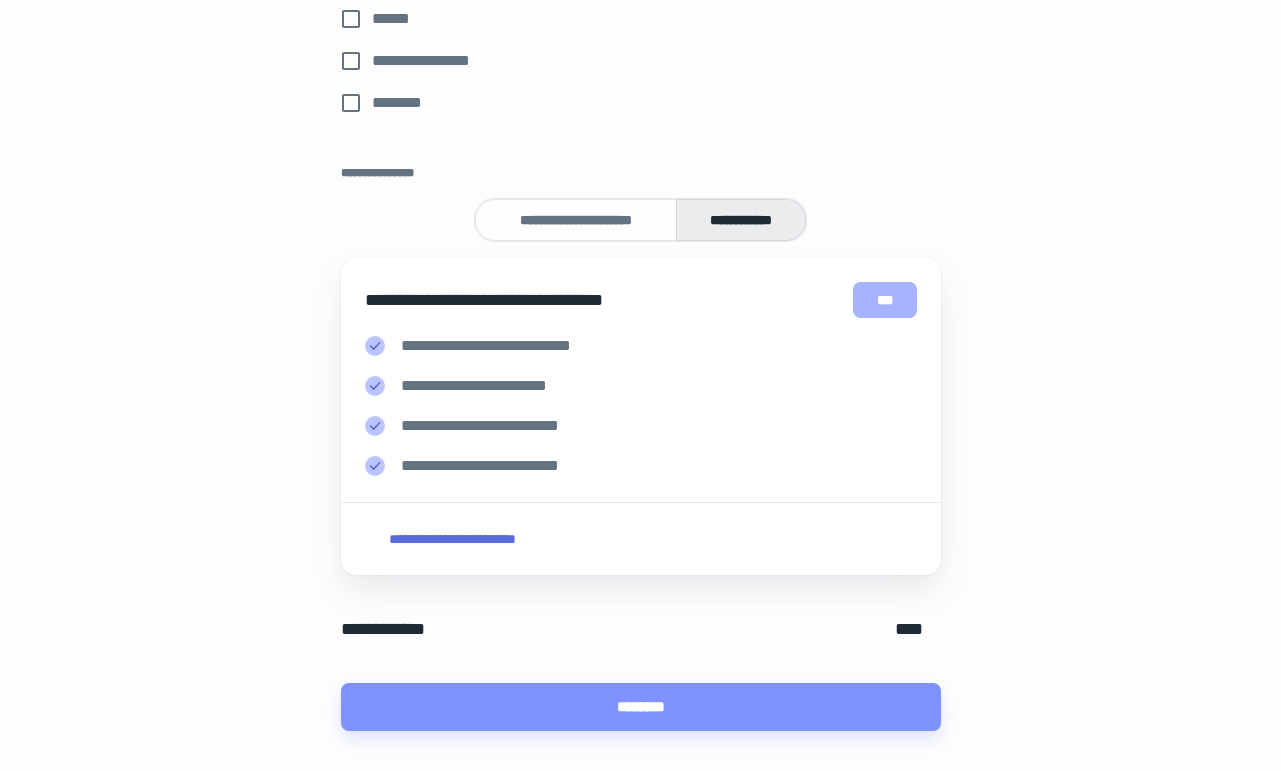 click on "***" at bounding box center [885, 300] 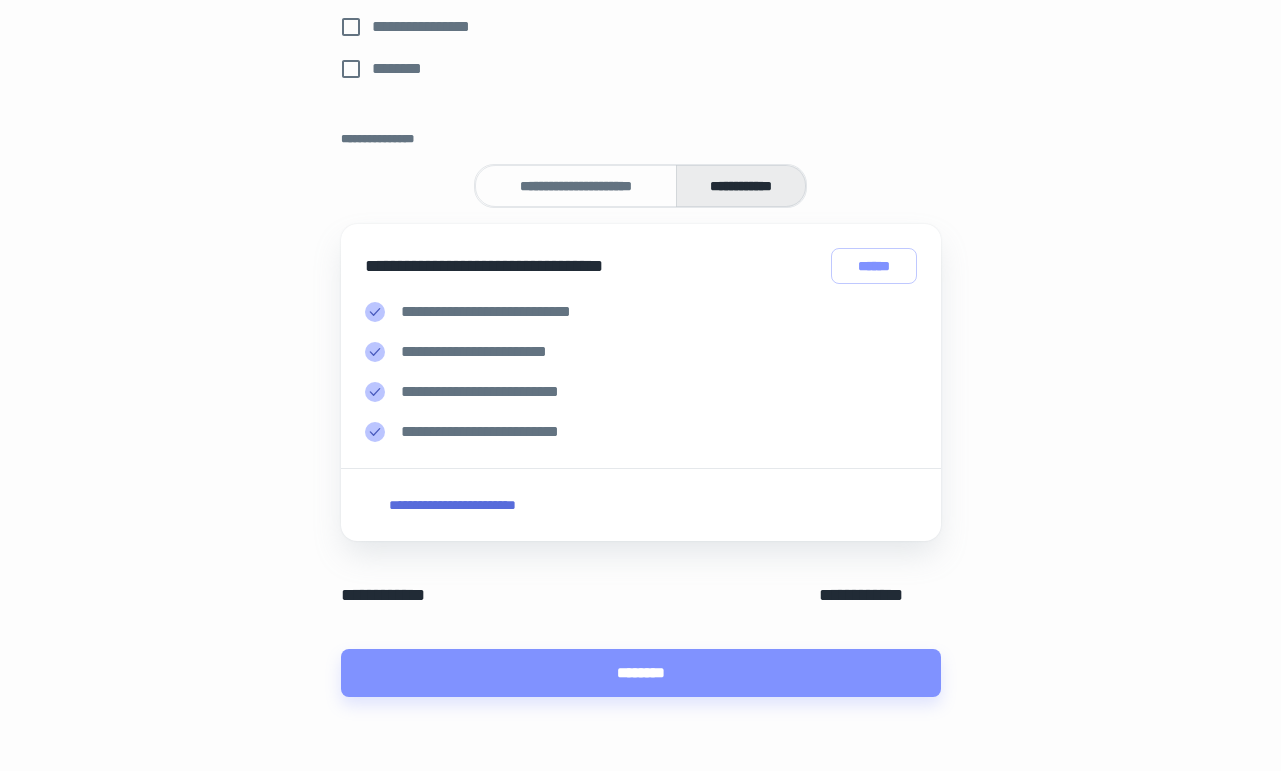 scroll, scrollTop: 958, scrollLeft: 0, axis: vertical 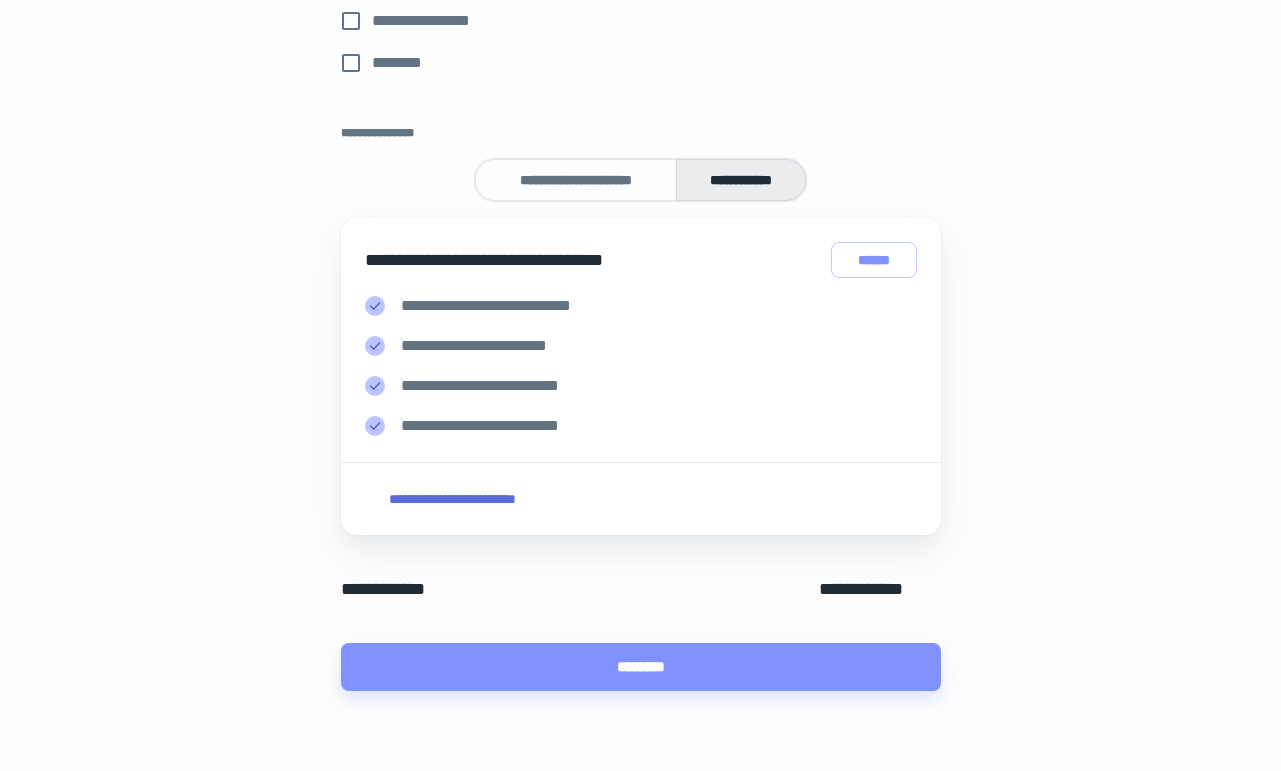 click on "**********" at bounding box center (453, 499) 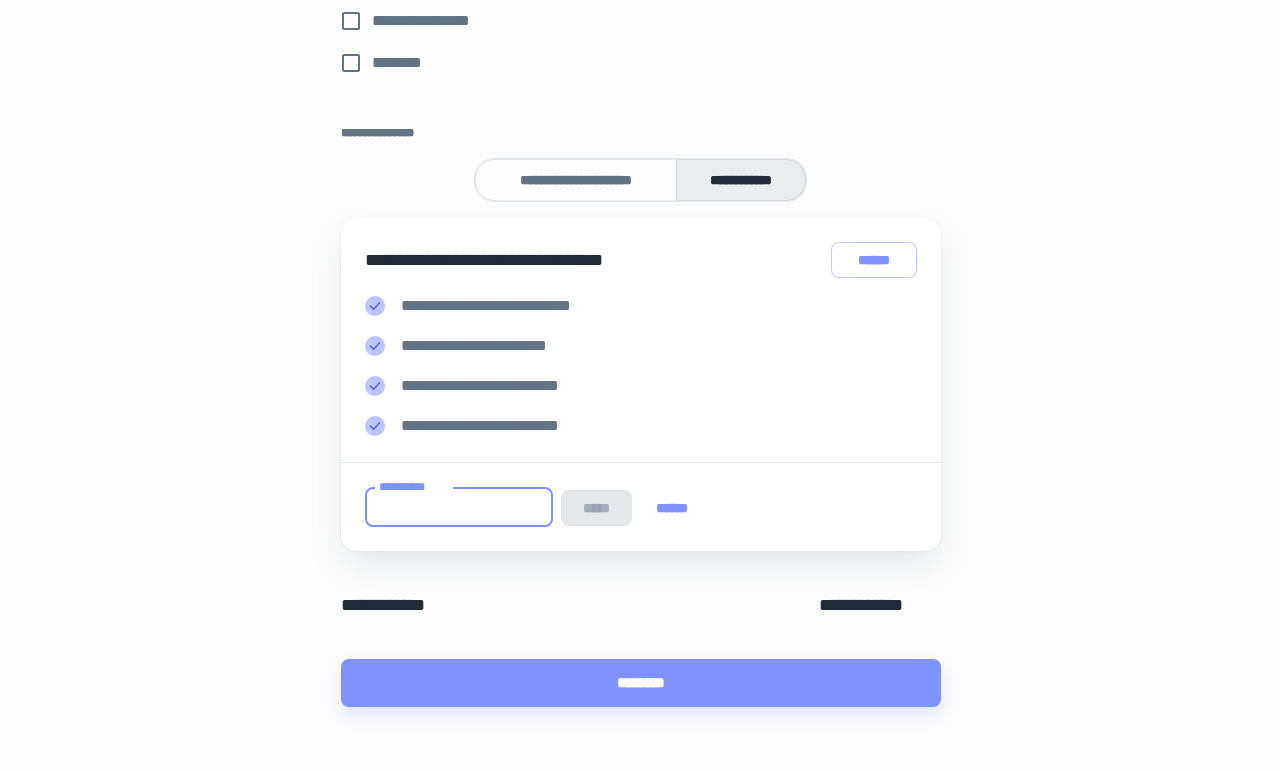 click on "**********" at bounding box center [459, 507] 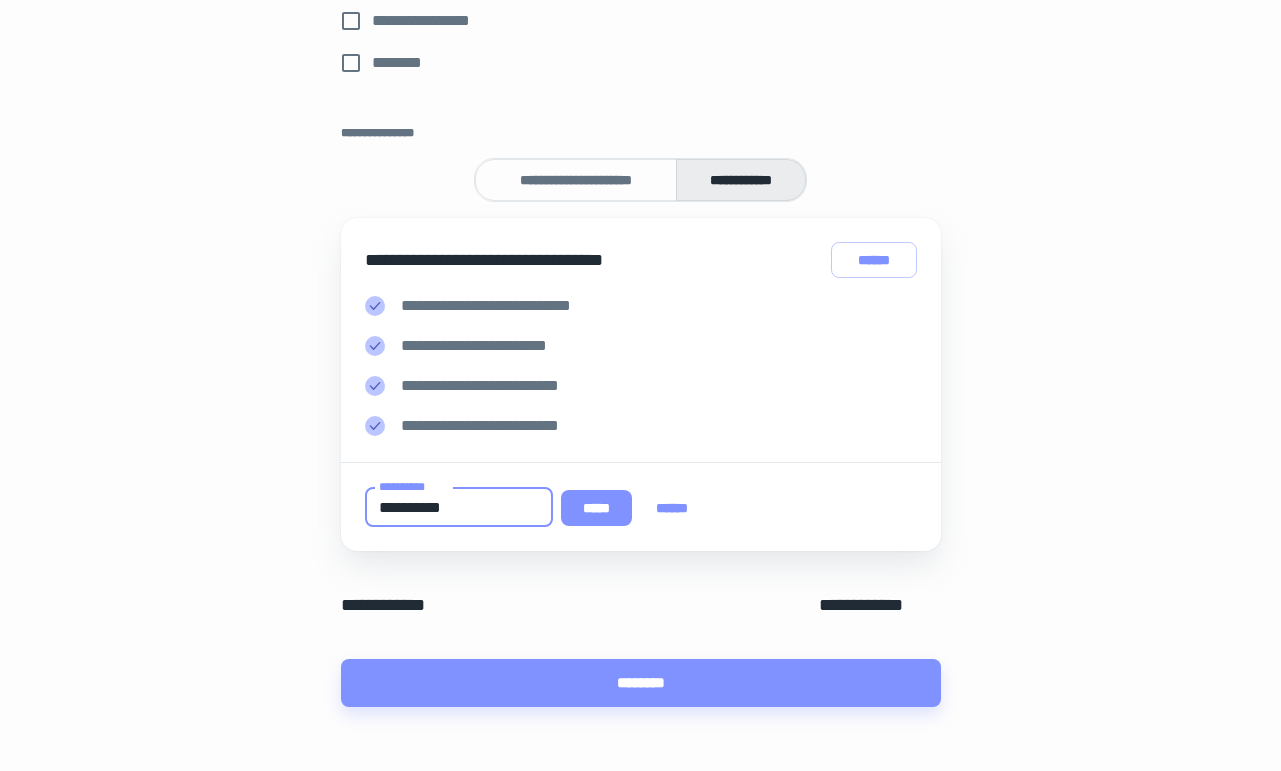 type on "**********" 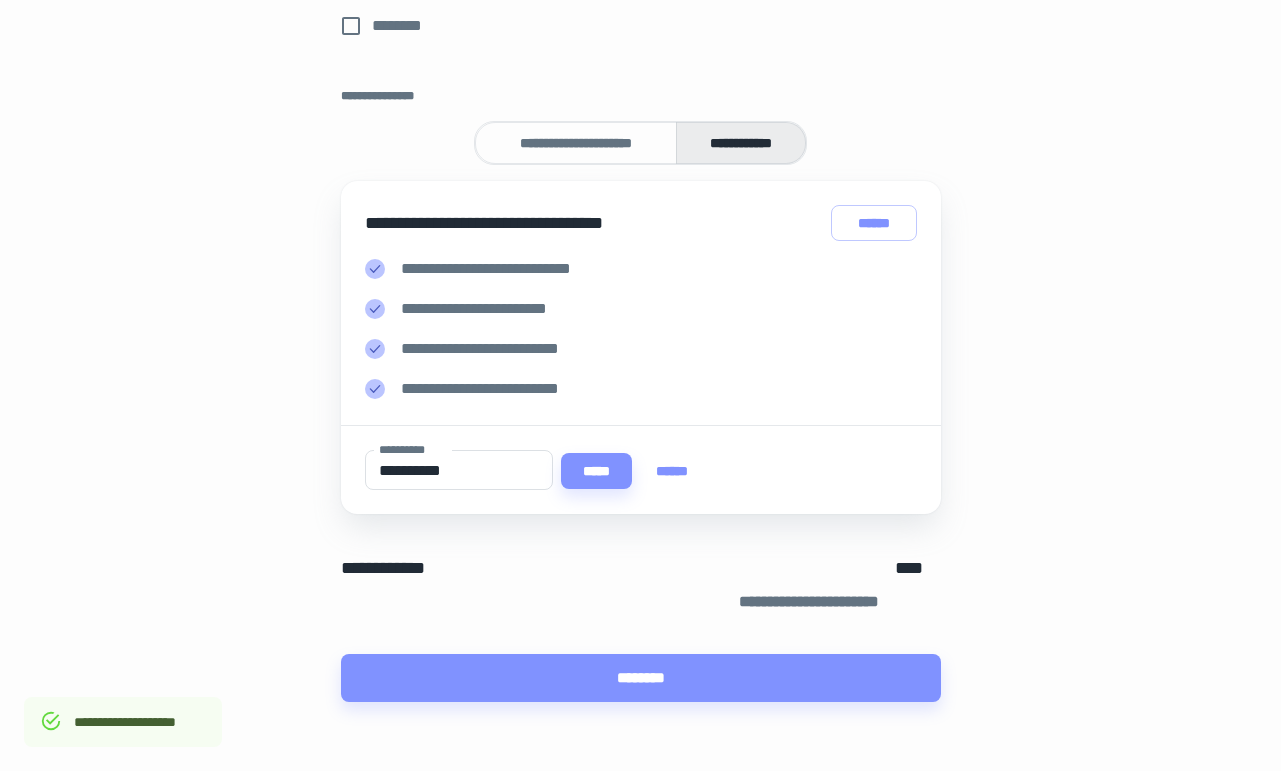 scroll, scrollTop: 1006, scrollLeft: 0, axis: vertical 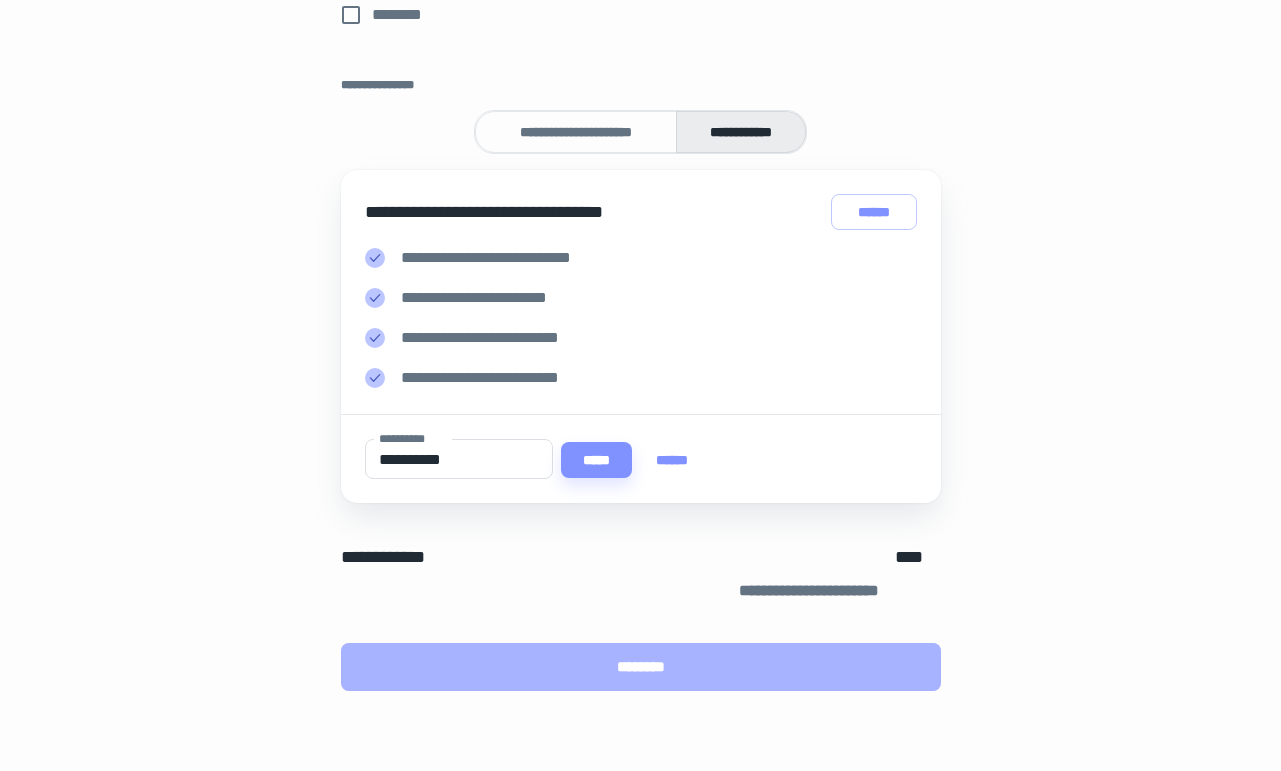 click on "********" at bounding box center (641, 667) 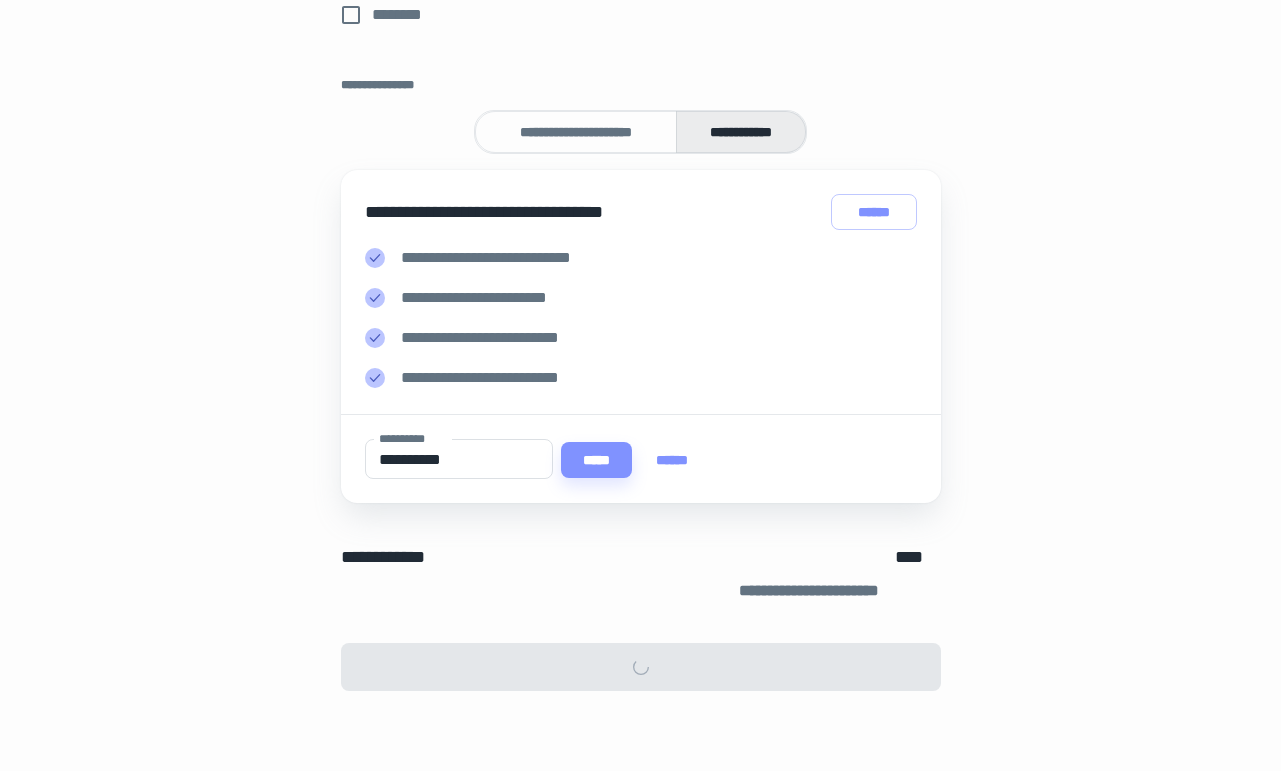 scroll, scrollTop: 0, scrollLeft: 0, axis: both 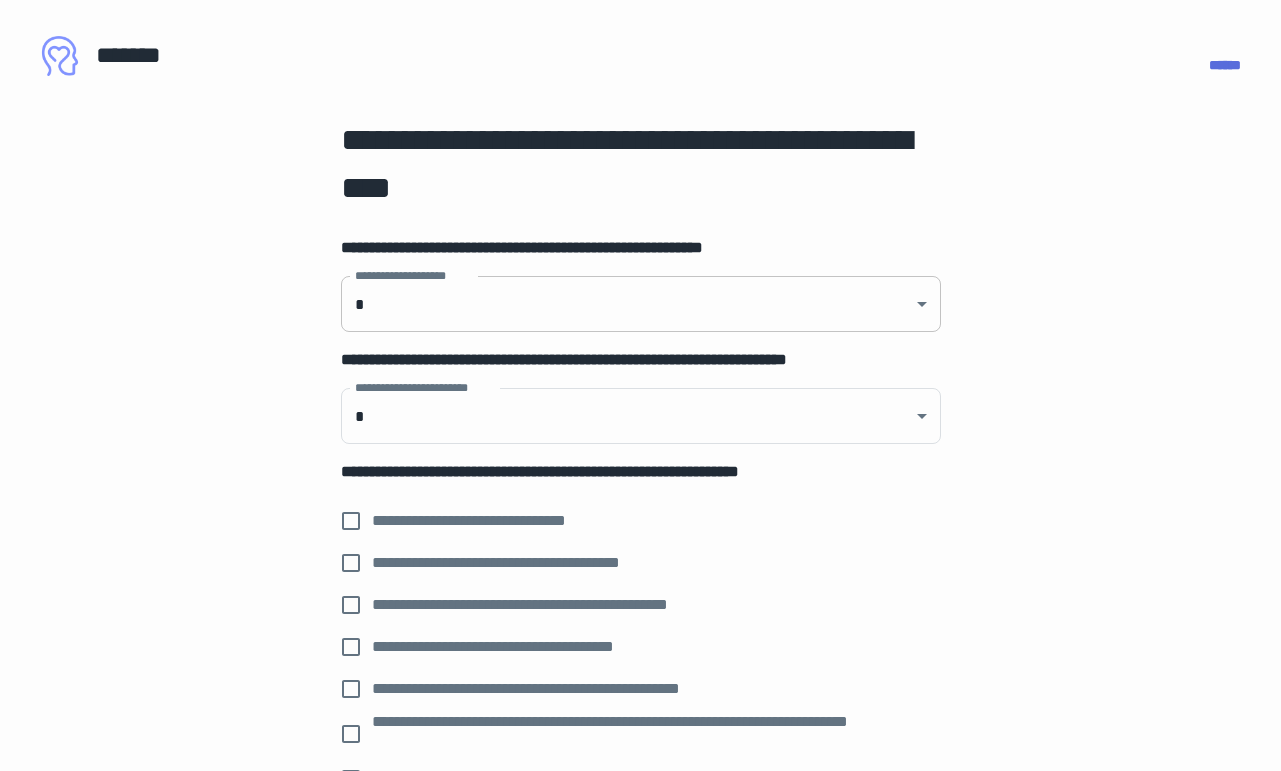 click on "**********" at bounding box center (640, 385) 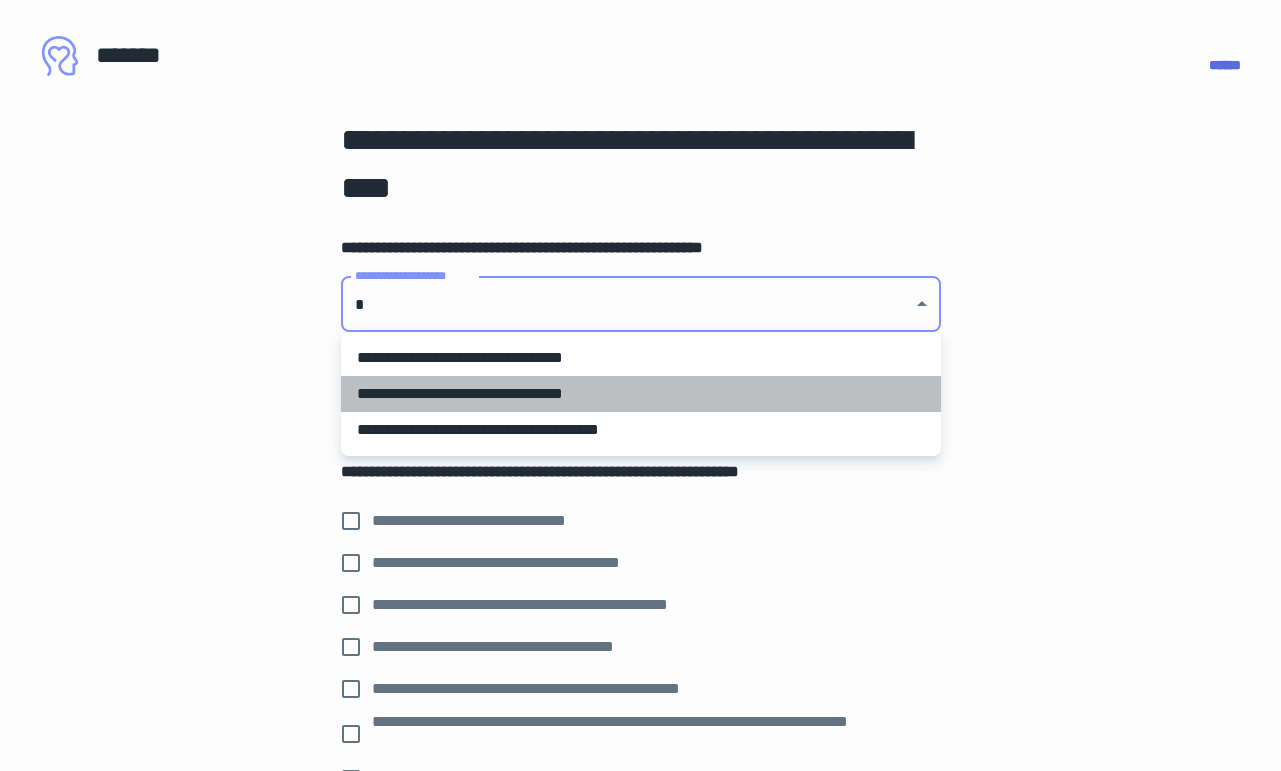click on "**********" at bounding box center [641, 394] 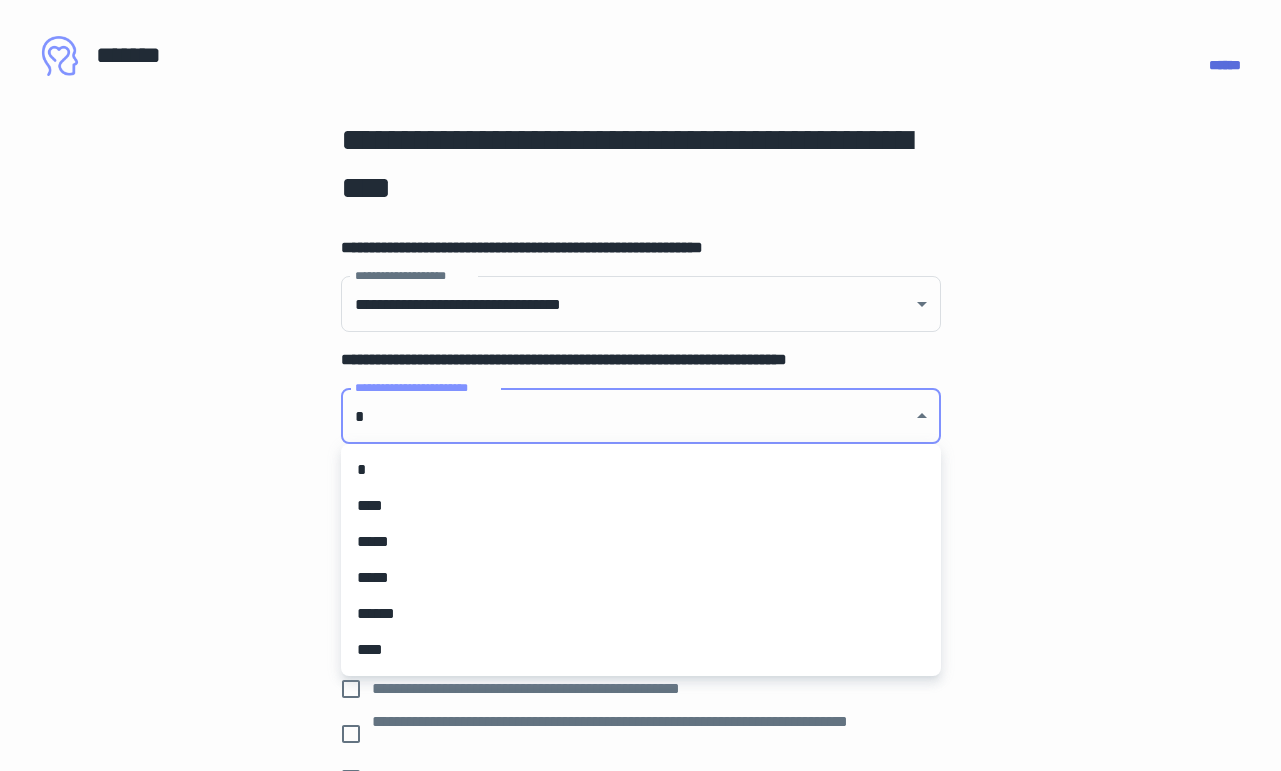click on "**********" at bounding box center (640, 385) 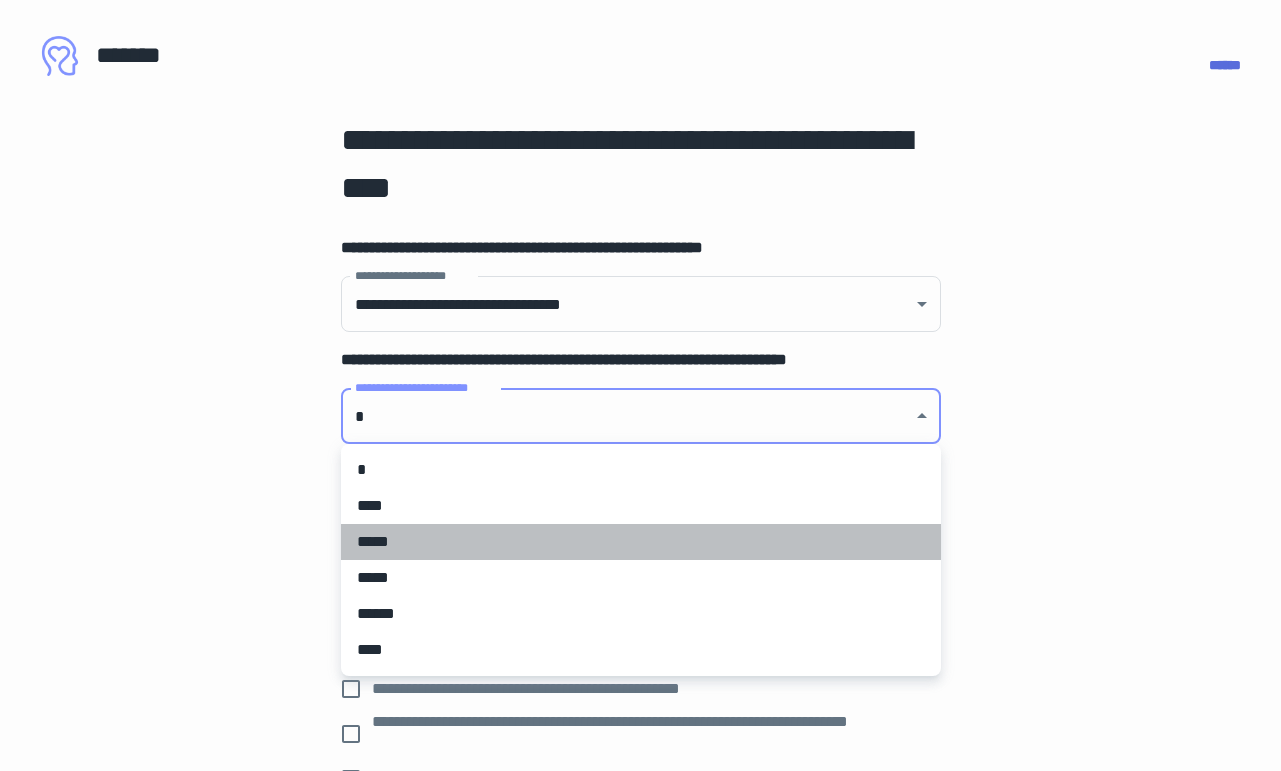 click on "*****" at bounding box center [641, 542] 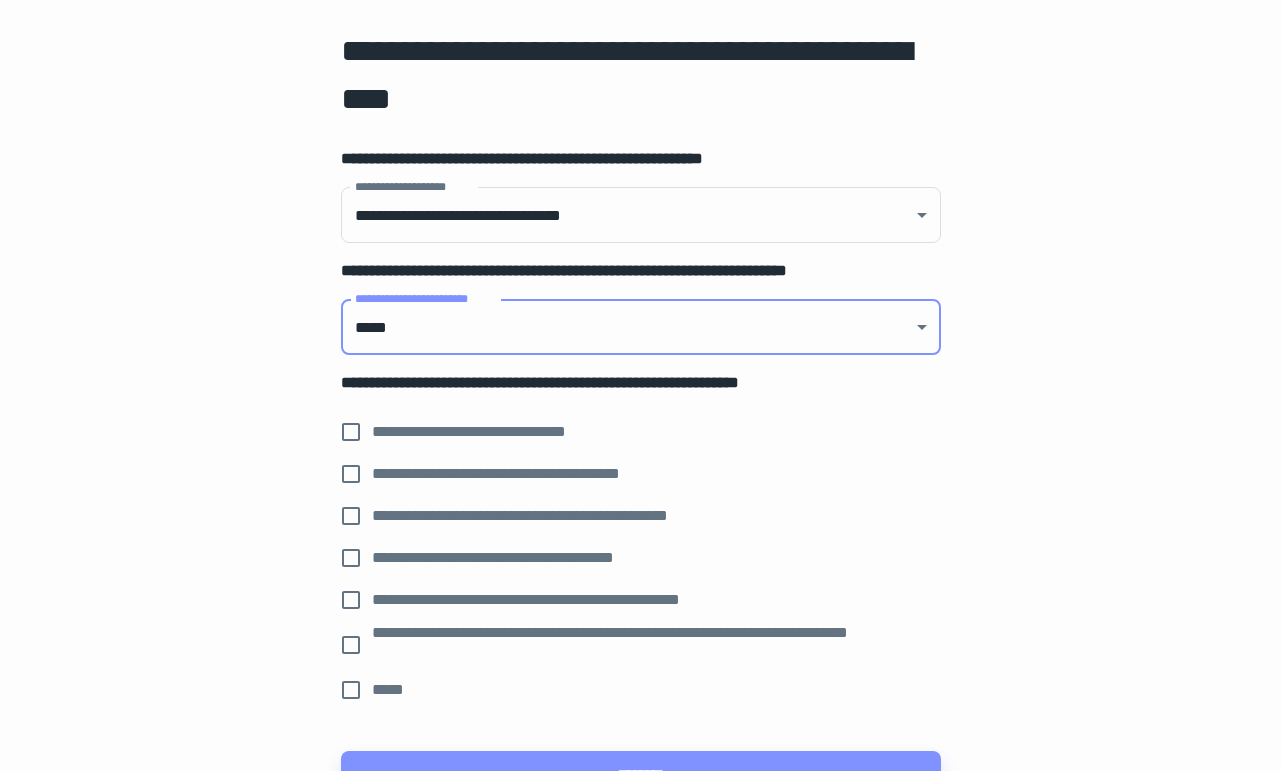 scroll, scrollTop: 108, scrollLeft: 0, axis: vertical 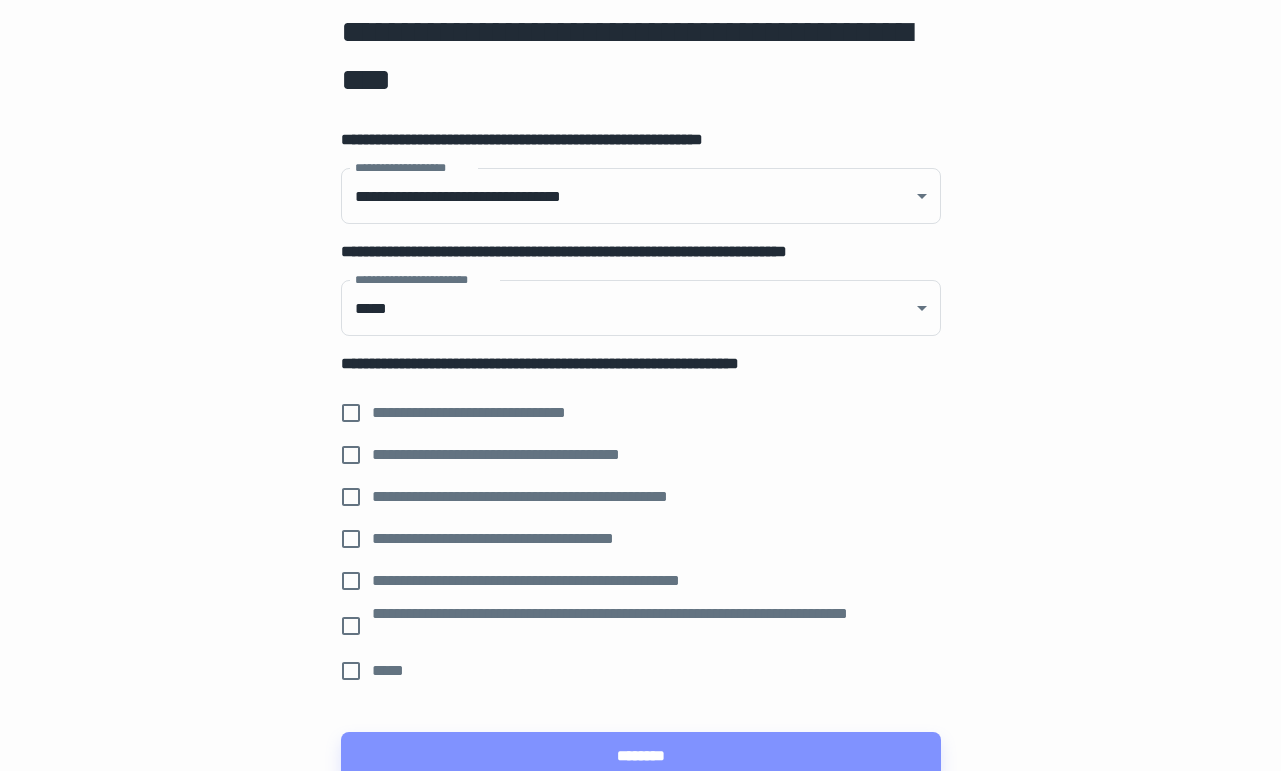 click on "**********" at bounding box center [491, 413] 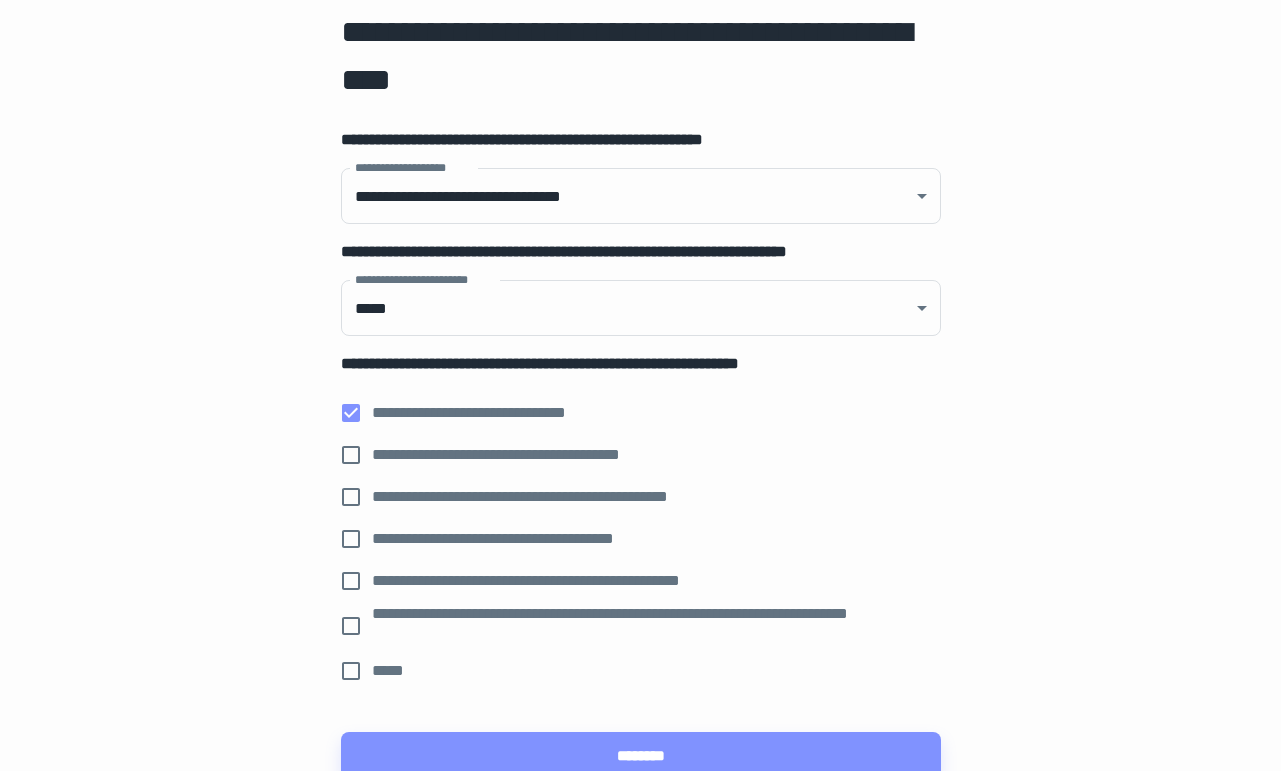 click on "**********" at bounding box center [520, 455] 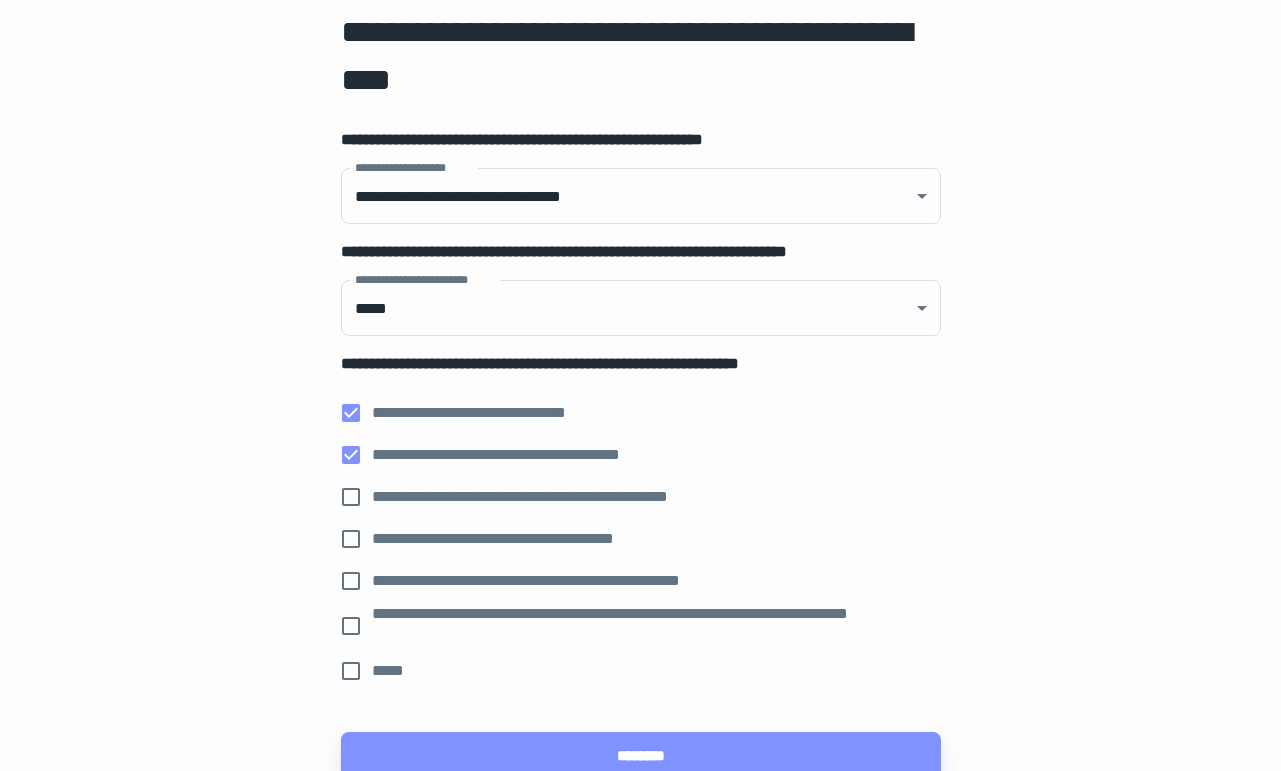 click on "**********" at bounding box center (558, 497) 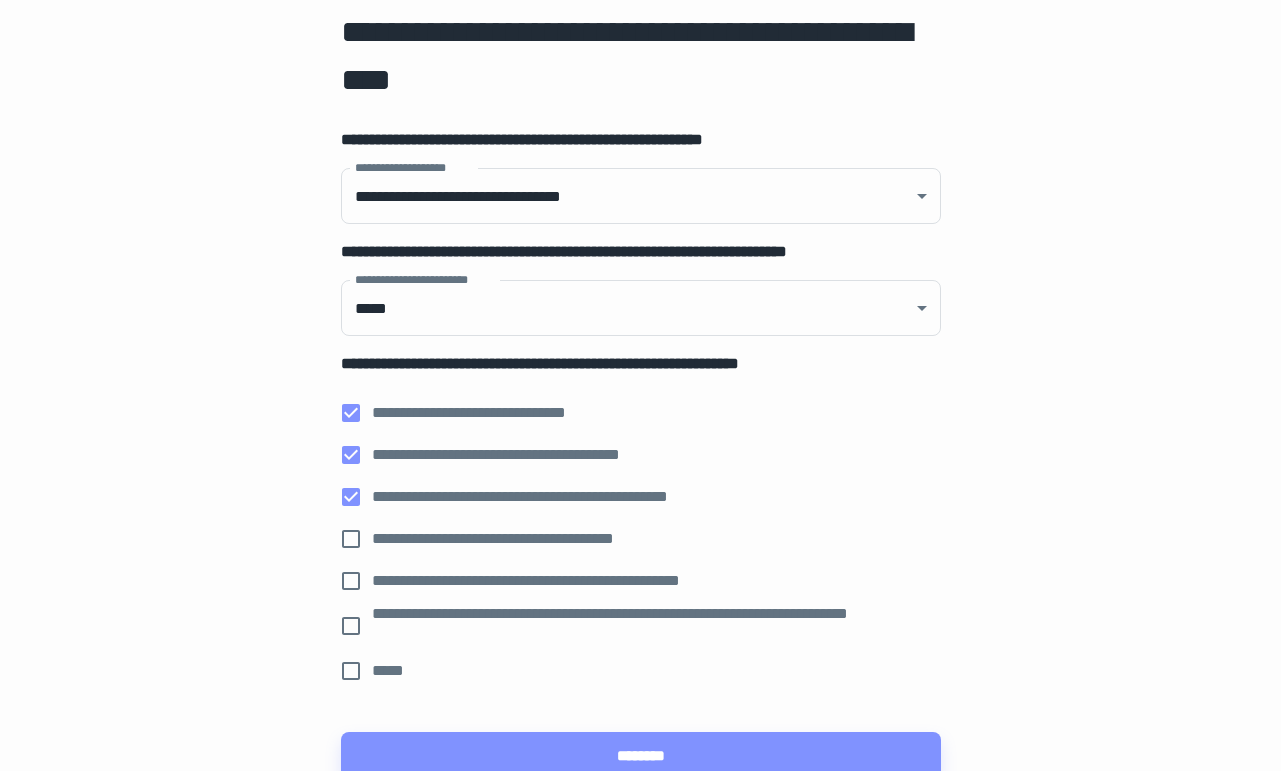 click on "**********" at bounding box center (522, 539) 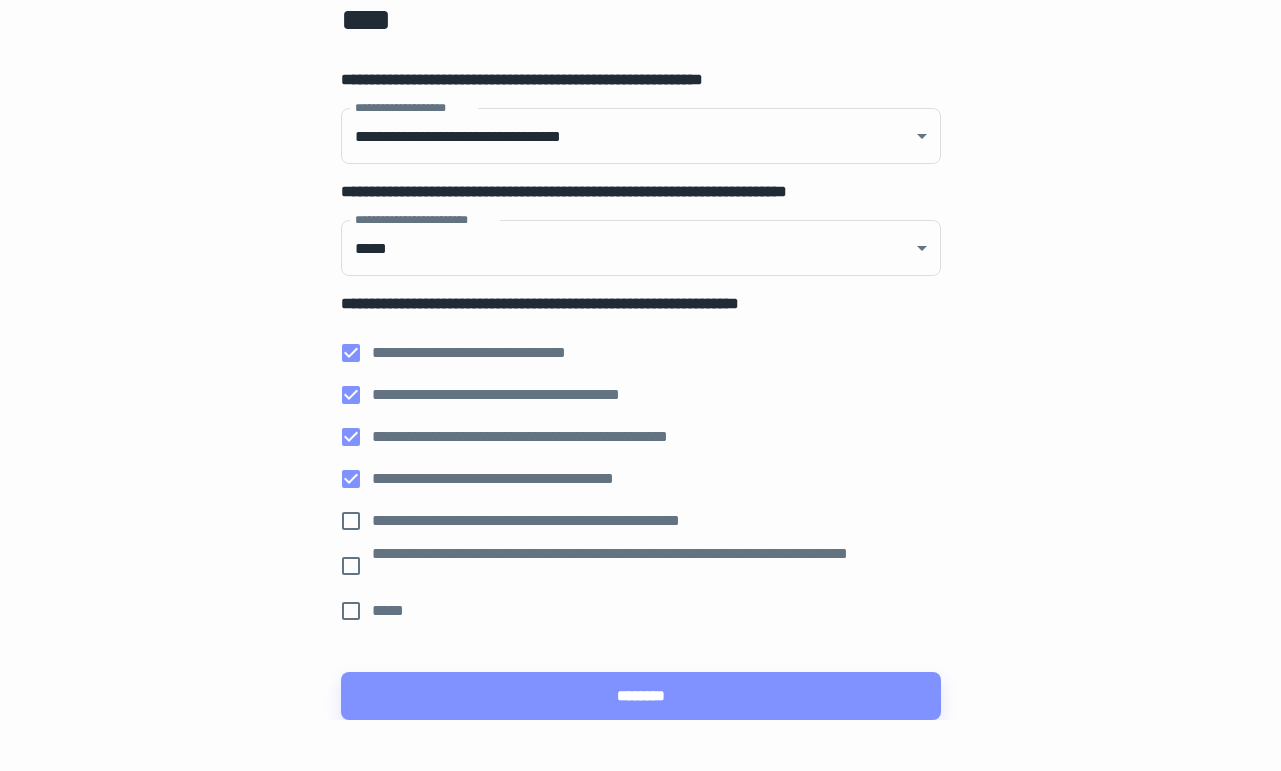 scroll, scrollTop: 197, scrollLeft: 0, axis: vertical 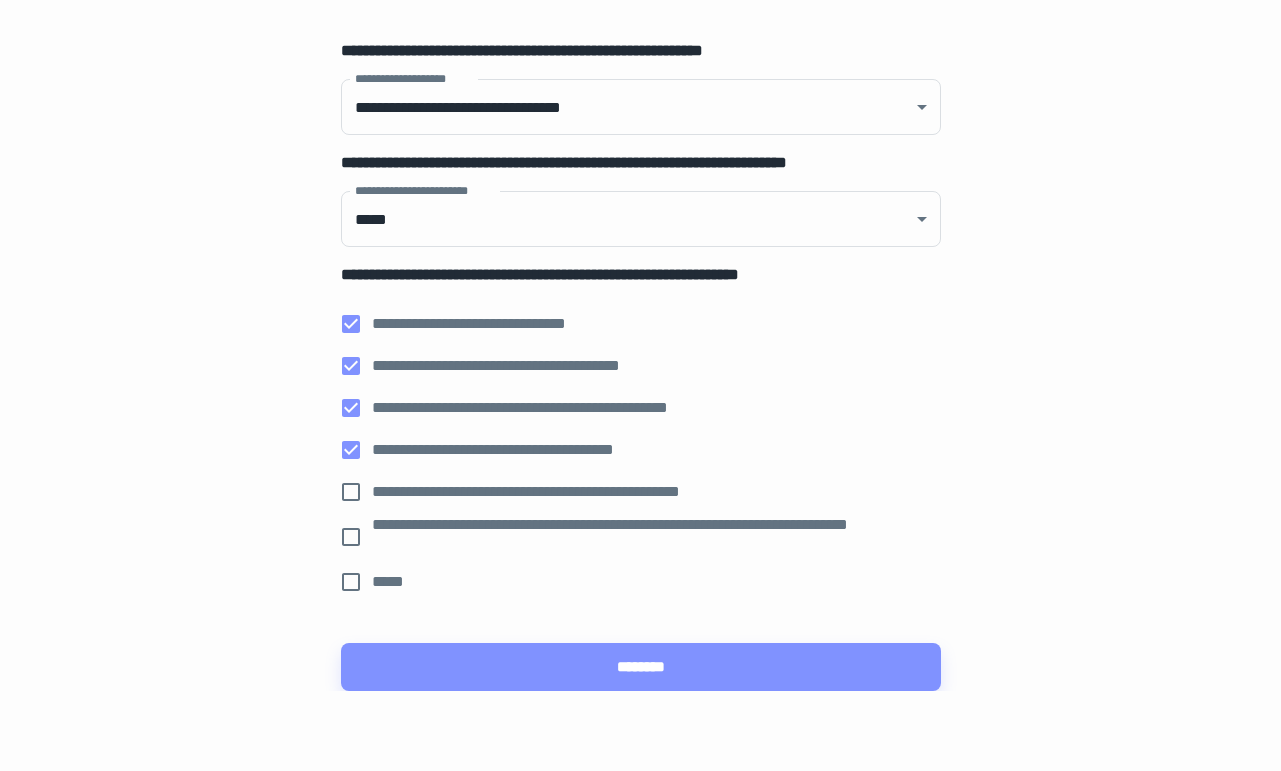 click on "**********" at bounding box center [559, 492] 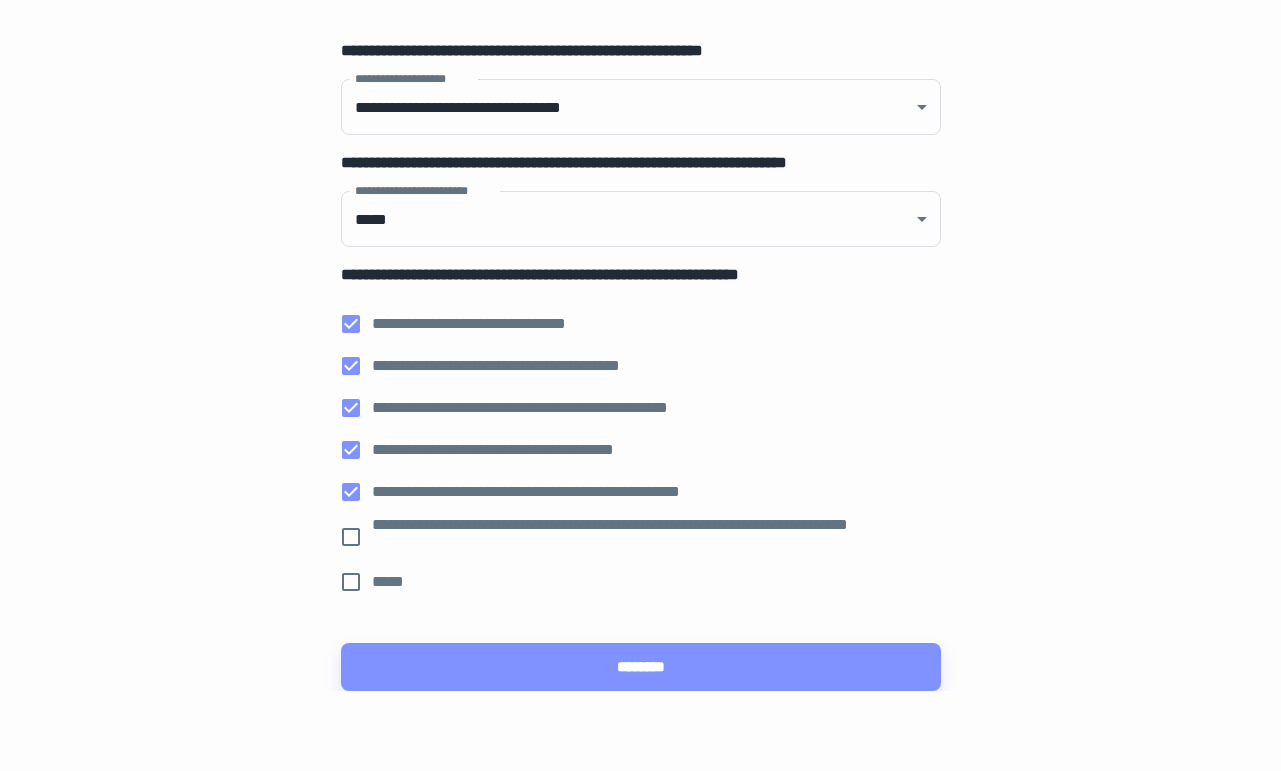 click on "**********" at bounding box center (648, 537) 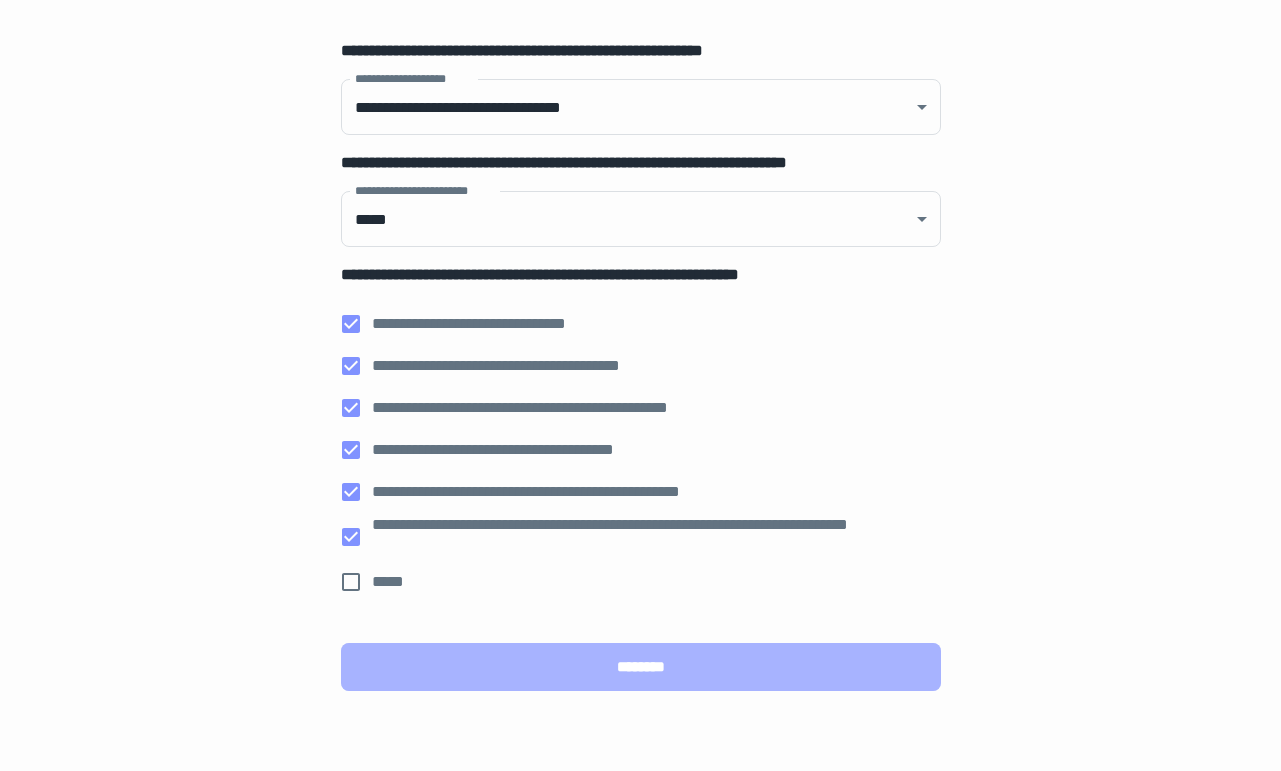 click on "********" at bounding box center [641, 667] 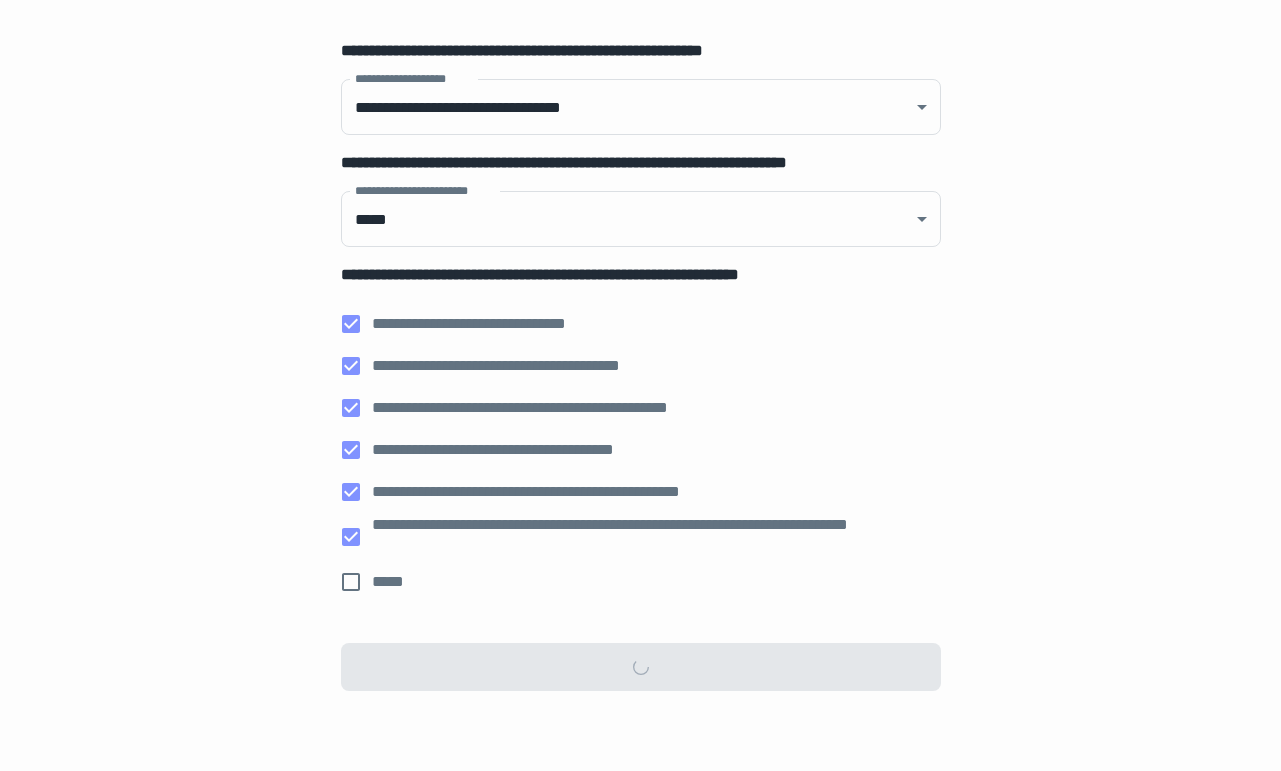 scroll, scrollTop: 0, scrollLeft: 0, axis: both 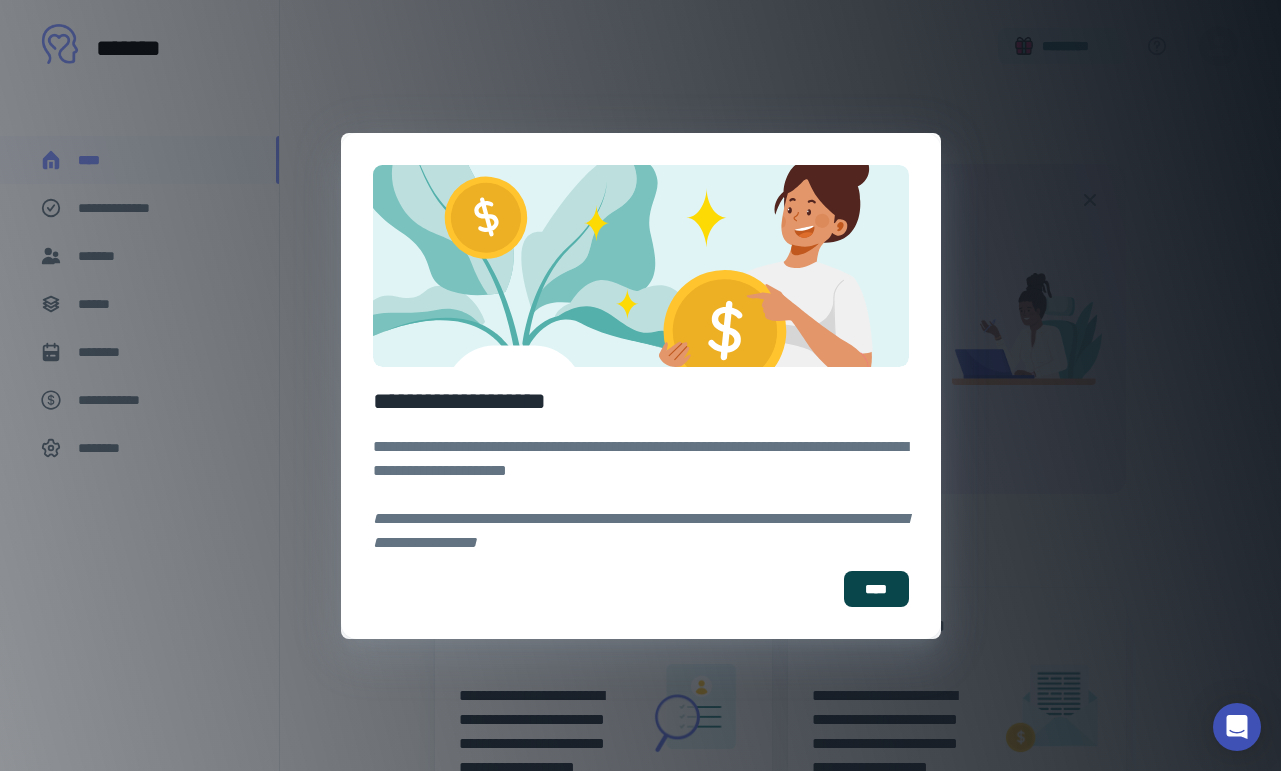 click on "****" at bounding box center [876, 589] 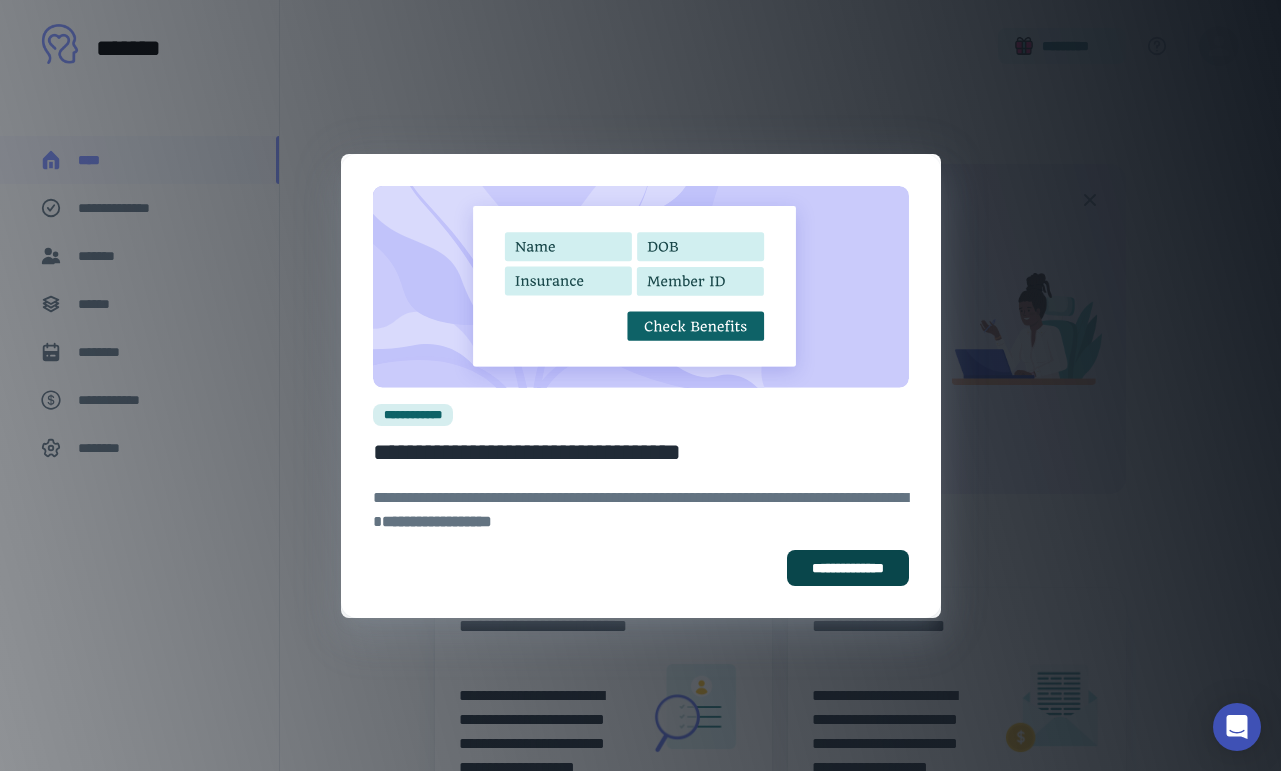 click on "**********" at bounding box center (848, 568) 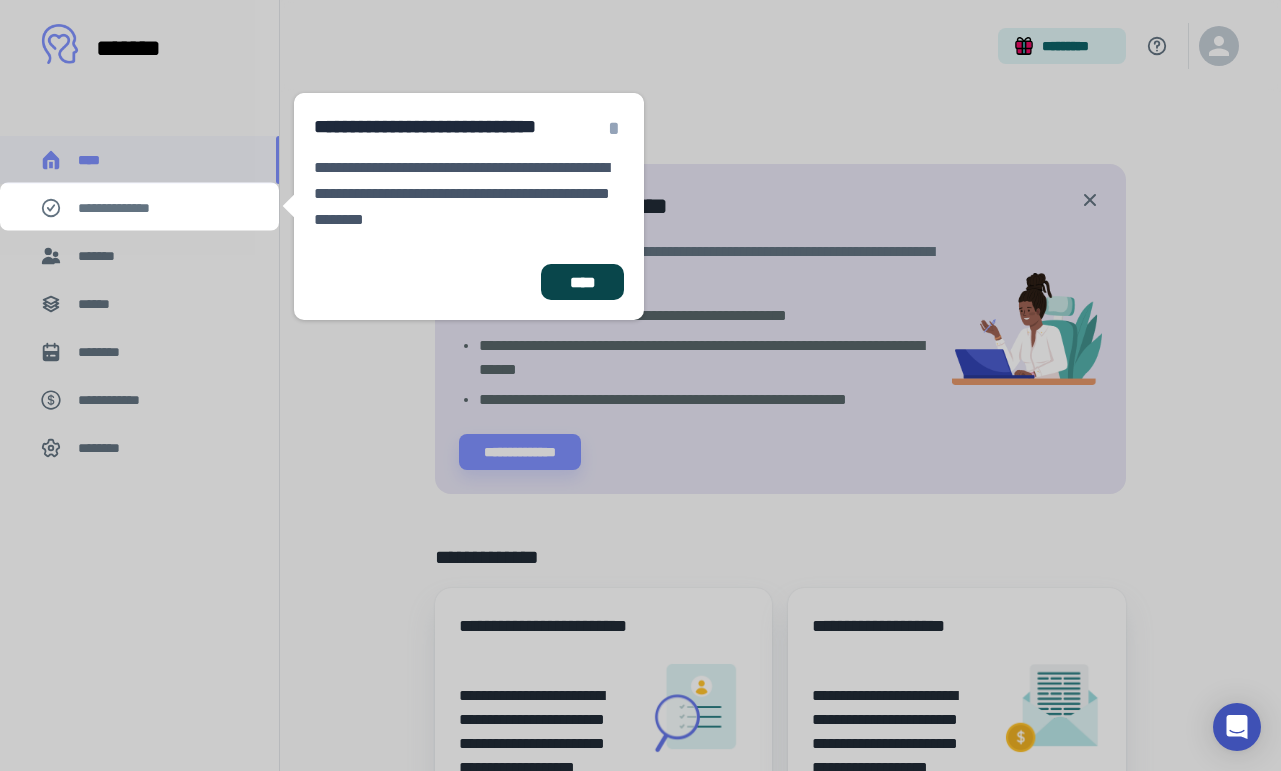 click on "****" at bounding box center (582, 282) 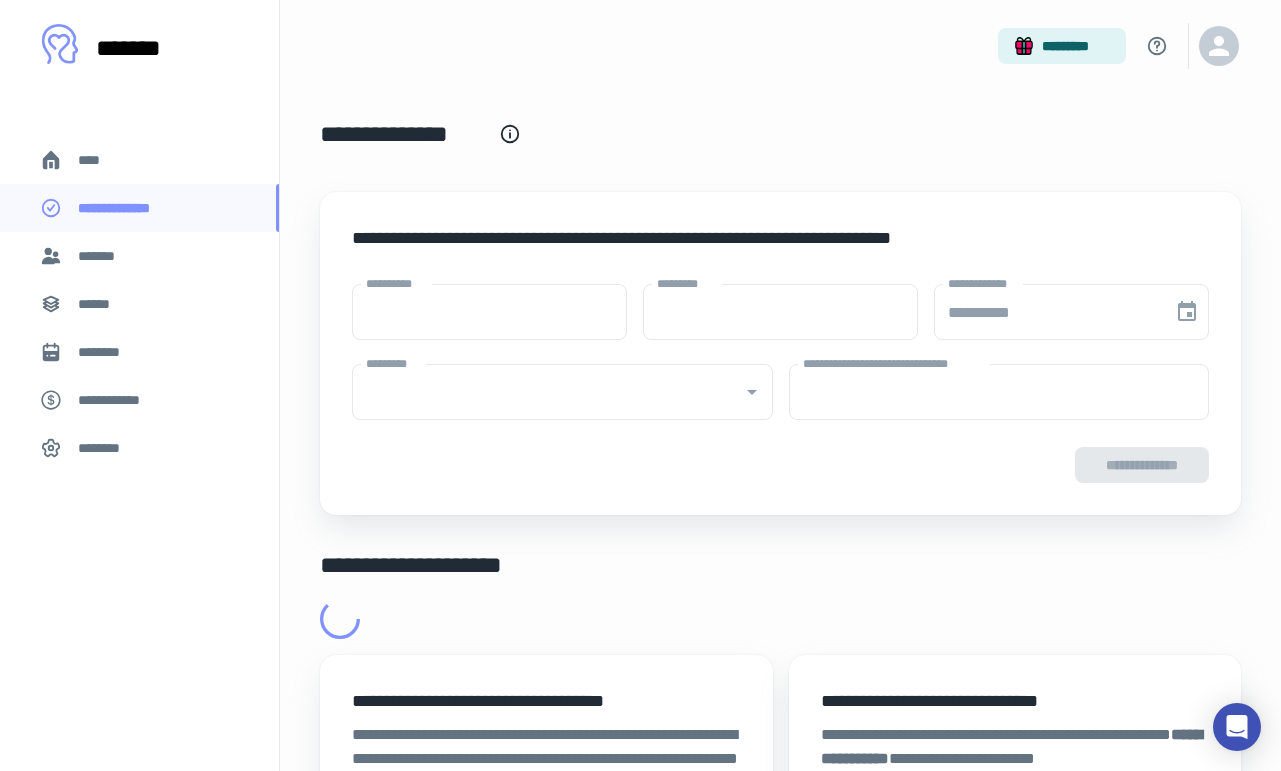 type on "****" 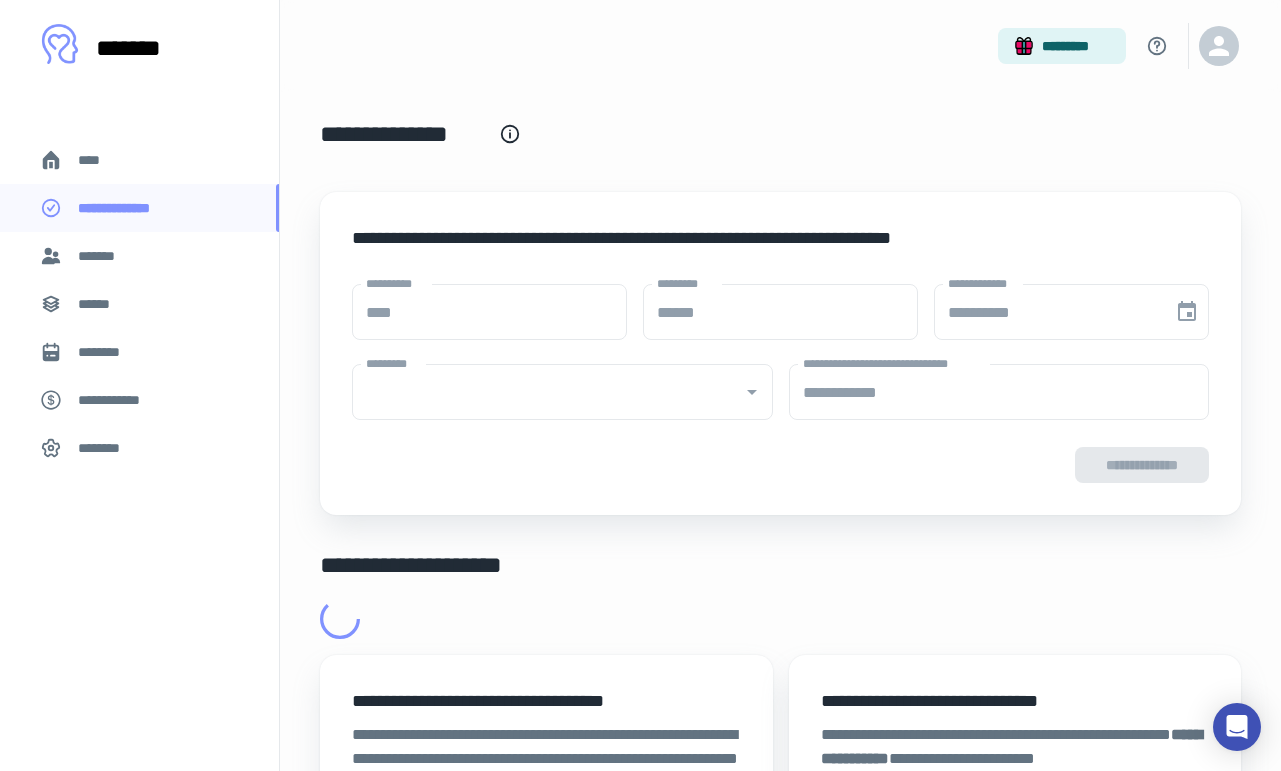 type on "**********" 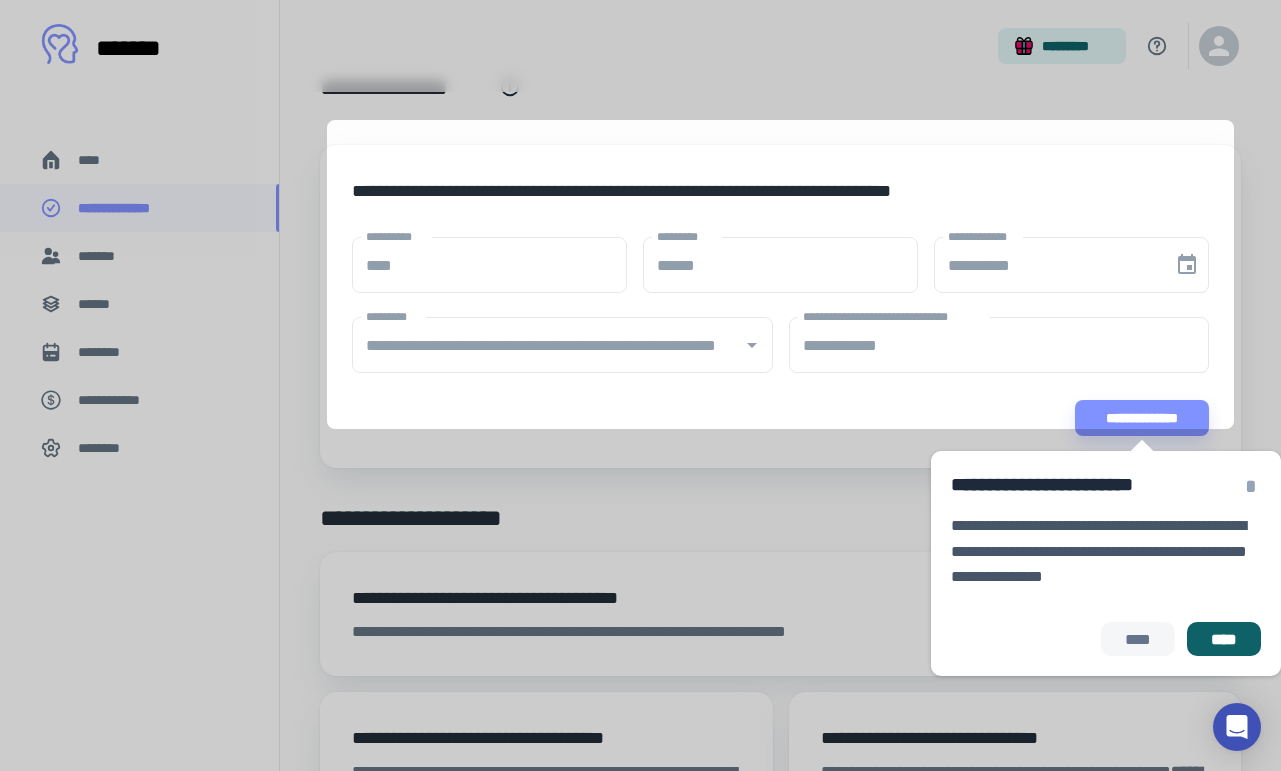 scroll, scrollTop: 79, scrollLeft: 0, axis: vertical 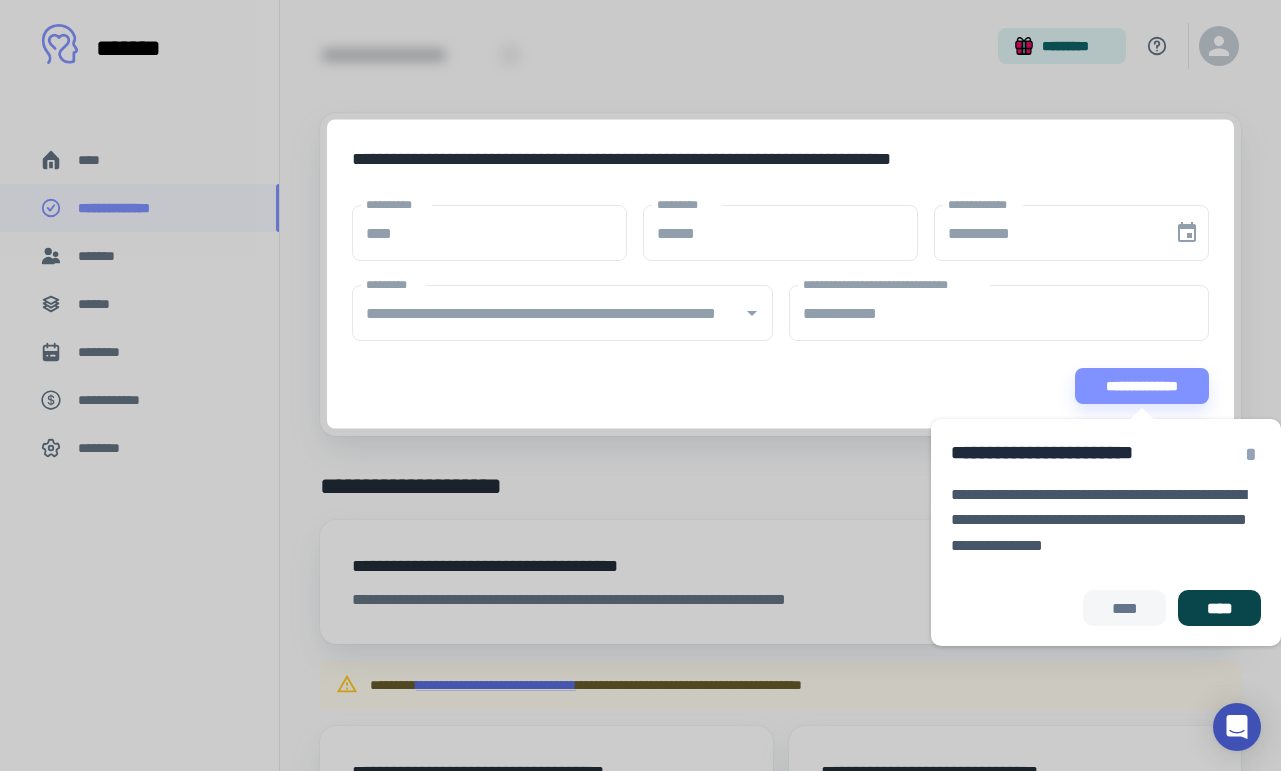 click on "****" at bounding box center [1219, 608] 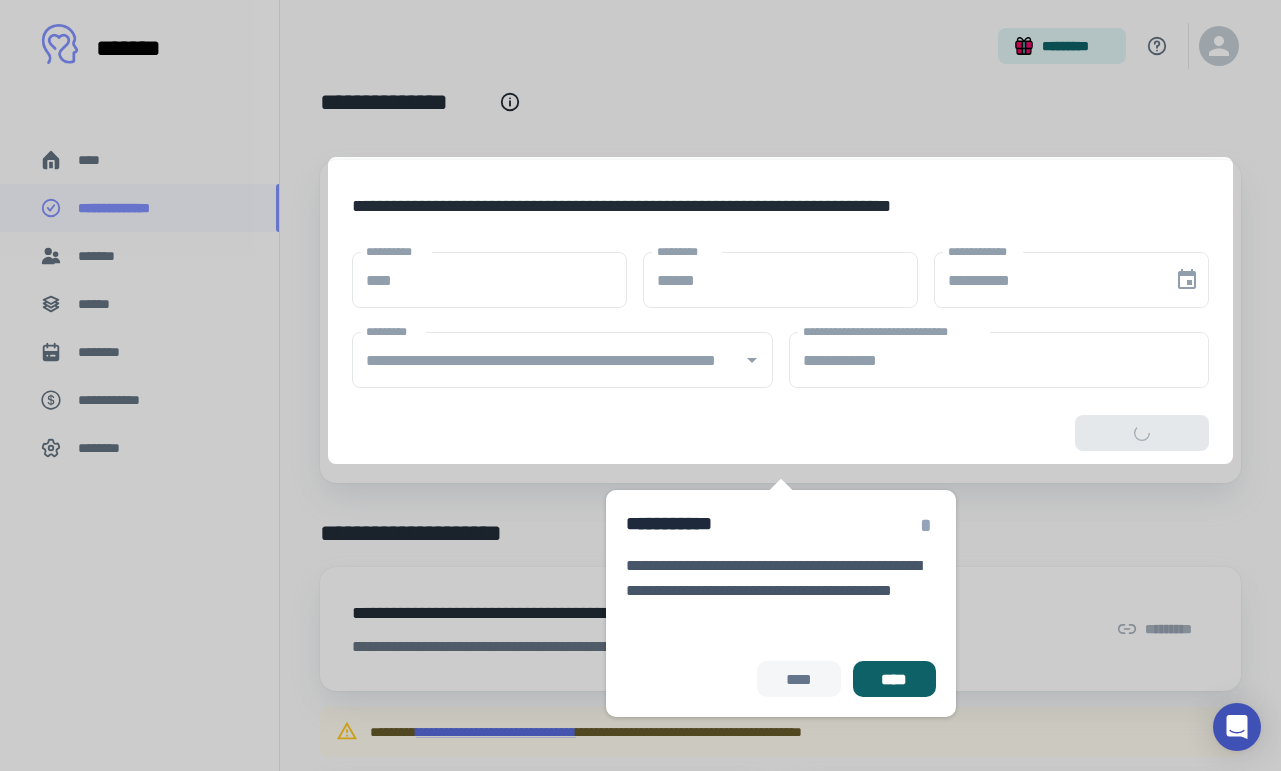 scroll, scrollTop: 0, scrollLeft: 0, axis: both 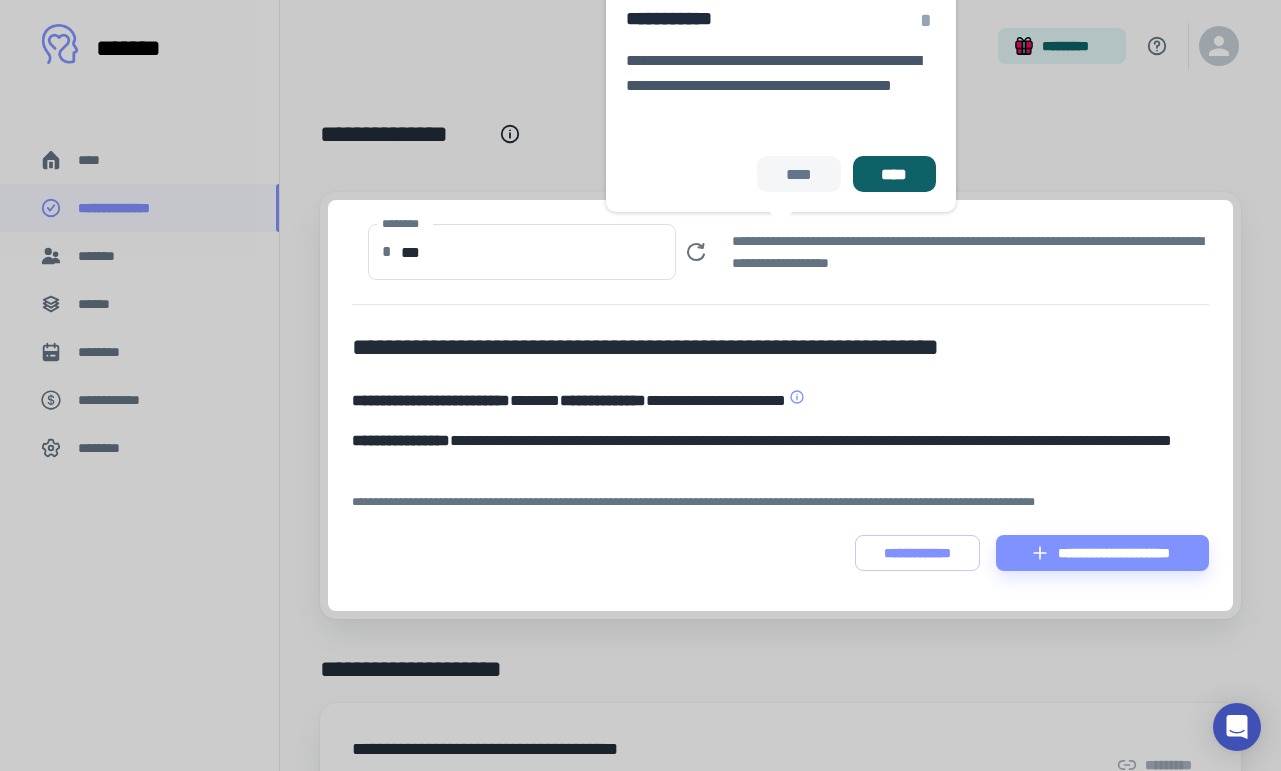 click on "**********" at bounding box center (780, 405) 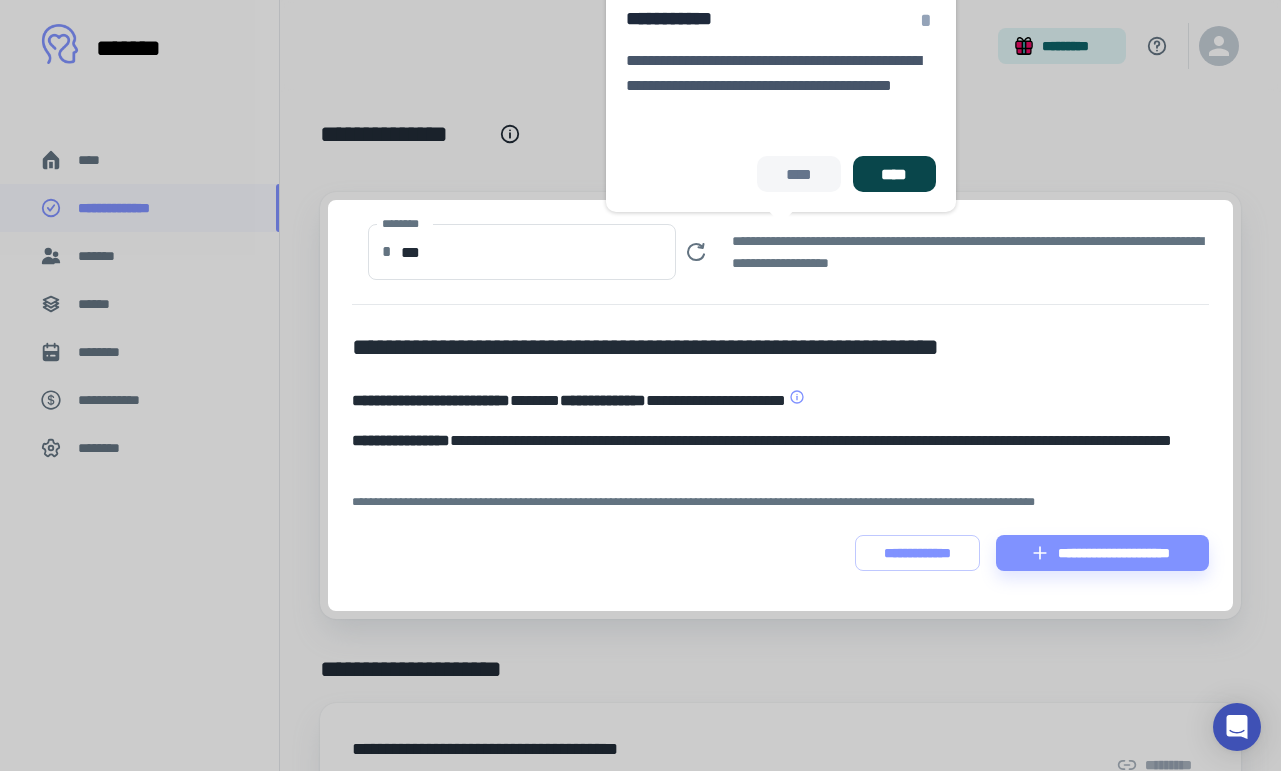 click on "****" at bounding box center (894, 174) 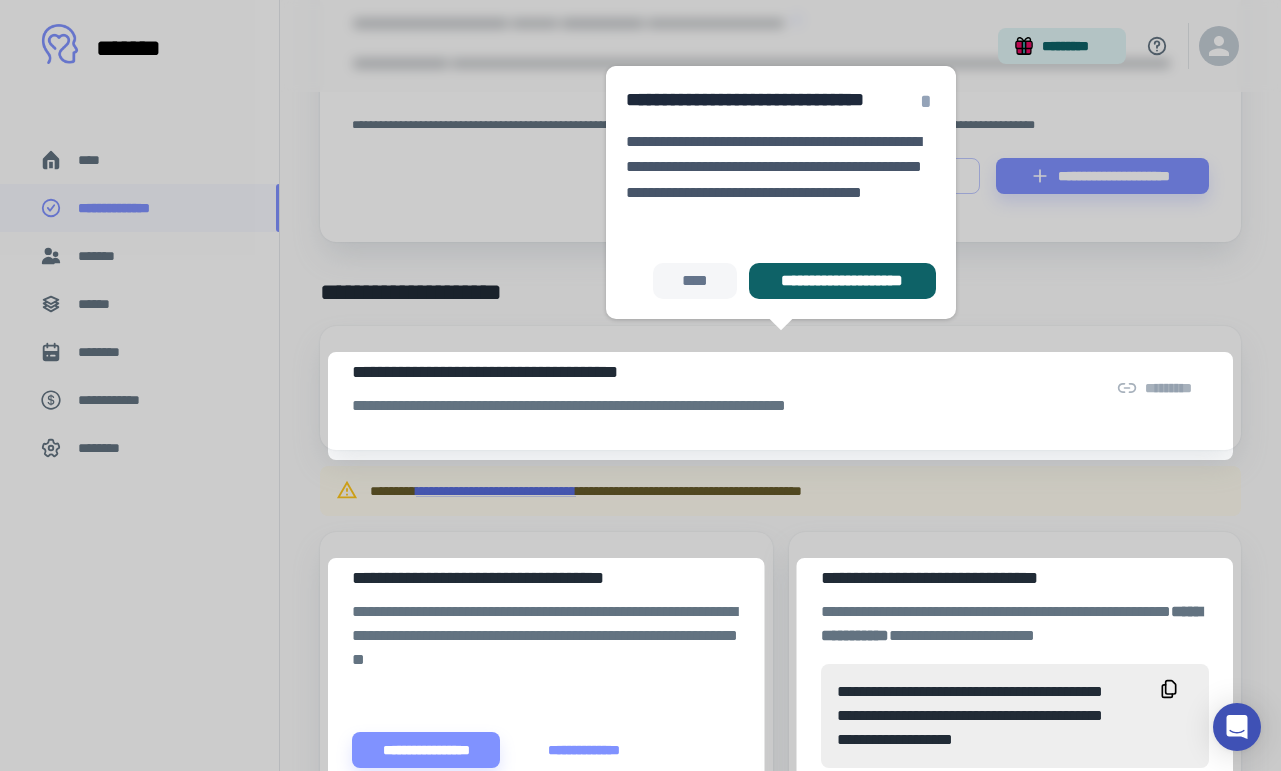scroll, scrollTop: 379, scrollLeft: 0, axis: vertical 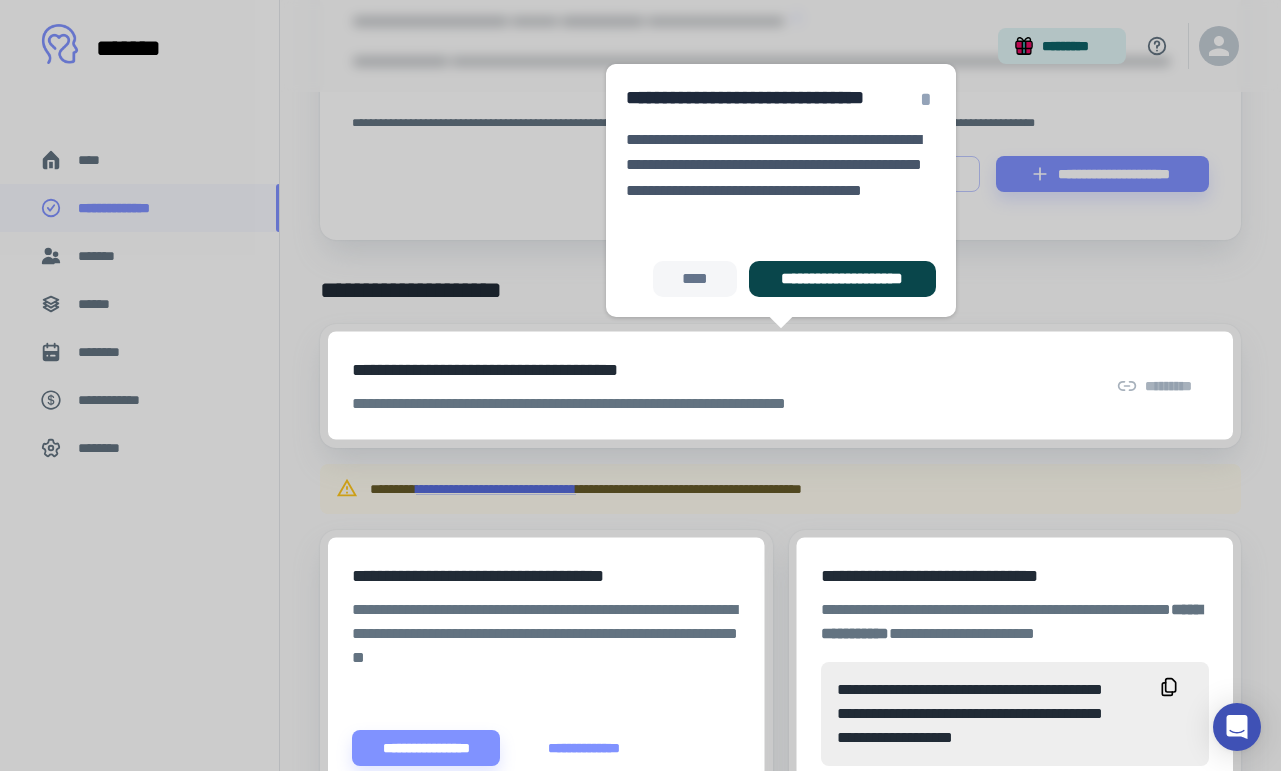 click on "**********" at bounding box center [842, 279] 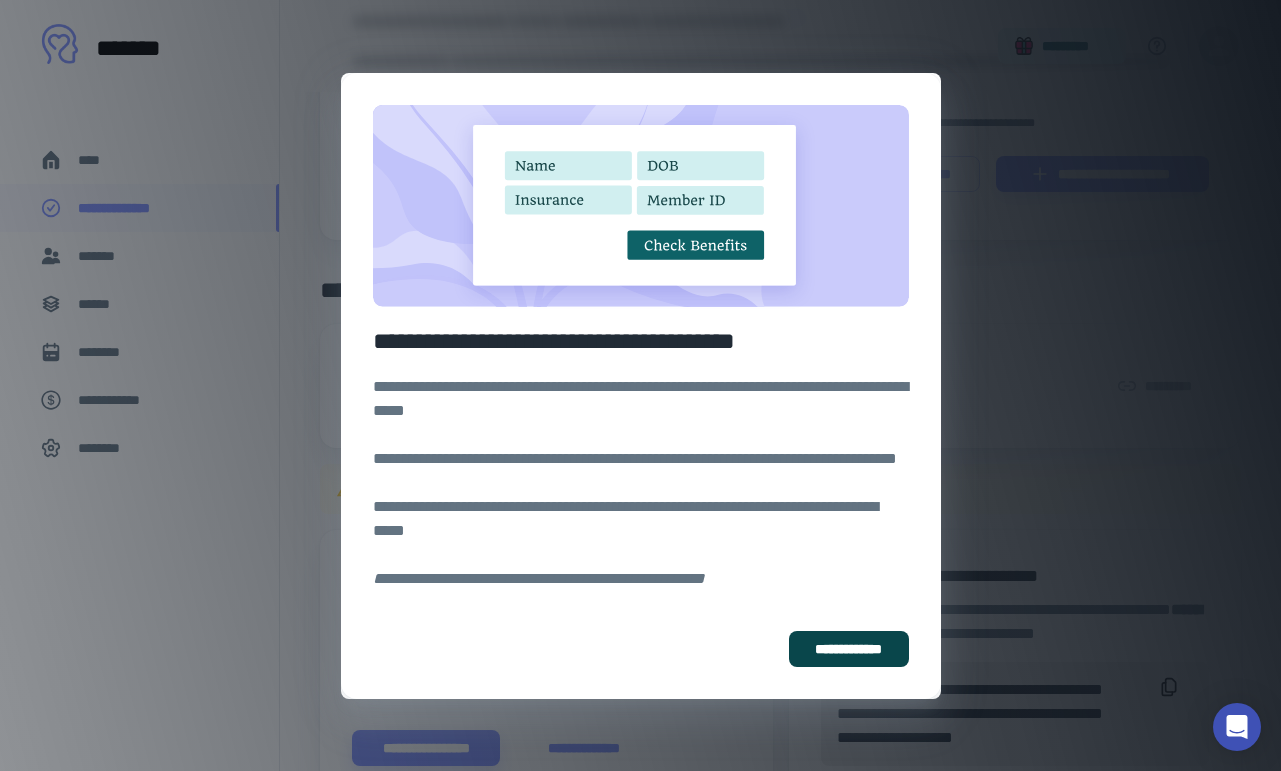 click on "**********" at bounding box center (848, 649) 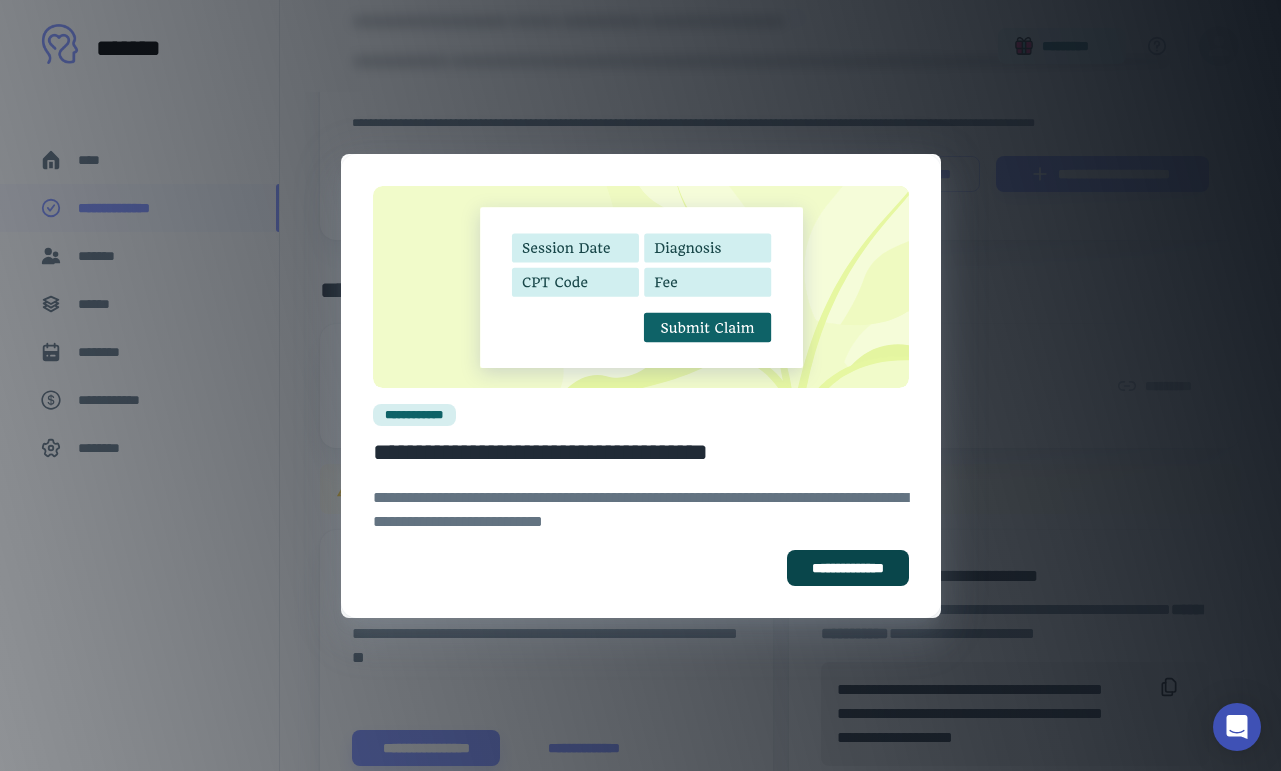 click on "**********" at bounding box center (848, 568) 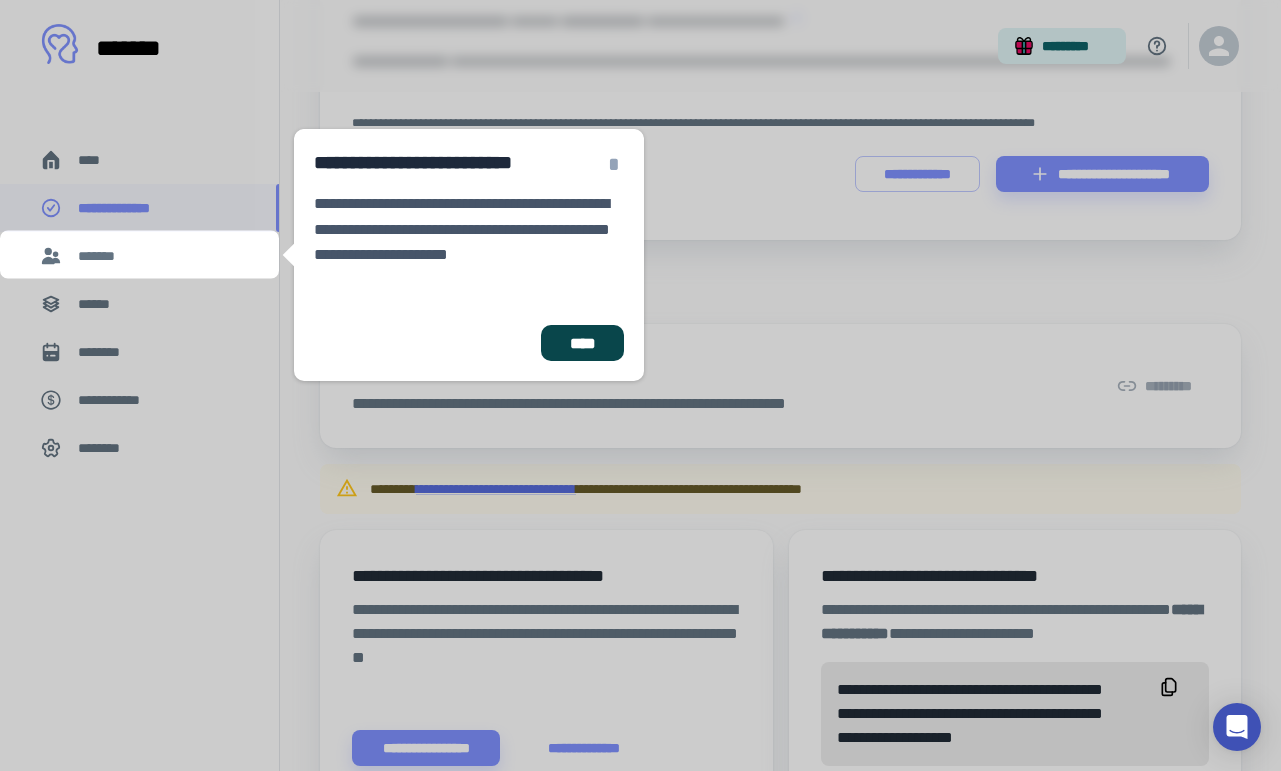 click on "****" at bounding box center (582, 343) 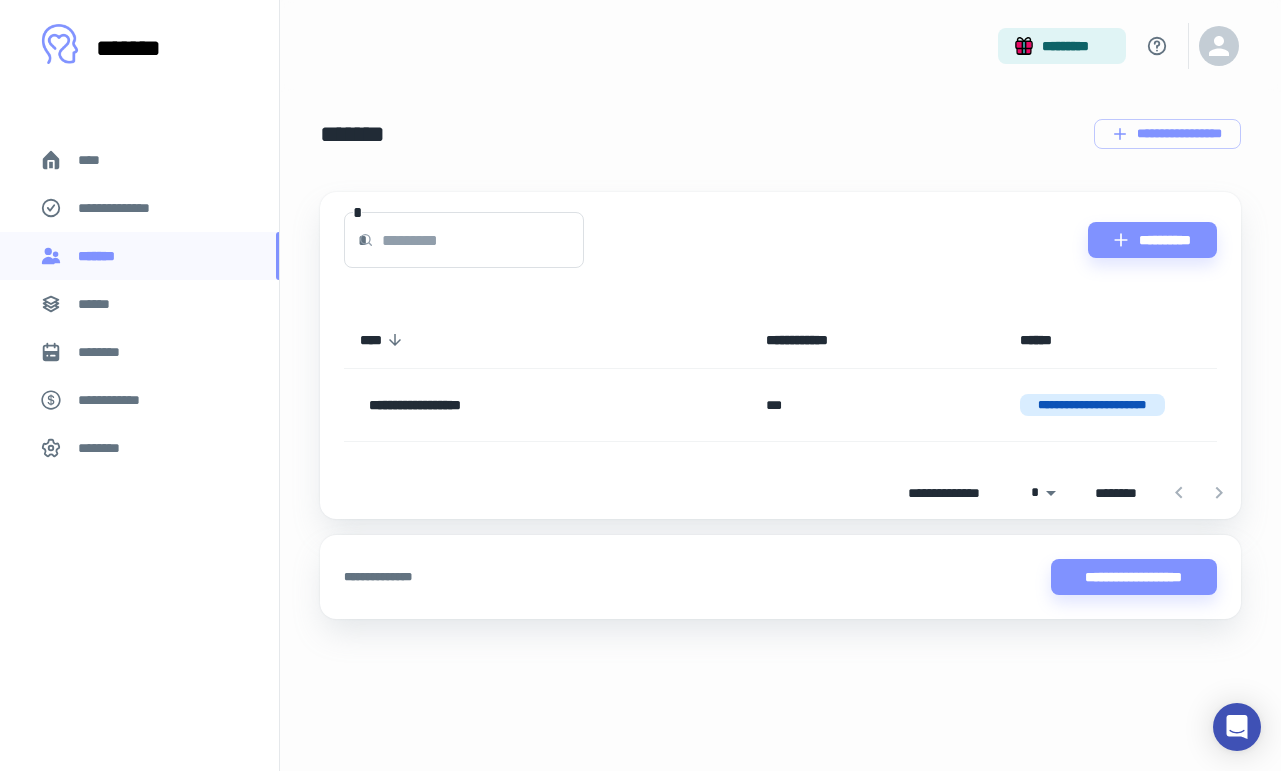 scroll, scrollTop: 0, scrollLeft: 0, axis: both 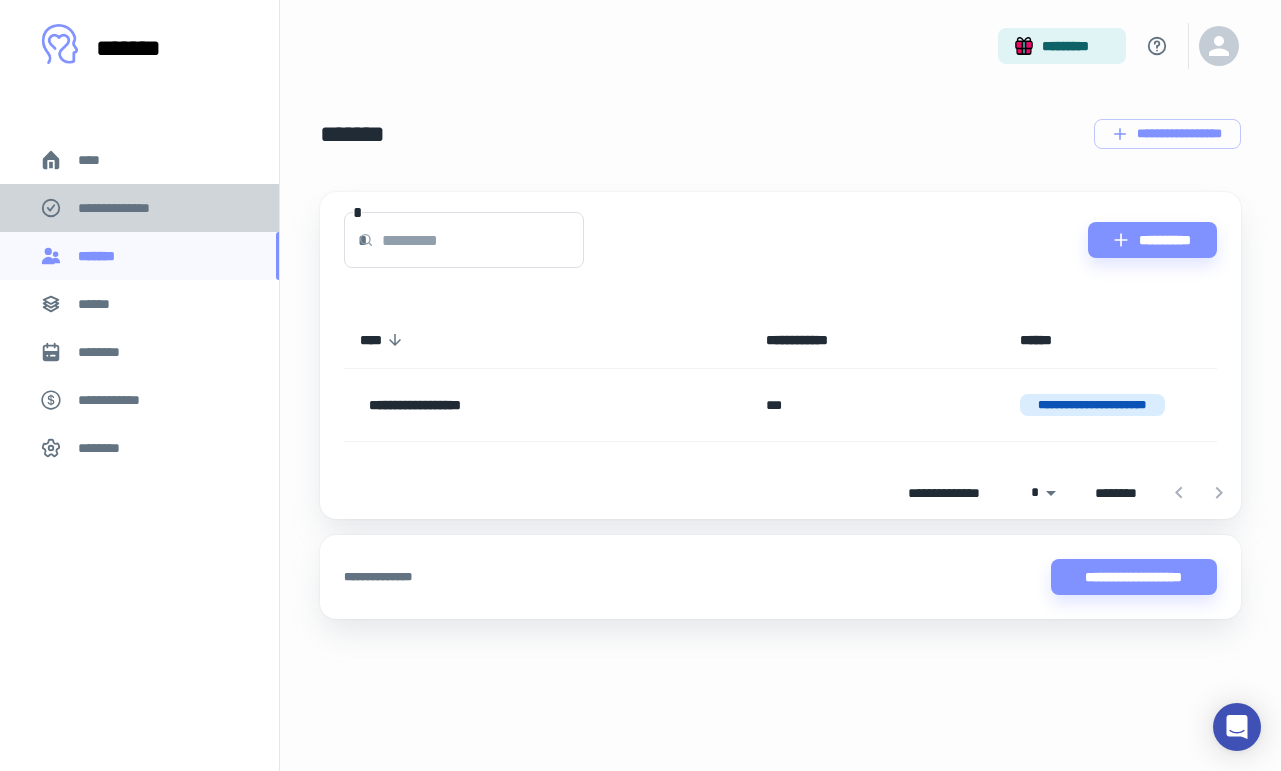 click on "**********" at bounding box center (640, 385) 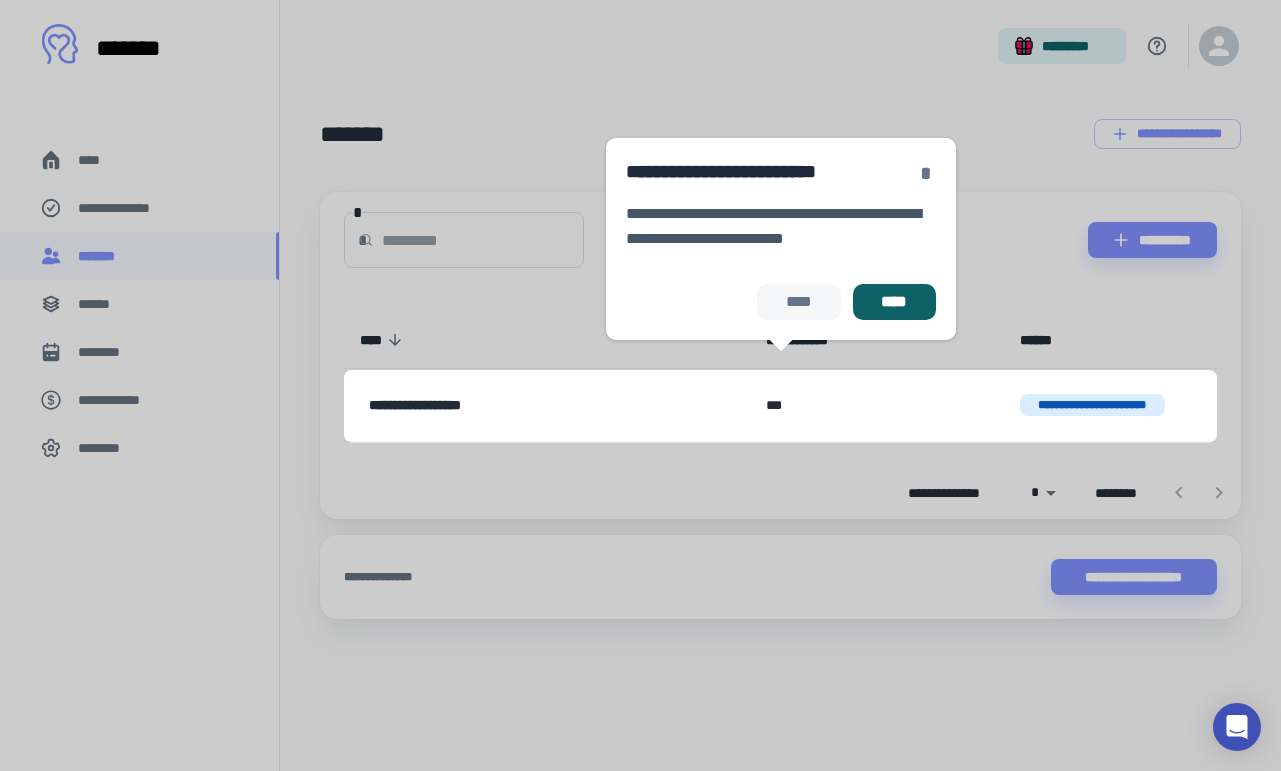 click on "*" at bounding box center [926, 173] 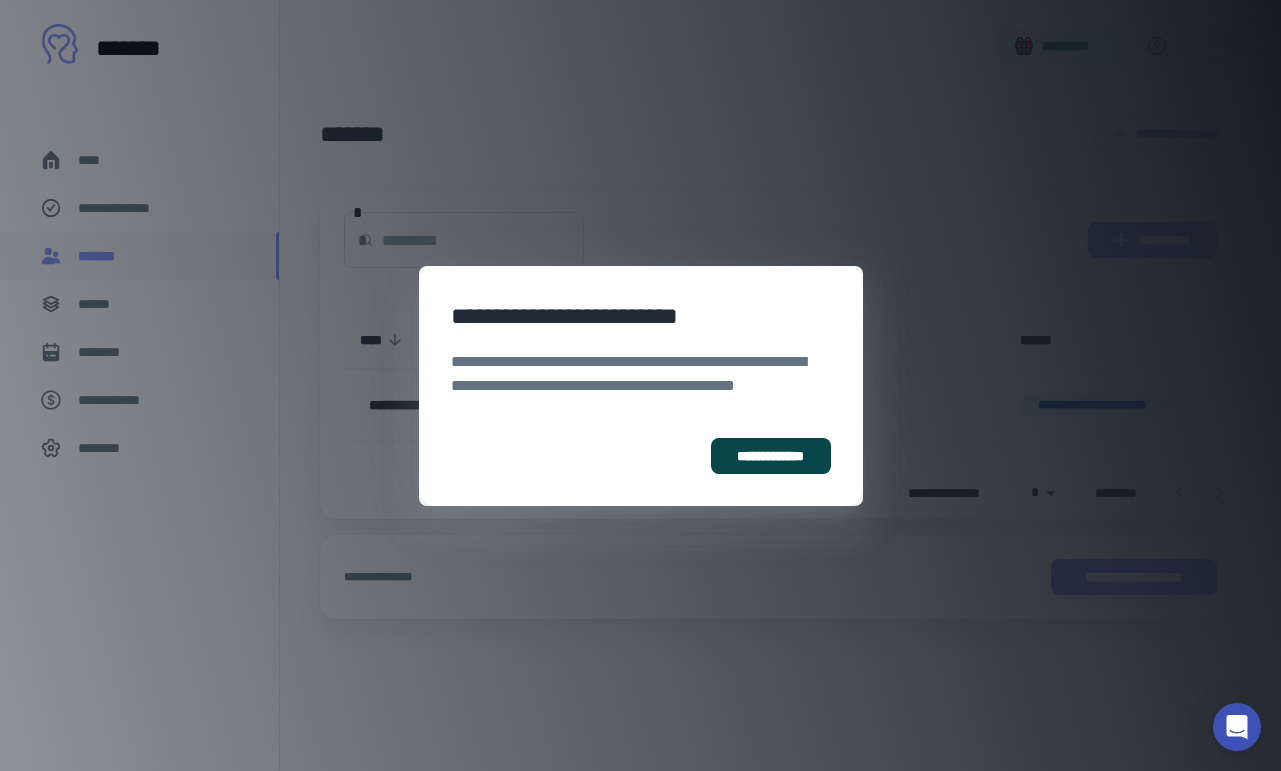 click on "**********" at bounding box center (770, 456) 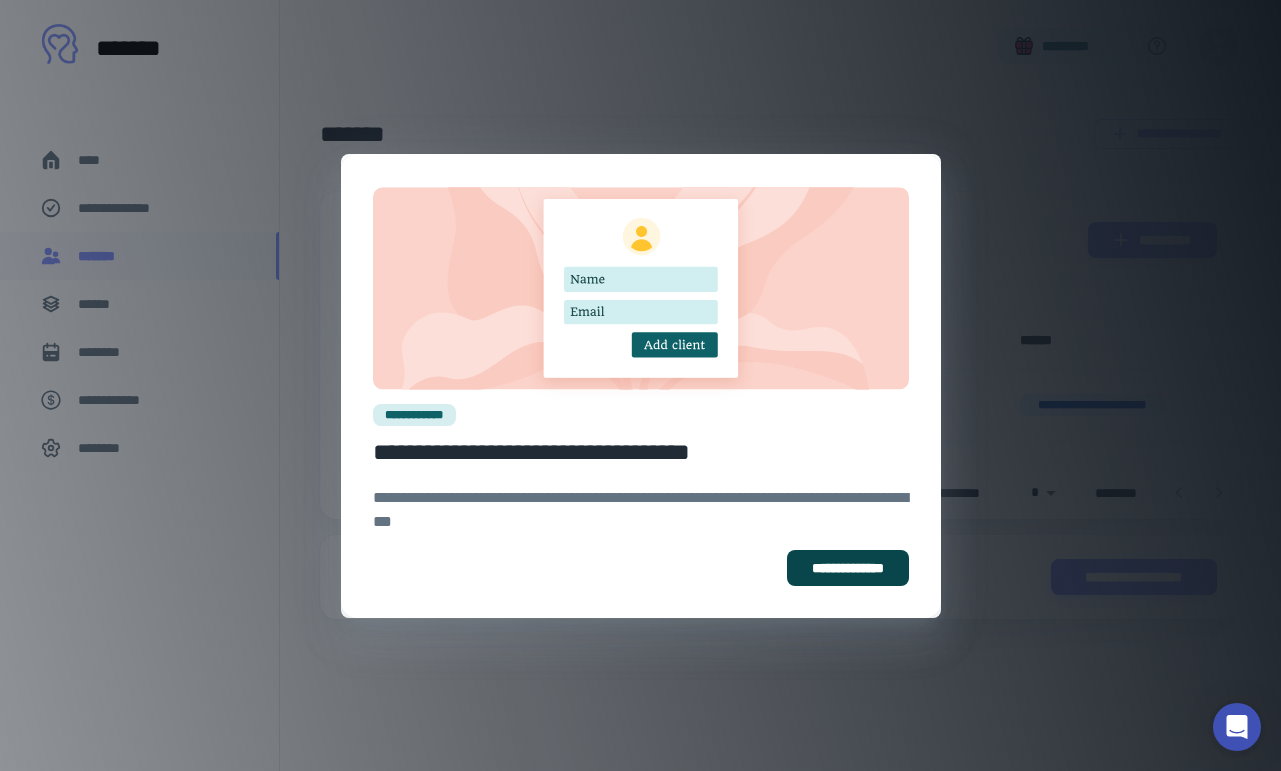 click on "**********" at bounding box center [848, 568] 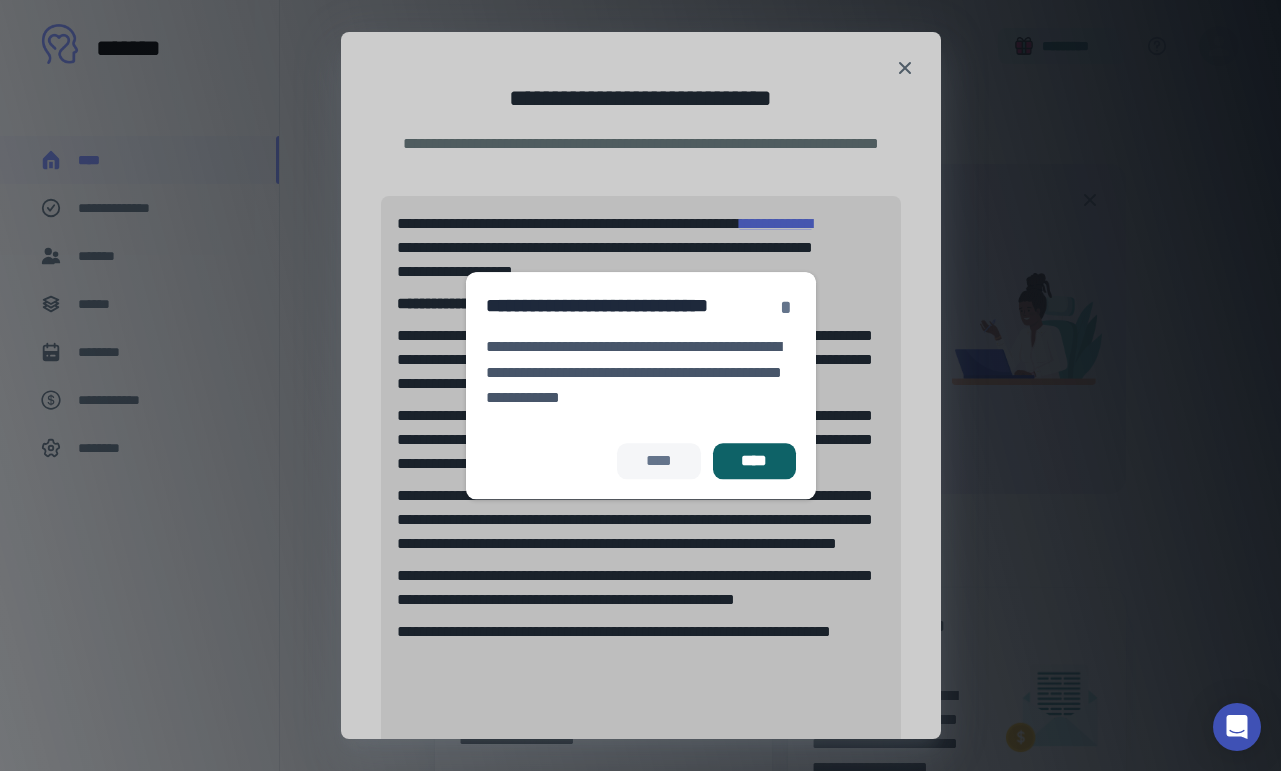 click on "*" at bounding box center (786, 307) 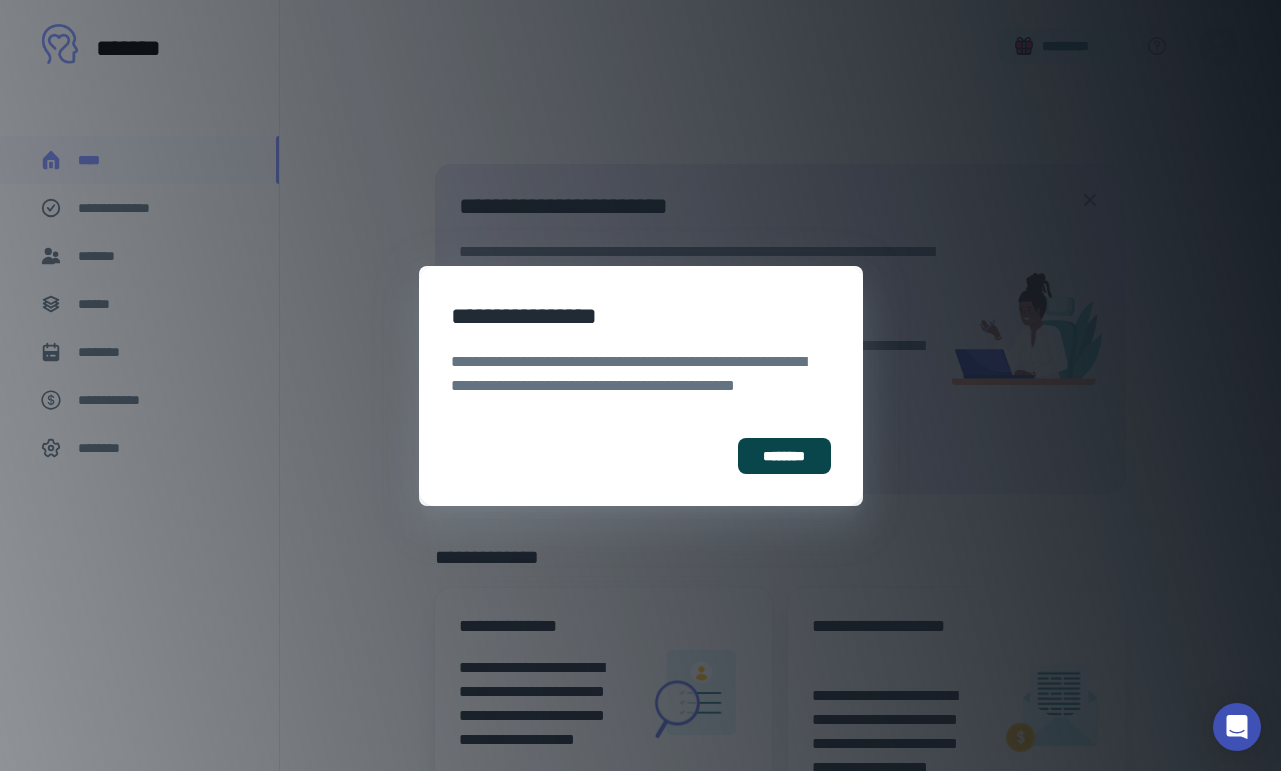 click on "********" at bounding box center [784, 456] 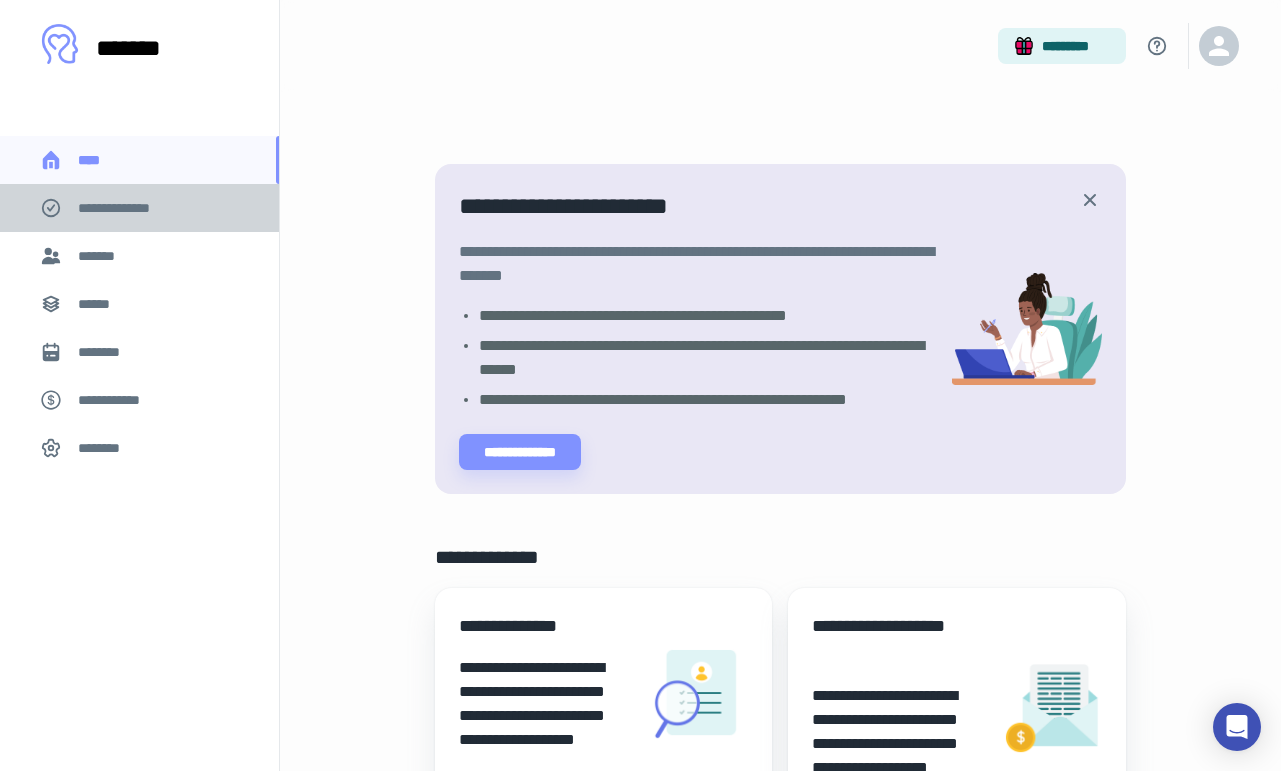 click on "**********" at bounding box center [127, 208] 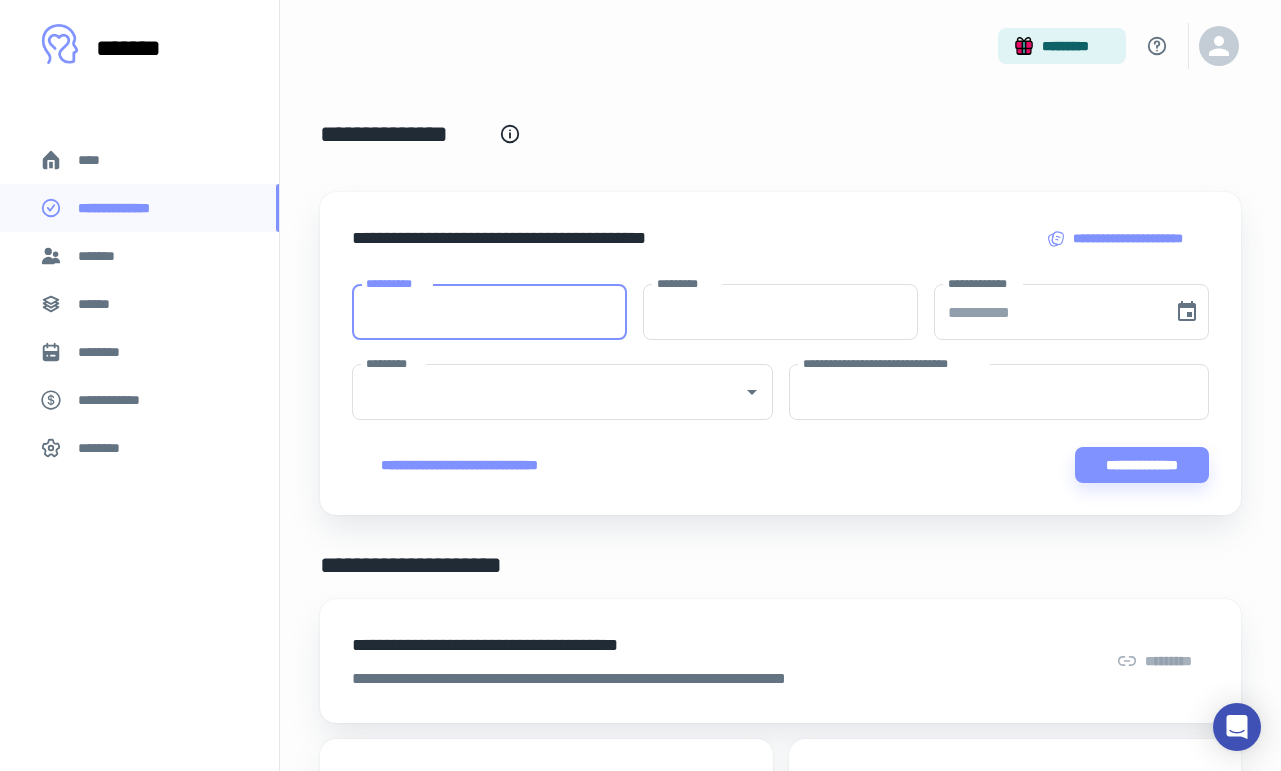 click on "**********" at bounding box center [489, 312] 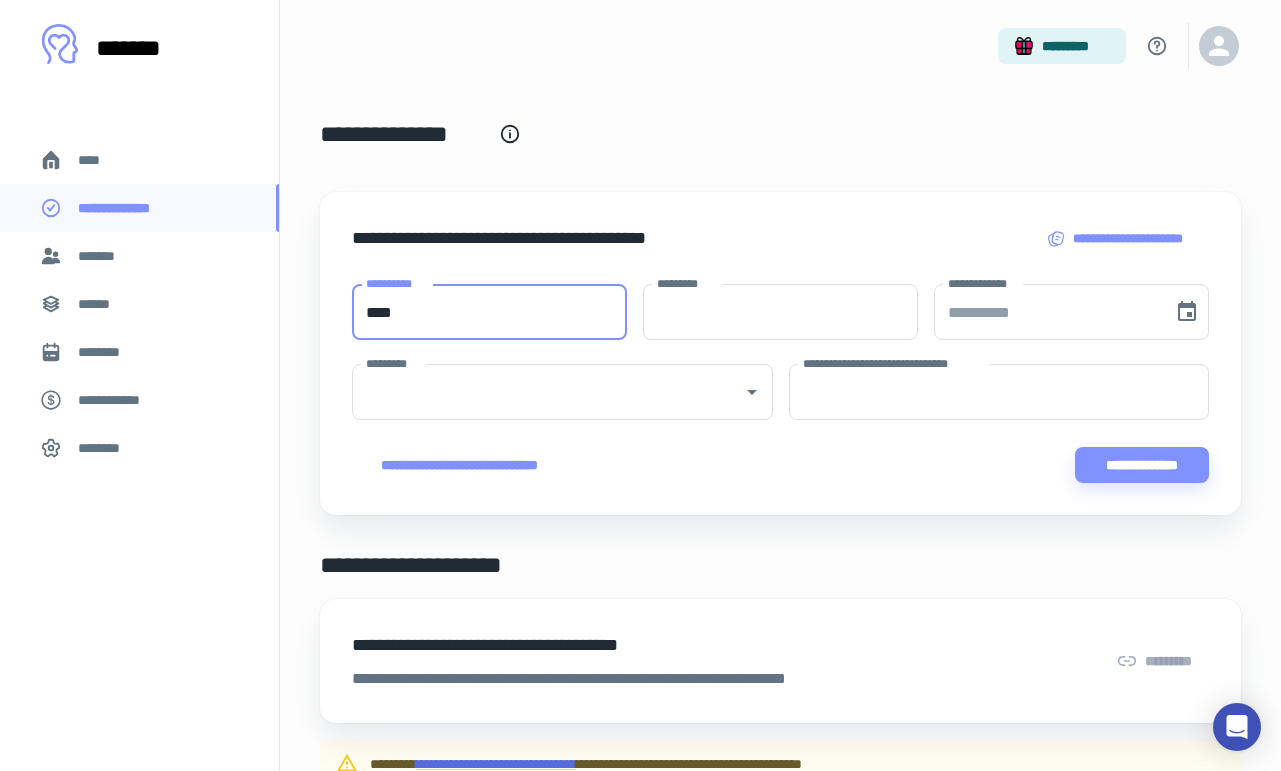 type on "****" 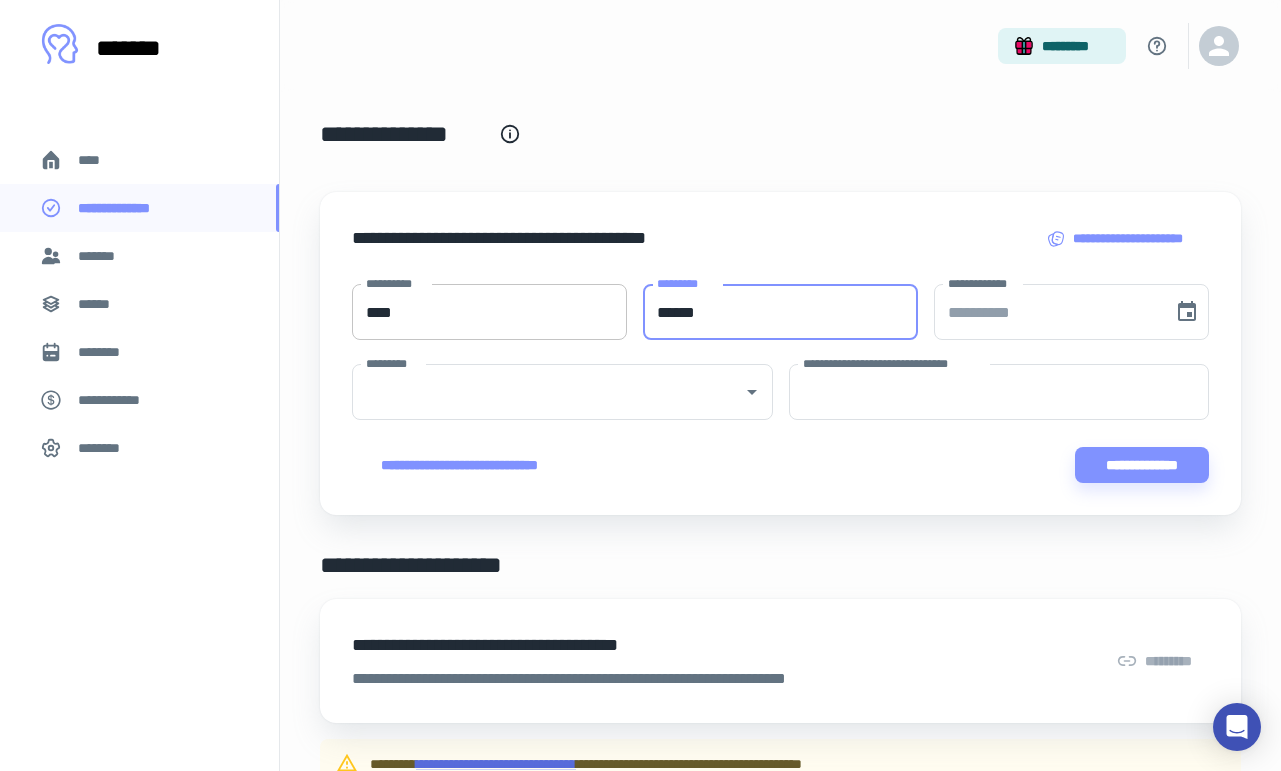 type on "******" 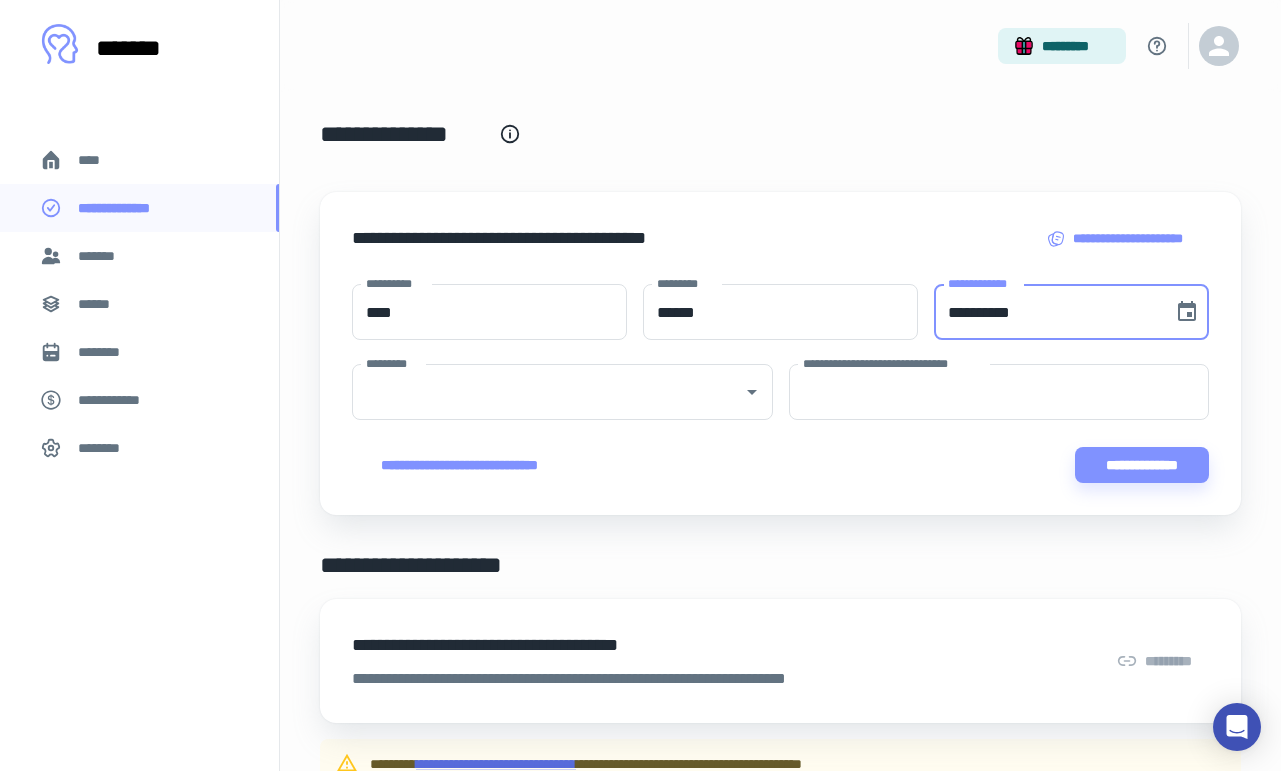 paste 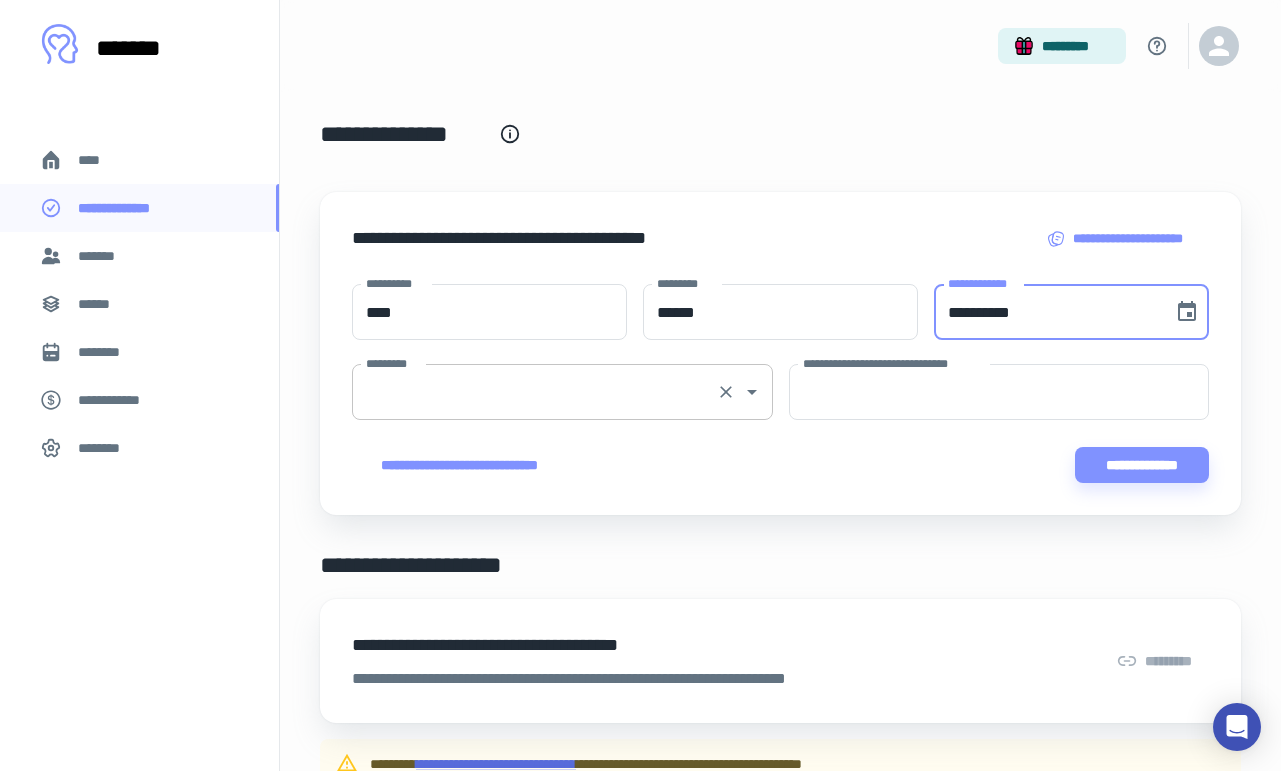 click on "*********" at bounding box center (534, 392) 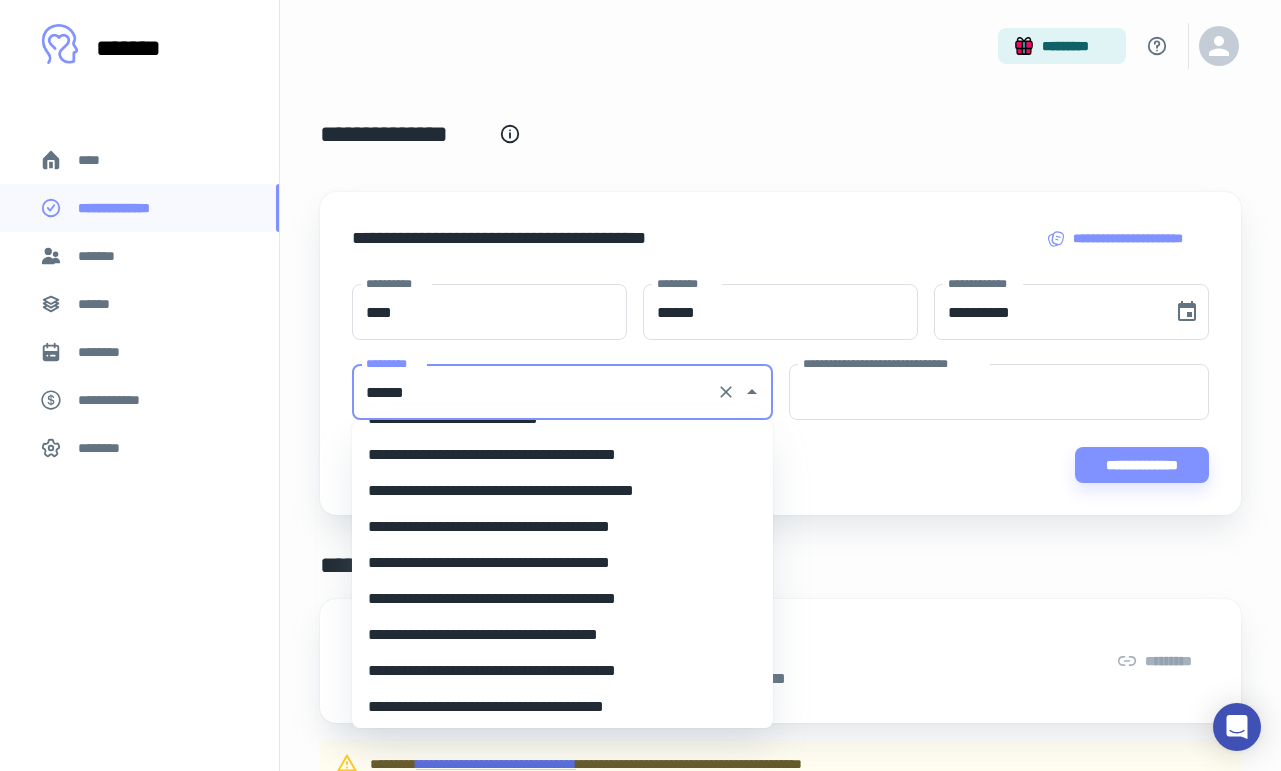 scroll, scrollTop: 0, scrollLeft: 0, axis: both 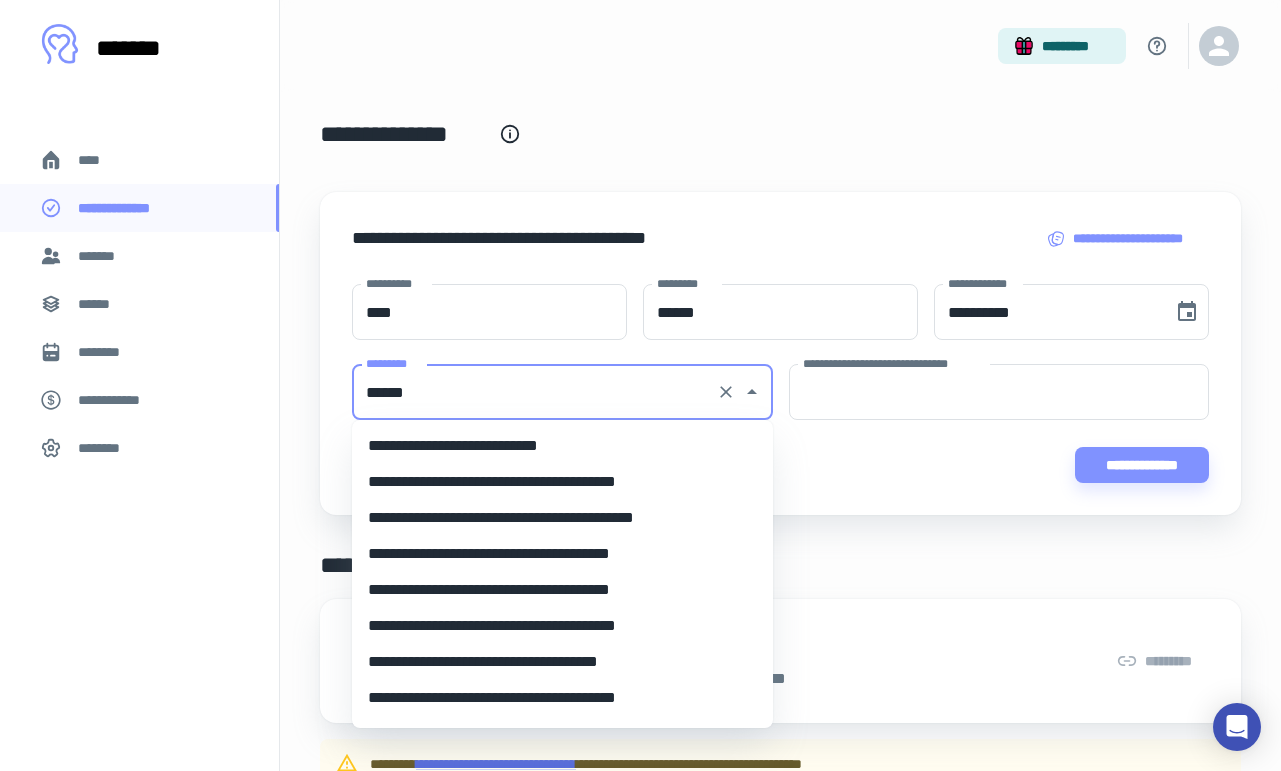 click on "**********" at bounding box center (562, 446) 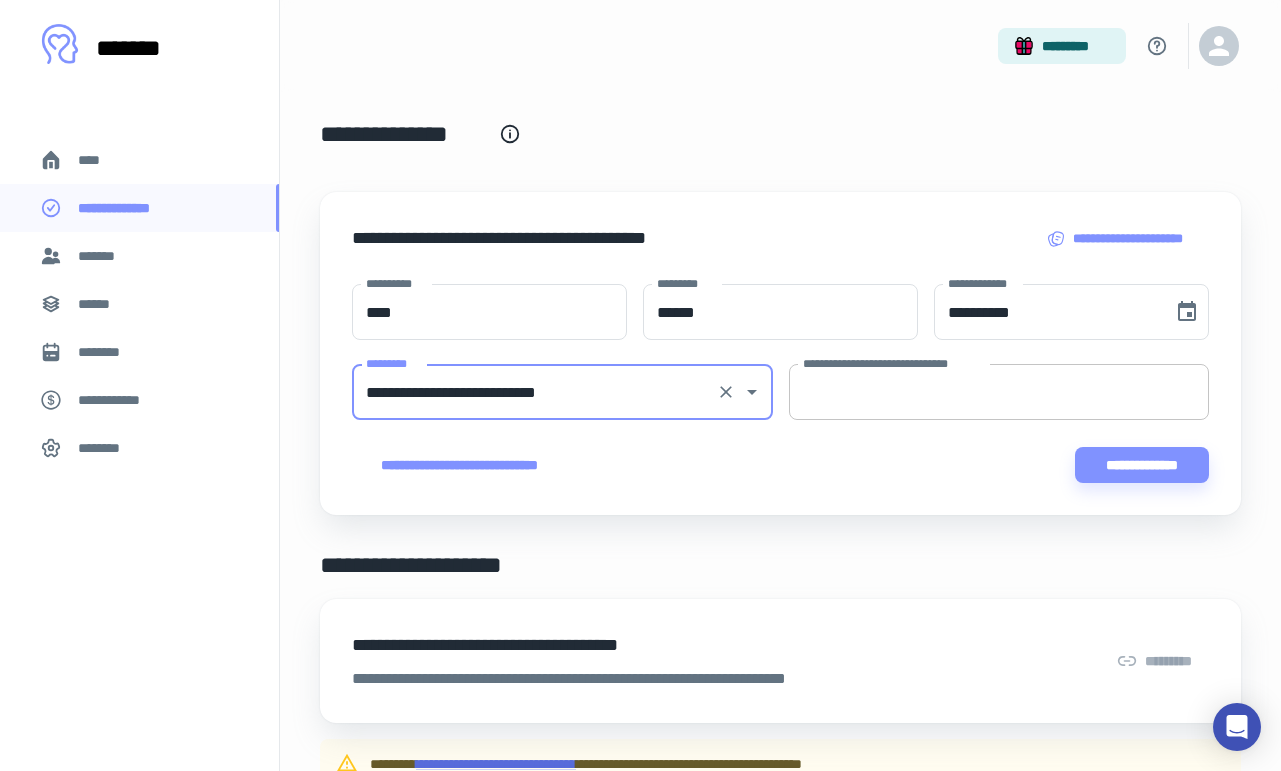 type on "**********" 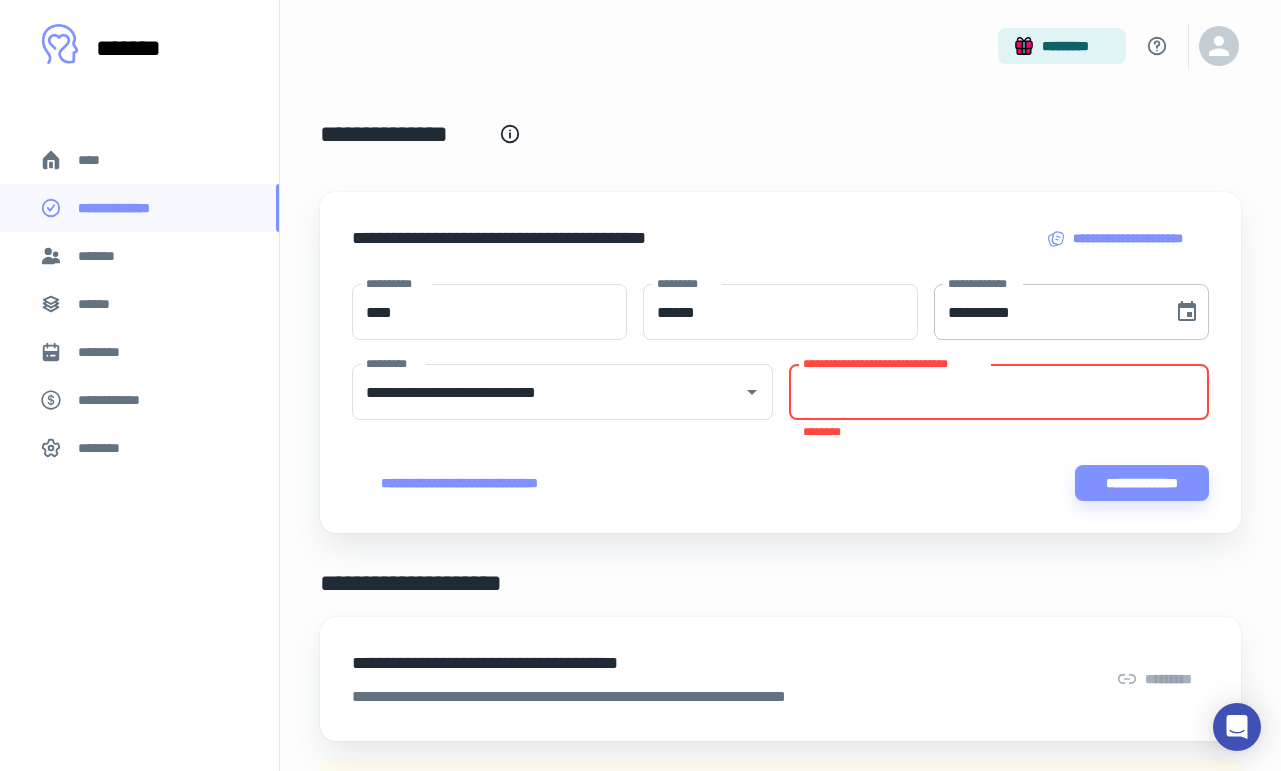paste on "**********" 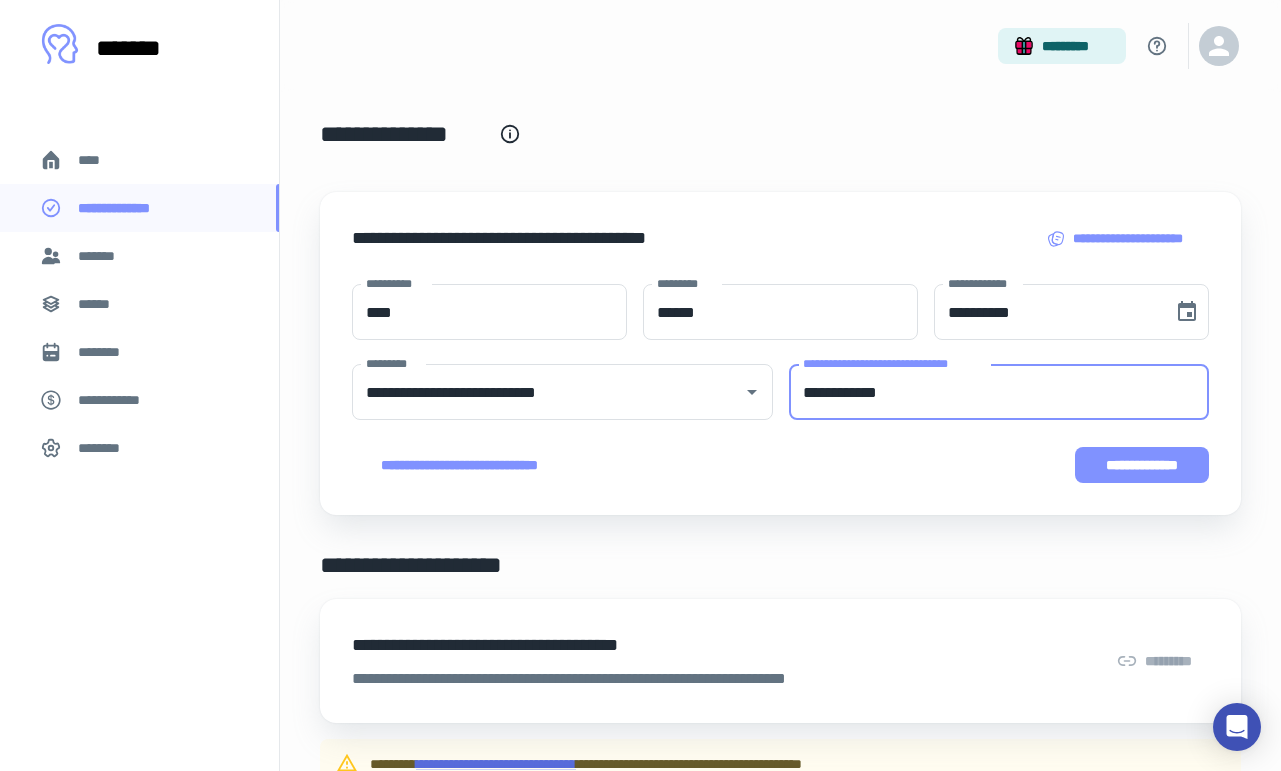 type on "**********" 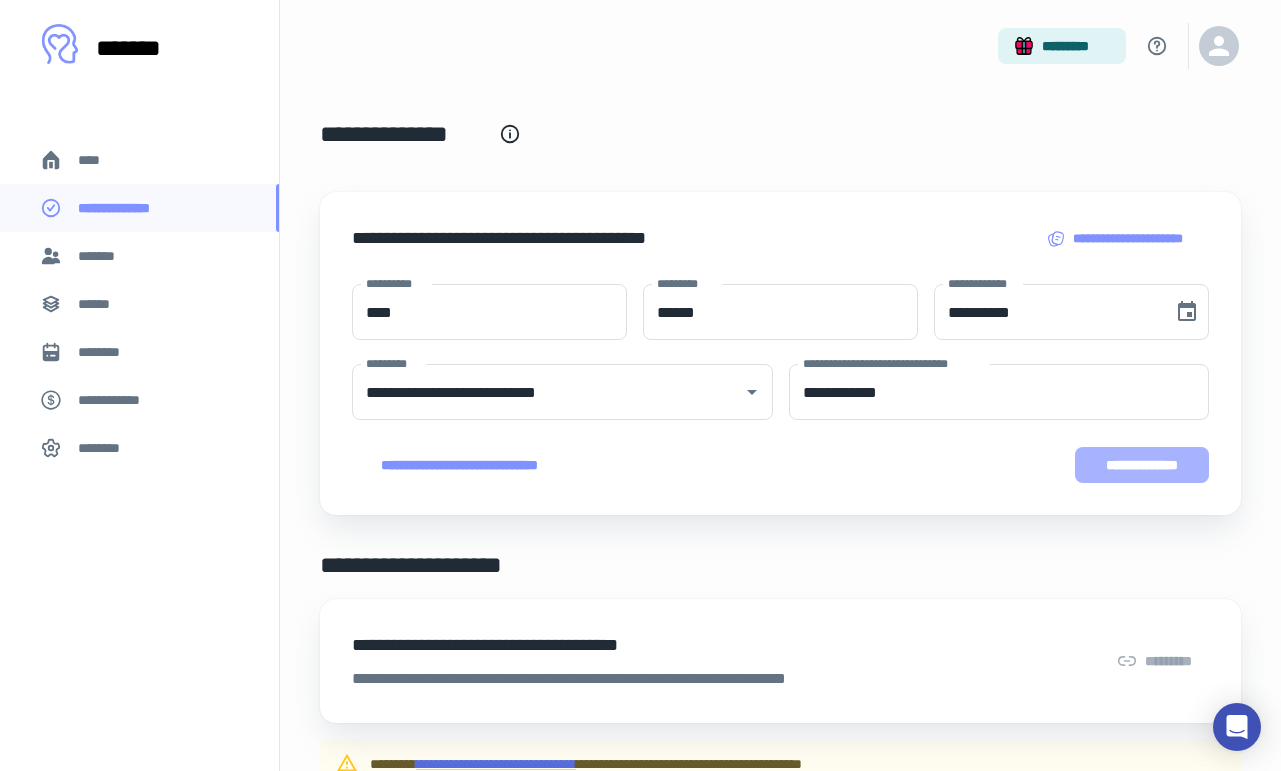 click on "**********" at bounding box center (1142, 465) 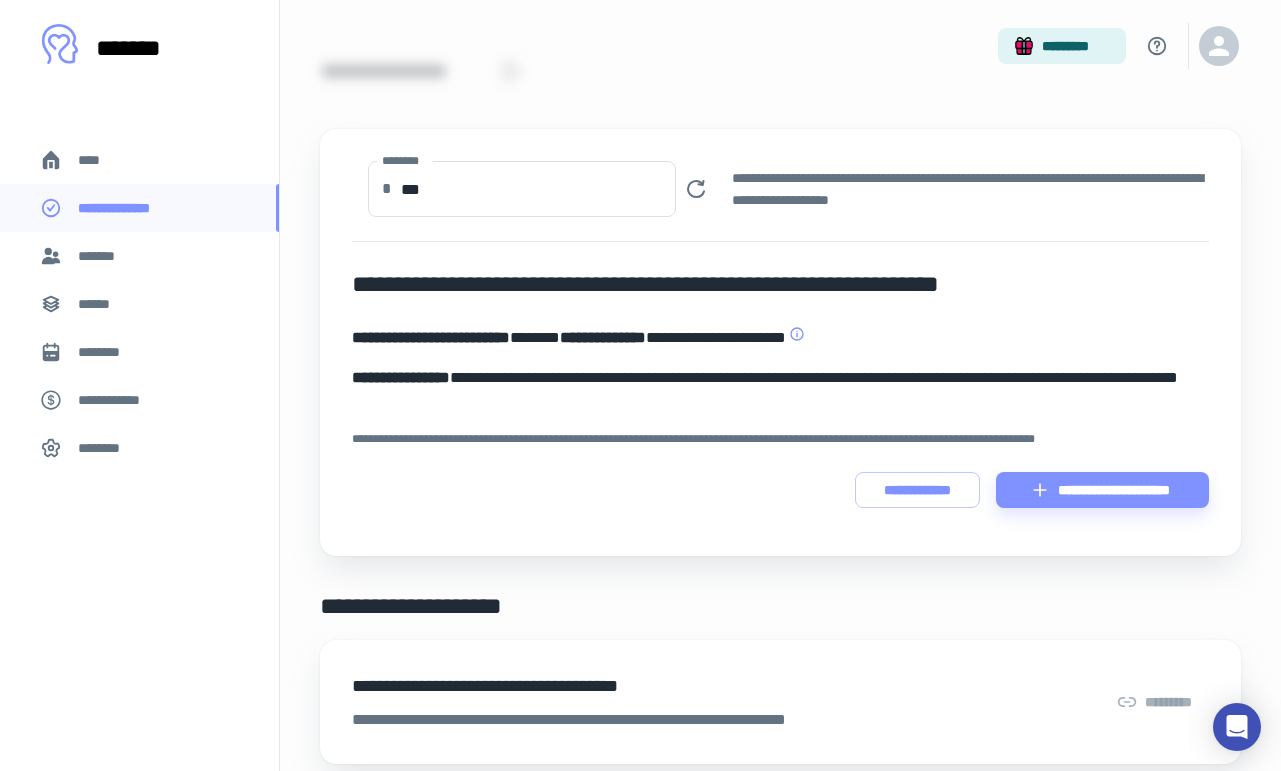 scroll, scrollTop: 62, scrollLeft: 0, axis: vertical 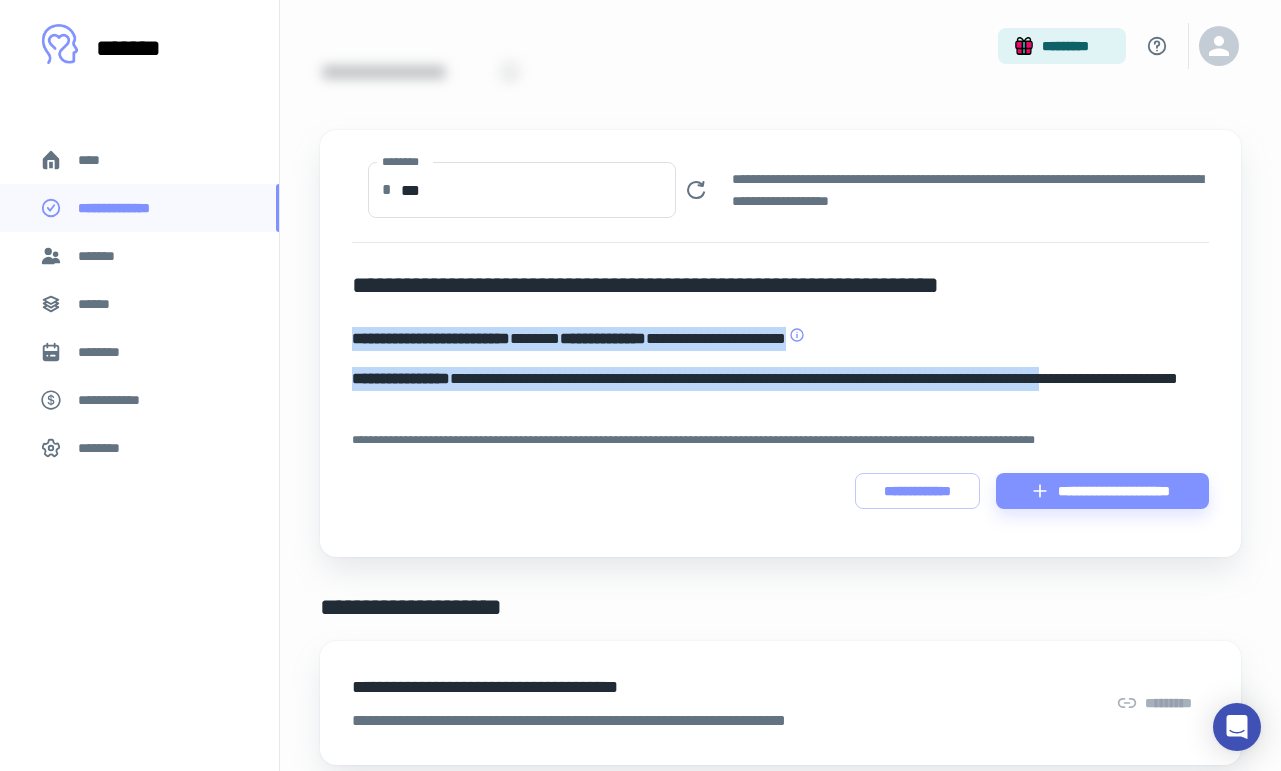 drag, startPoint x: 354, startPoint y: 338, endPoint x: 1203, endPoint y: 384, distance: 850.24524 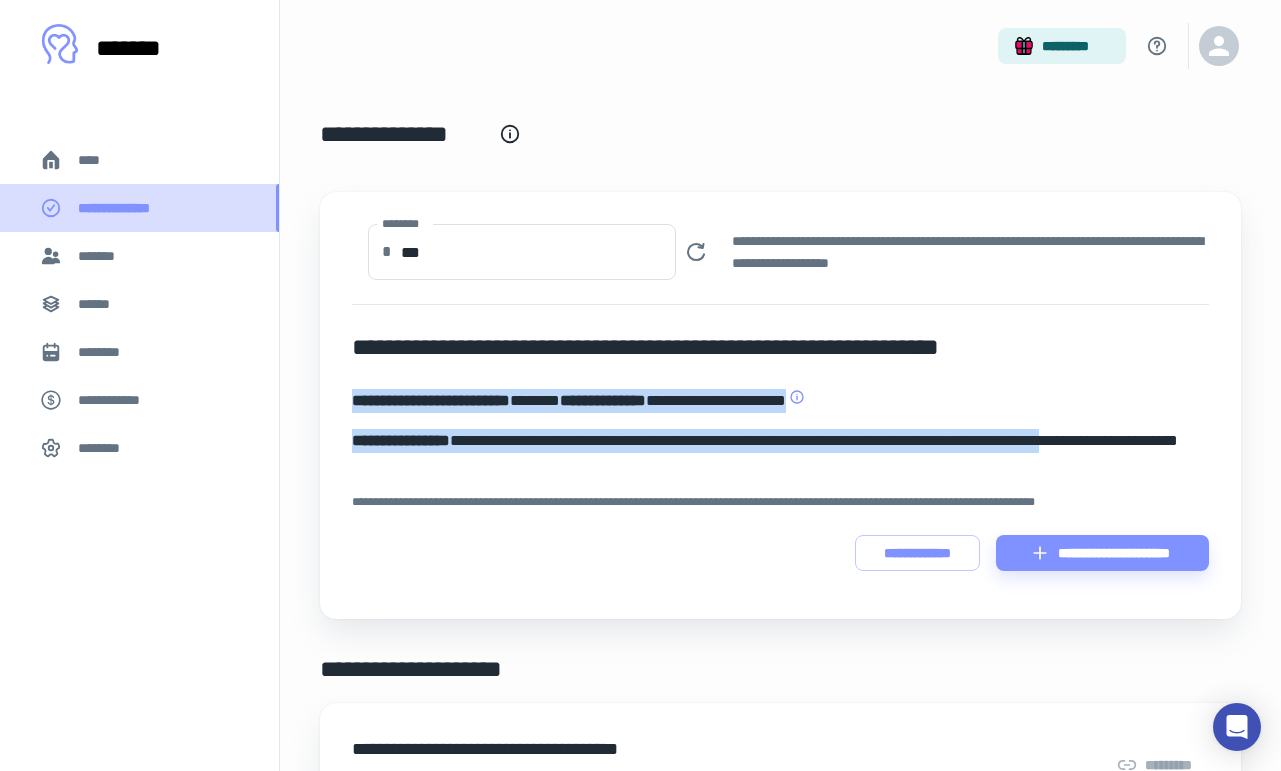 click on "**********" at bounding box center [128, 208] 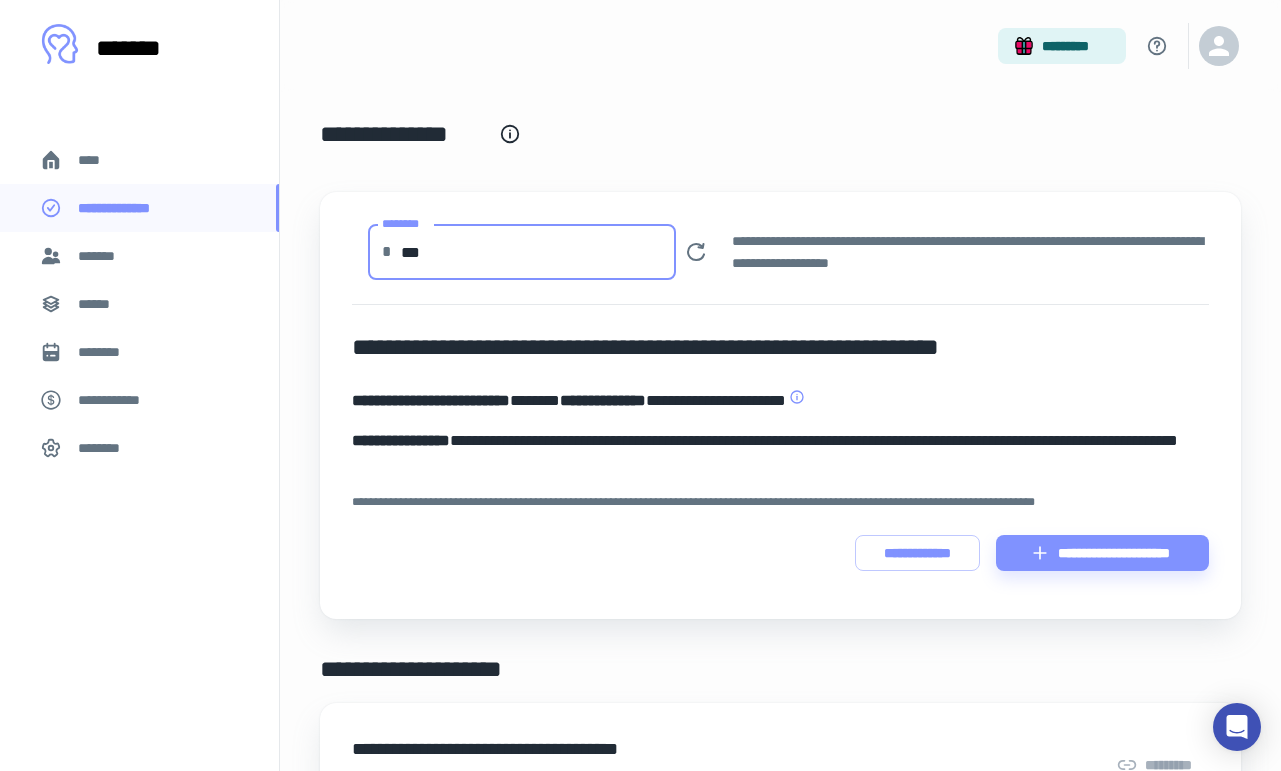 drag, startPoint x: 636, startPoint y: 257, endPoint x: 310, endPoint y: 236, distance: 326.6757 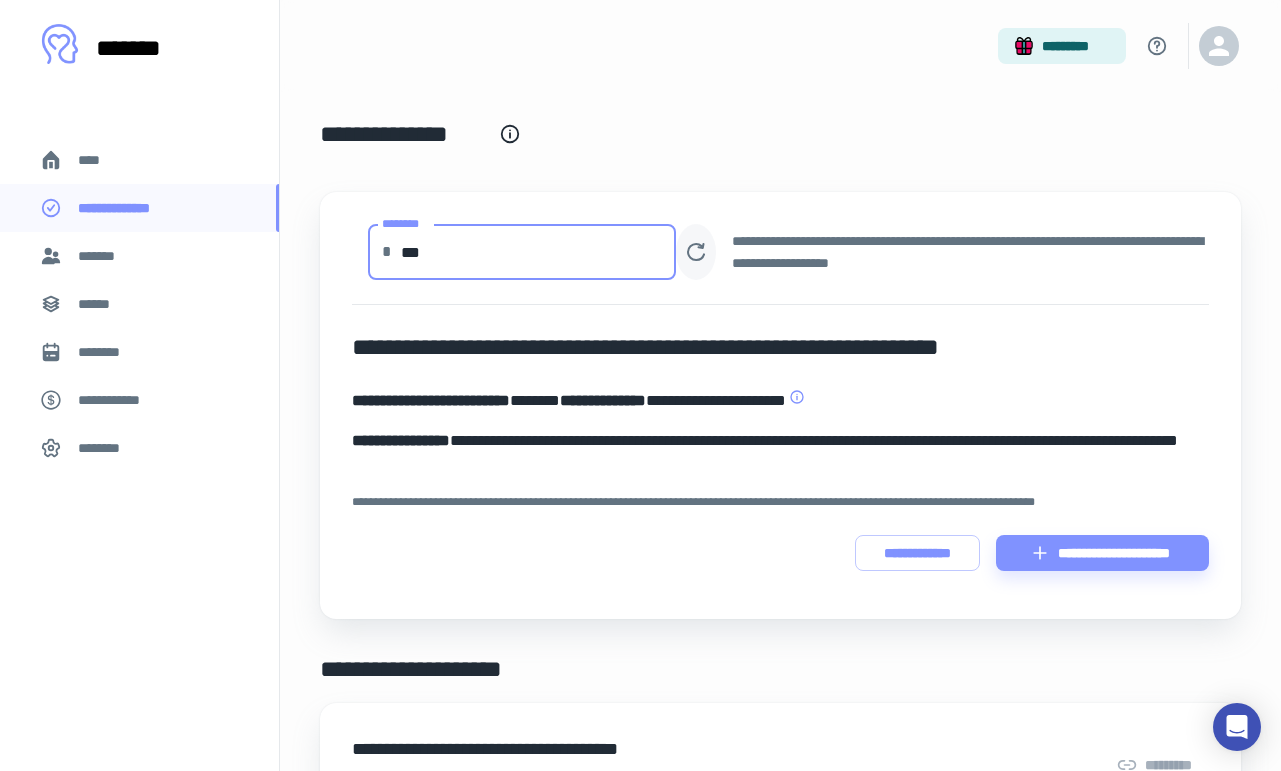 type on "***" 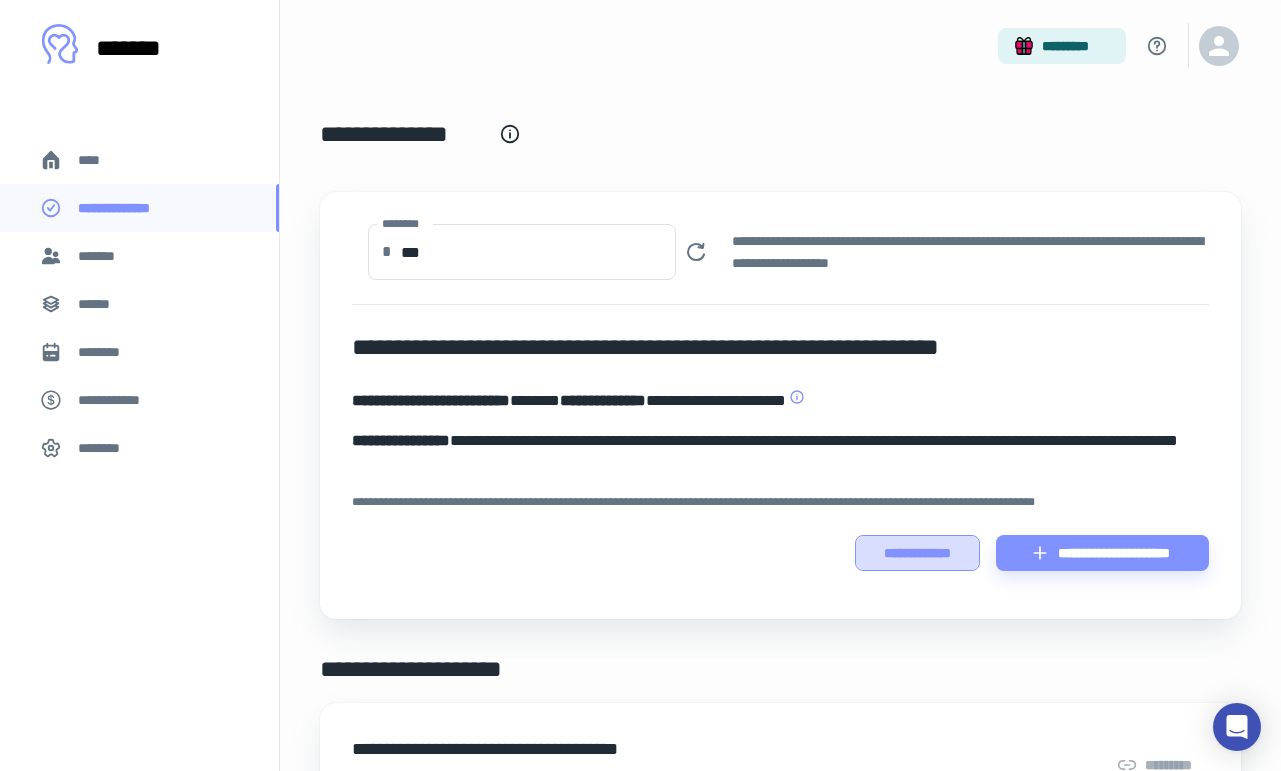click on "**********" at bounding box center [917, 553] 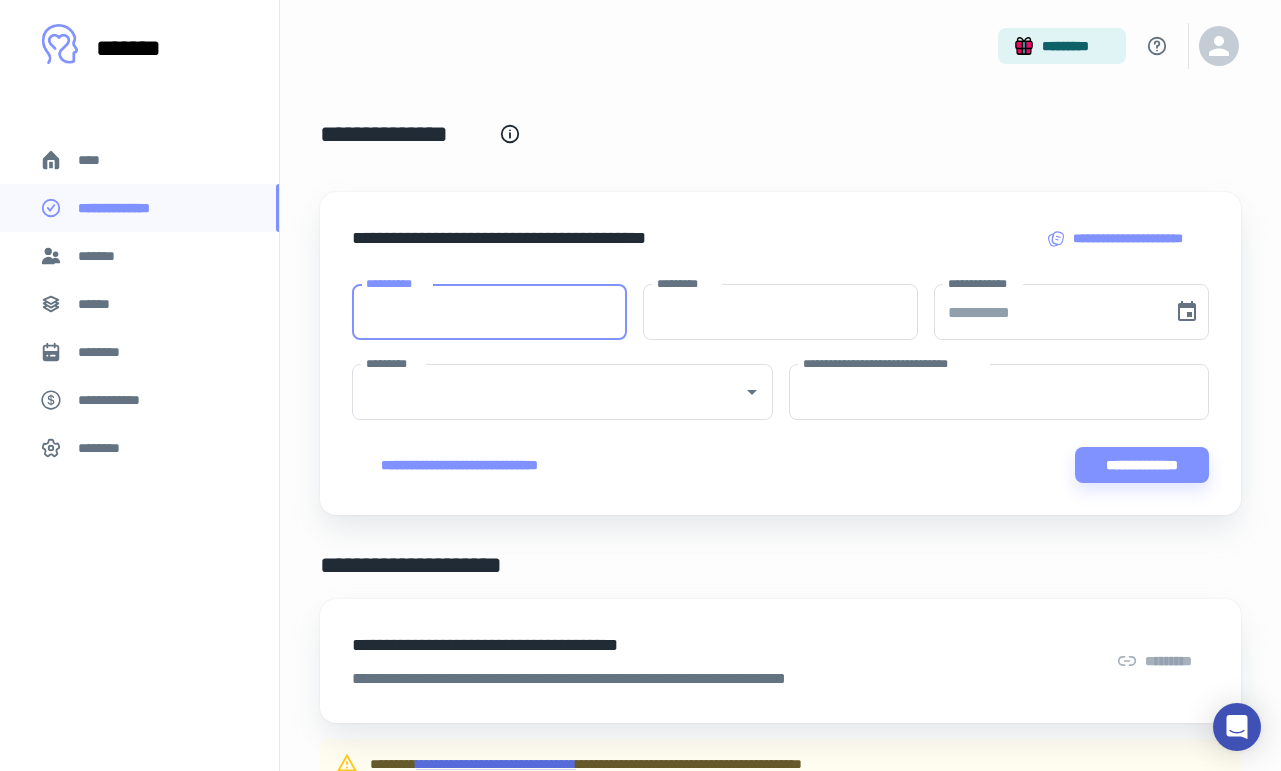 click on "**********" at bounding box center [489, 312] 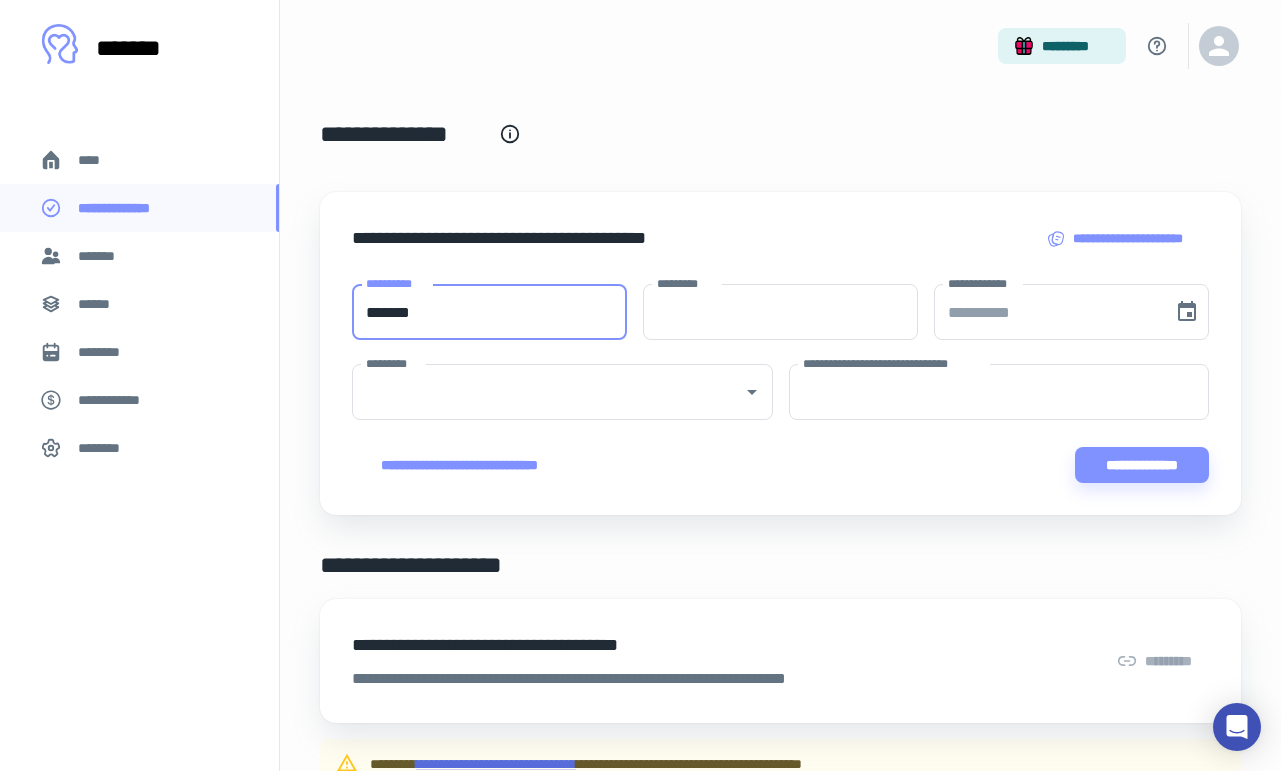 type on "*******" 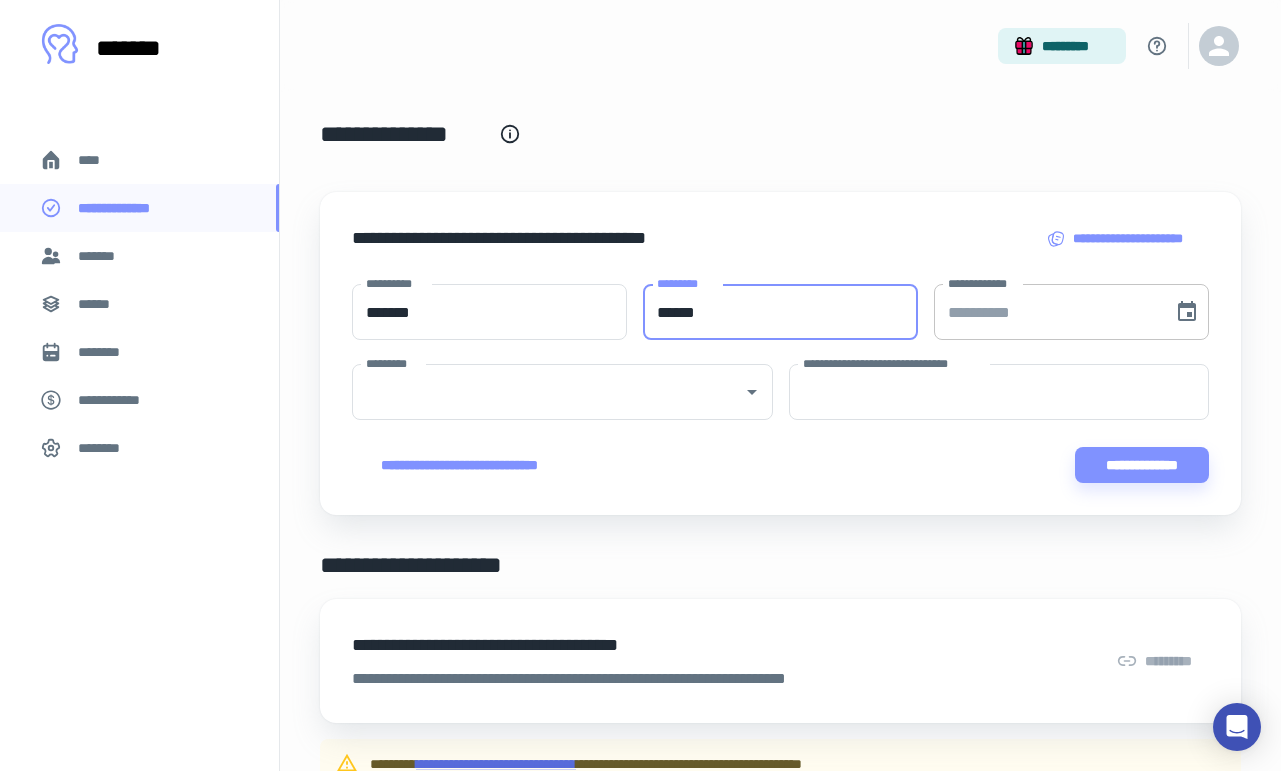 type on "******" 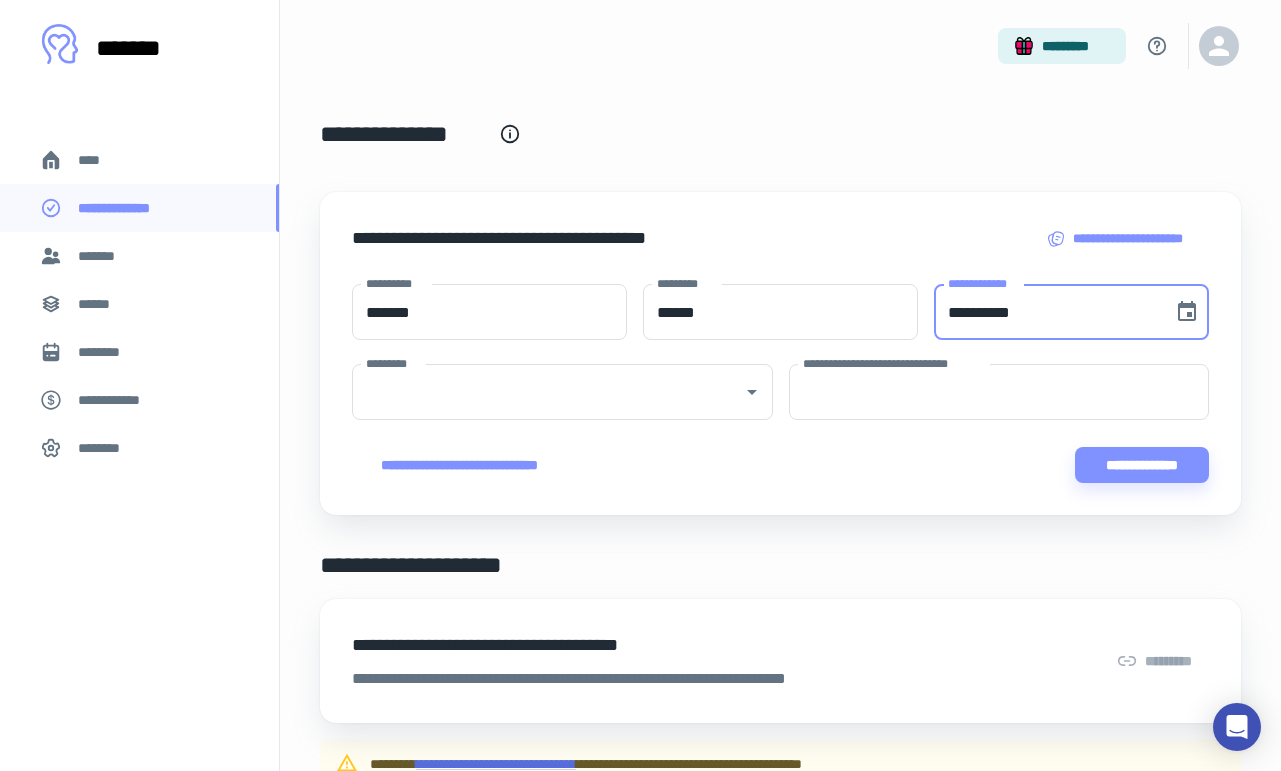 click on "**********" at bounding box center [1046, 312] 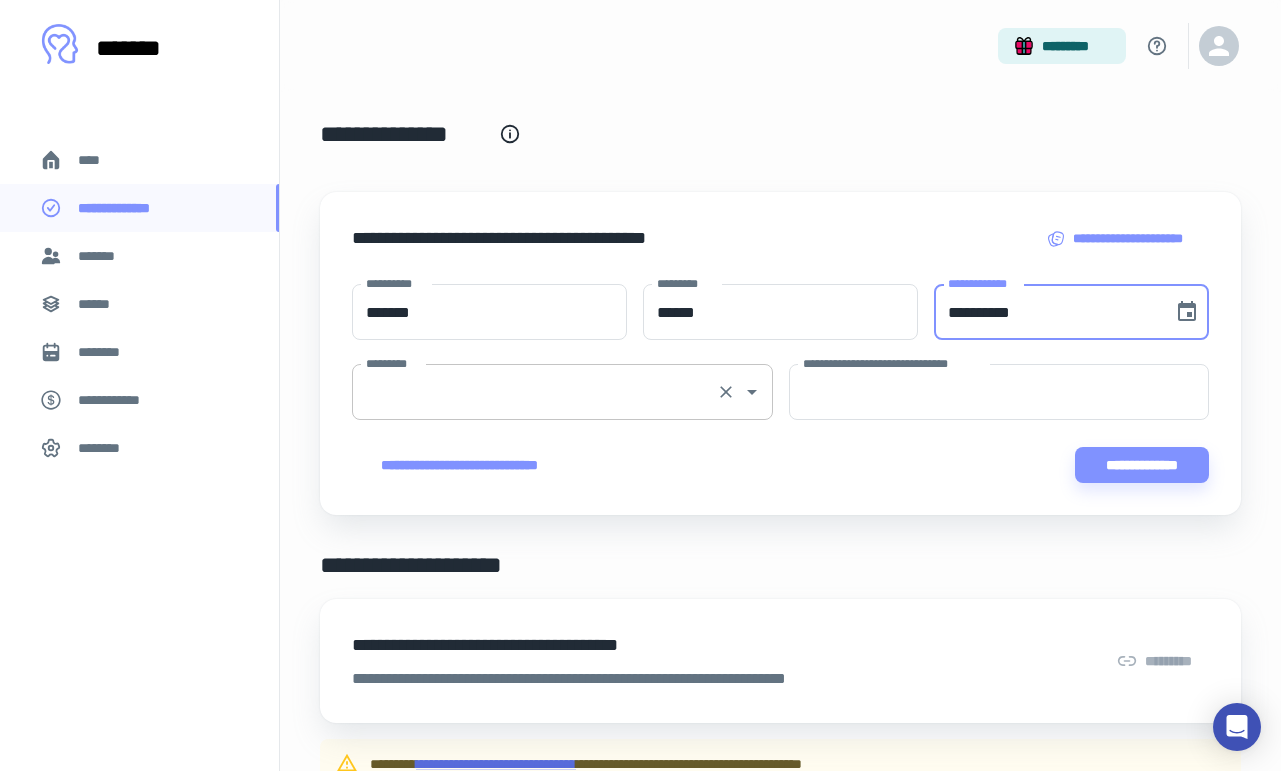 click on "*********" at bounding box center [534, 392] 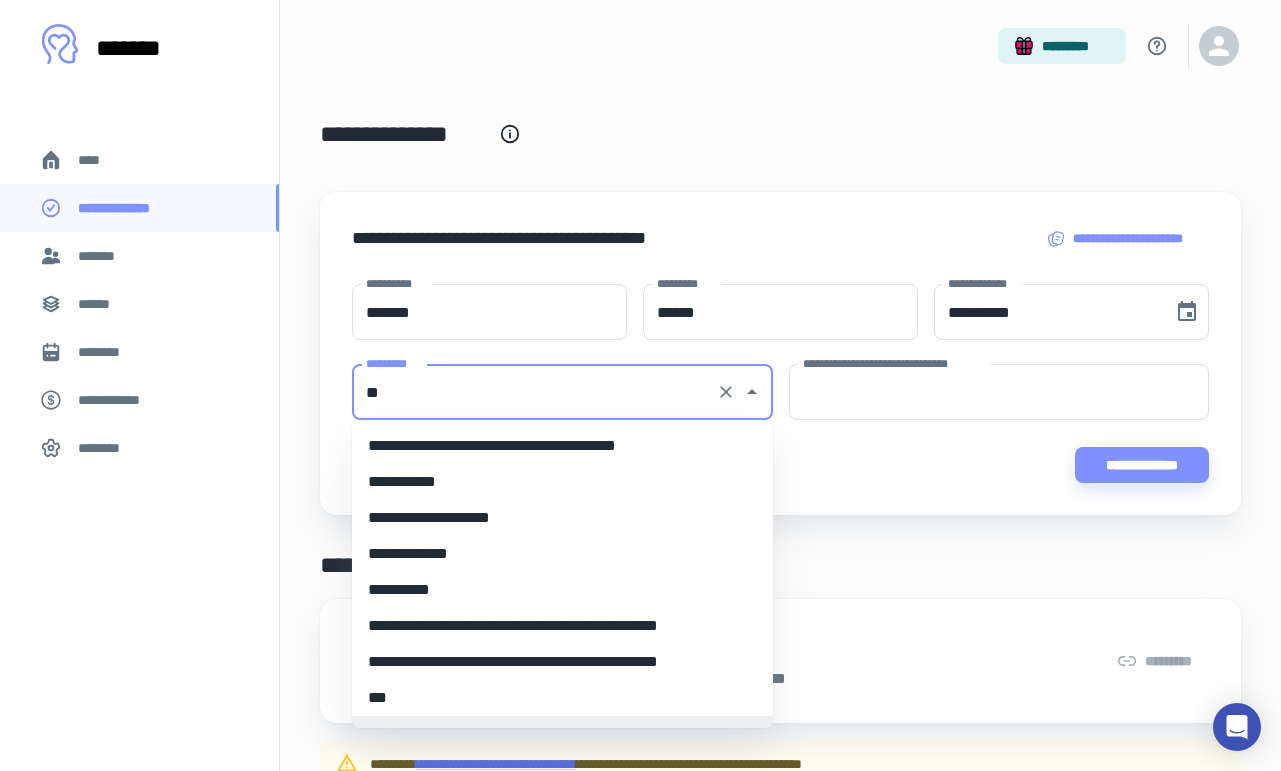 scroll, scrollTop: 0, scrollLeft: 0, axis: both 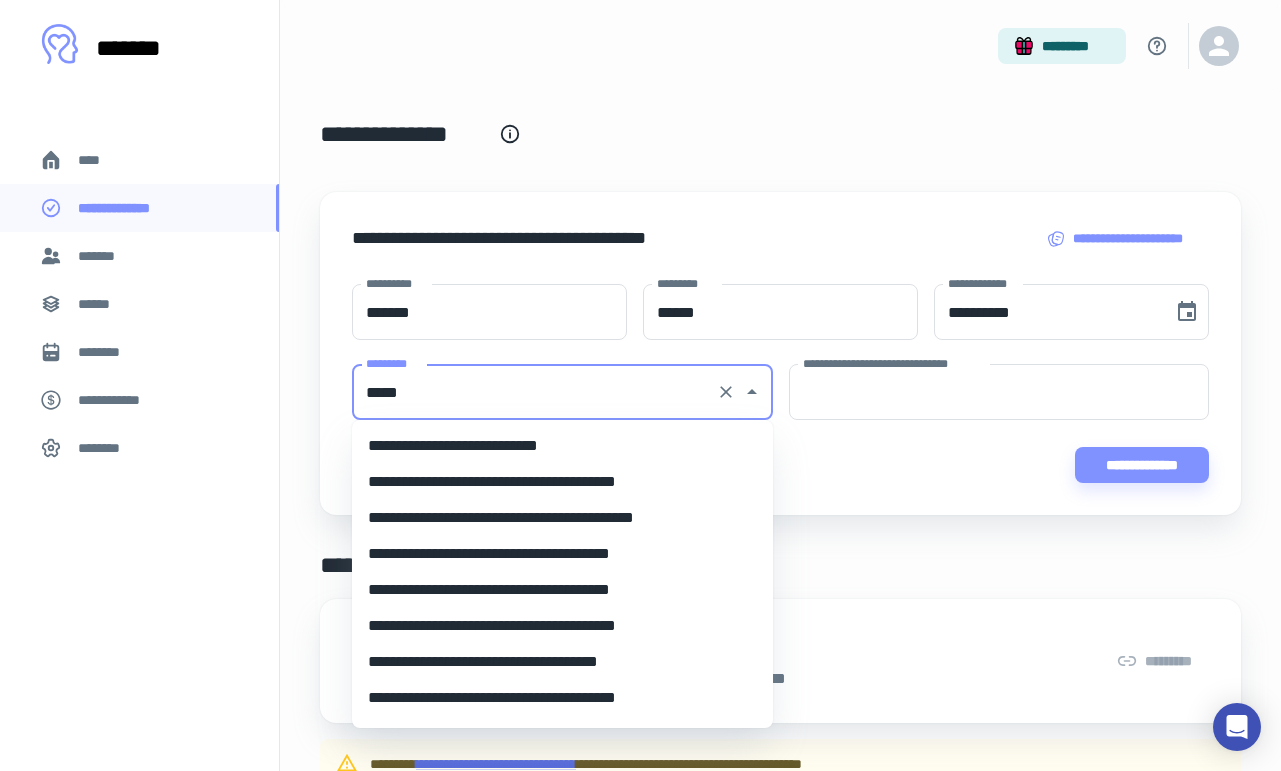 click on "**********" at bounding box center [562, 446] 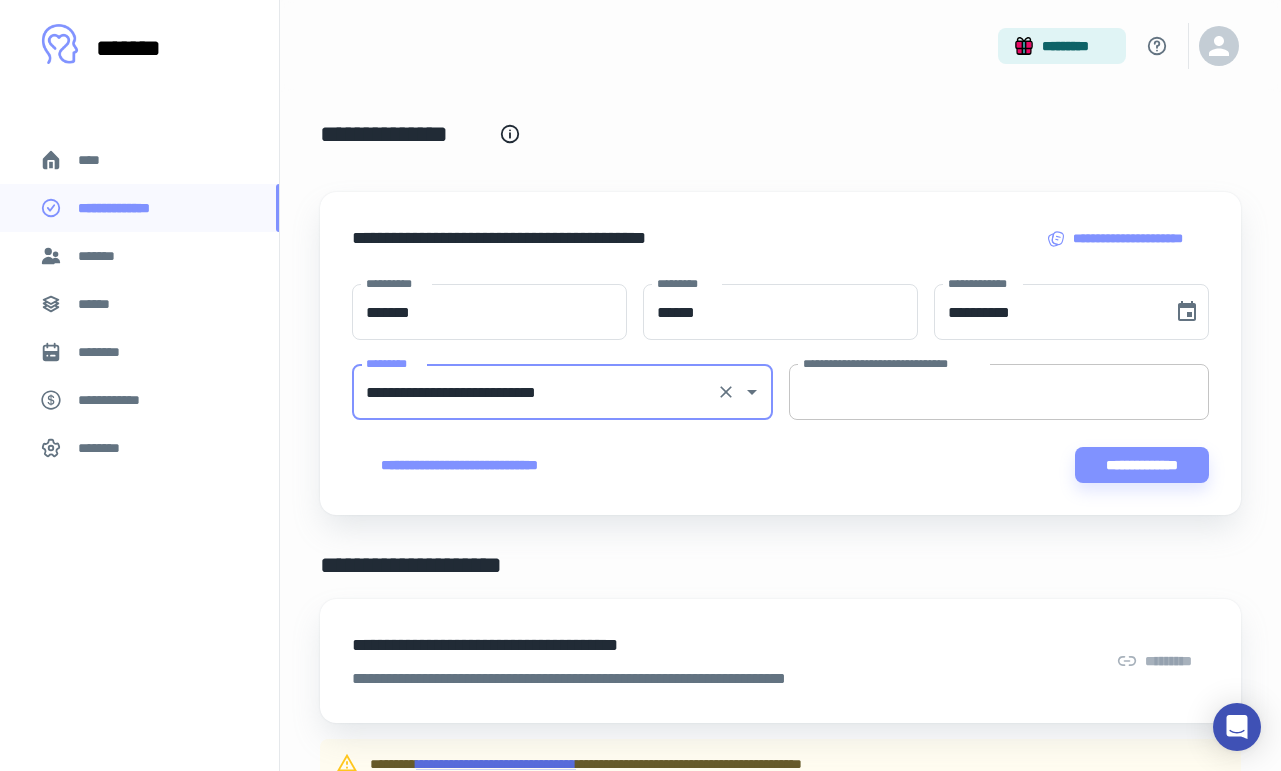 type on "**********" 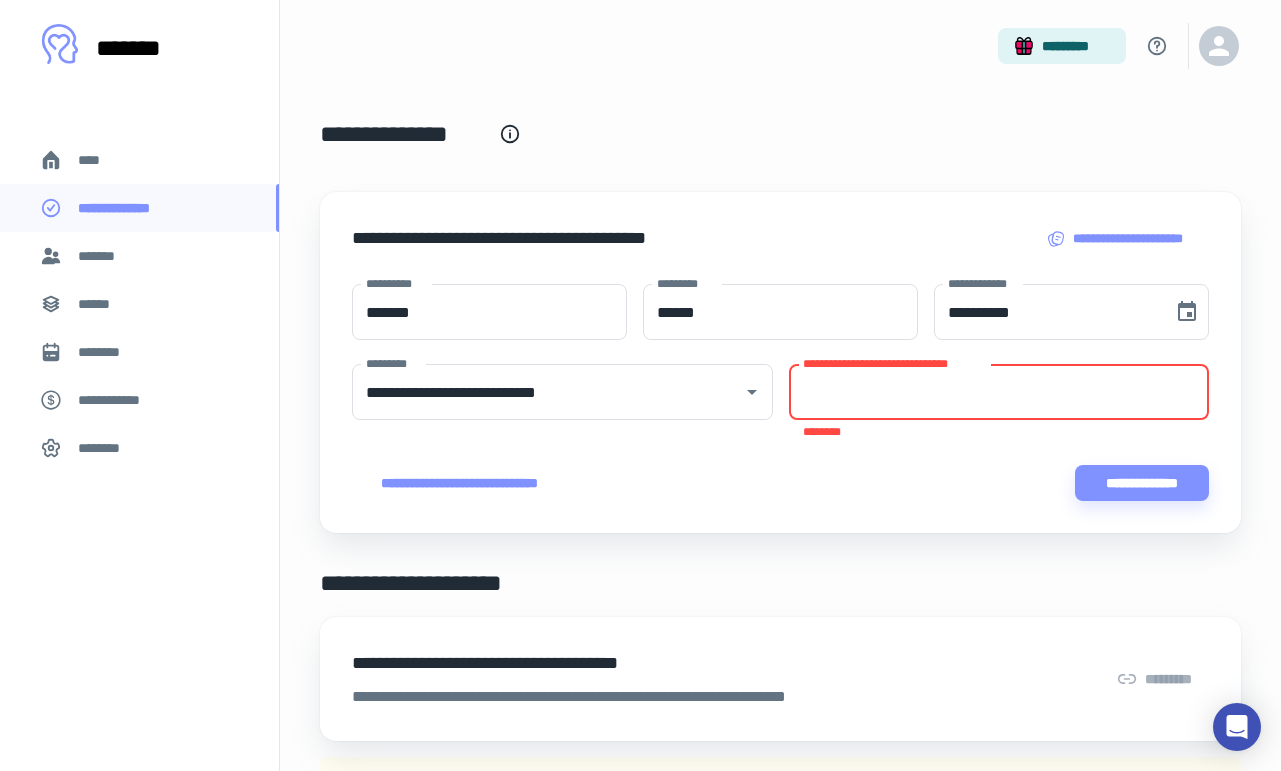 paste on "**********" 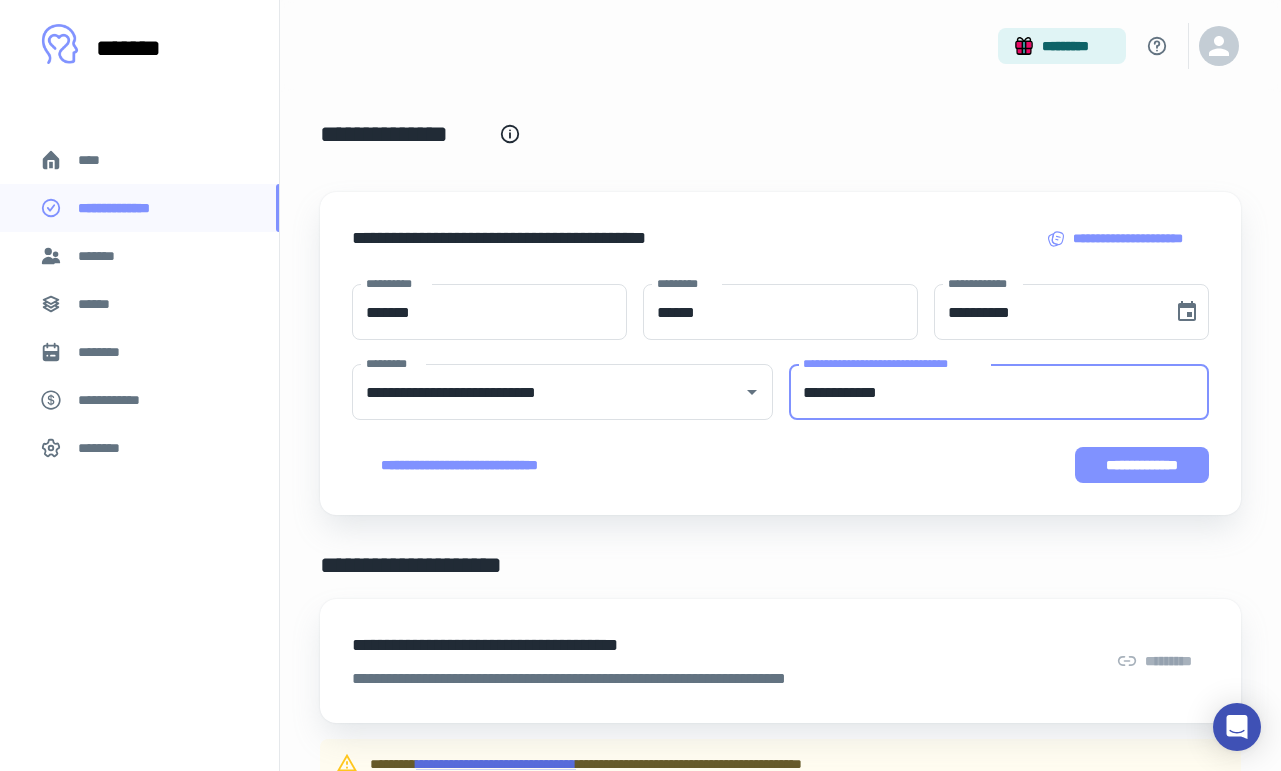 type on "**********" 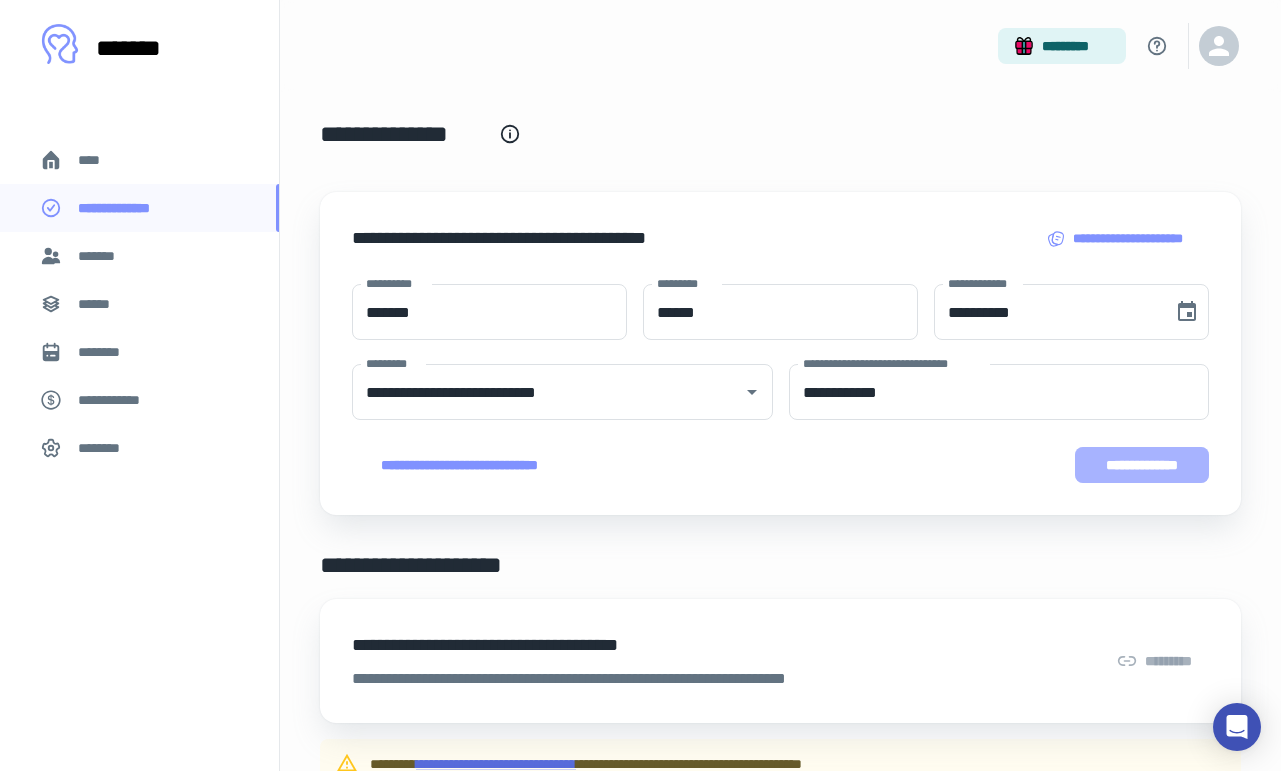 click on "**********" at bounding box center (1142, 465) 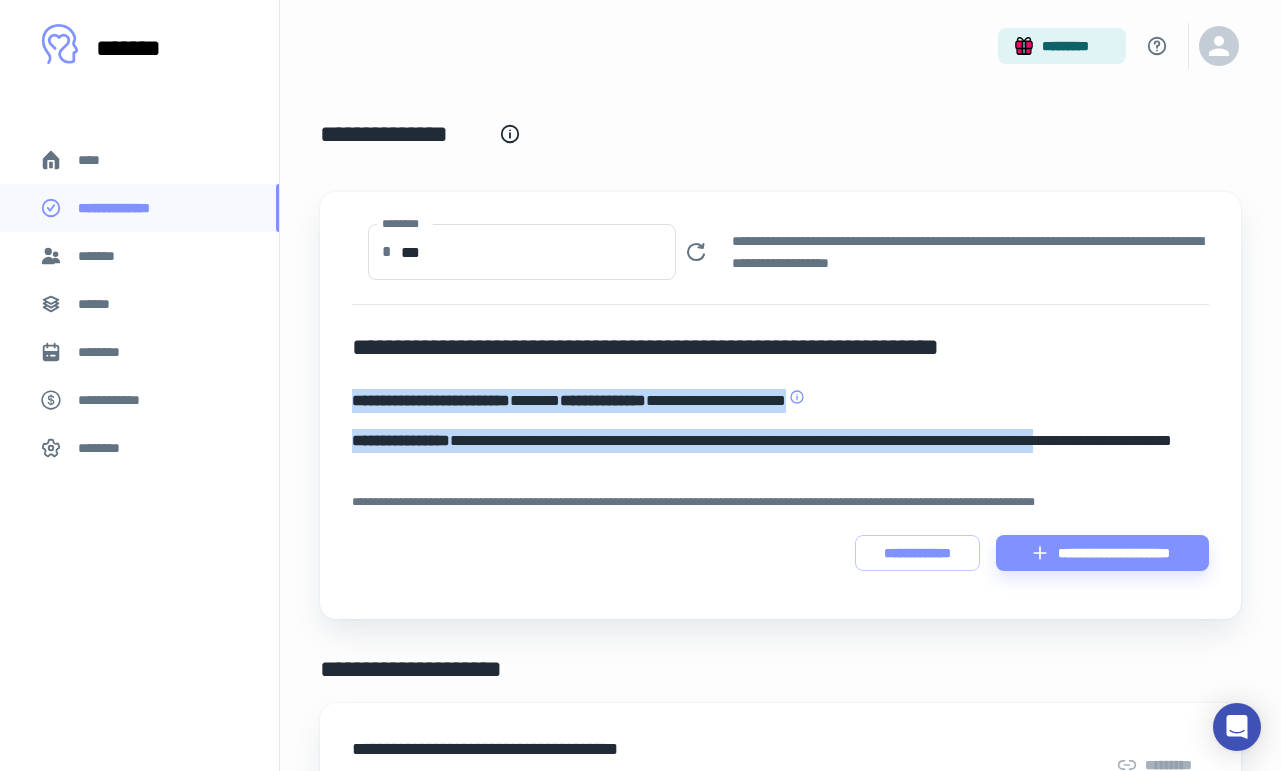 drag, startPoint x: 346, startPoint y: 395, endPoint x: 1208, endPoint y: 437, distance: 863.0226 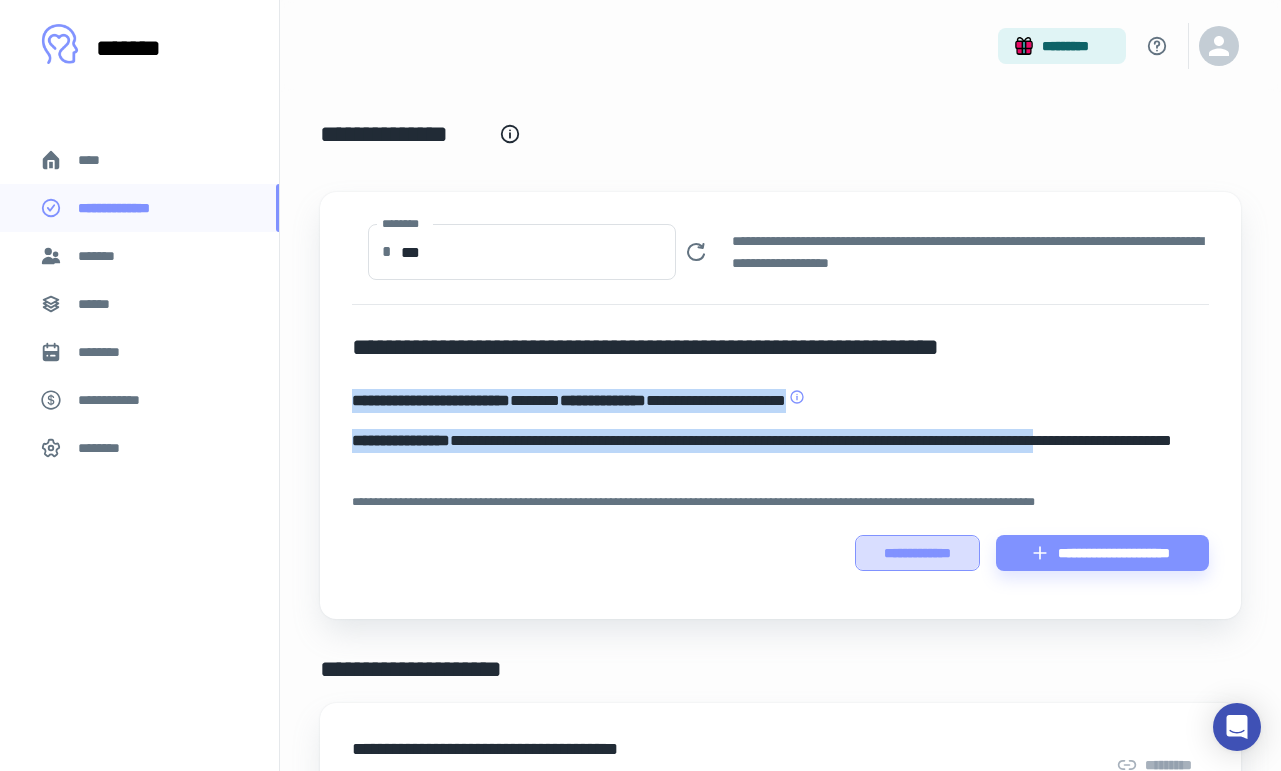 click on "**********" at bounding box center [917, 553] 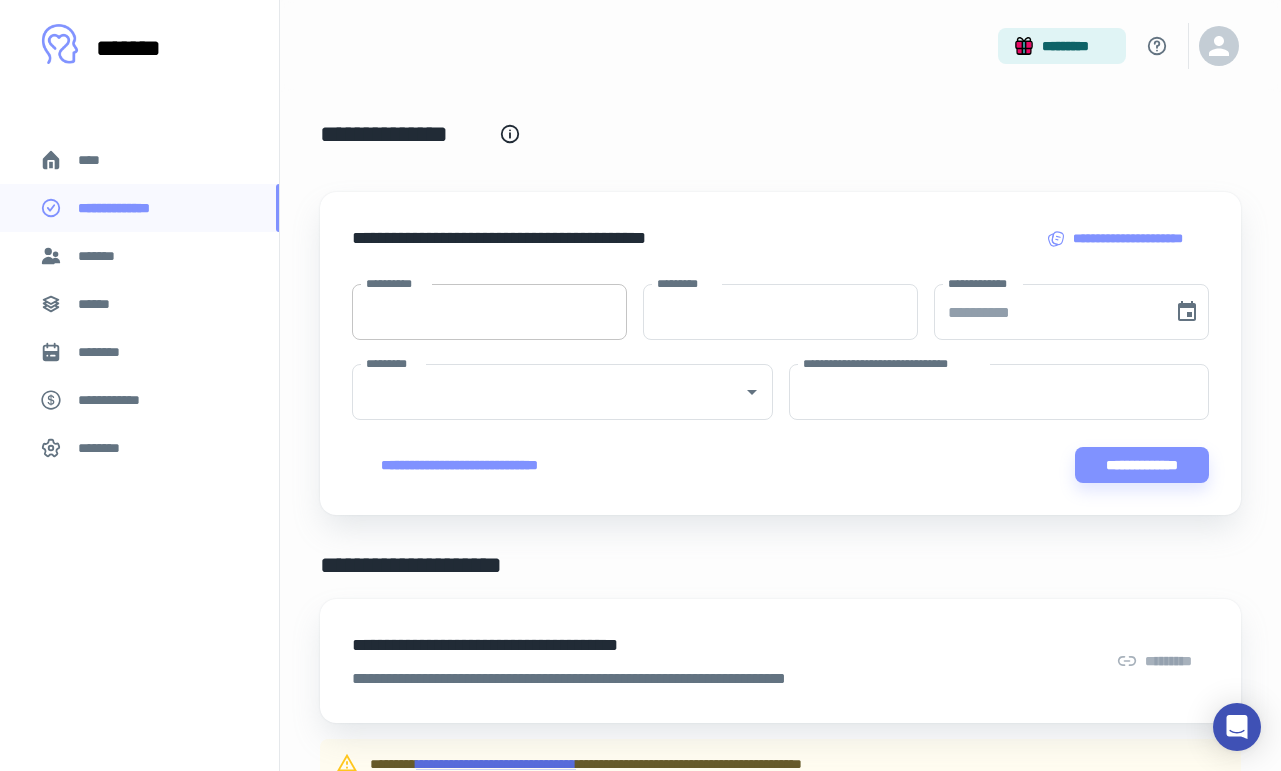 click on "**********" at bounding box center (489, 312) 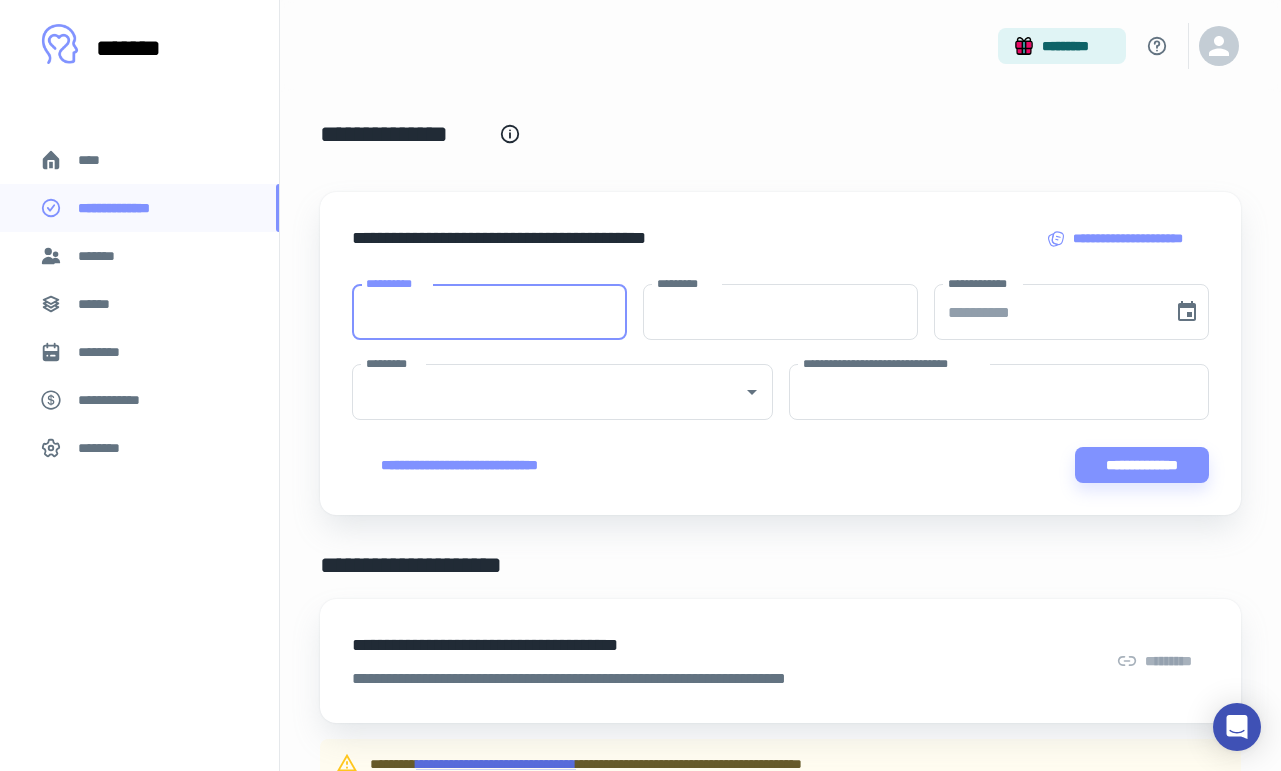 paste on "**********" 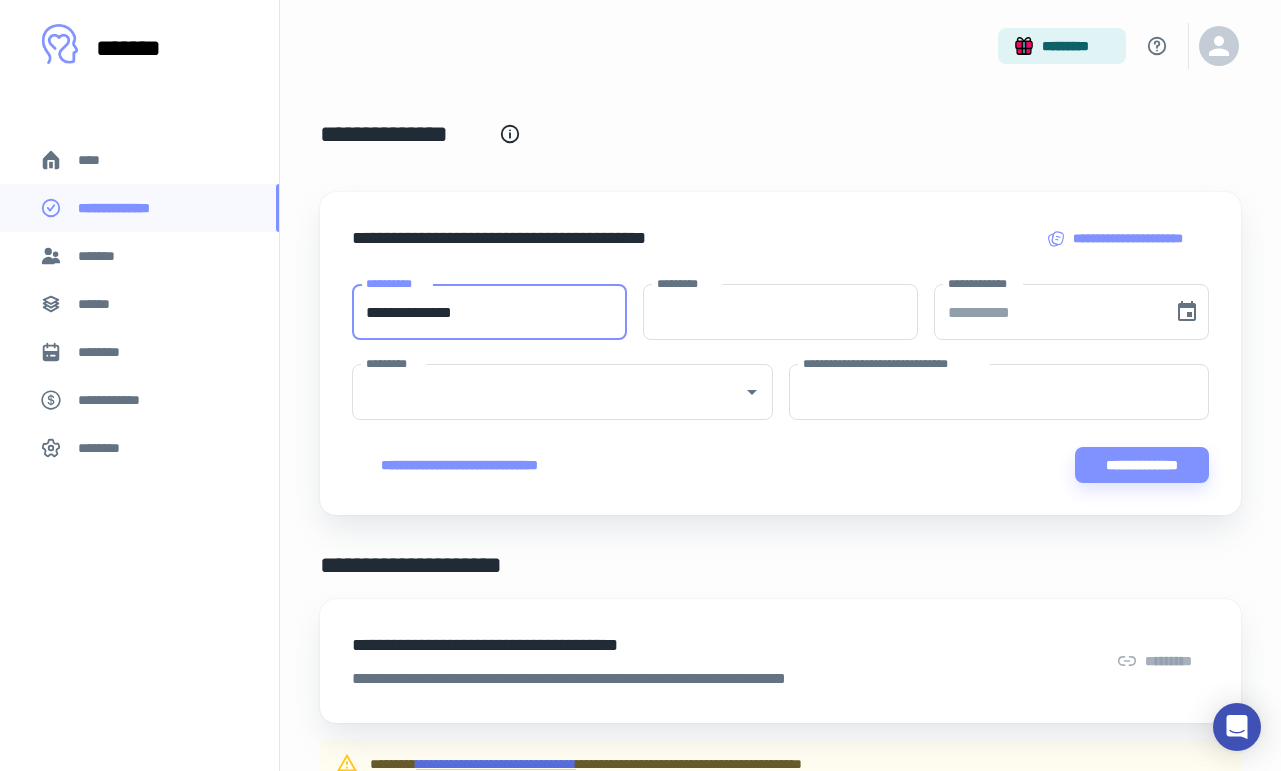 drag, startPoint x: 538, startPoint y: 305, endPoint x: 428, endPoint y: 313, distance: 110.29053 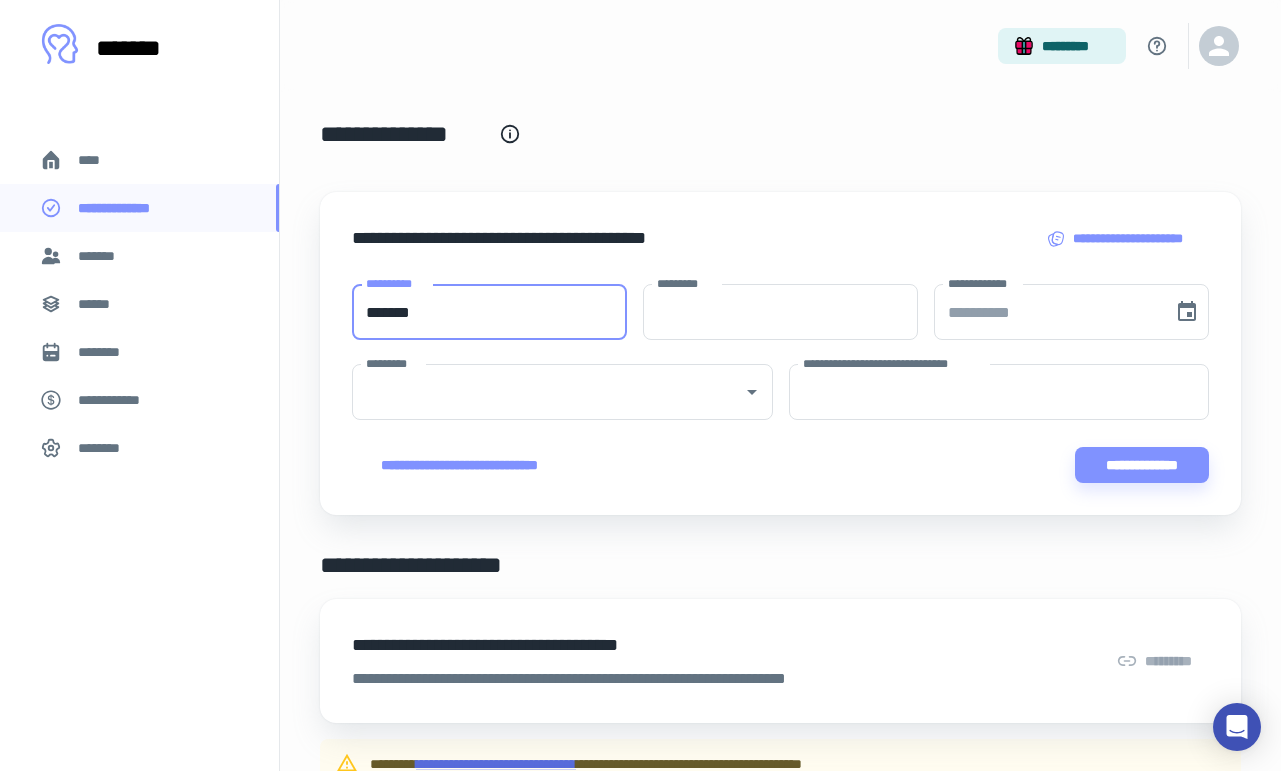type on "*******" 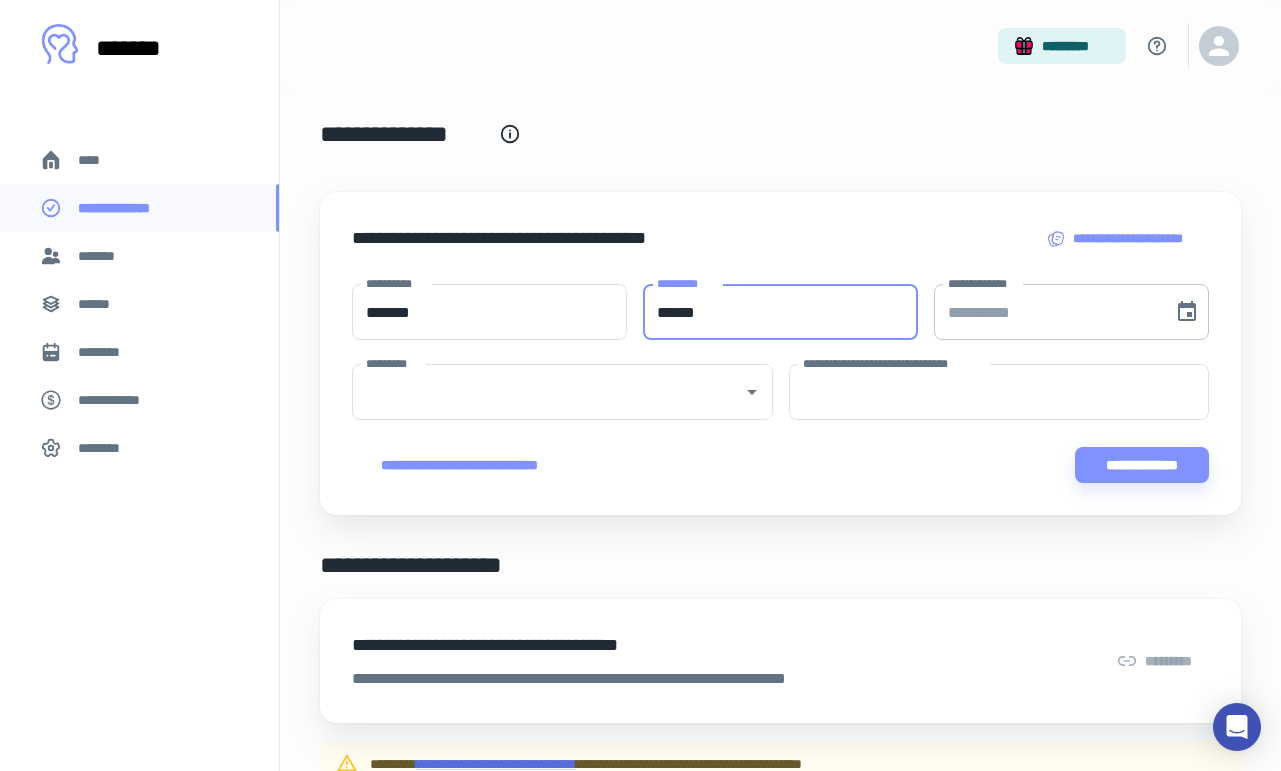type on "******" 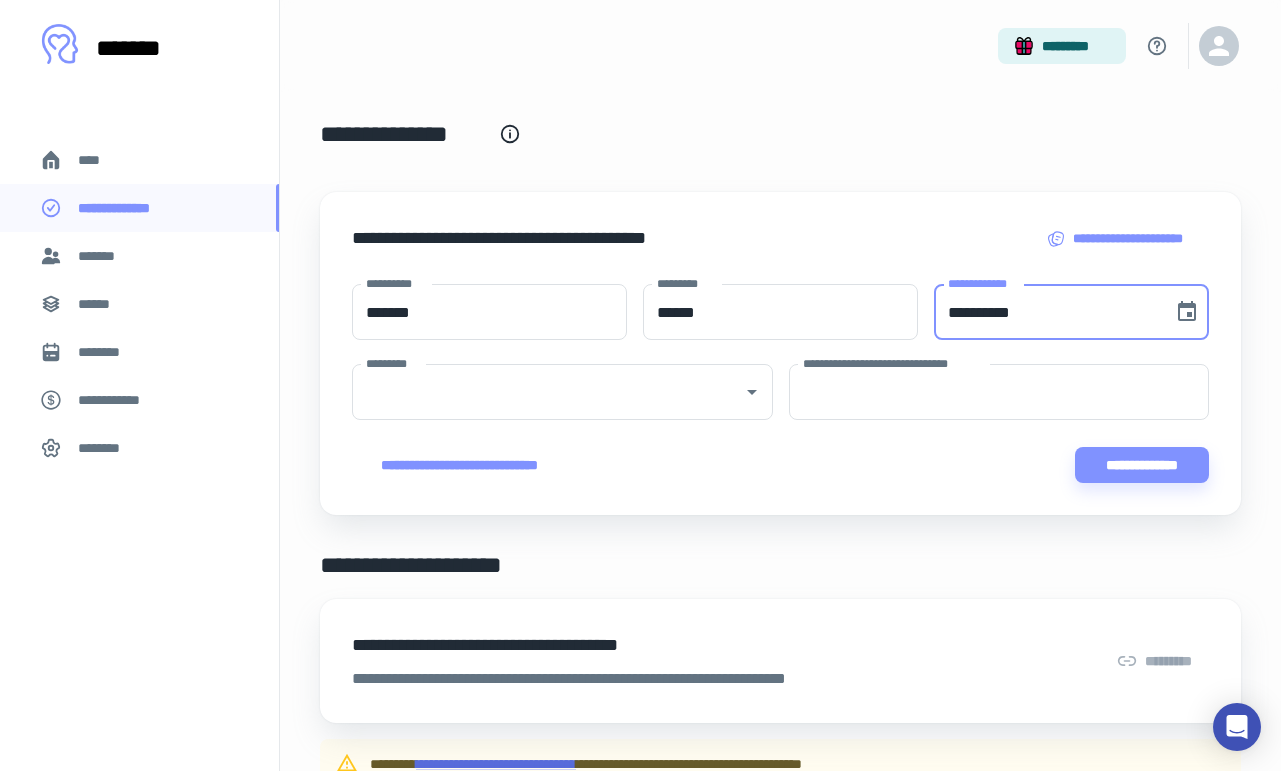 click on "**********" at bounding box center [1046, 312] 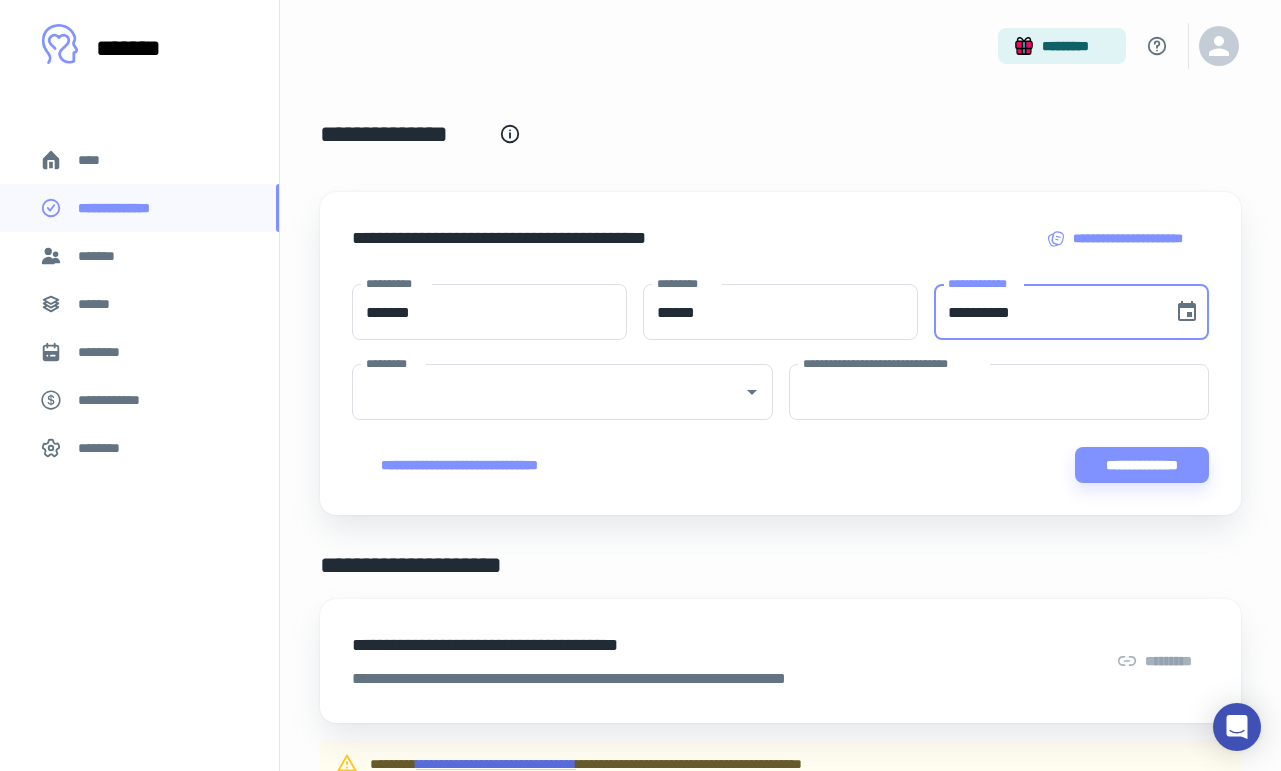 paste 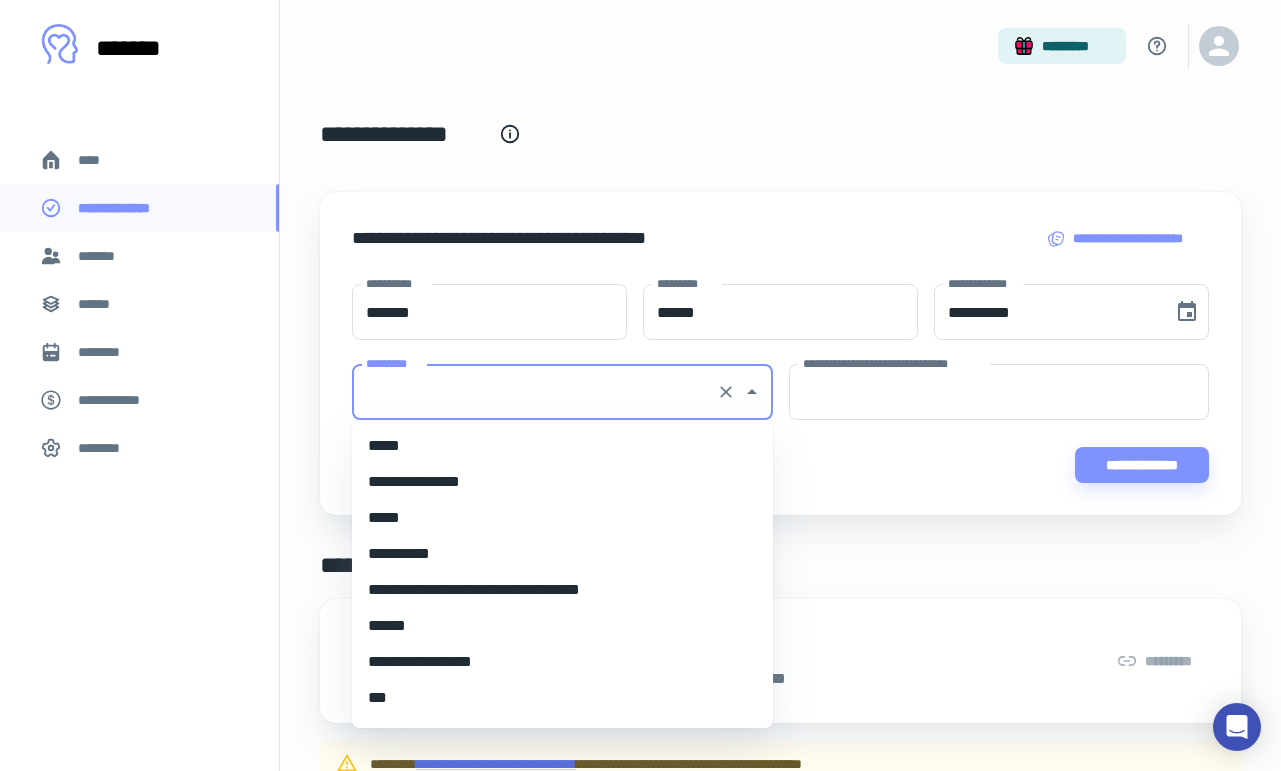 click on "*********" at bounding box center [534, 392] 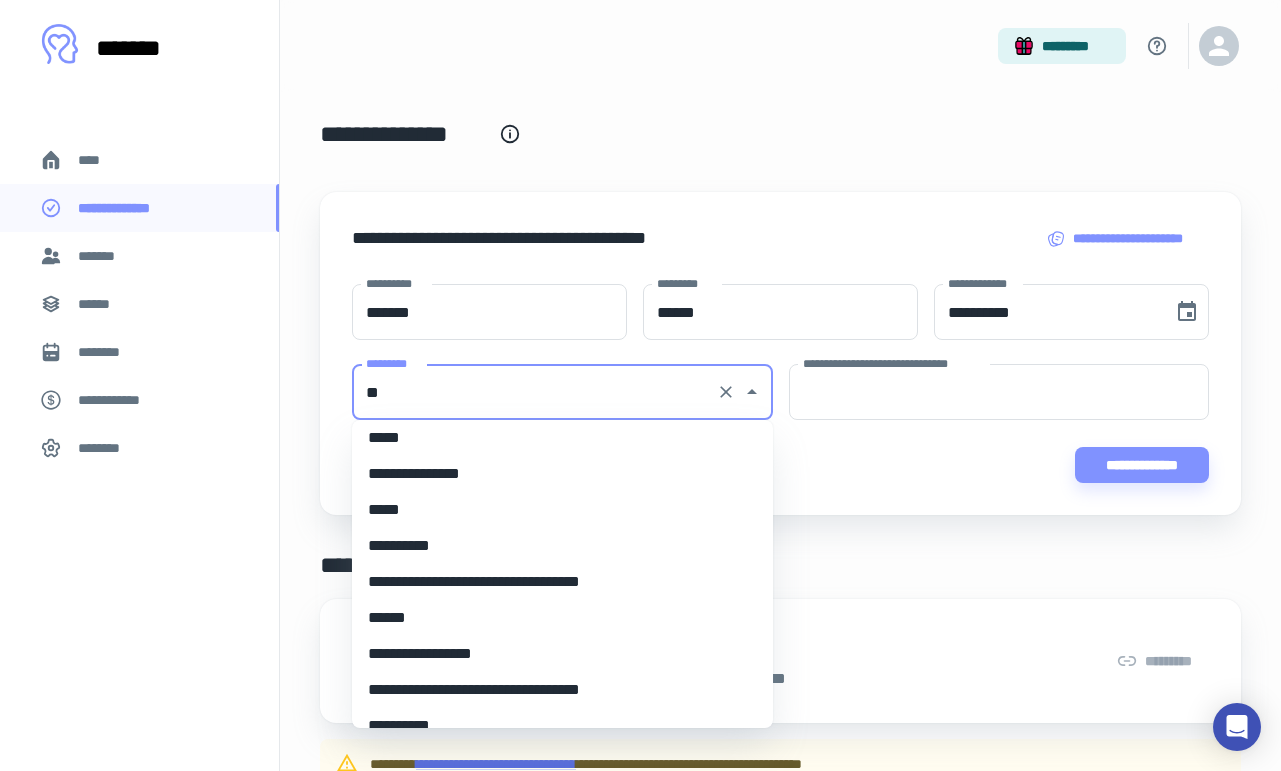 scroll, scrollTop: 0, scrollLeft: 0, axis: both 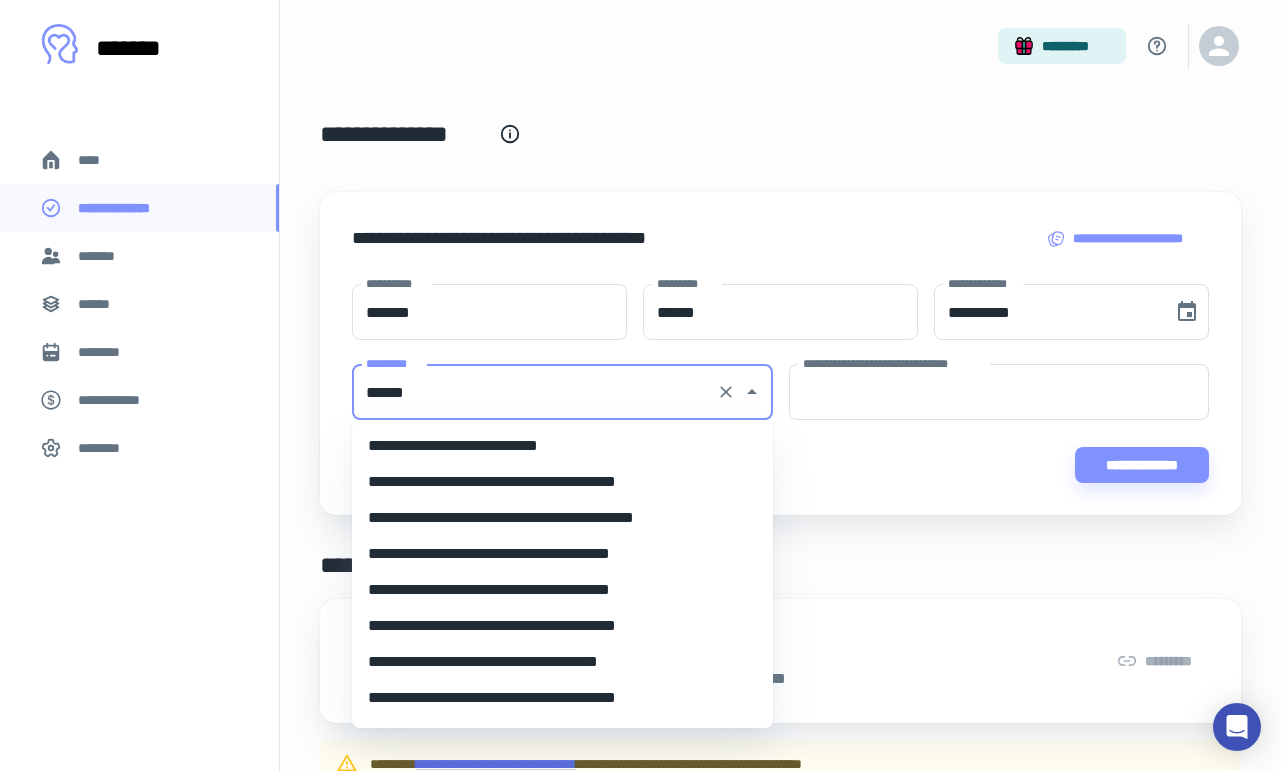 click on "**********" at bounding box center (562, 446) 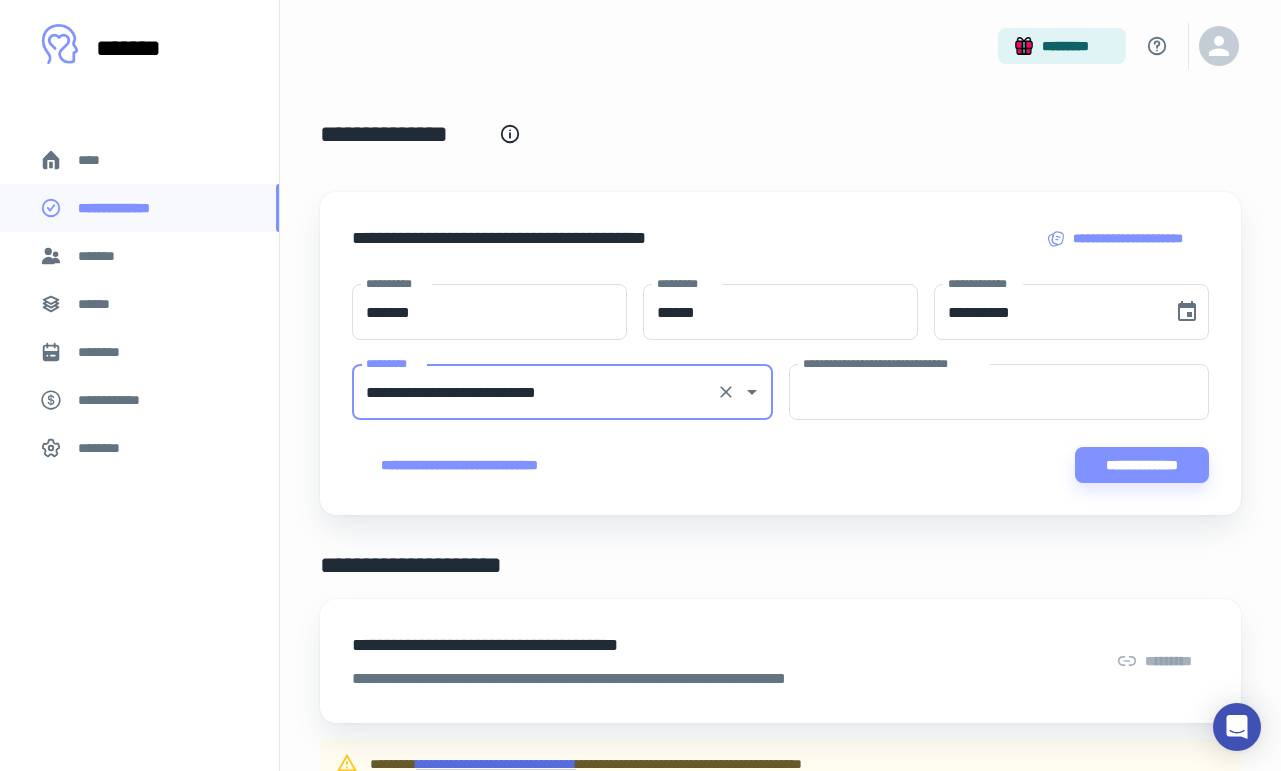 type on "**********" 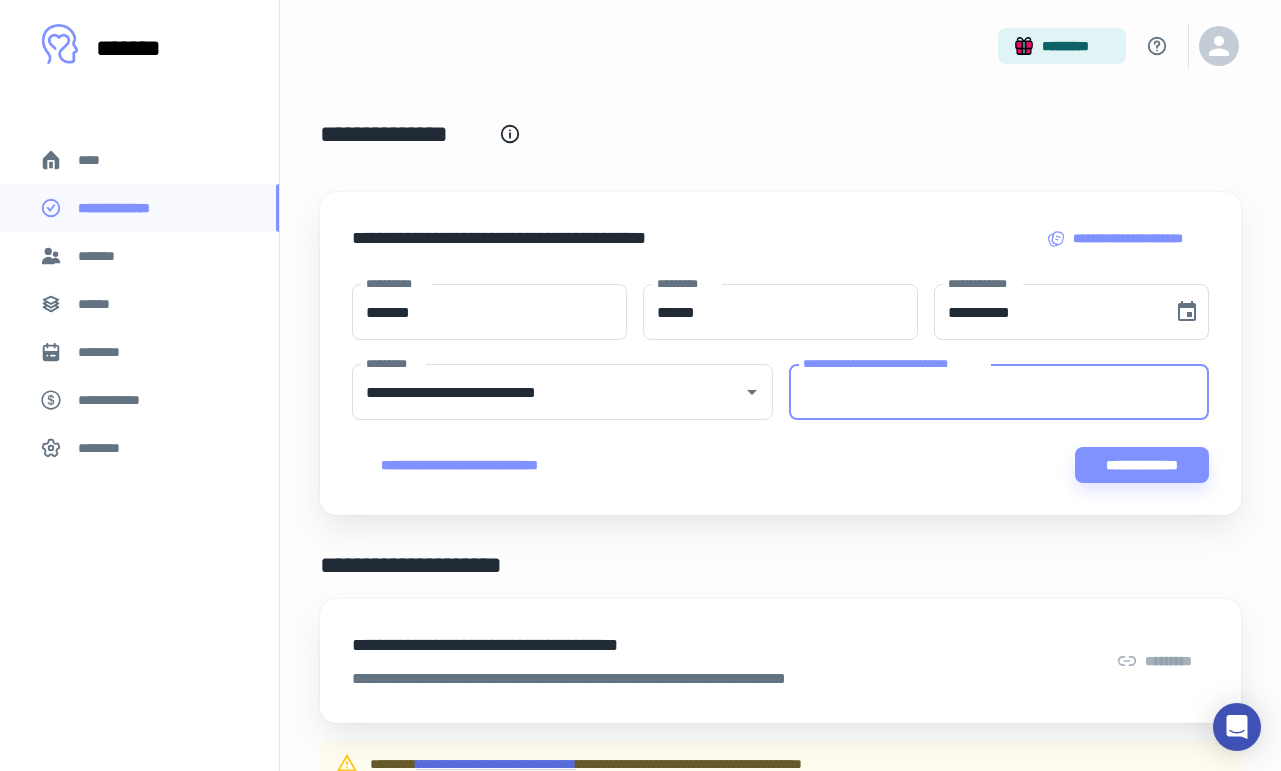 click on "**********" at bounding box center [999, 392] 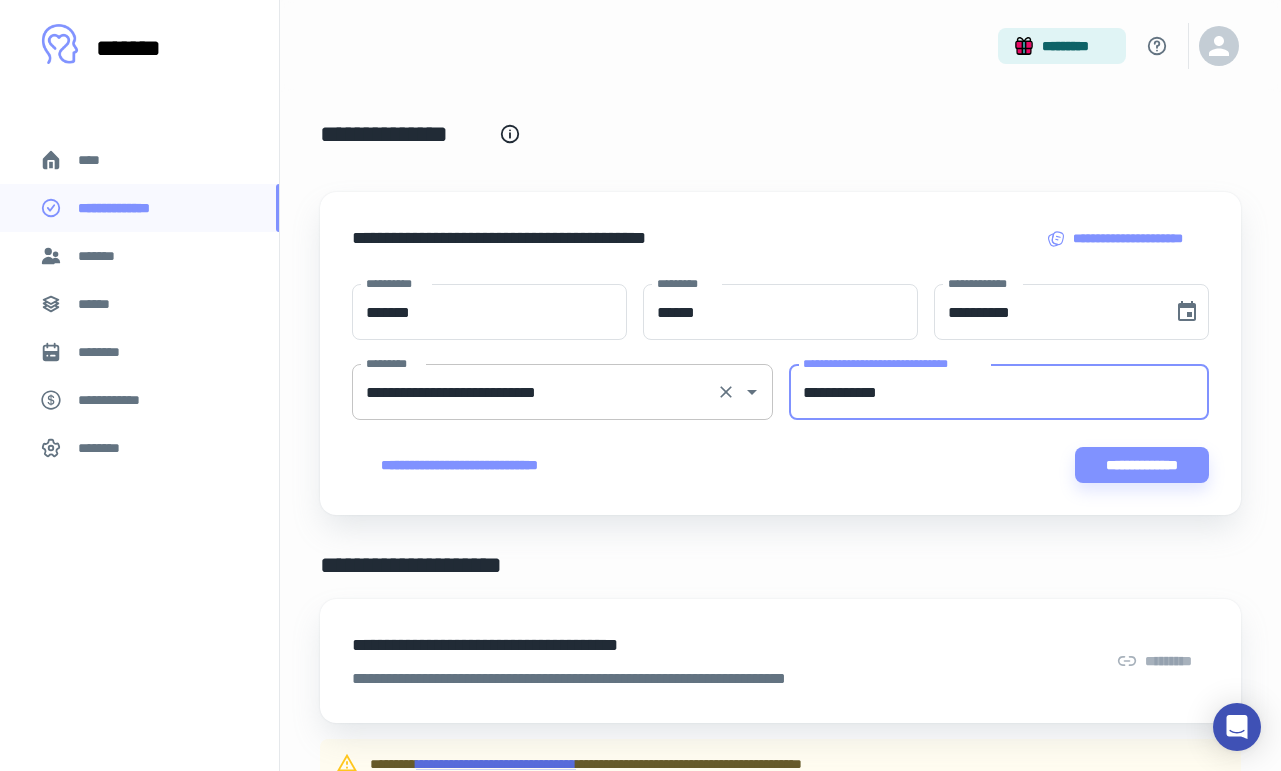 type on "**********" 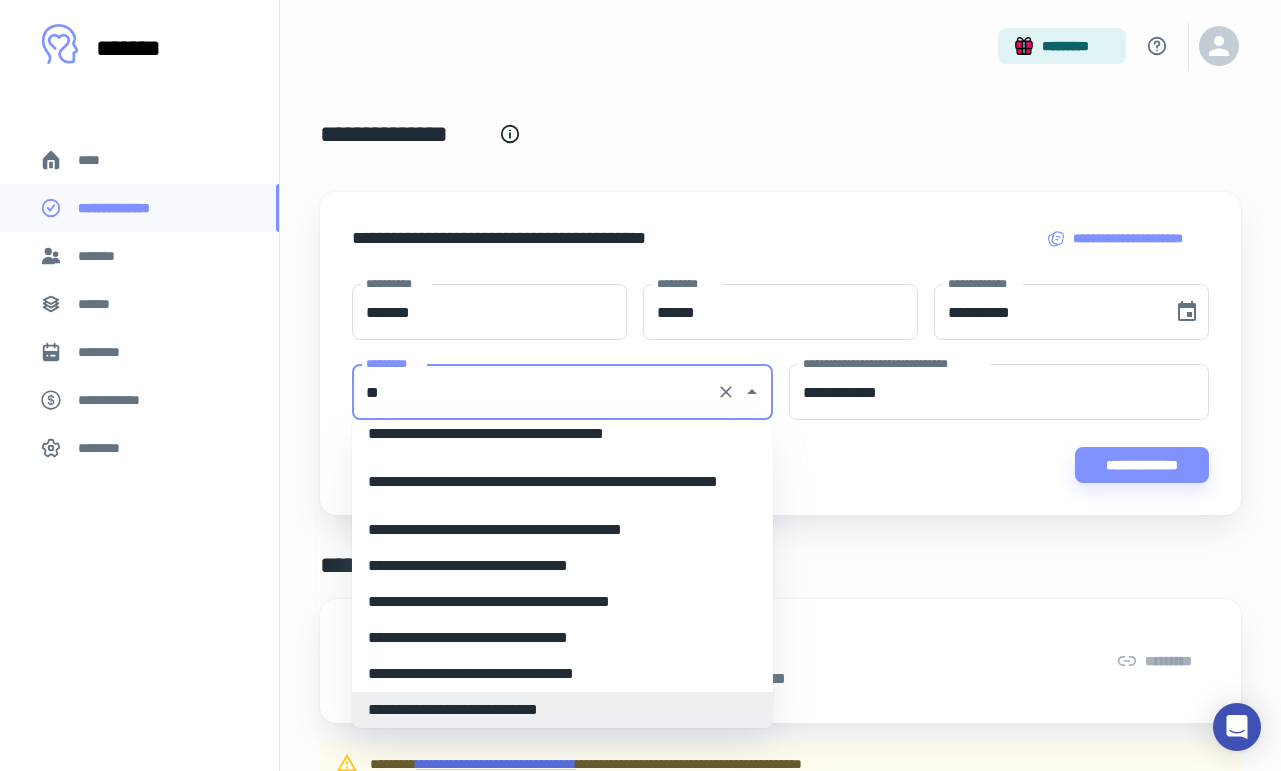 scroll, scrollTop: 0, scrollLeft: 0, axis: both 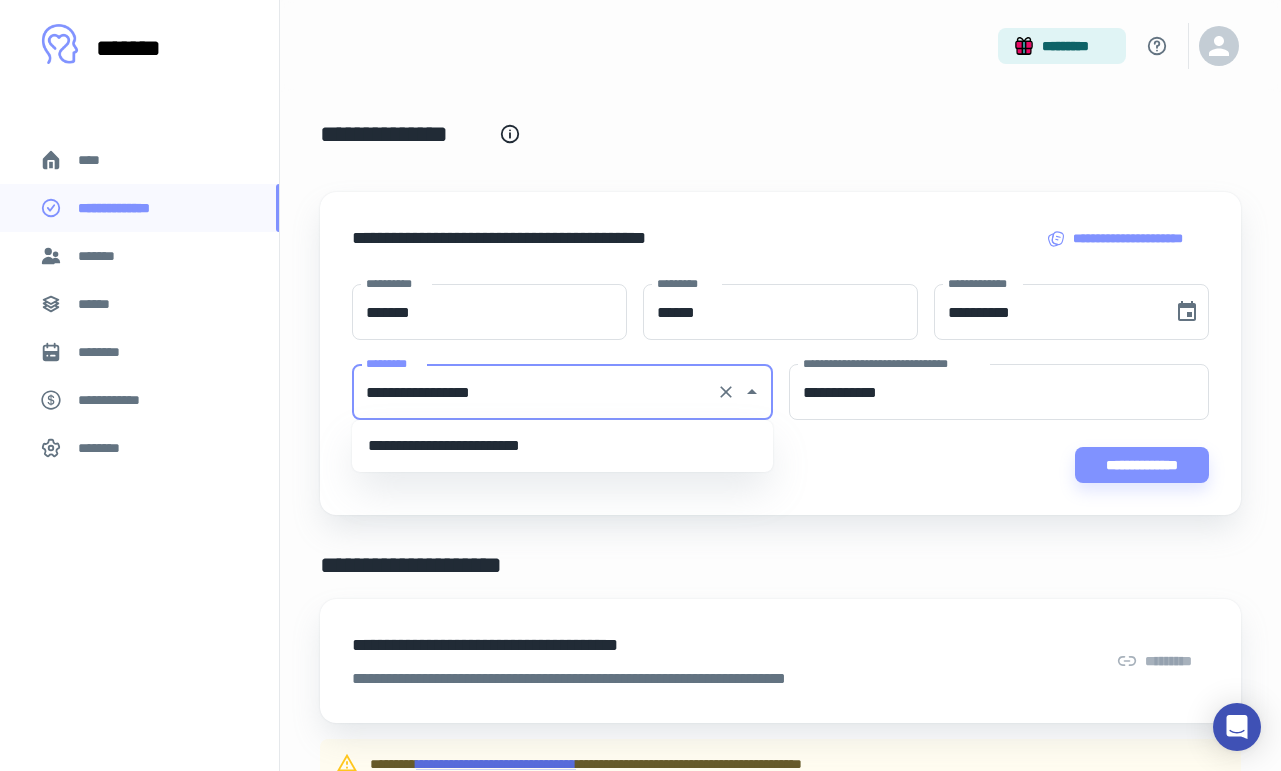 click on "**********" at bounding box center [562, 446] 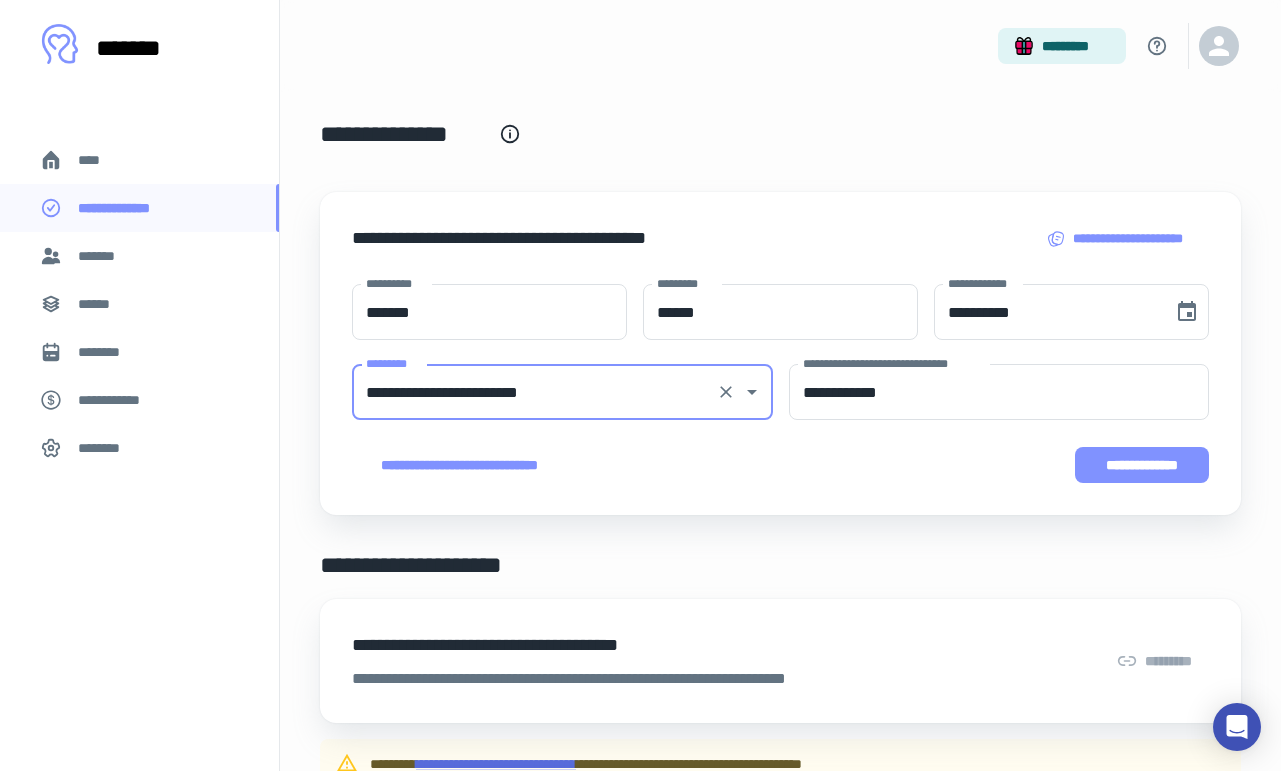 type on "**********" 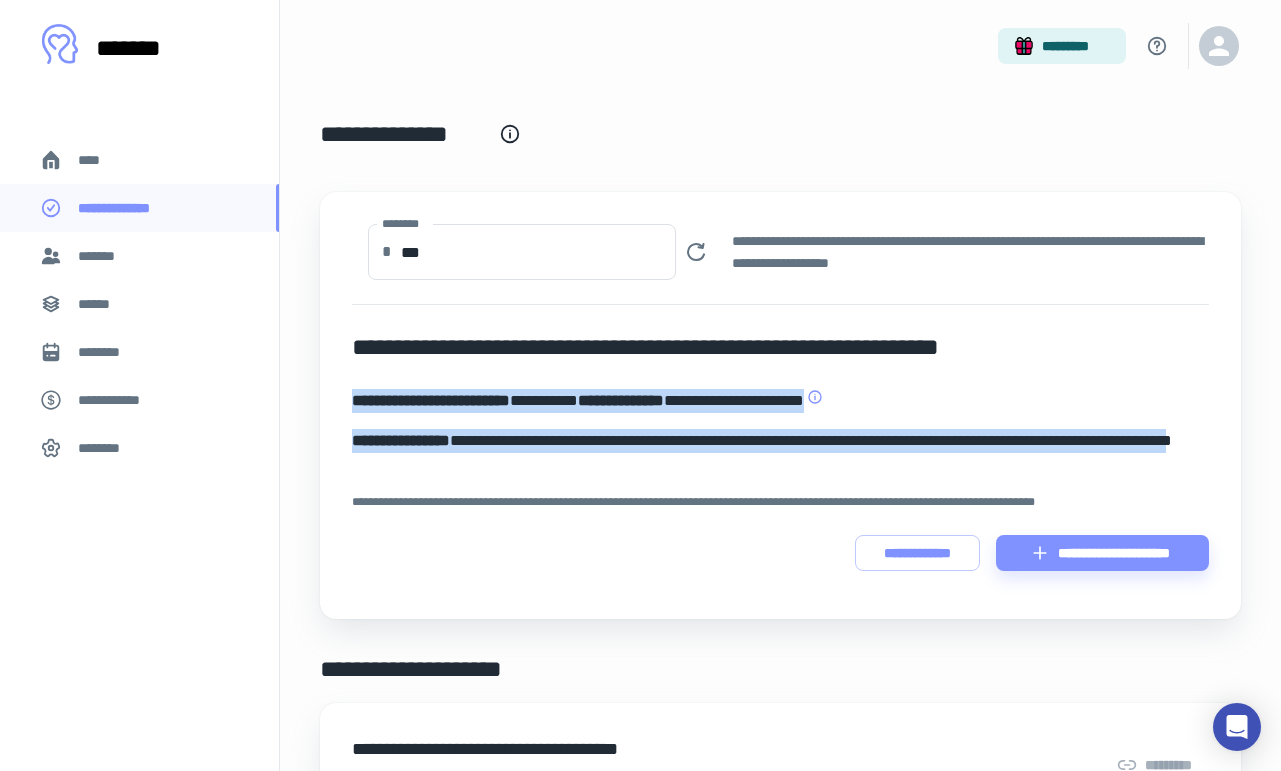 drag, startPoint x: 512, startPoint y: 461, endPoint x: 350, endPoint y: 401, distance: 172.75417 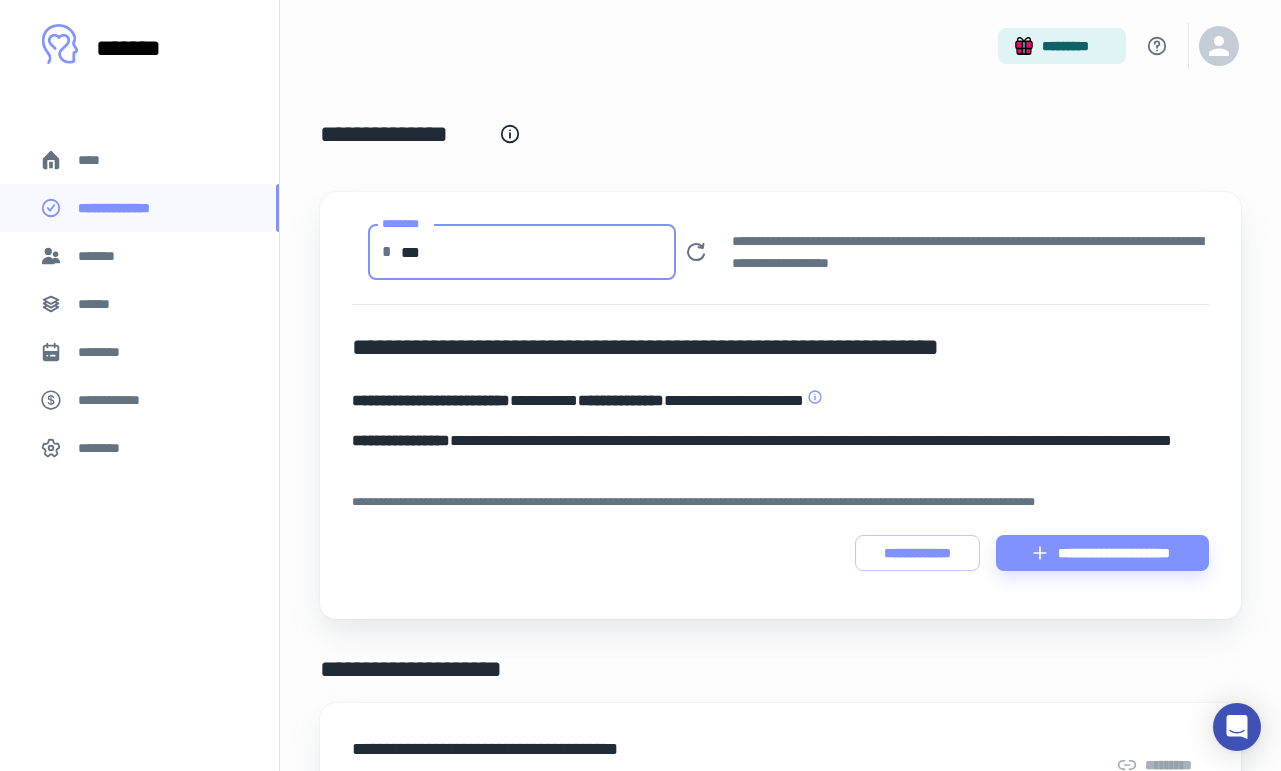 drag, startPoint x: 434, startPoint y: 265, endPoint x: 367, endPoint y: 256, distance: 67.601776 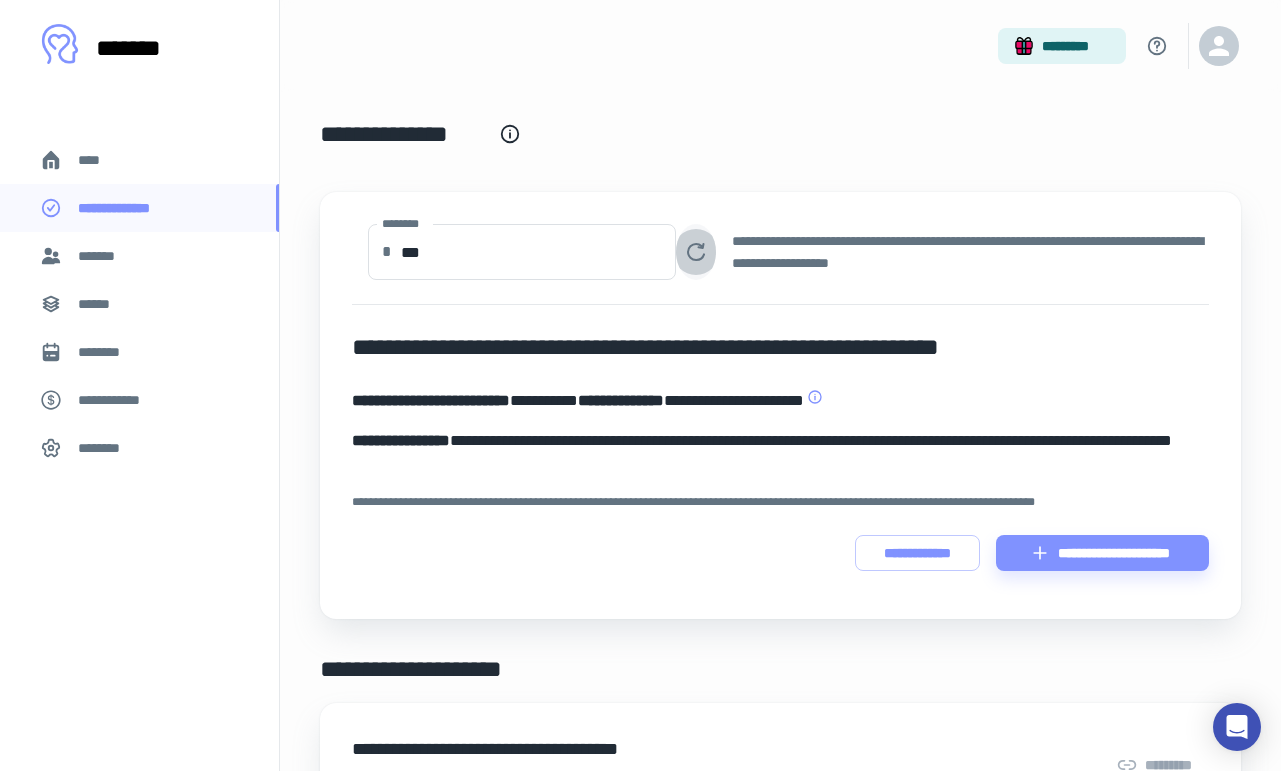 click at bounding box center (696, 252) 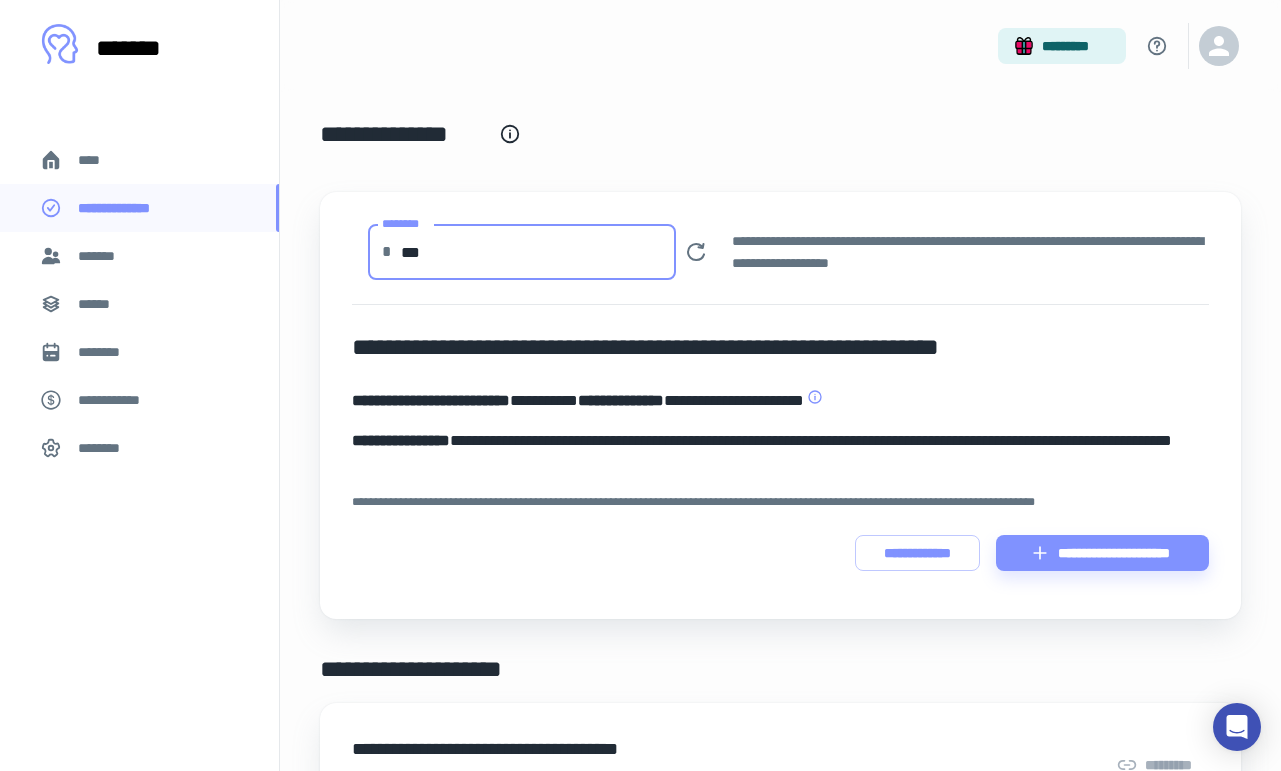 drag, startPoint x: 457, startPoint y: 255, endPoint x: 353, endPoint y: 246, distance: 104.388695 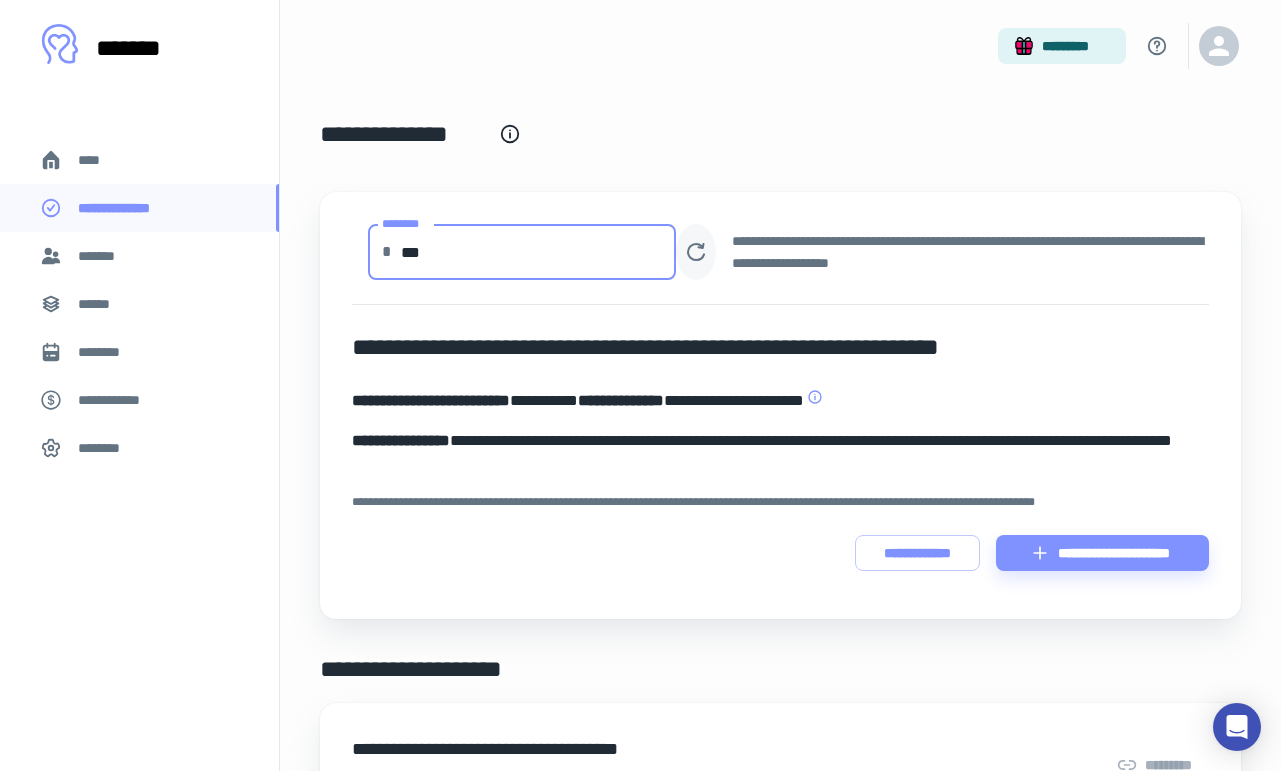 type on "***" 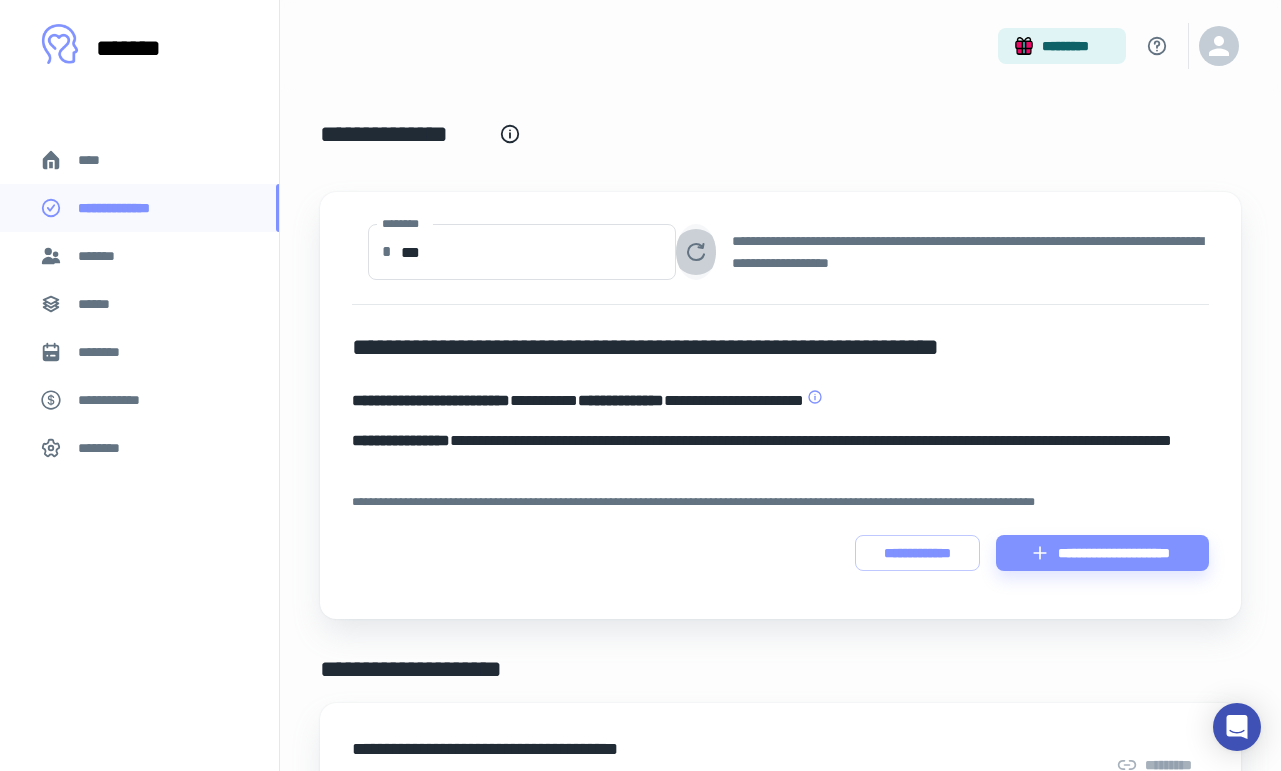 click 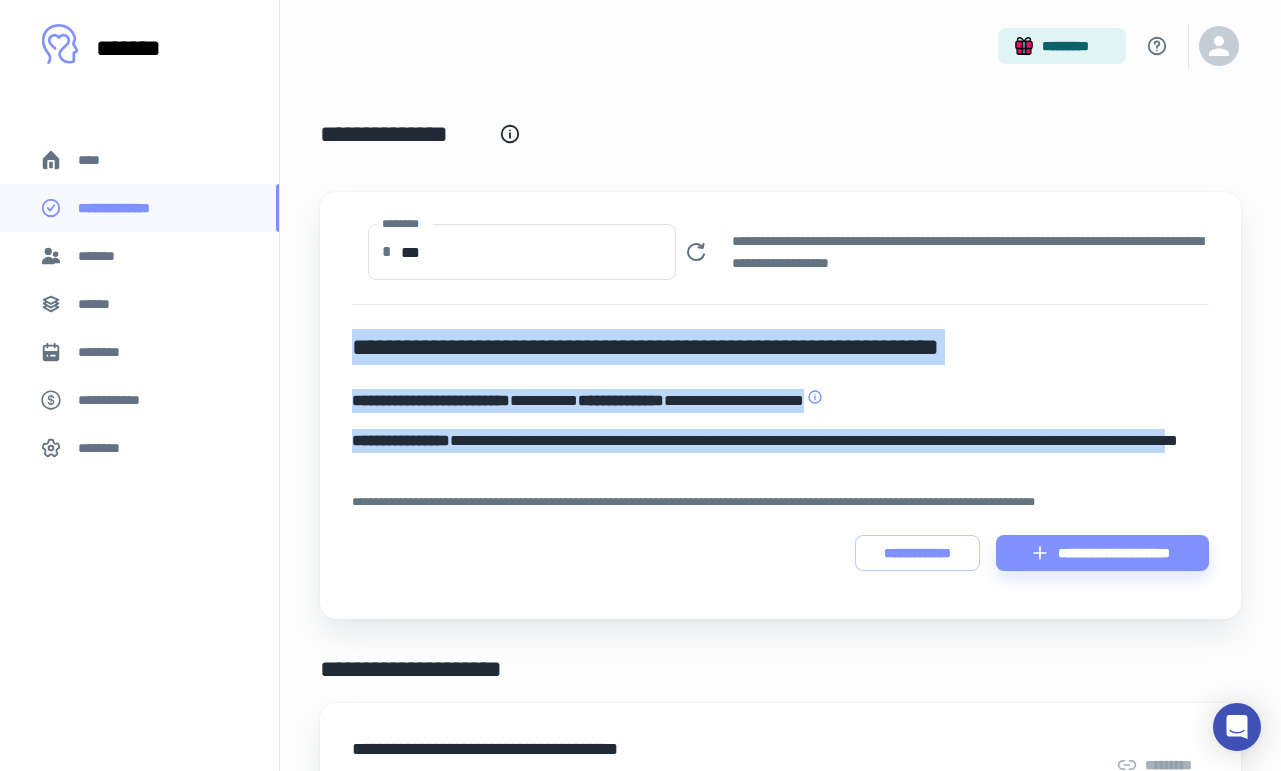 drag, startPoint x: 512, startPoint y: 466, endPoint x: 347, endPoint y: 349, distance: 202.2721 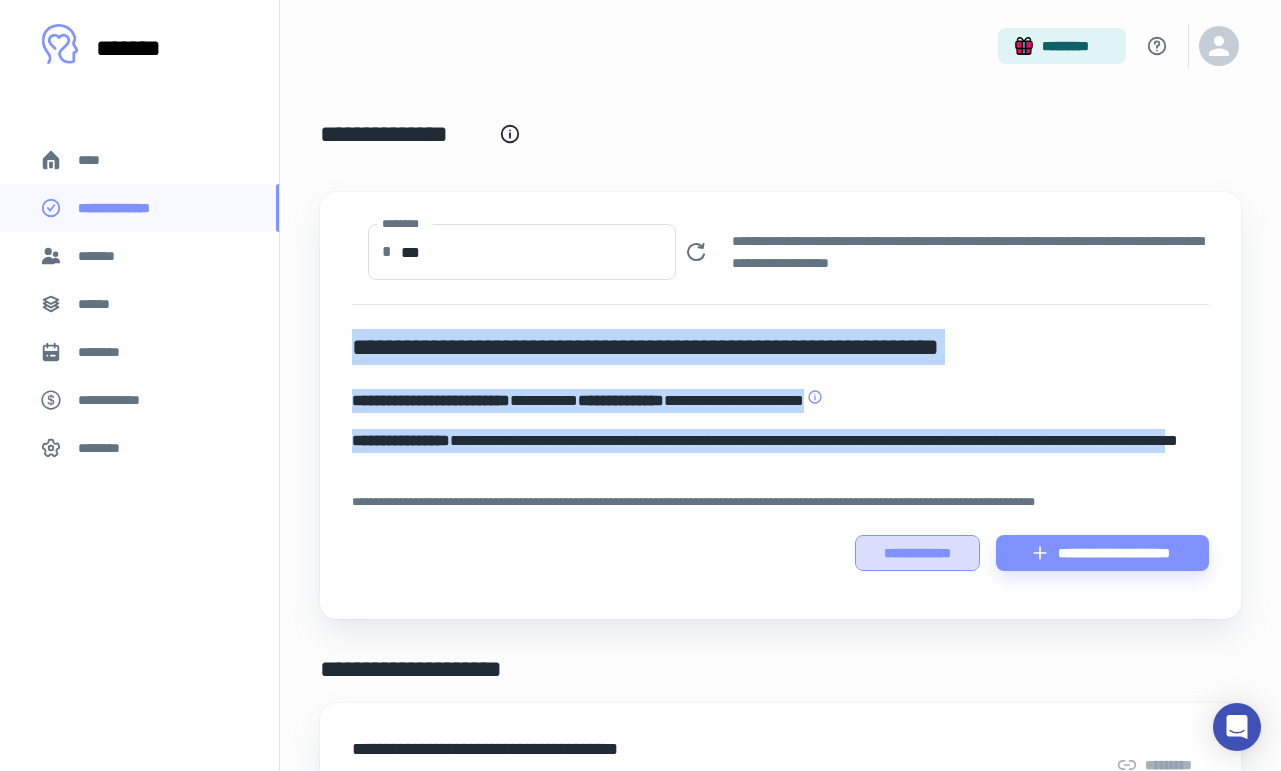 click on "**********" at bounding box center (917, 553) 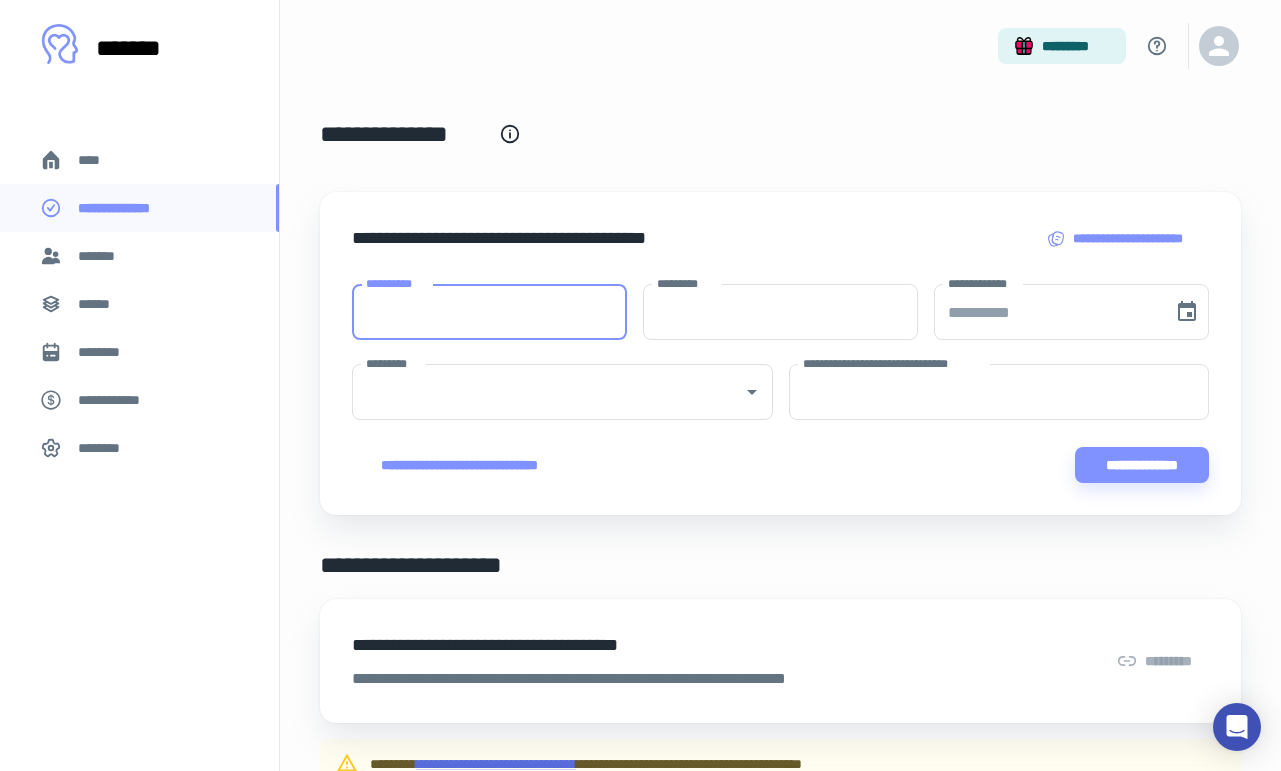 click on "**********" at bounding box center (489, 312) 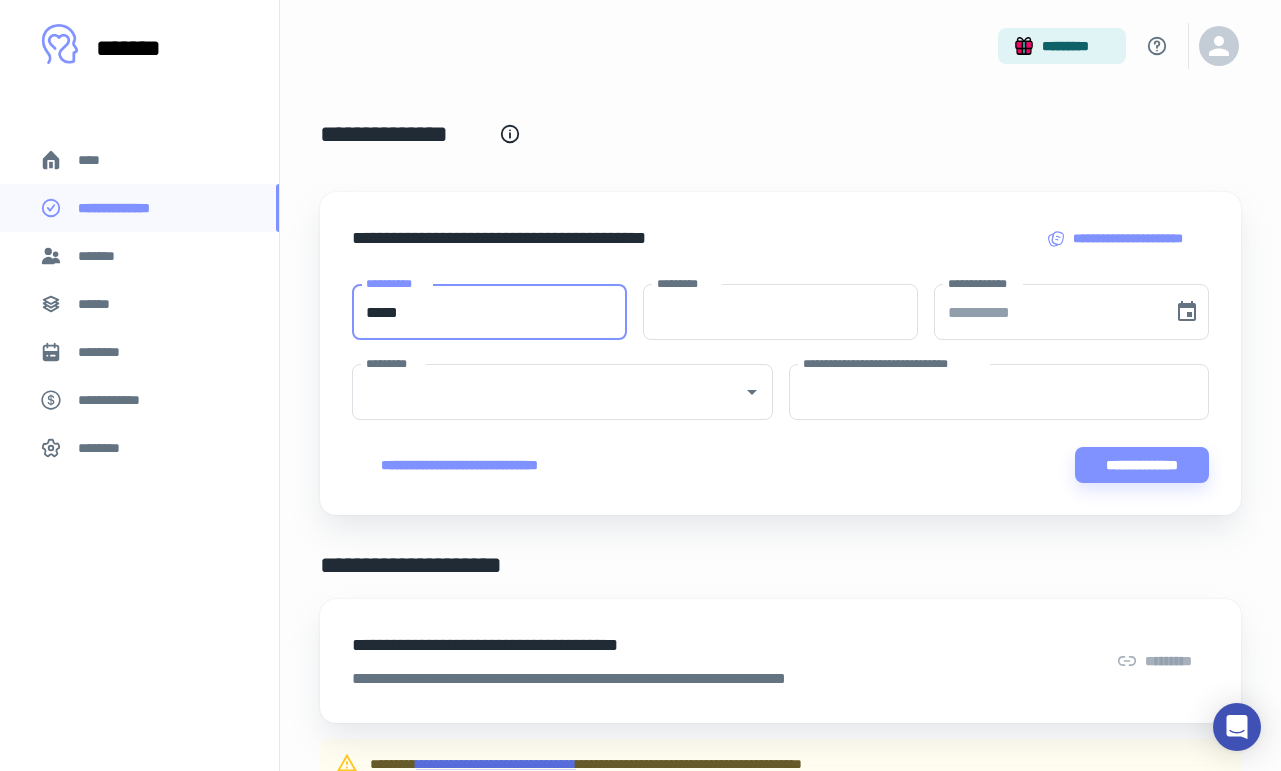 type on "*****" 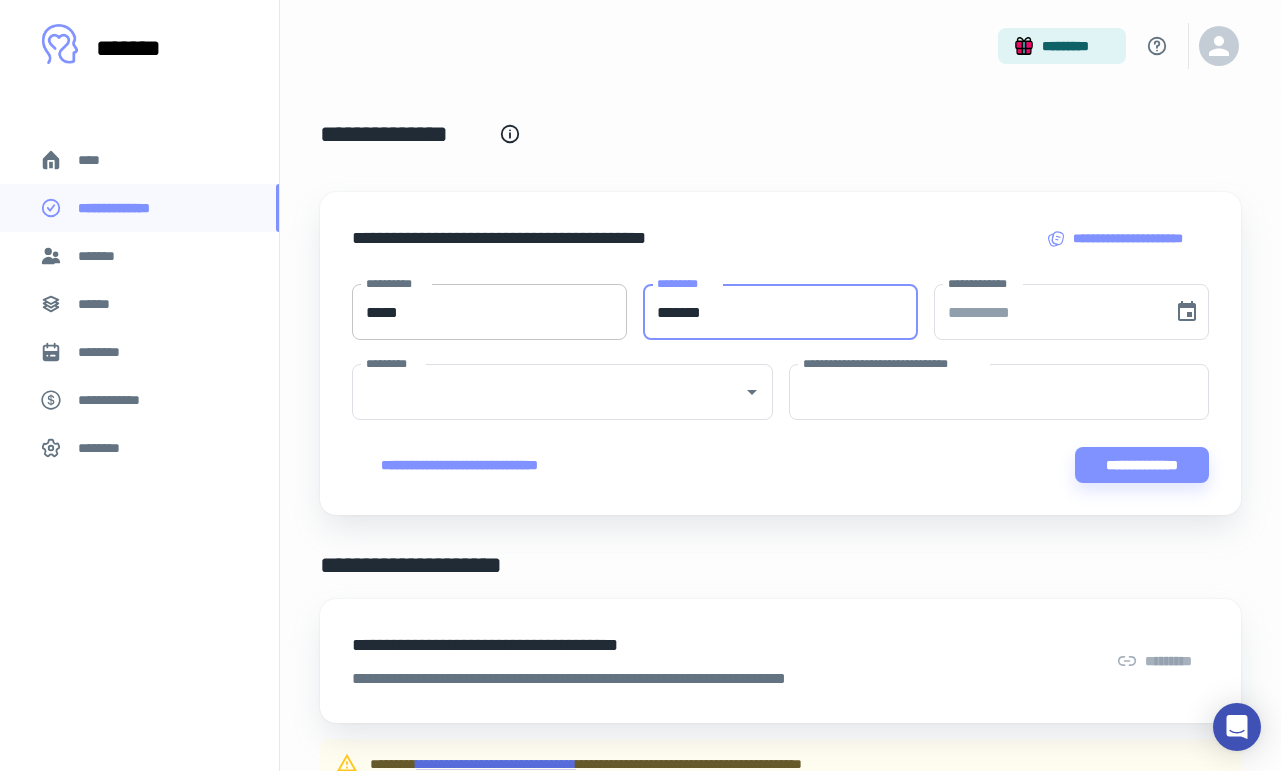 type on "*******" 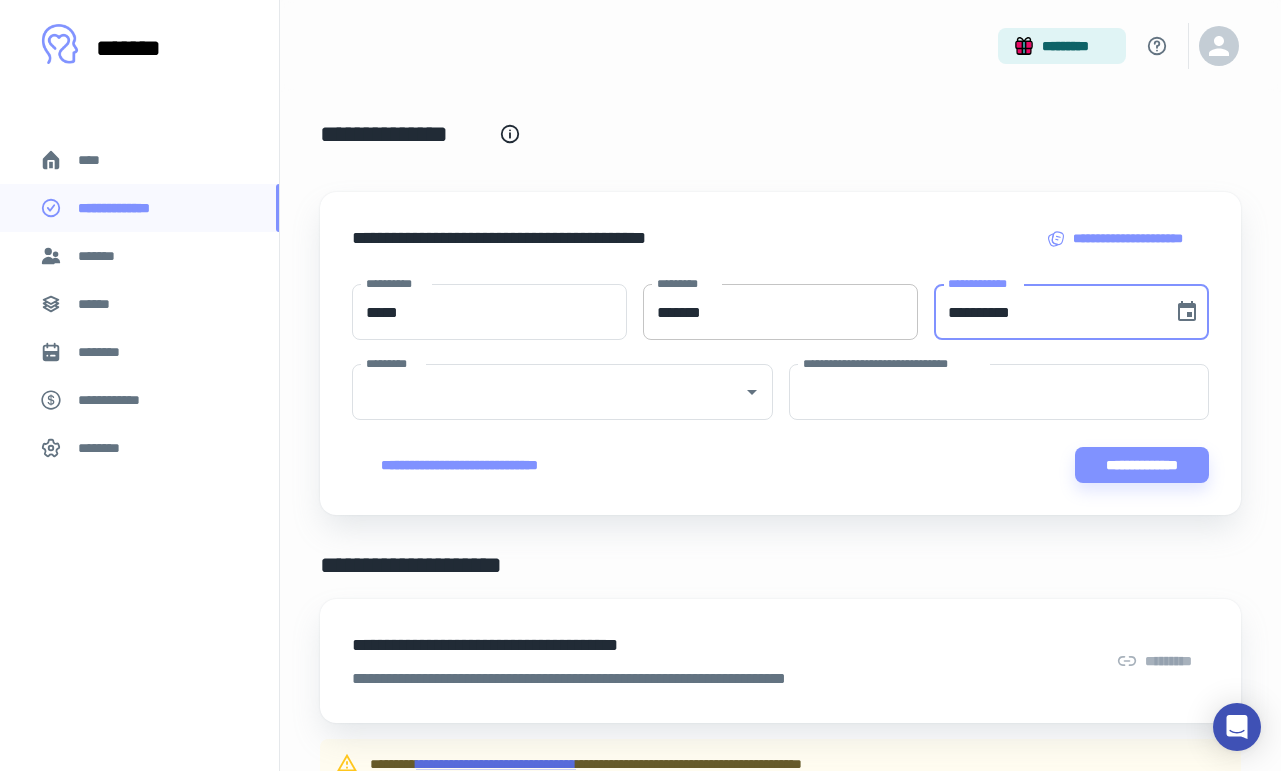 paste 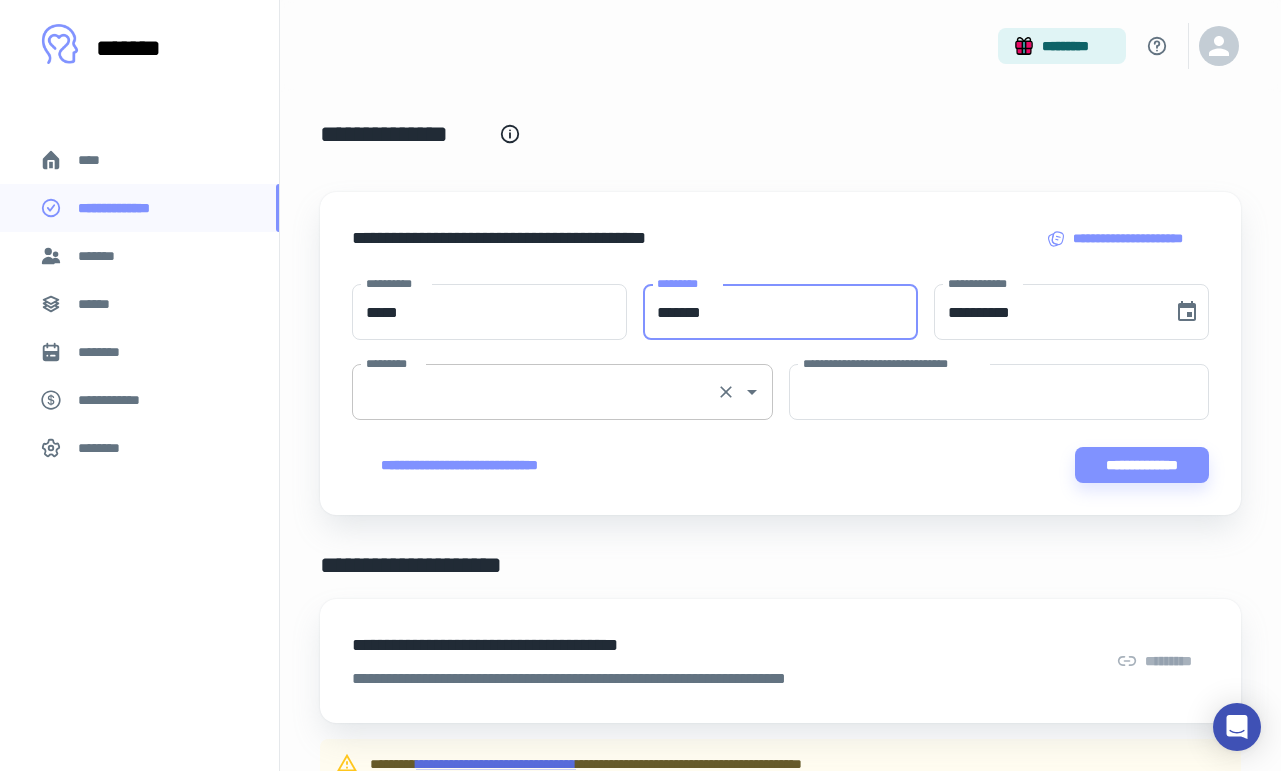 drag, startPoint x: 765, startPoint y: 338, endPoint x: 695, endPoint y: 388, distance: 86.023254 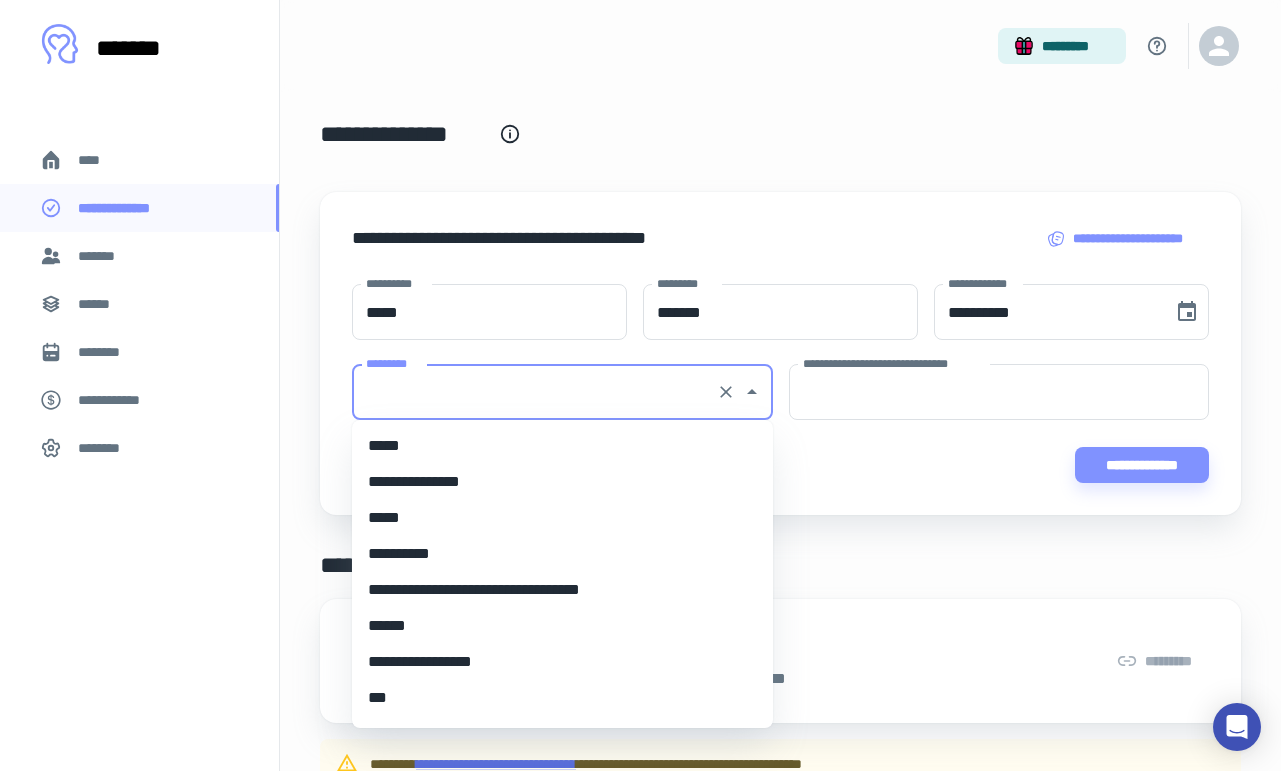 scroll, scrollTop: 8580, scrollLeft: 0, axis: vertical 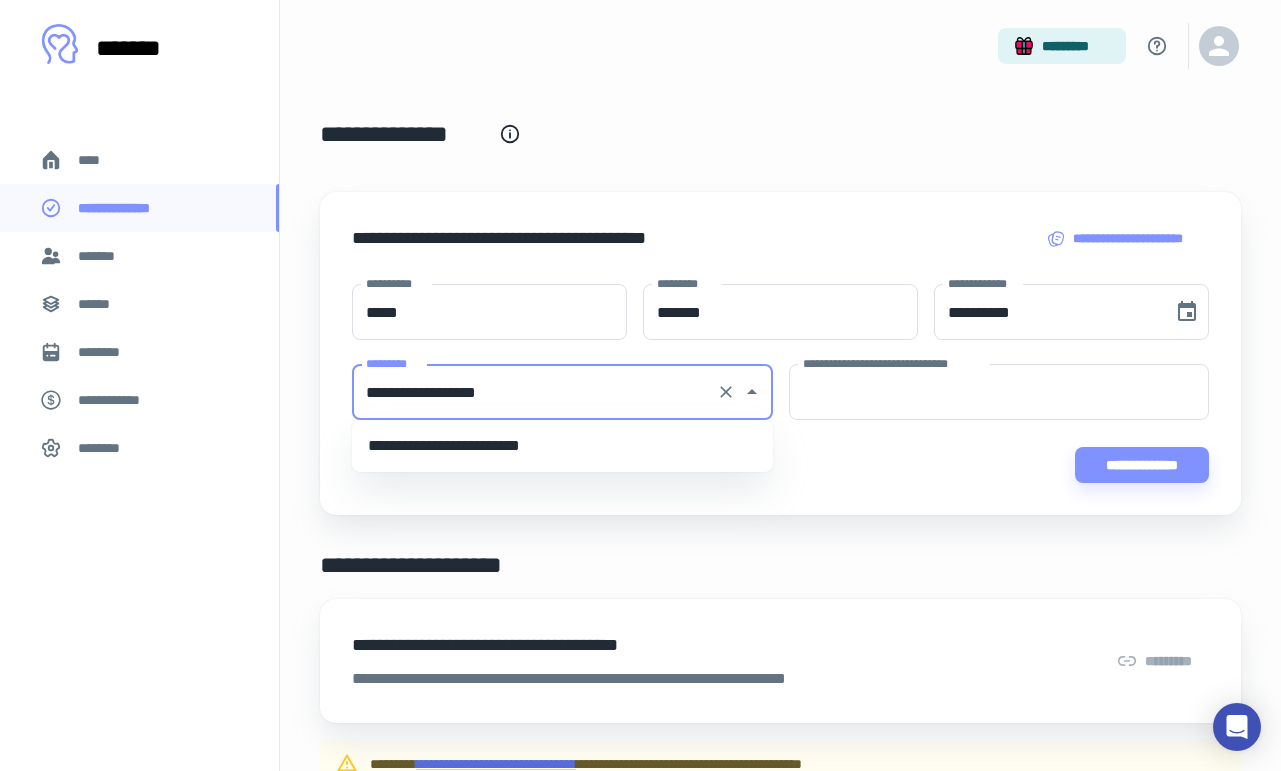 click on "**********" at bounding box center [562, 446] 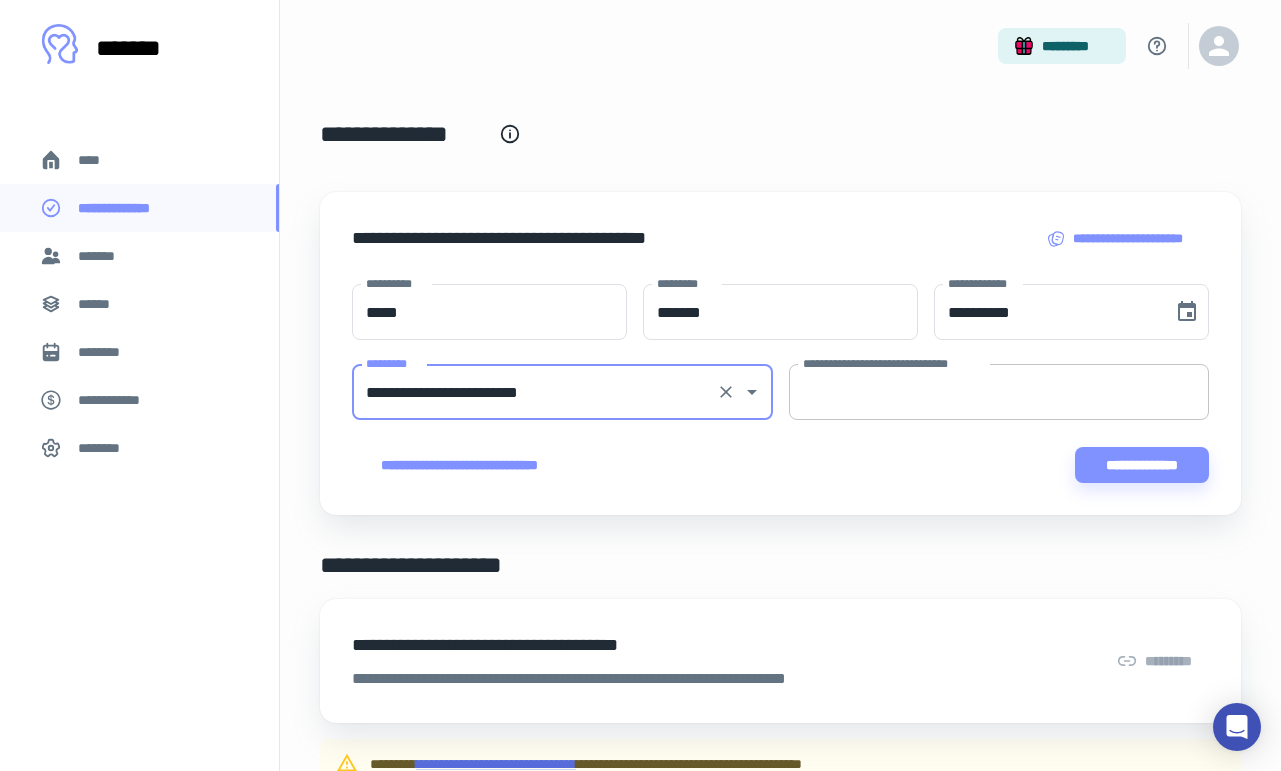 type on "**********" 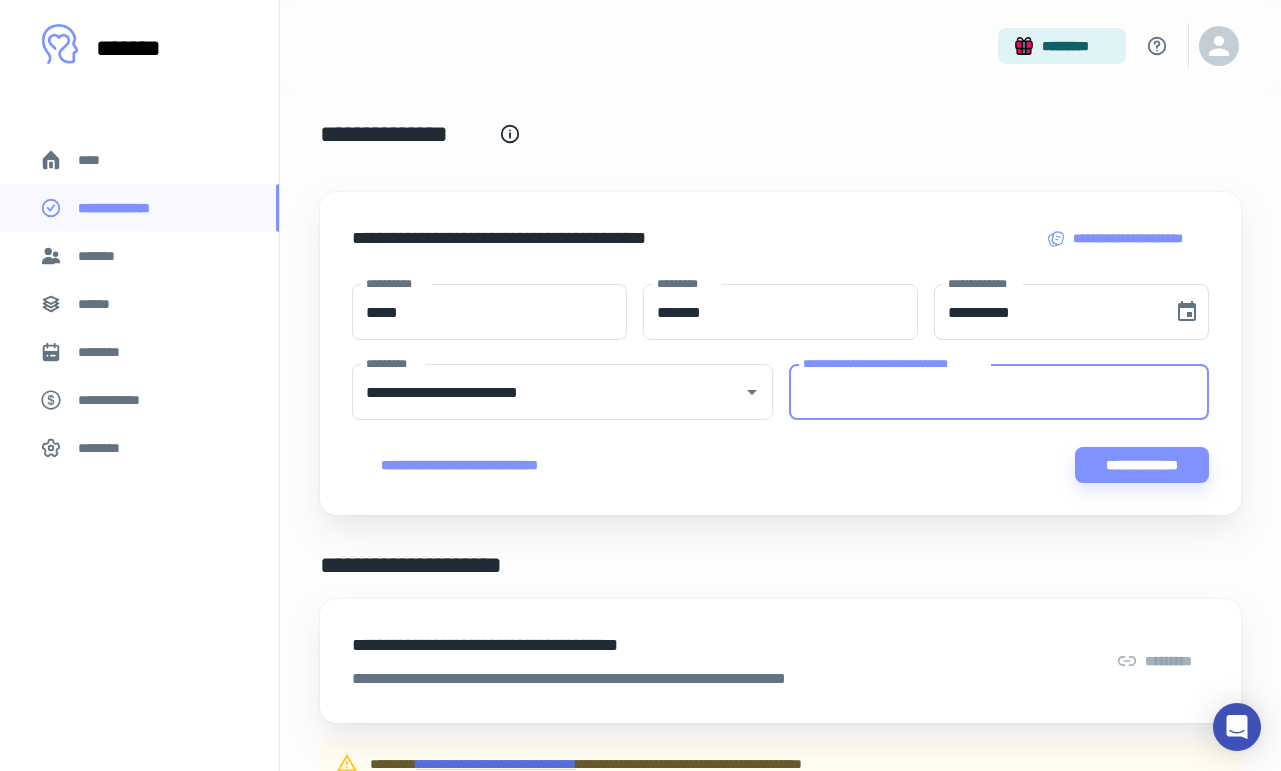 paste on "**********" 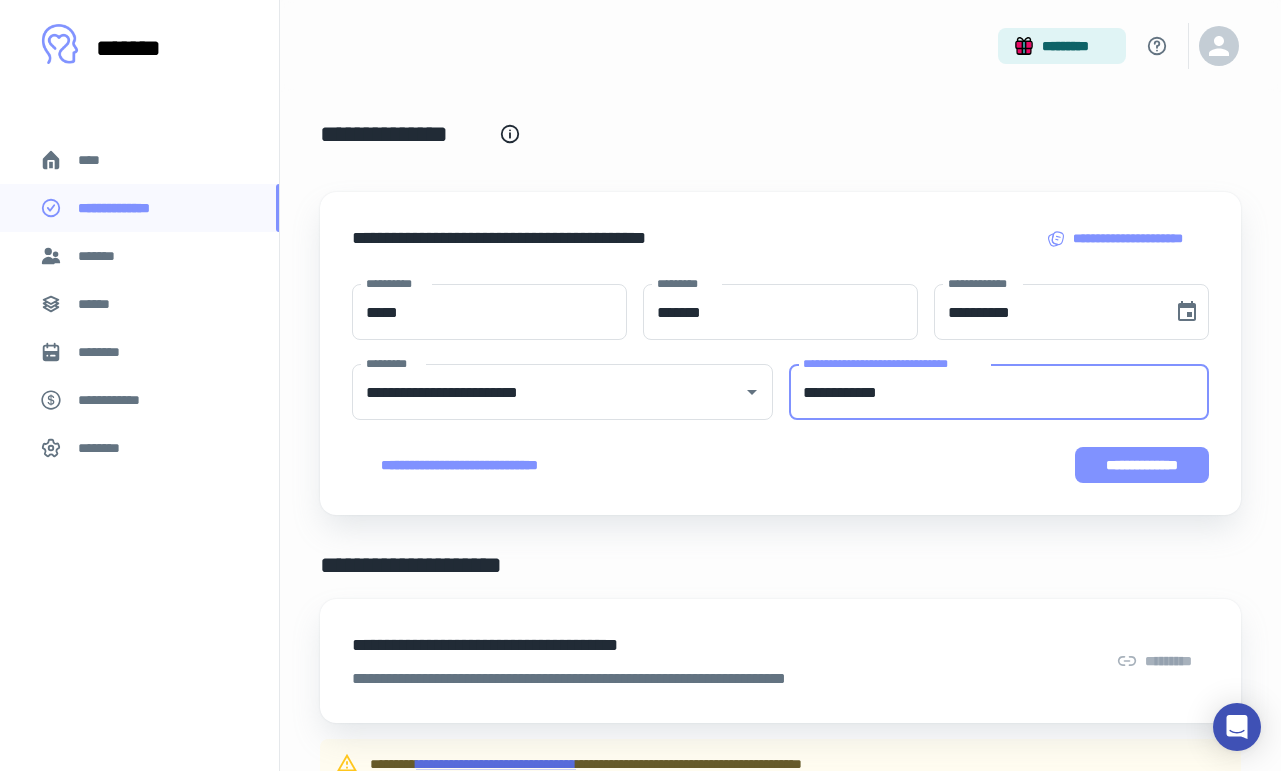 type on "**********" 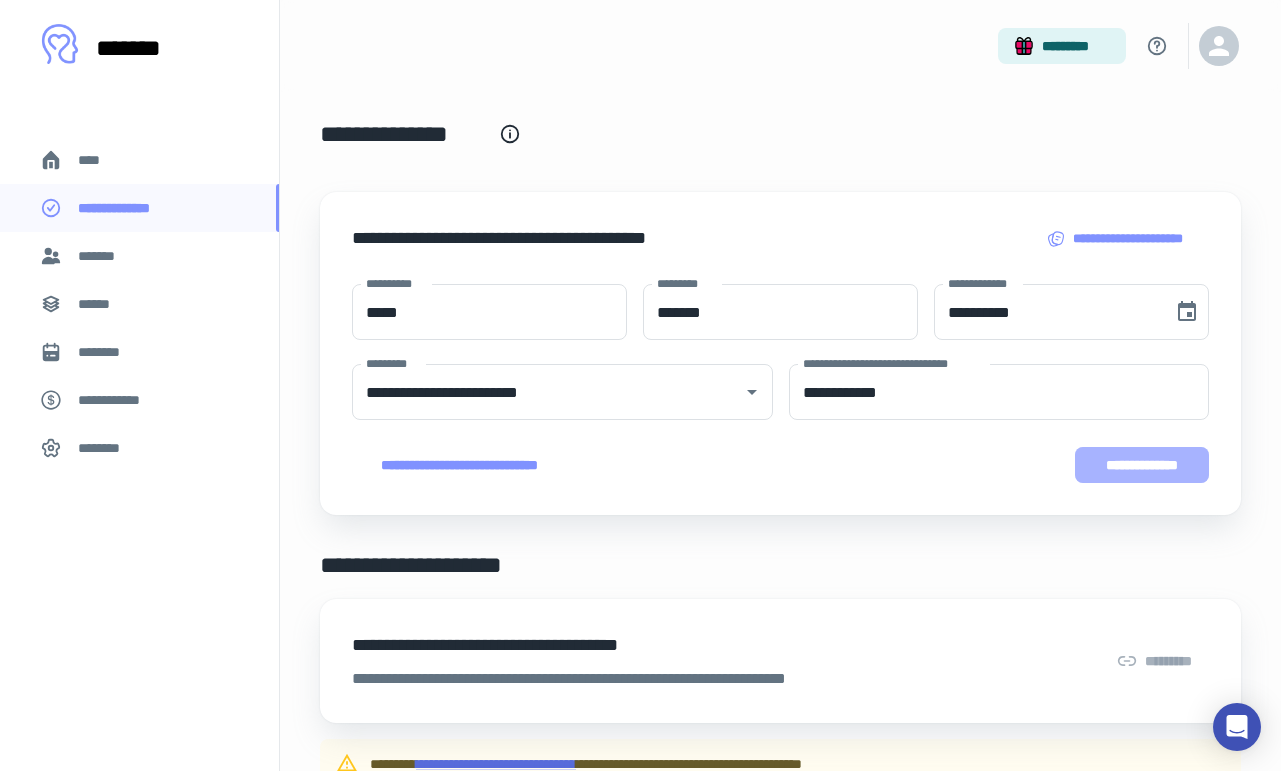 click on "**********" at bounding box center (1142, 465) 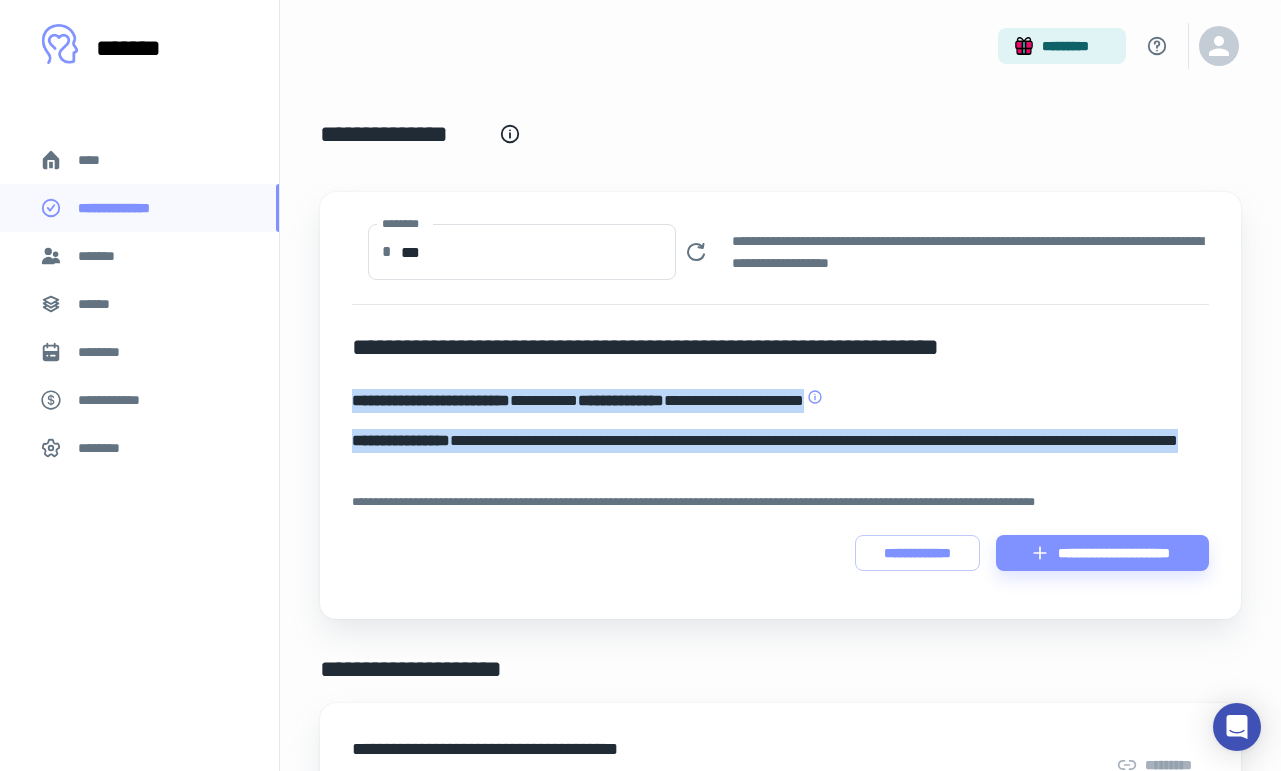 drag, startPoint x: 350, startPoint y: 396, endPoint x: 560, endPoint y: 461, distance: 219.82948 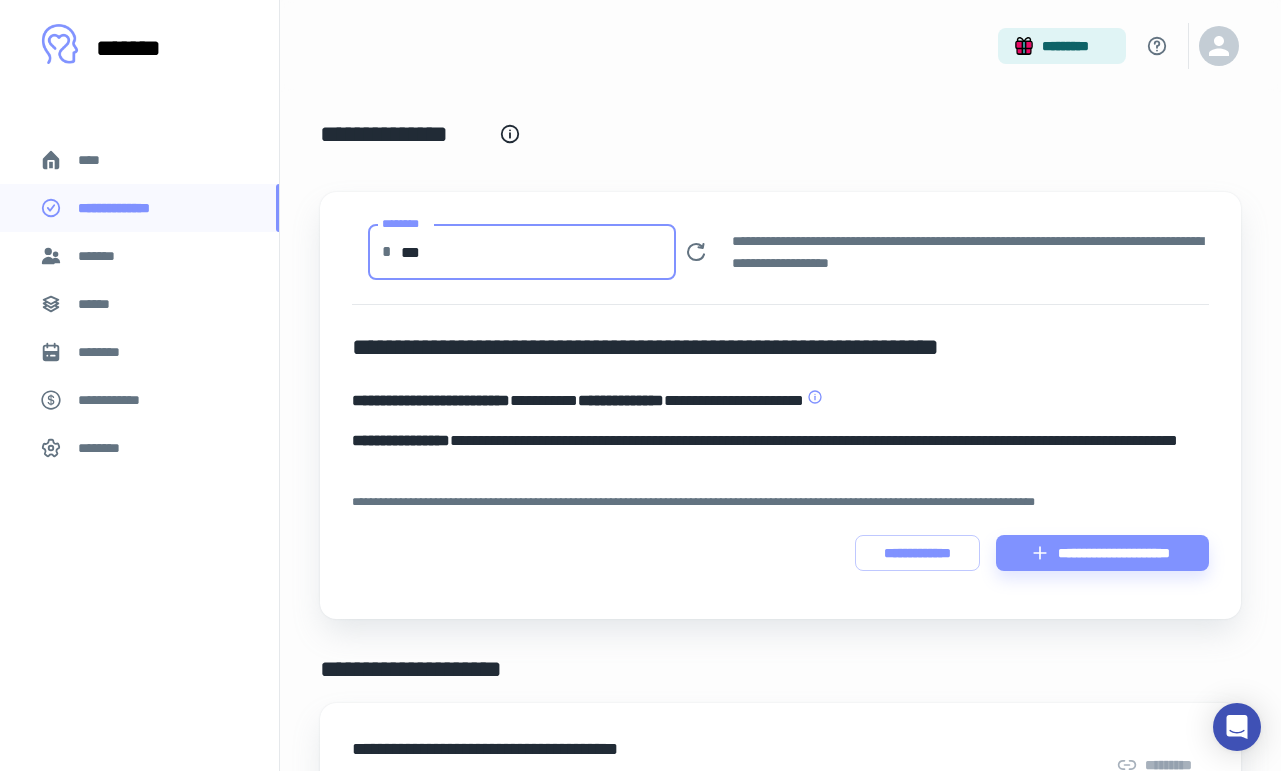 drag, startPoint x: 457, startPoint y: 251, endPoint x: 286, endPoint y: 252, distance: 171.00293 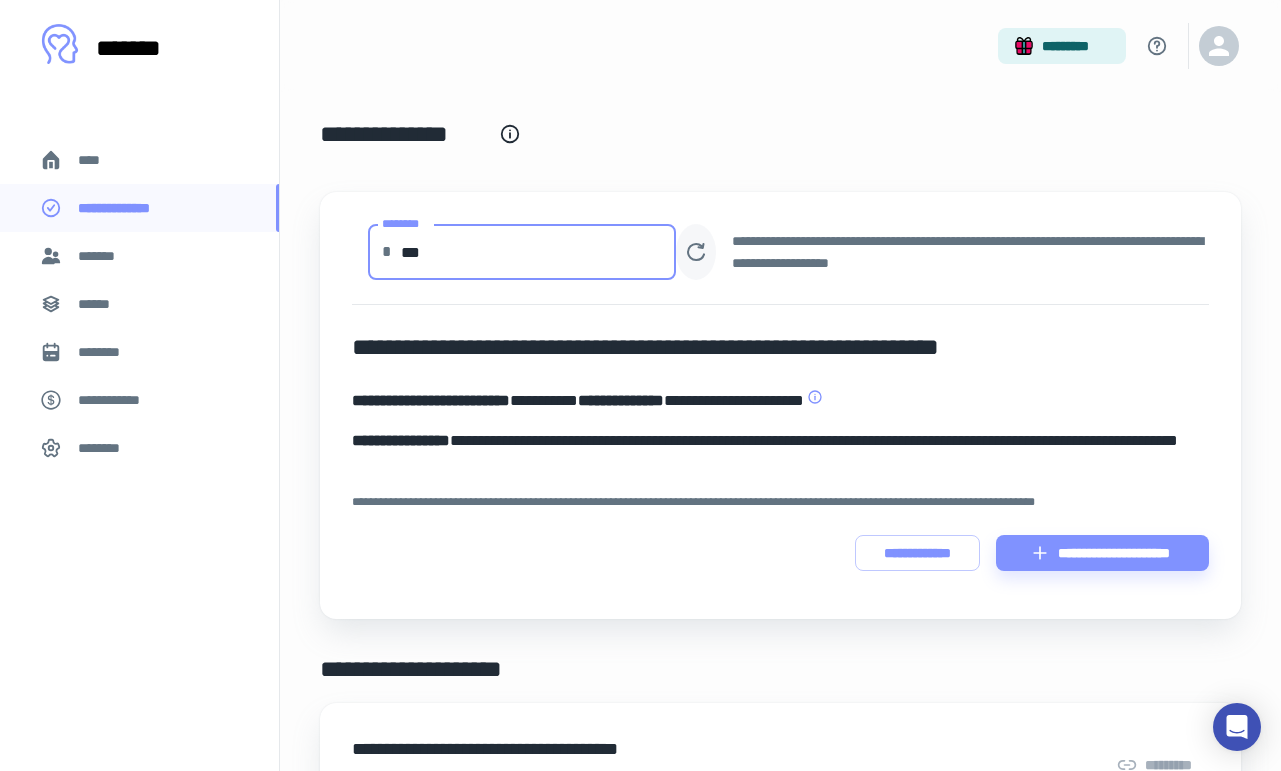 type on "***" 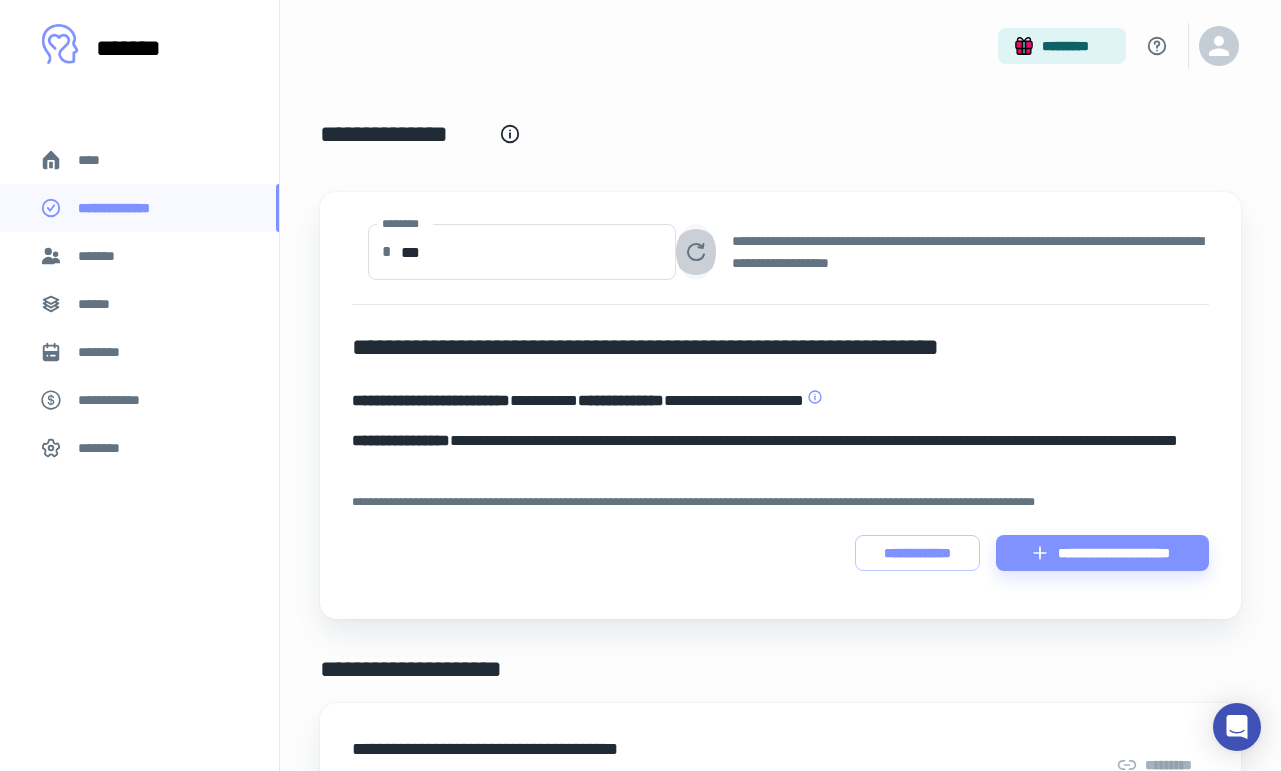 click 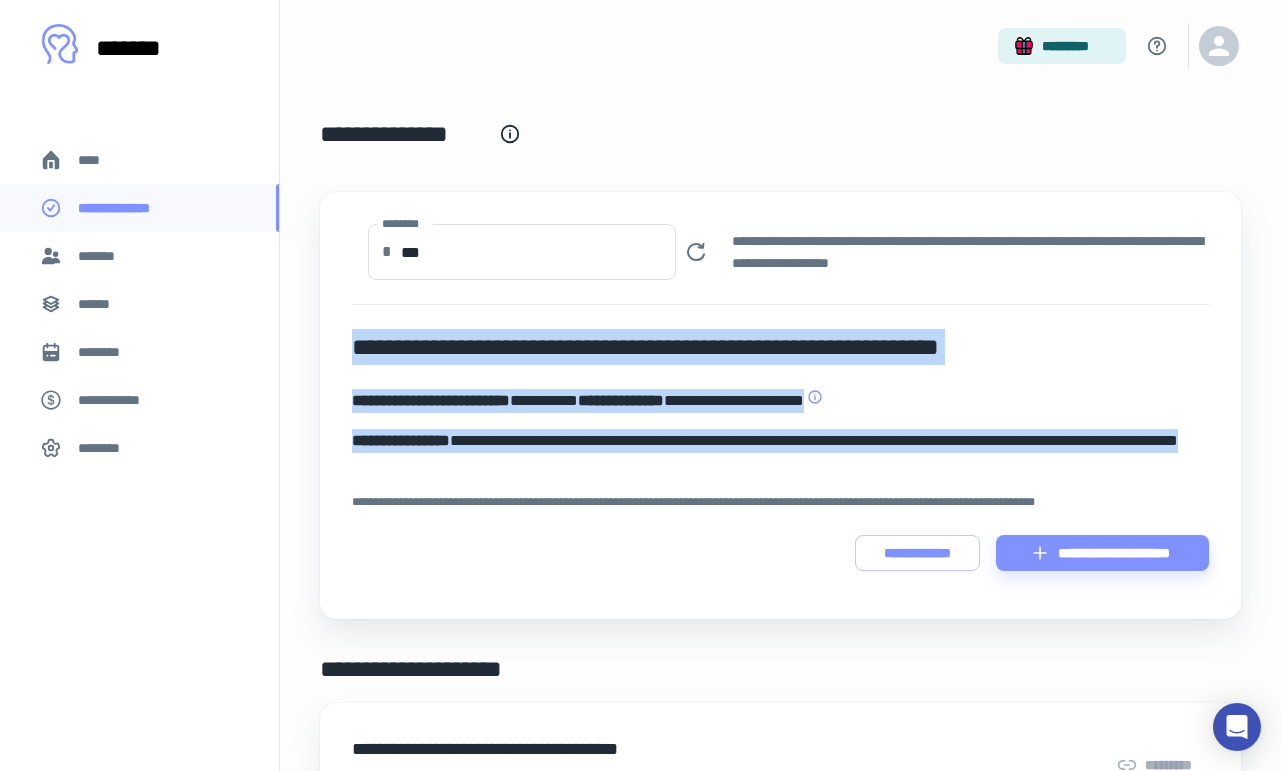 drag, startPoint x: 536, startPoint y: 456, endPoint x: 338, endPoint y: 358, distance: 220.92532 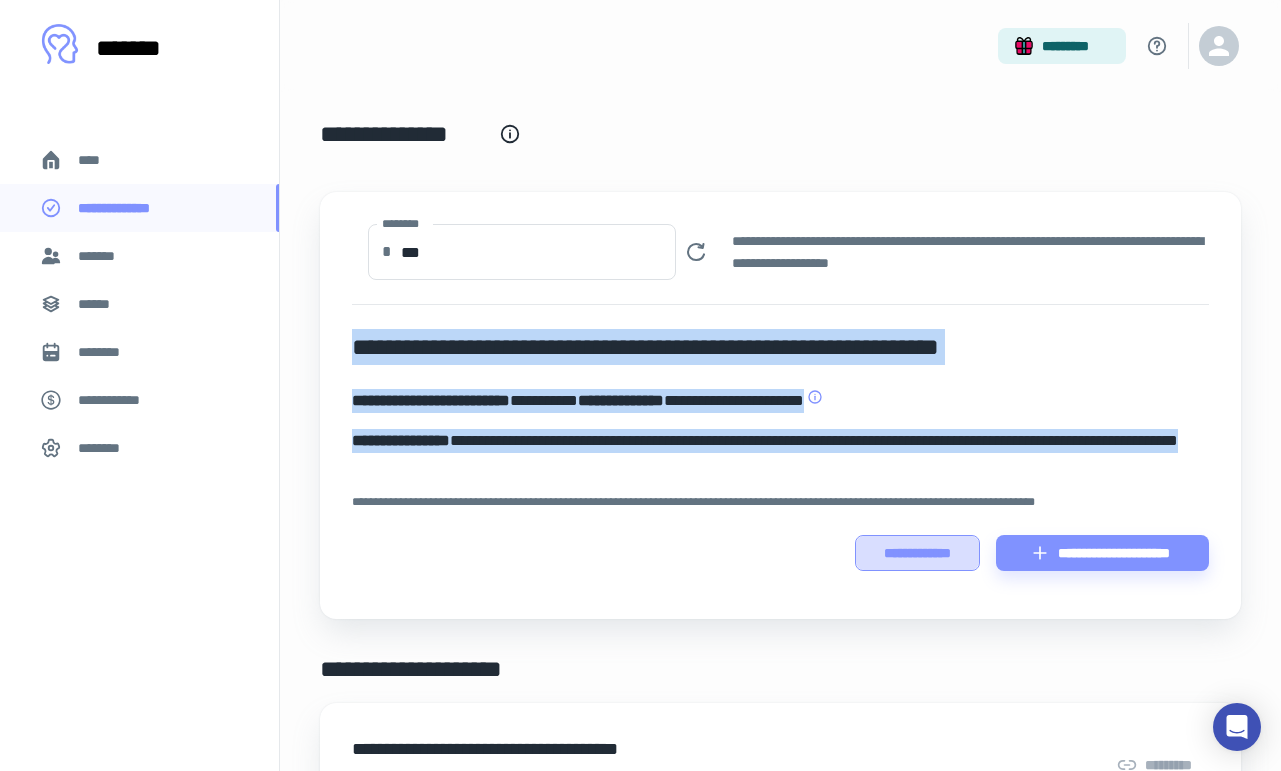 click on "**********" at bounding box center [917, 553] 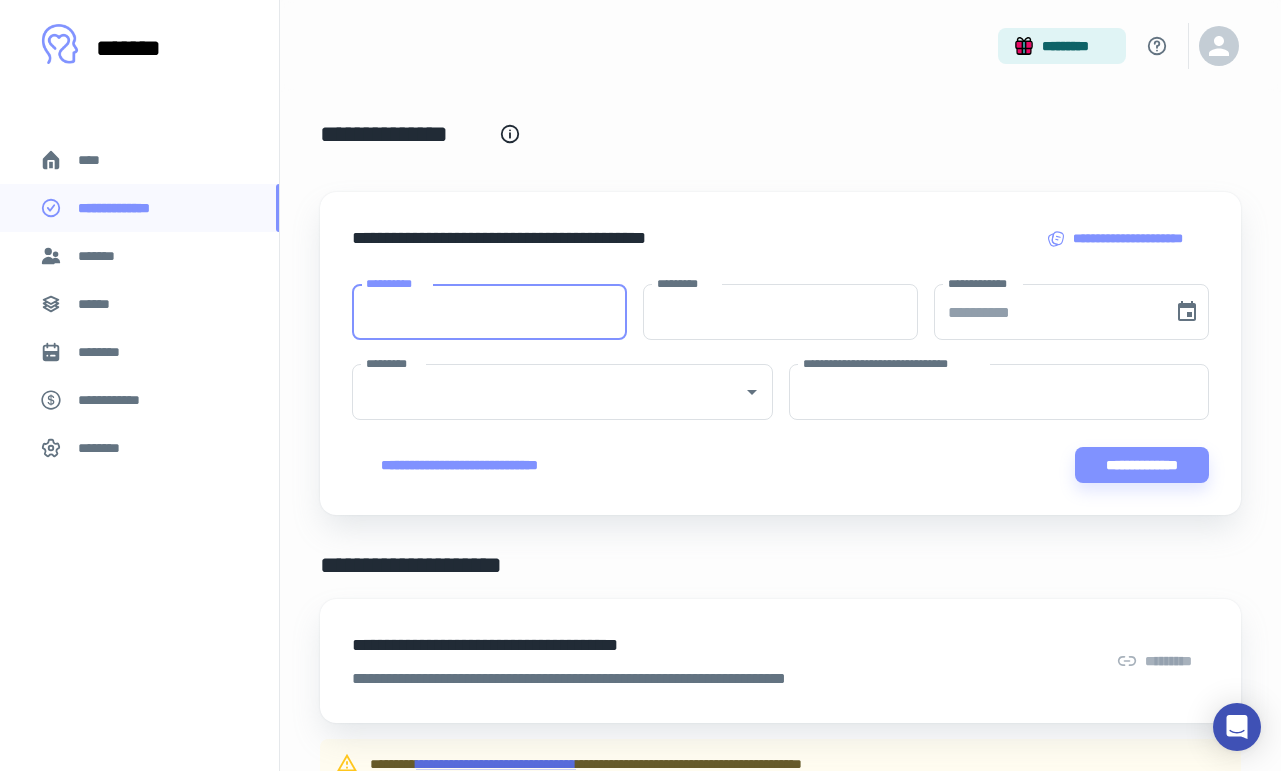 click on "**********" at bounding box center (489, 312) 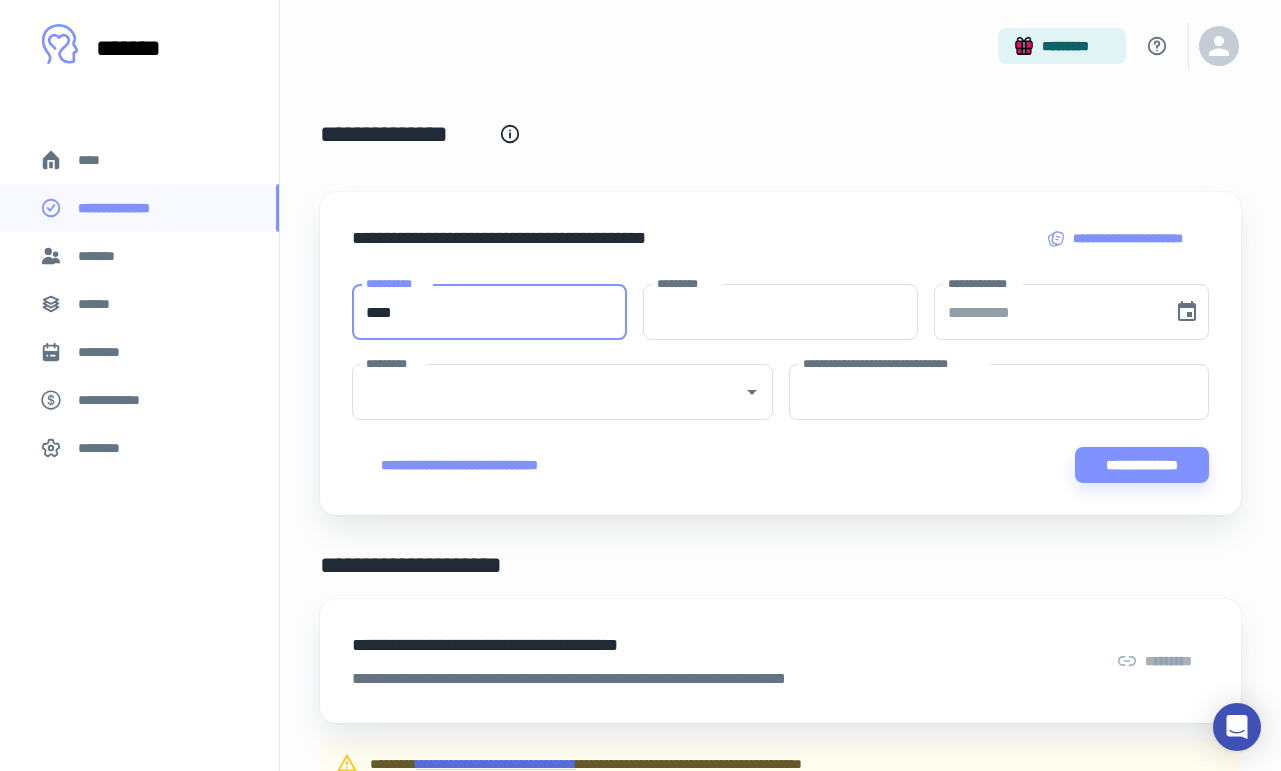 type on "****" 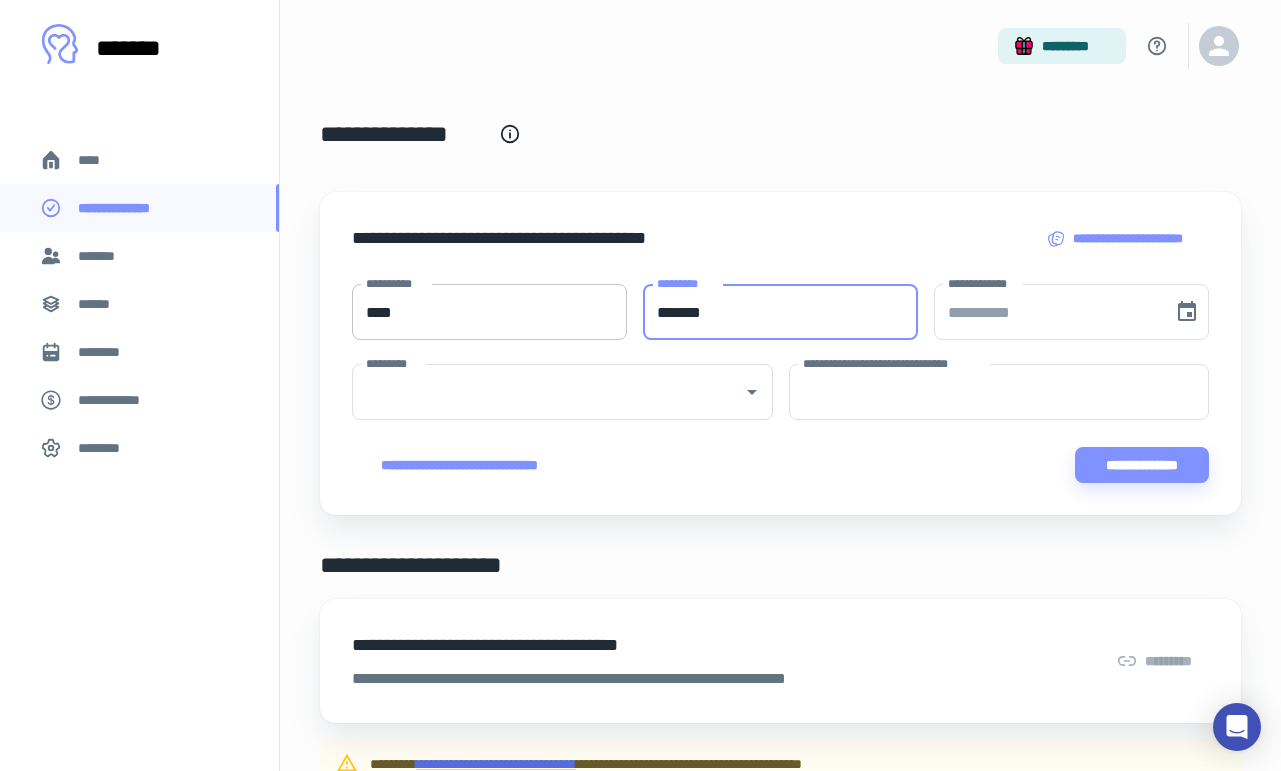 type on "*******" 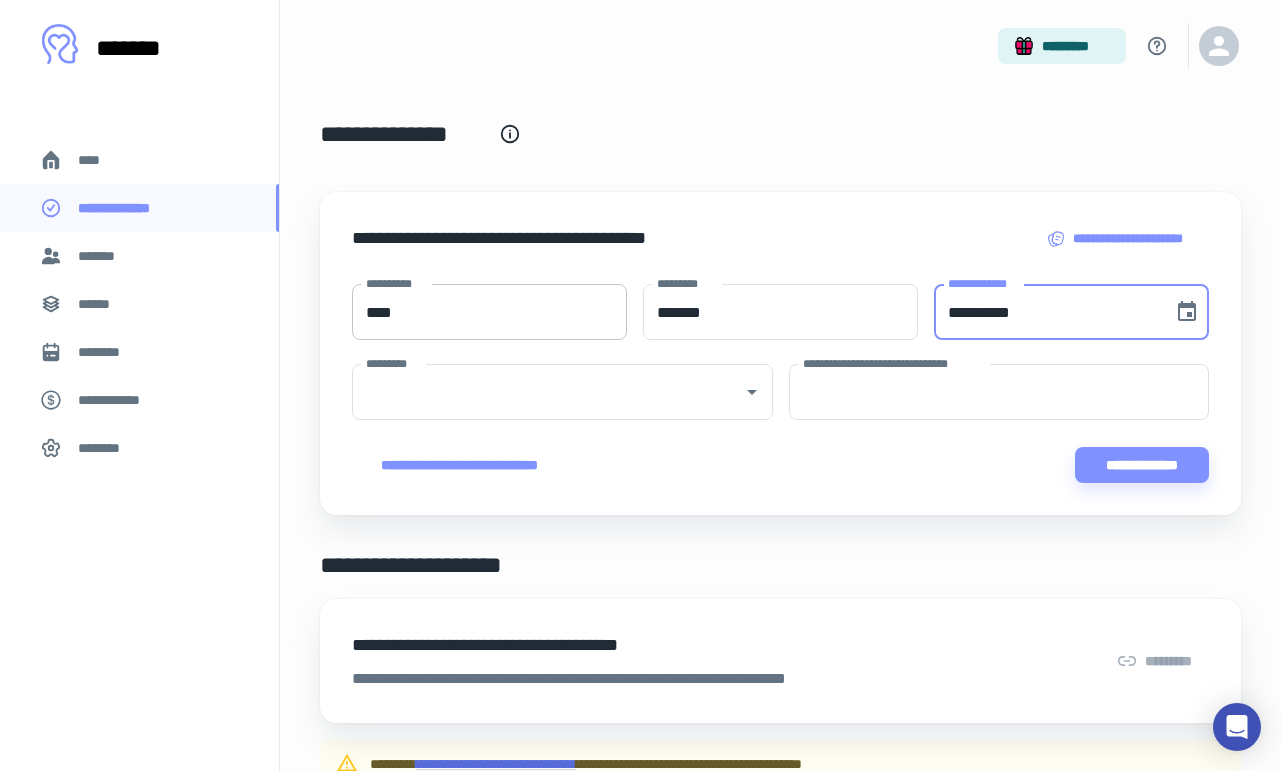 paste 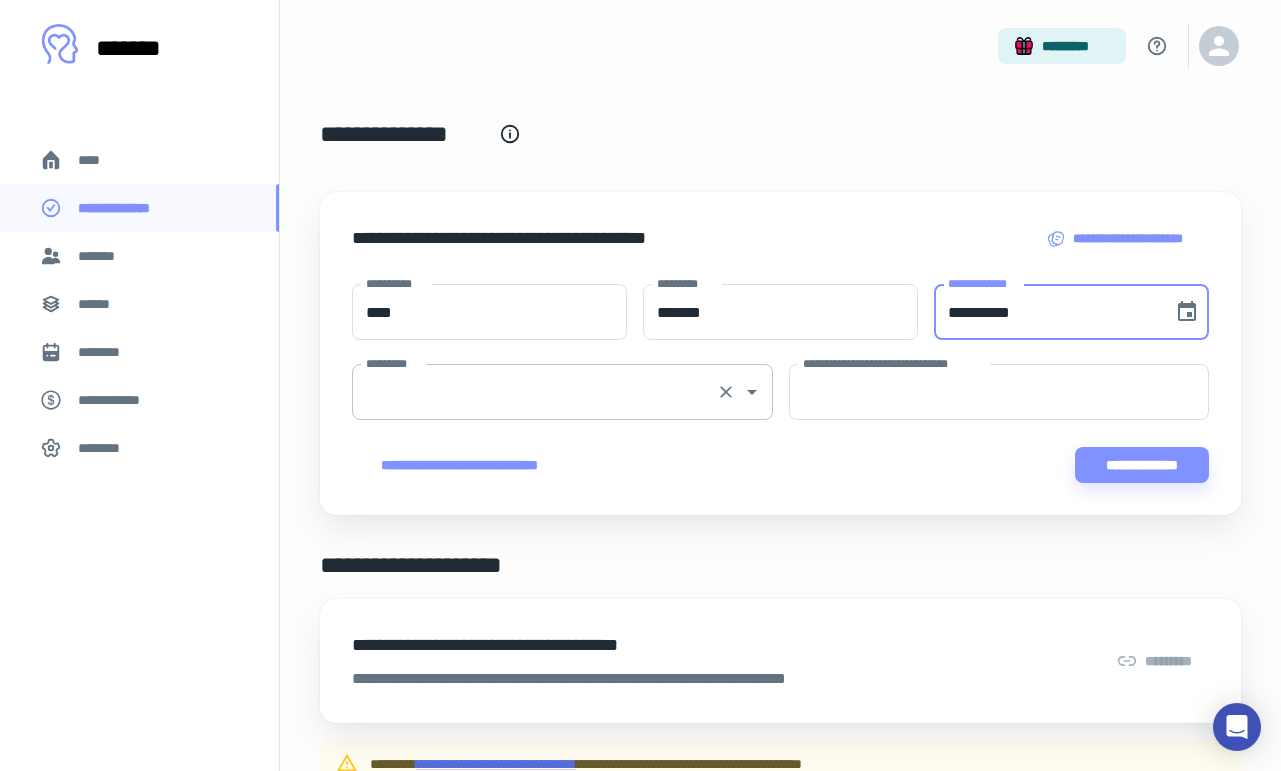 click on "*********" at bounding box center (534, 392) 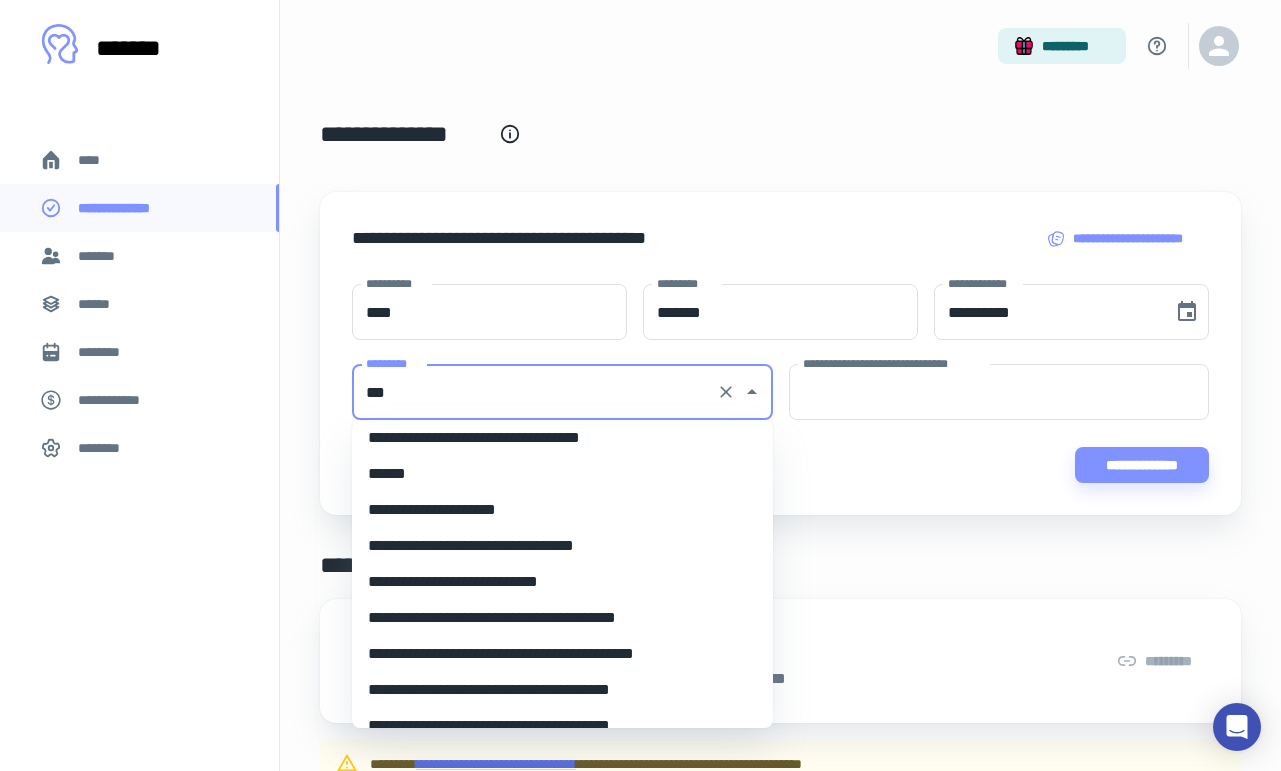 scroll, scrollTop: 0, scrollLeft: 0, axis: both 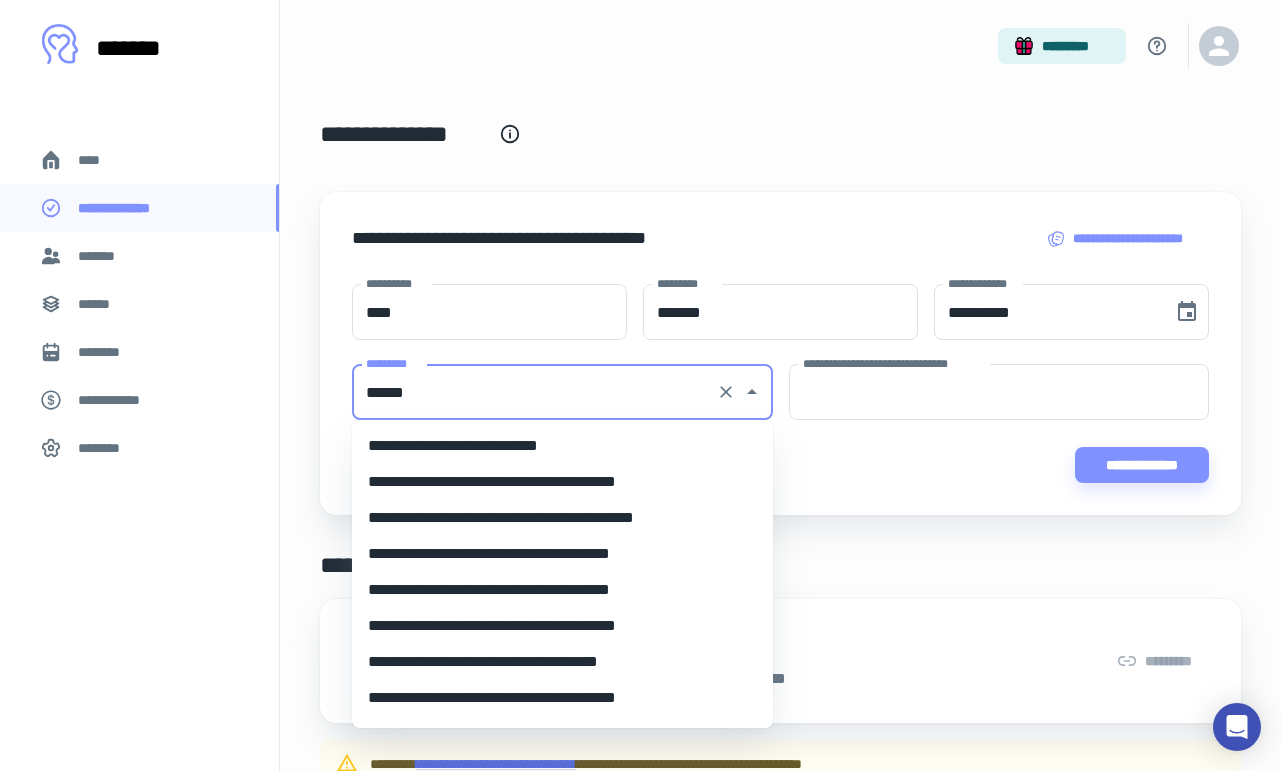click on "**********" at bounding box center (562, 446) 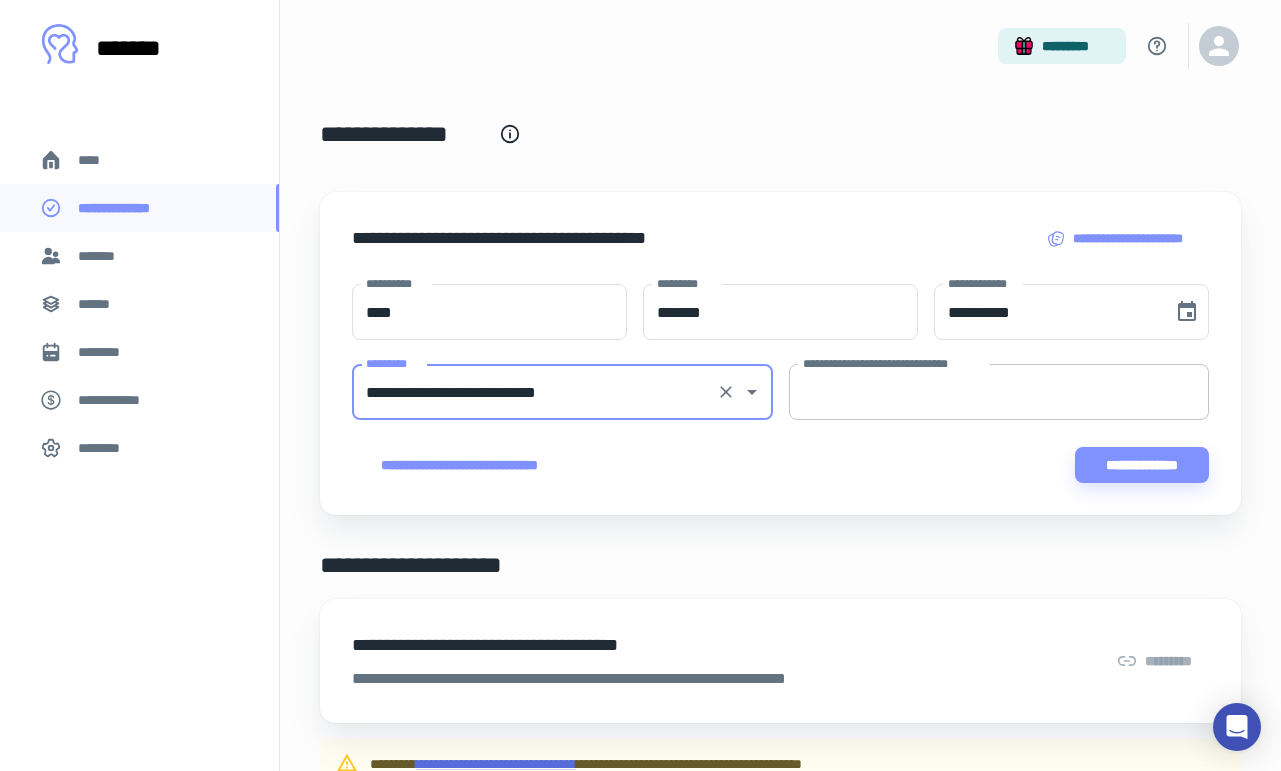 type on "**********" 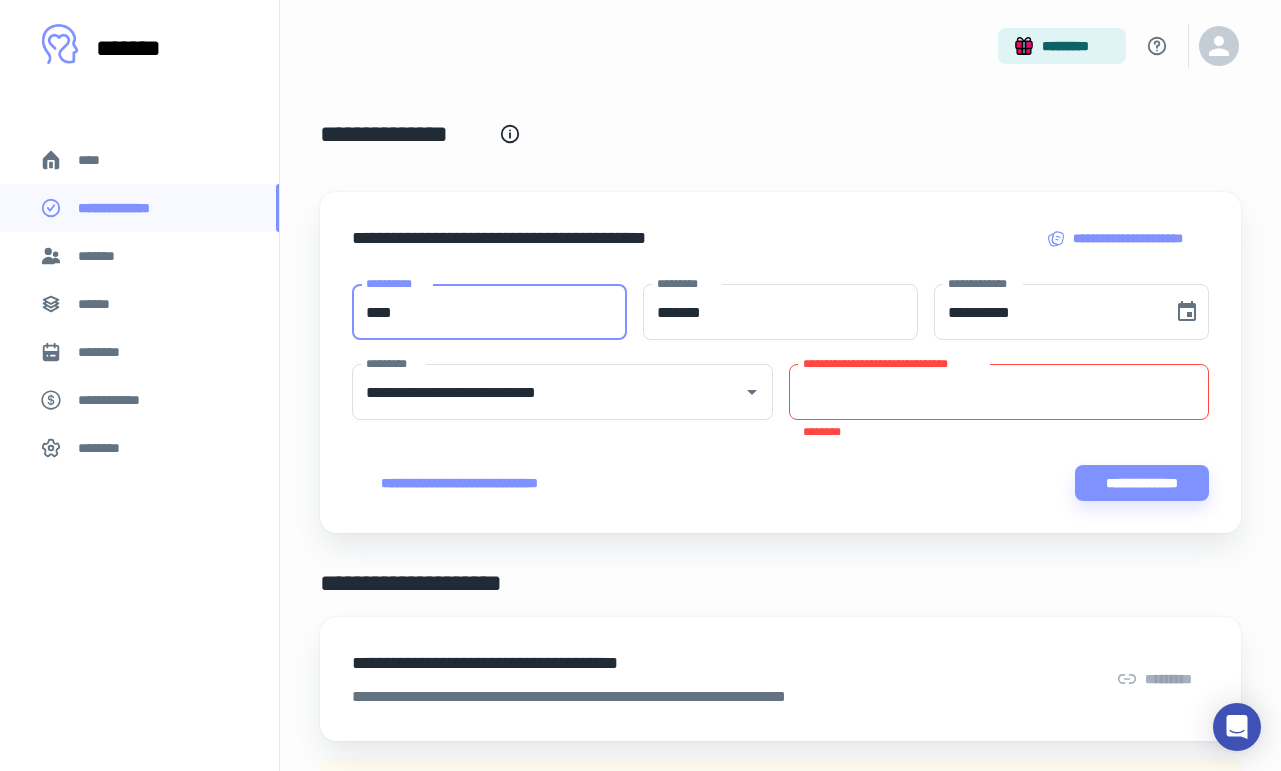 drag, startPoint x: 493, startPoint y: 315, endPoint x: 225, endPoint y: 297, distance: 268.6038 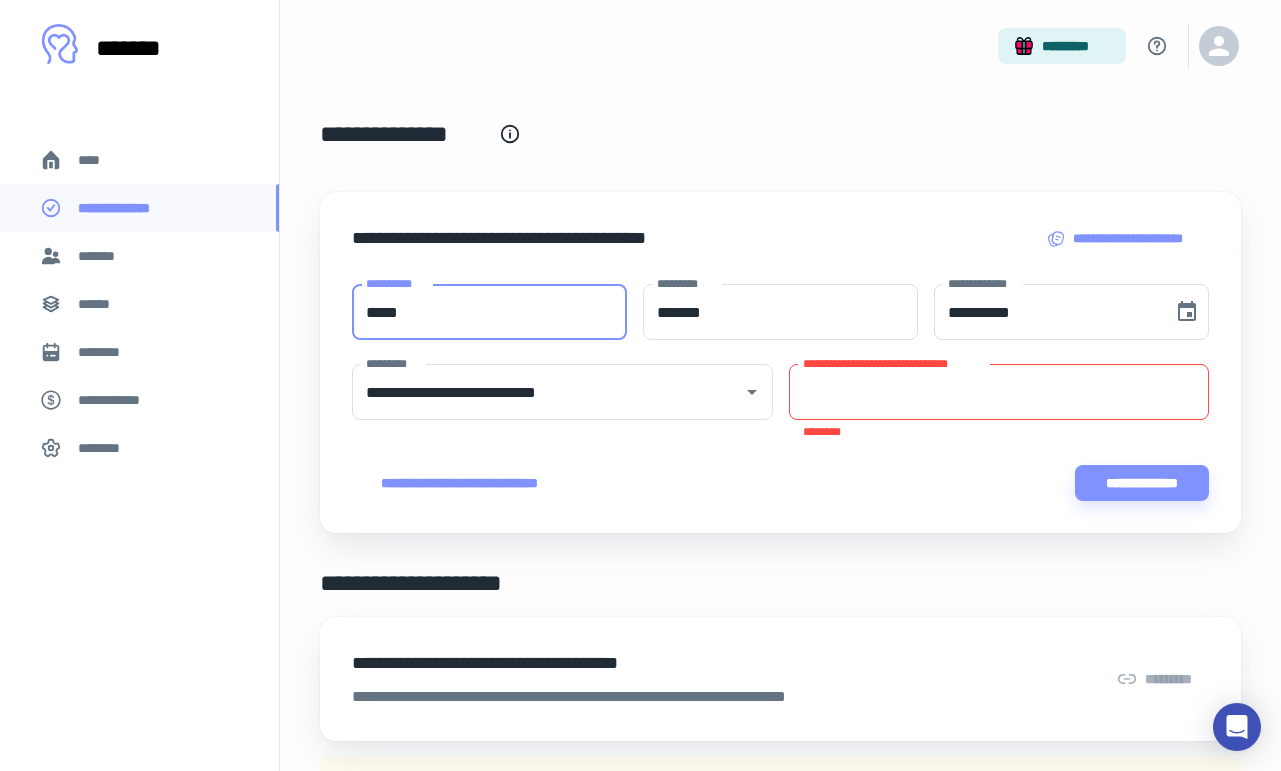type on "*****" 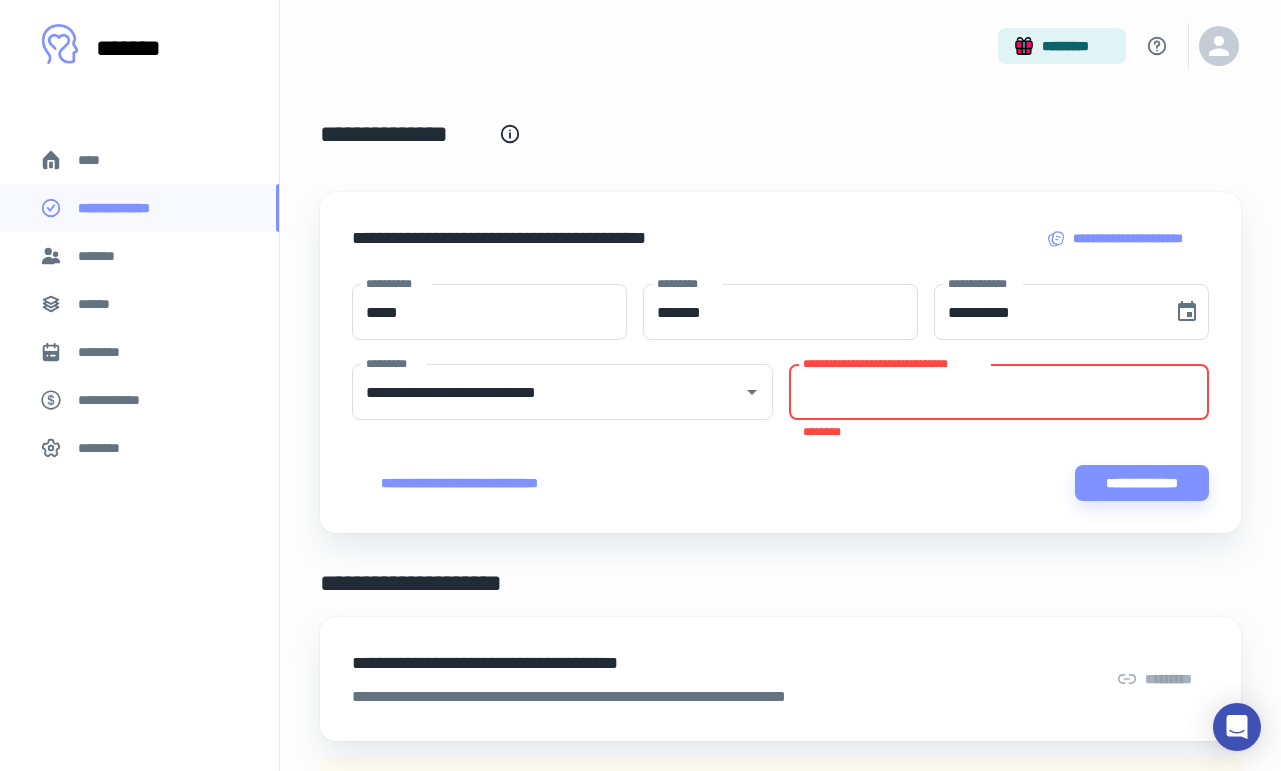 paste on "**********" 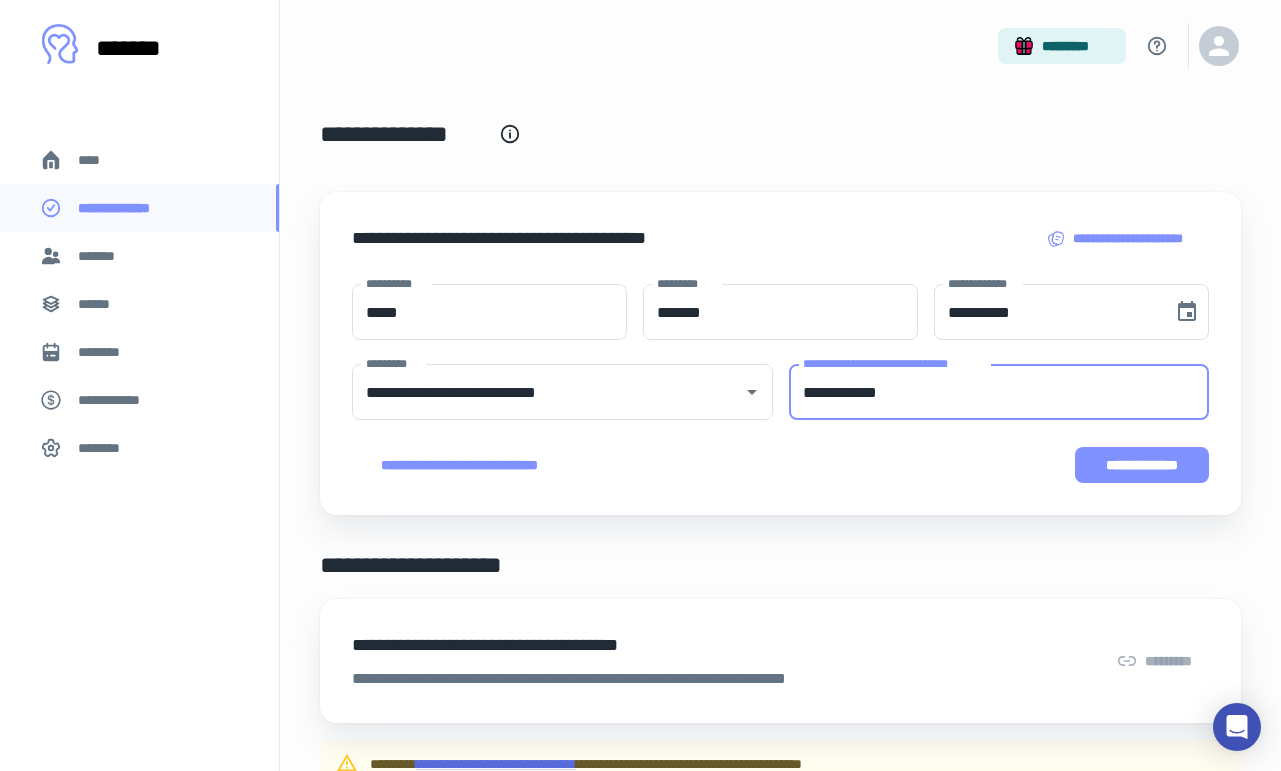 type on "**********" 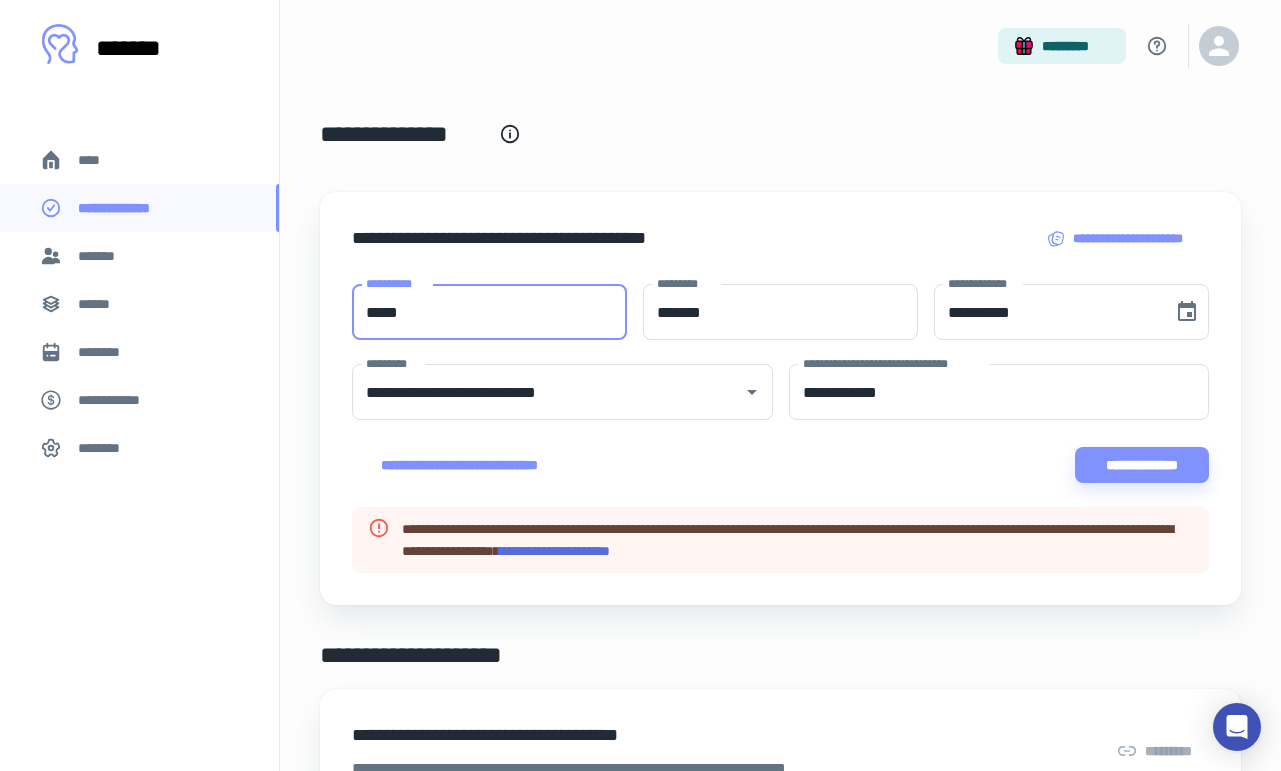 drag, startPoint x: 557, startPoint y: 311, endPoint x: 280, endPoint y: 307, distance: 277.02887 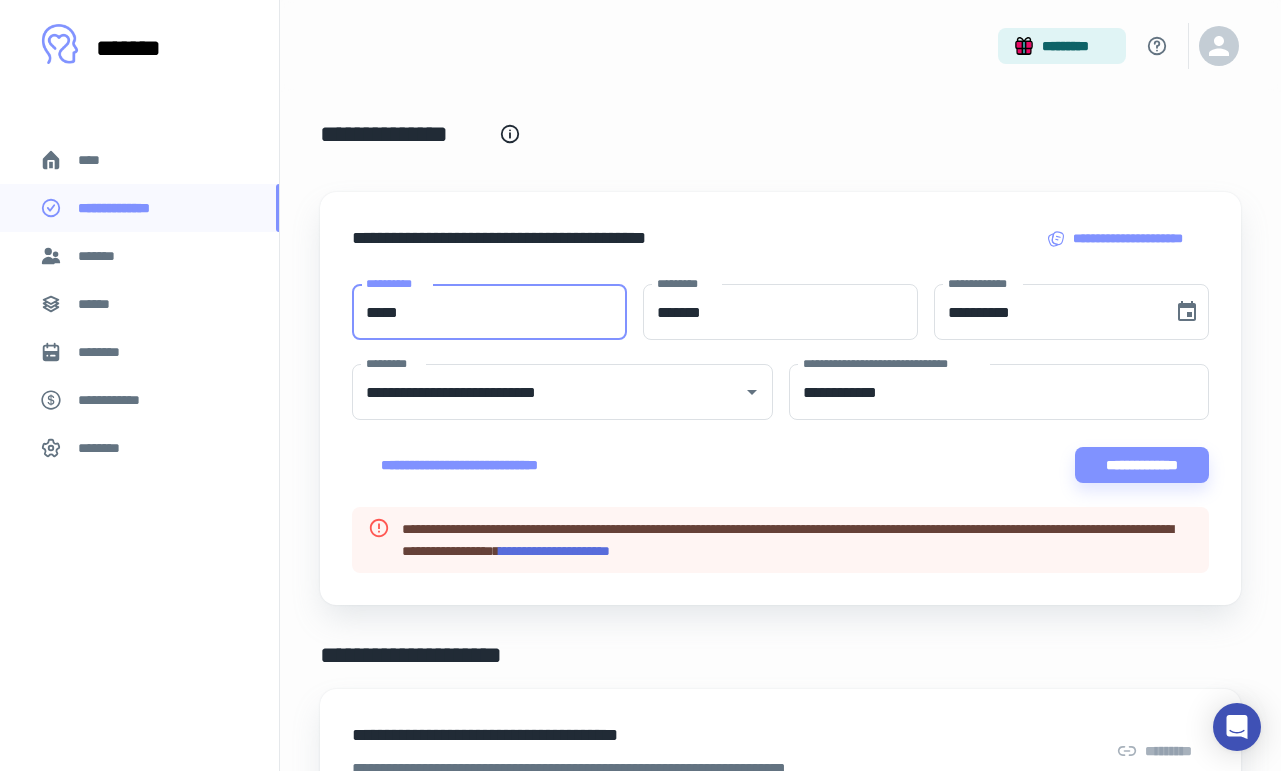 type on "*****" 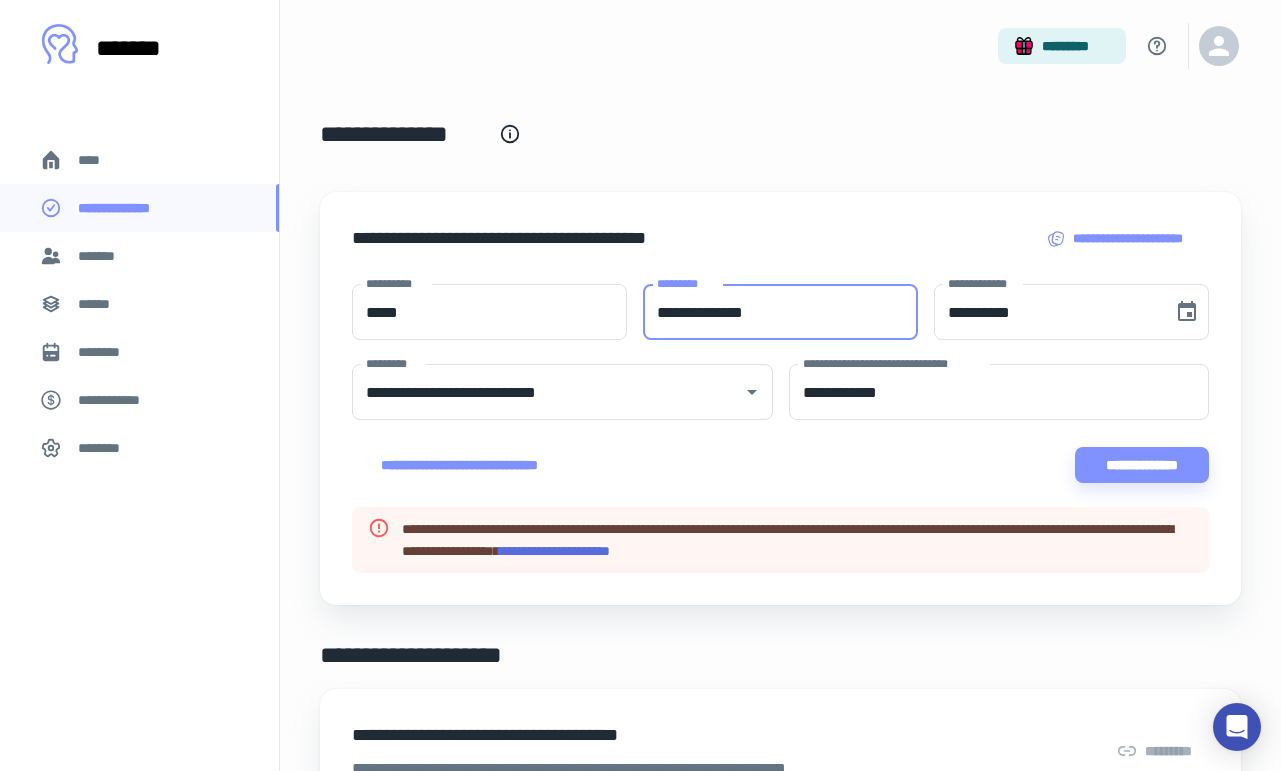 type on "**********" 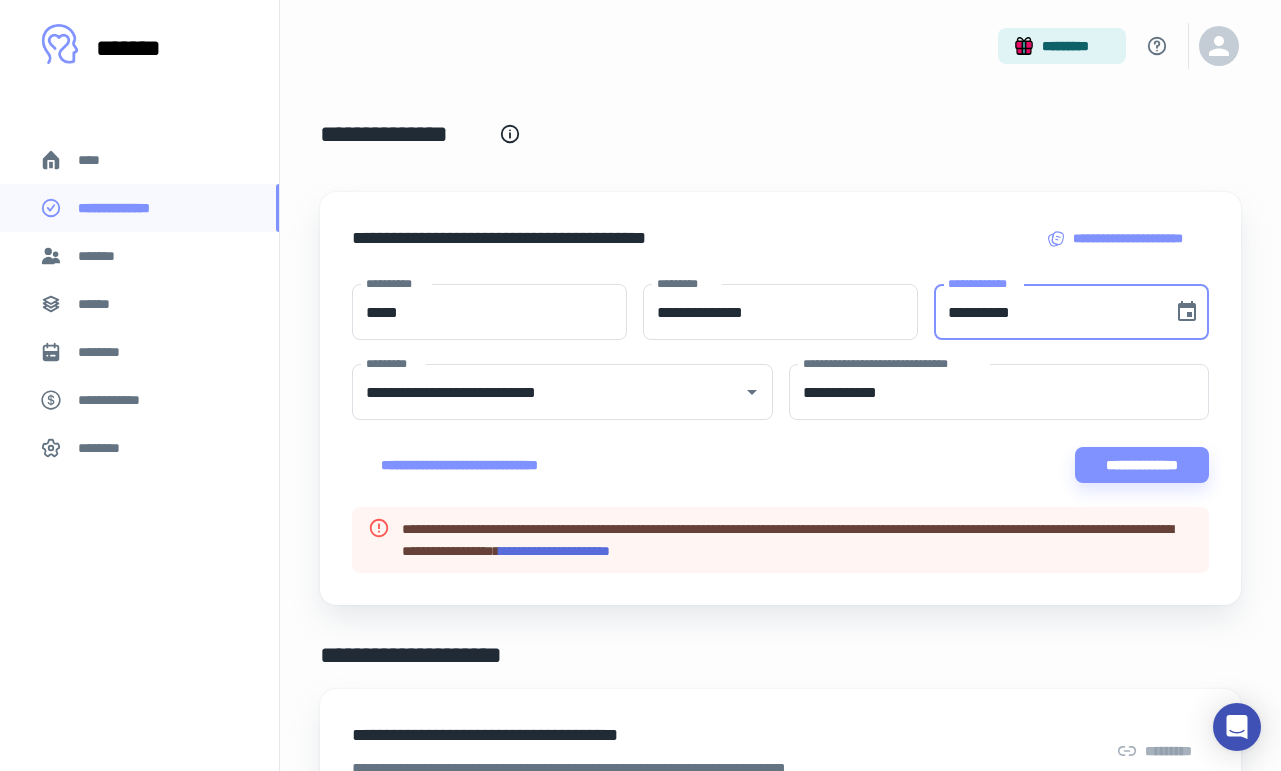 paste 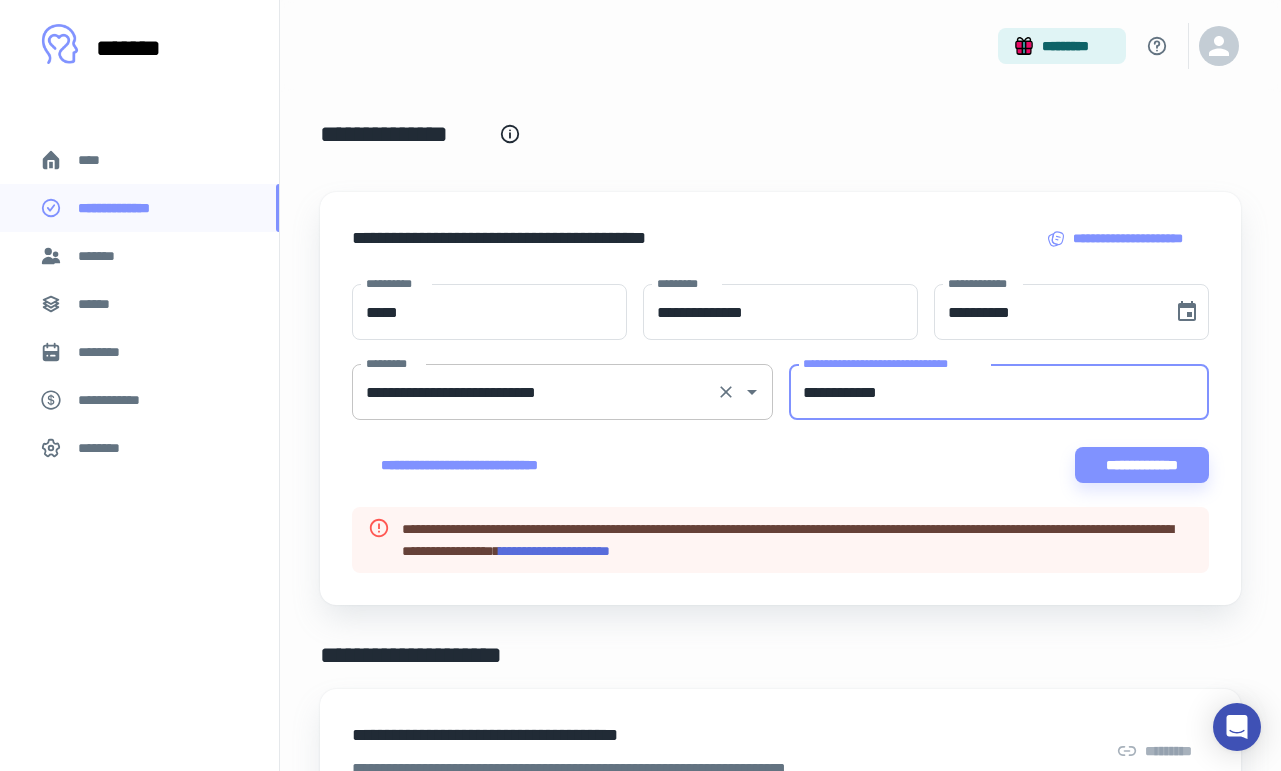 drag, startPoint x: 957, startPoint y: 397, endPoint x: 709, endPoint y: 394, distance: 248.01814 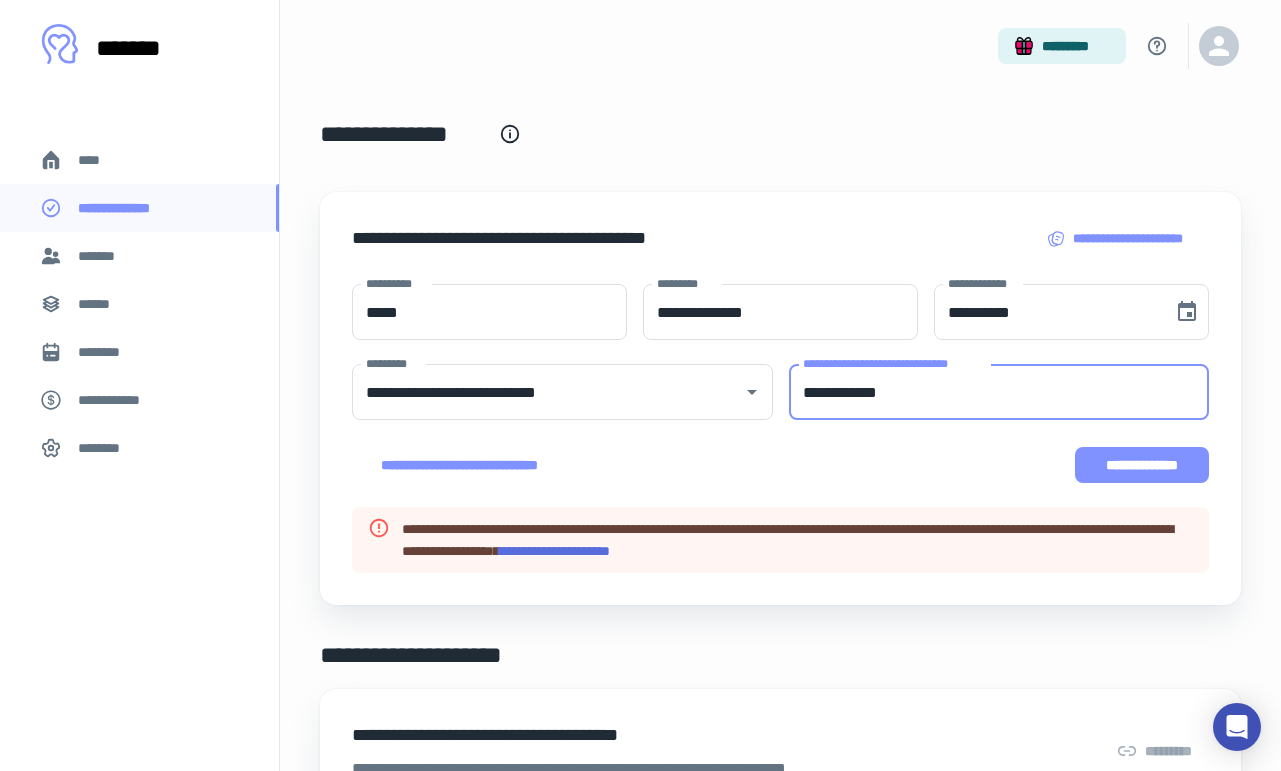 type on "**********" 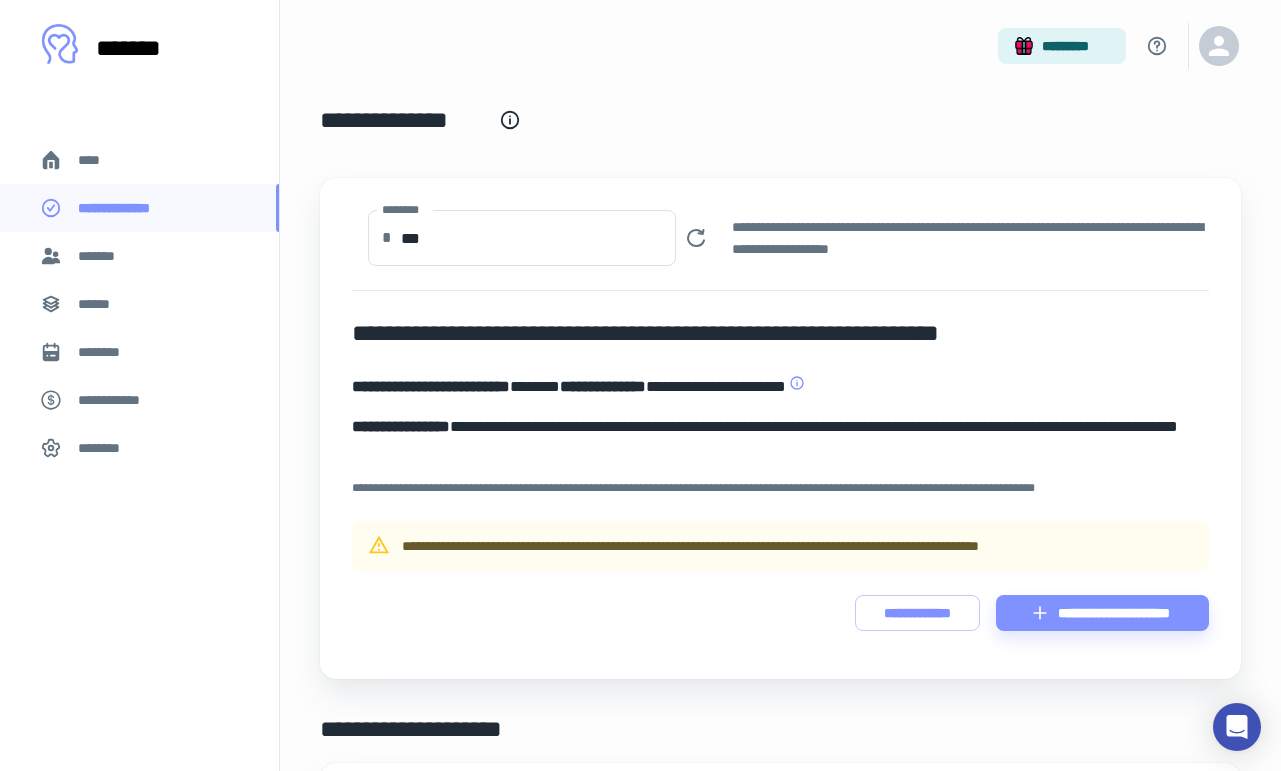 scroll, scrollTop: 0, scrollLeft: 0, axis: both 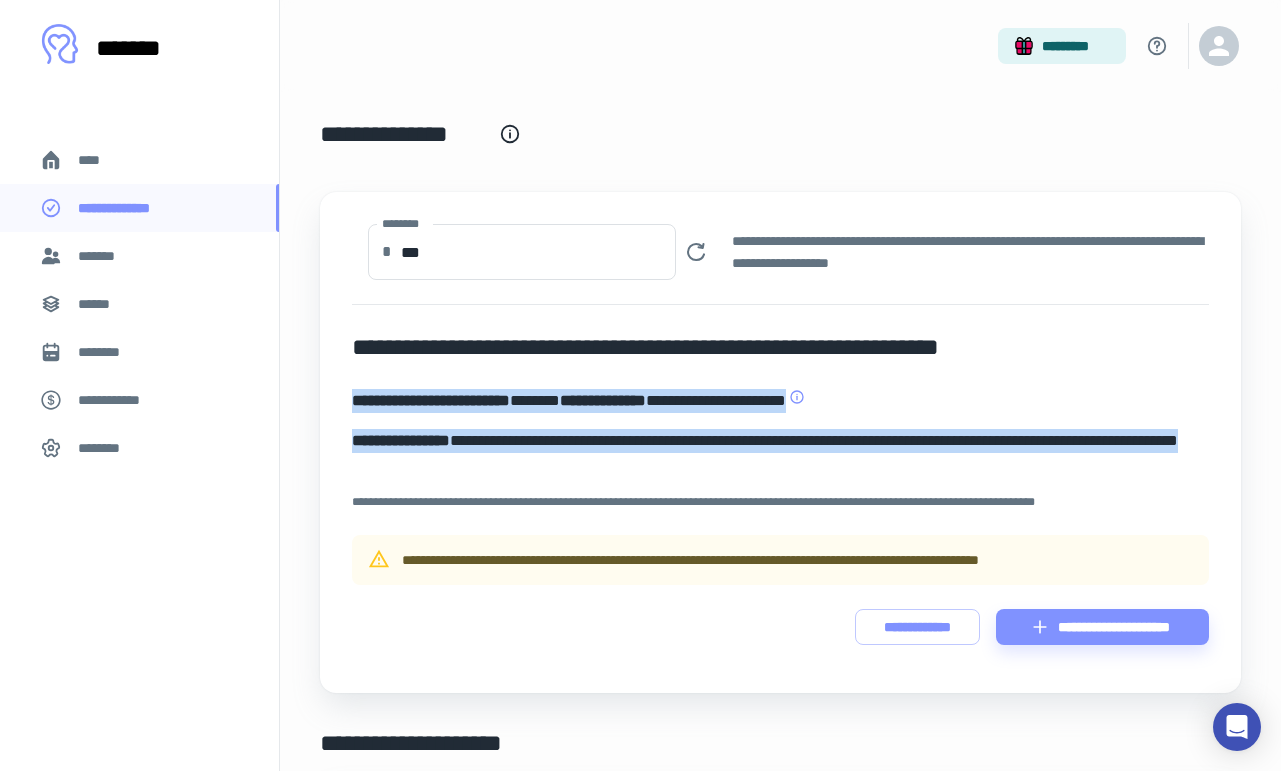drag, startPoint x: 530, startPoint y: 462, endPoint x: 344, endPoint y: 404, distance: 194.83327 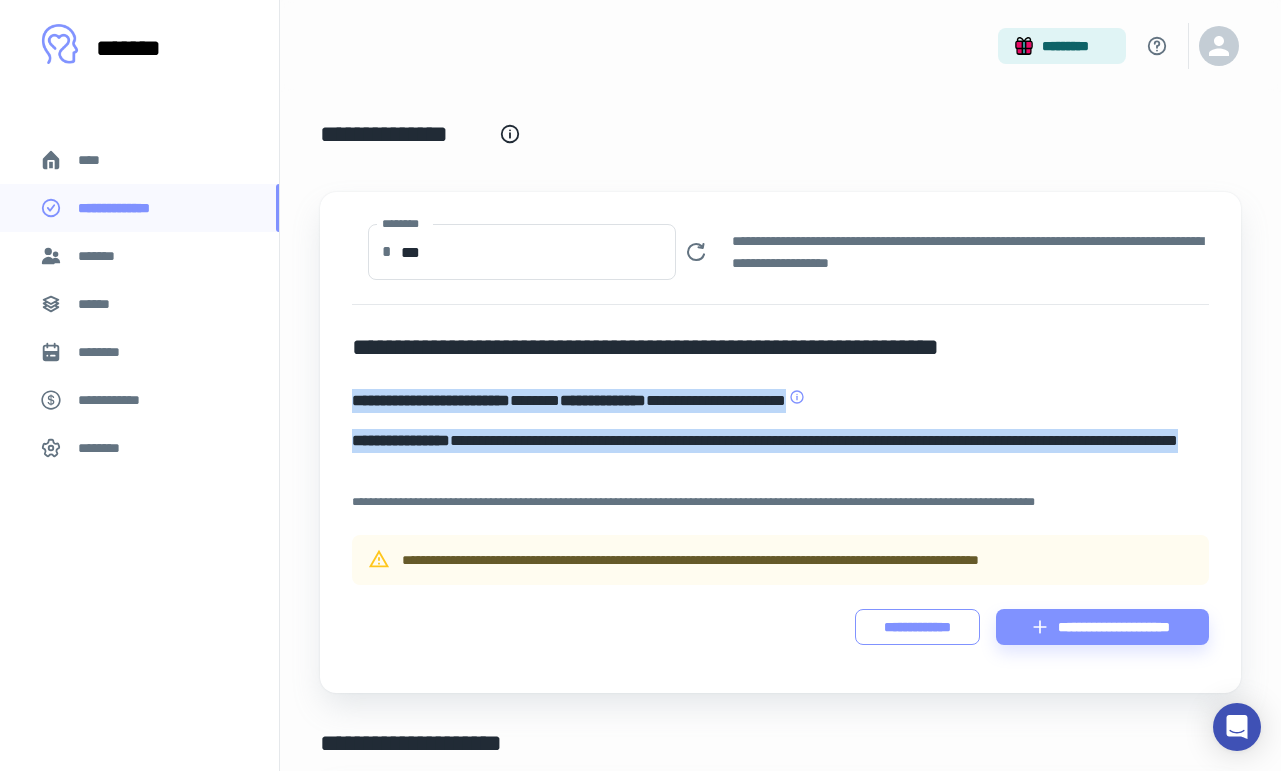 click on "**********" at bounding box center (917, 627) 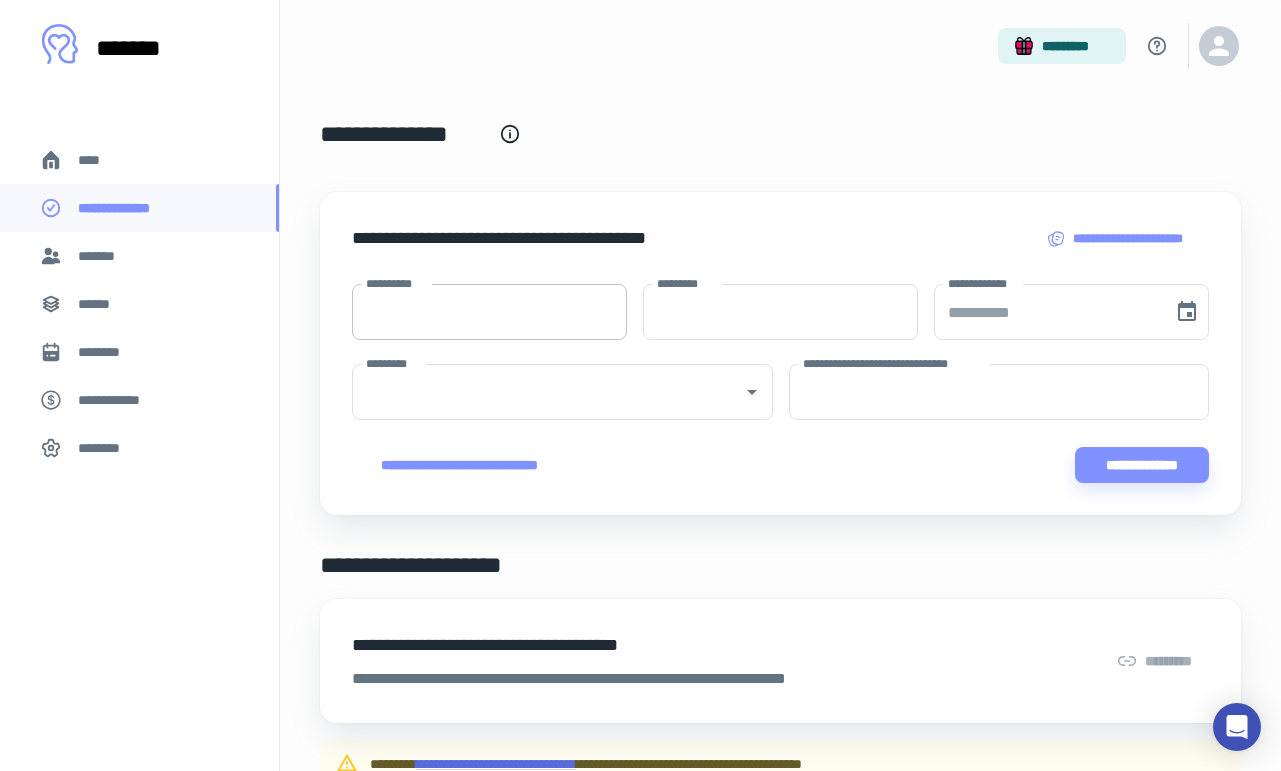 click on "**********" at bounding box center (489, 312) 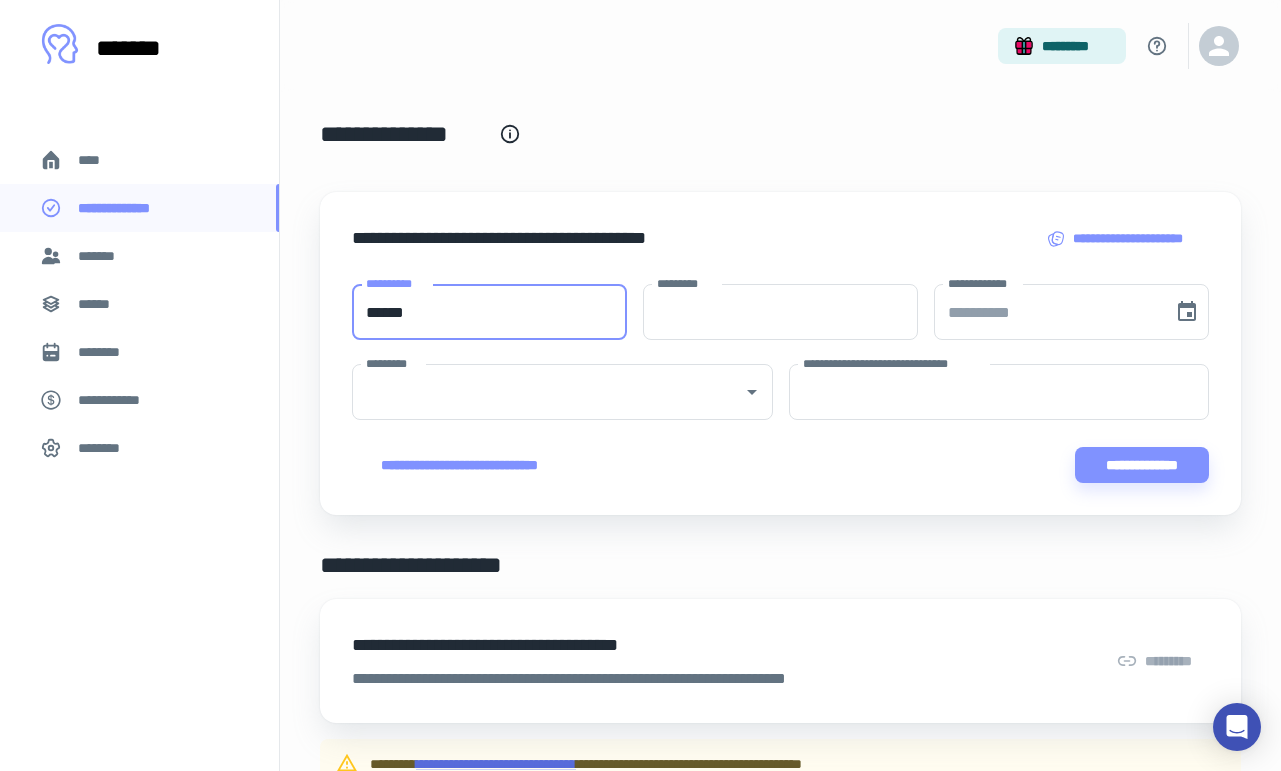 type on "******" 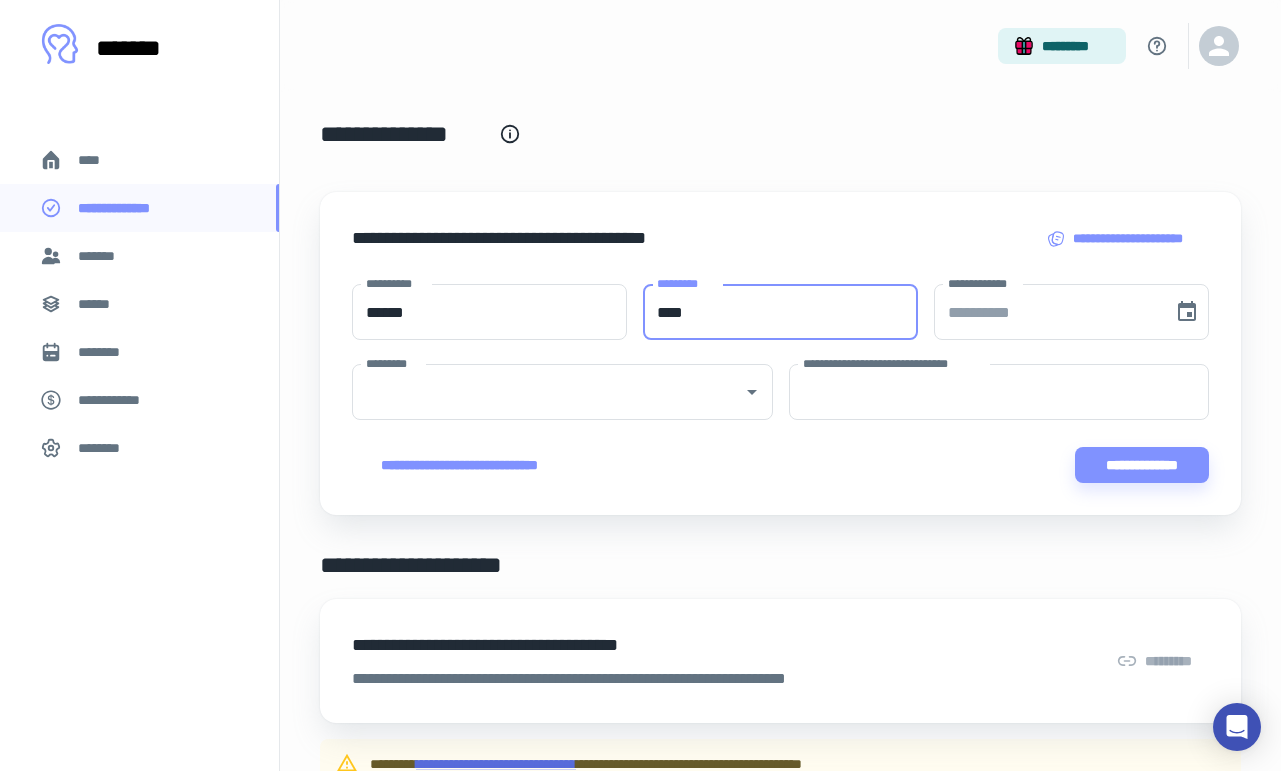 type on "****" 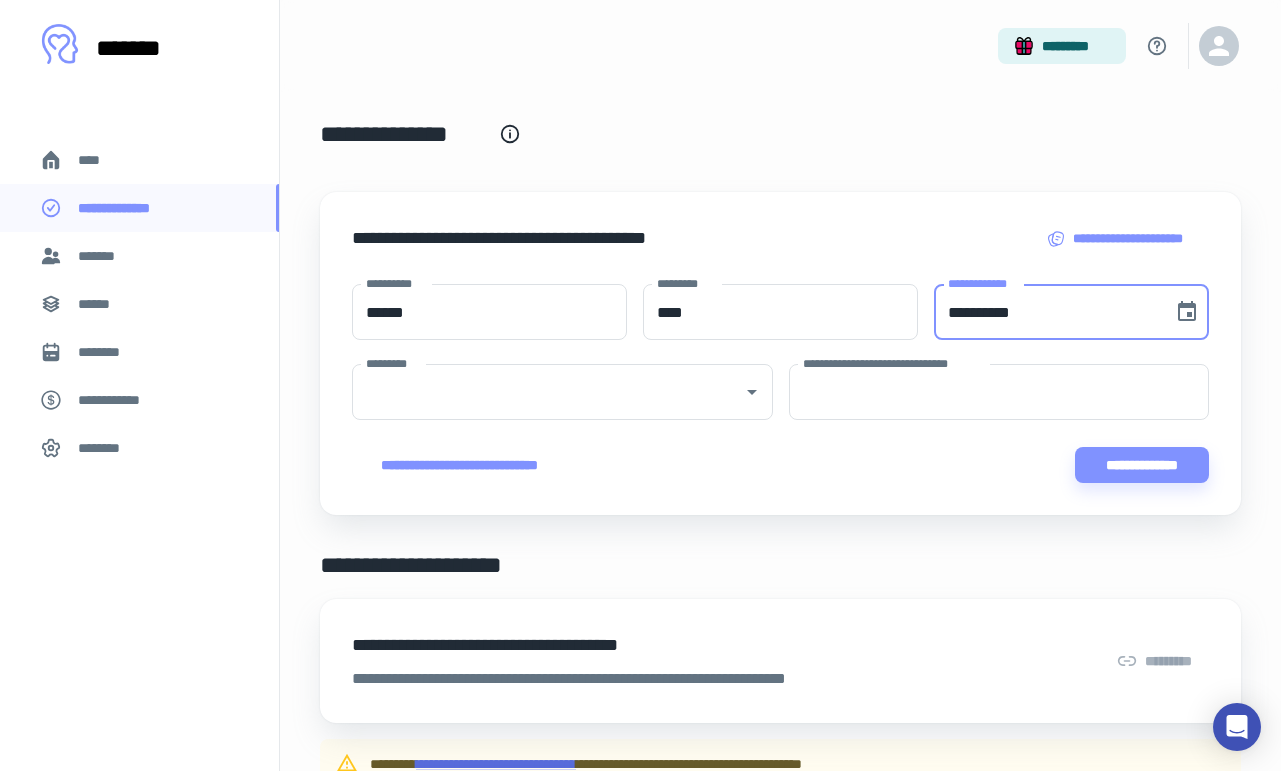 paste 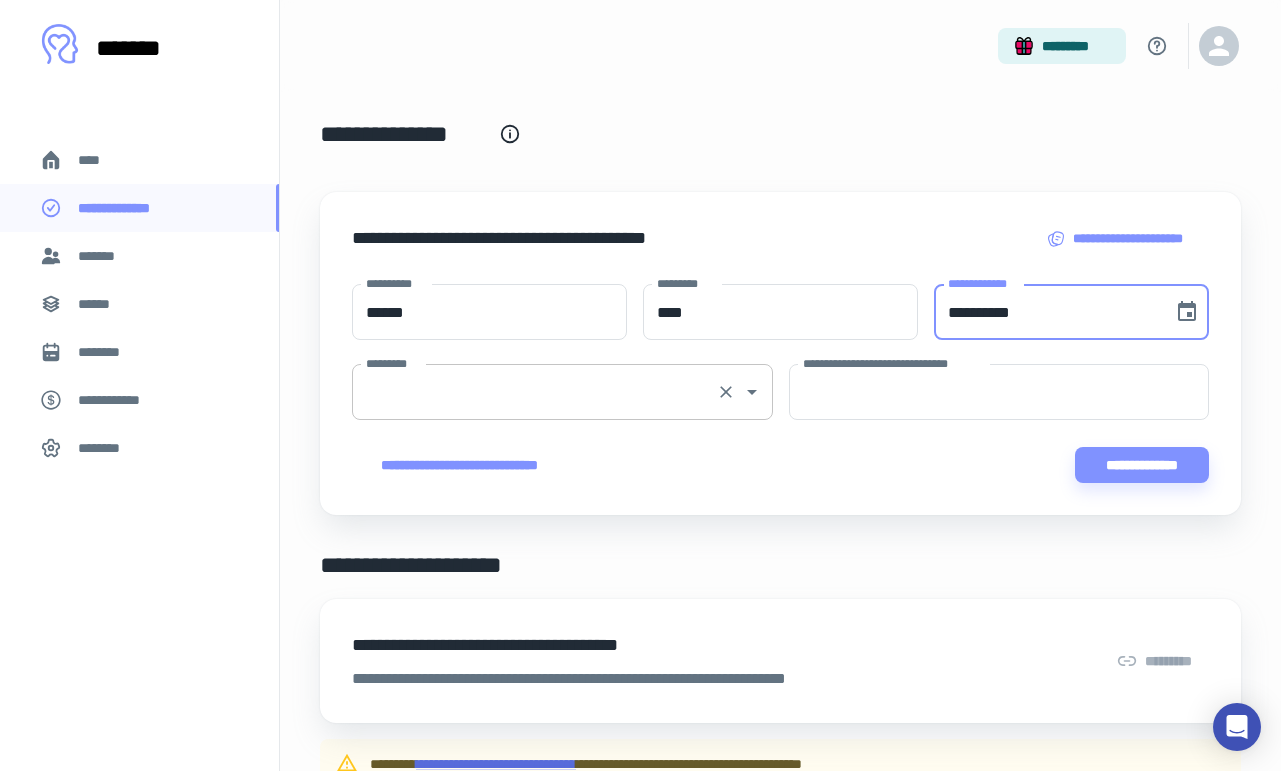 click on "*********" at bounding box center (534, 392) 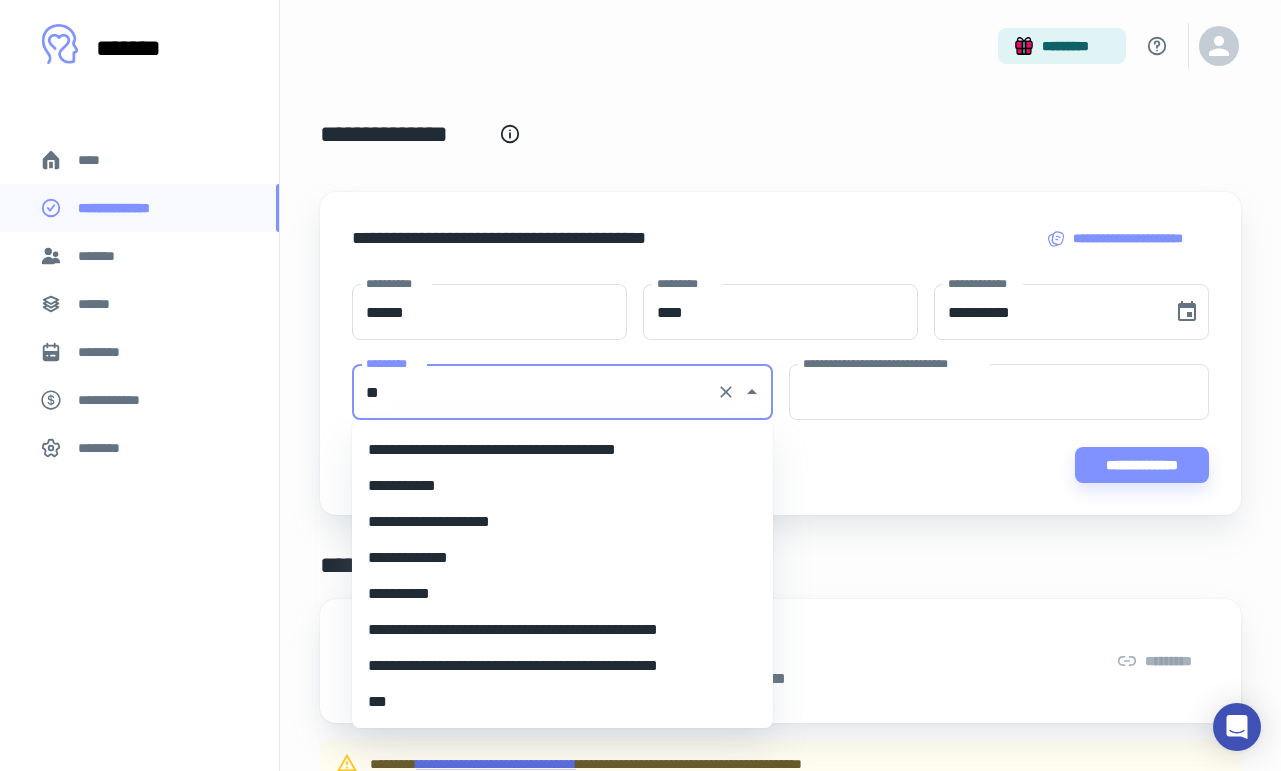 scroll, scrollTop: 0, scrollLeft: 0, axis: both 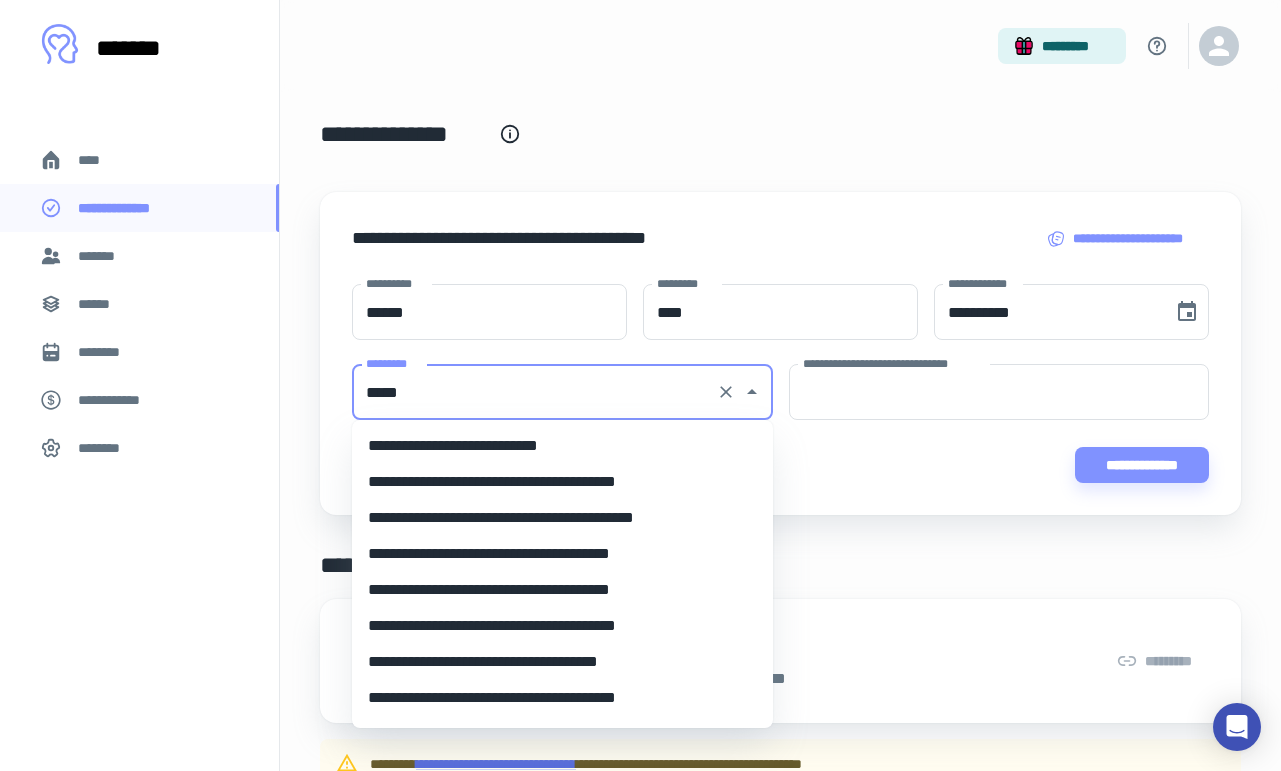 click on "**********" at bounding box center (562, 446) 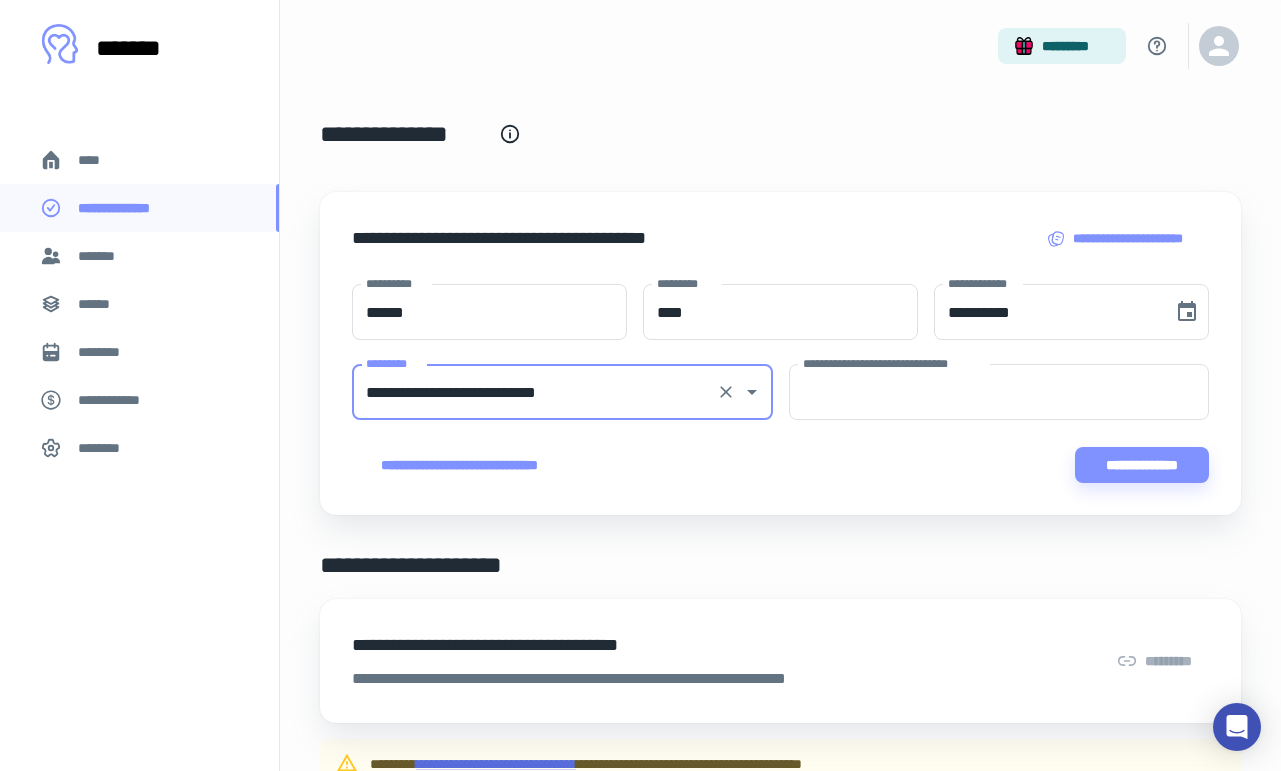 type on "**********" 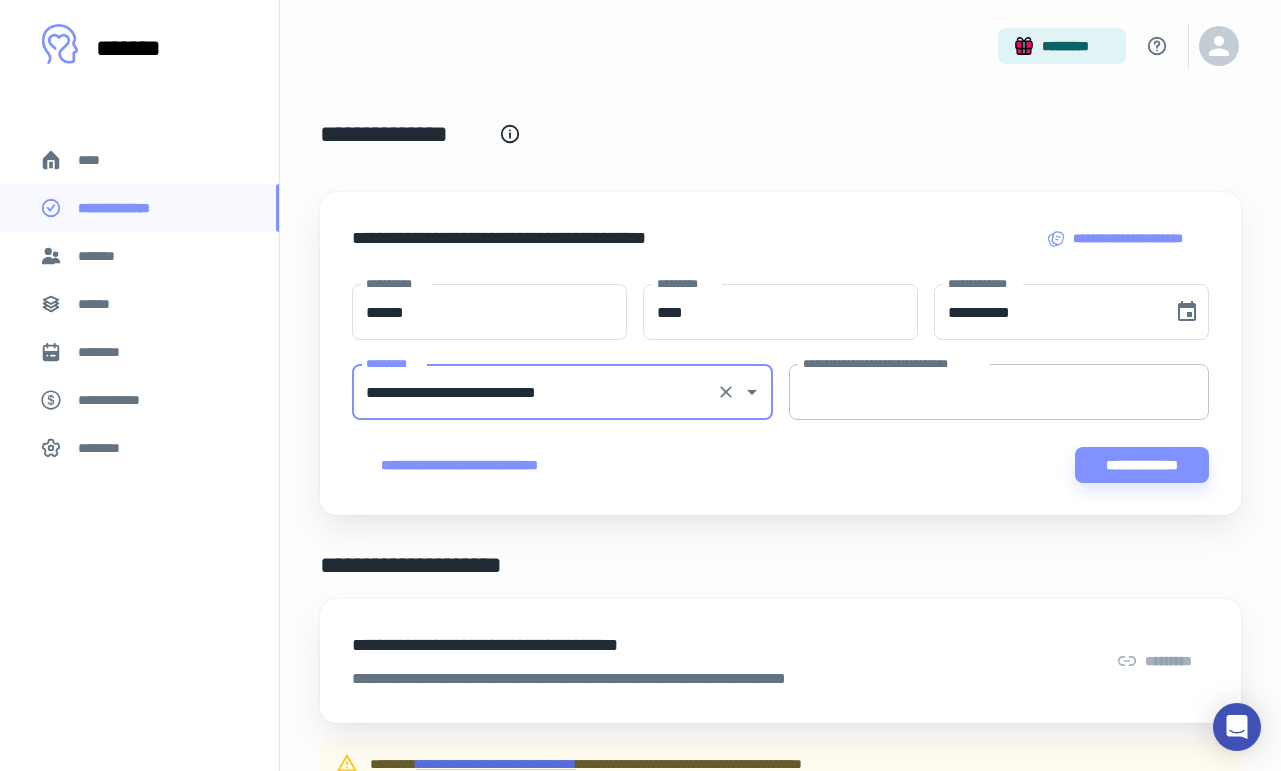 click on "**********" at bounding box center [999, 392] 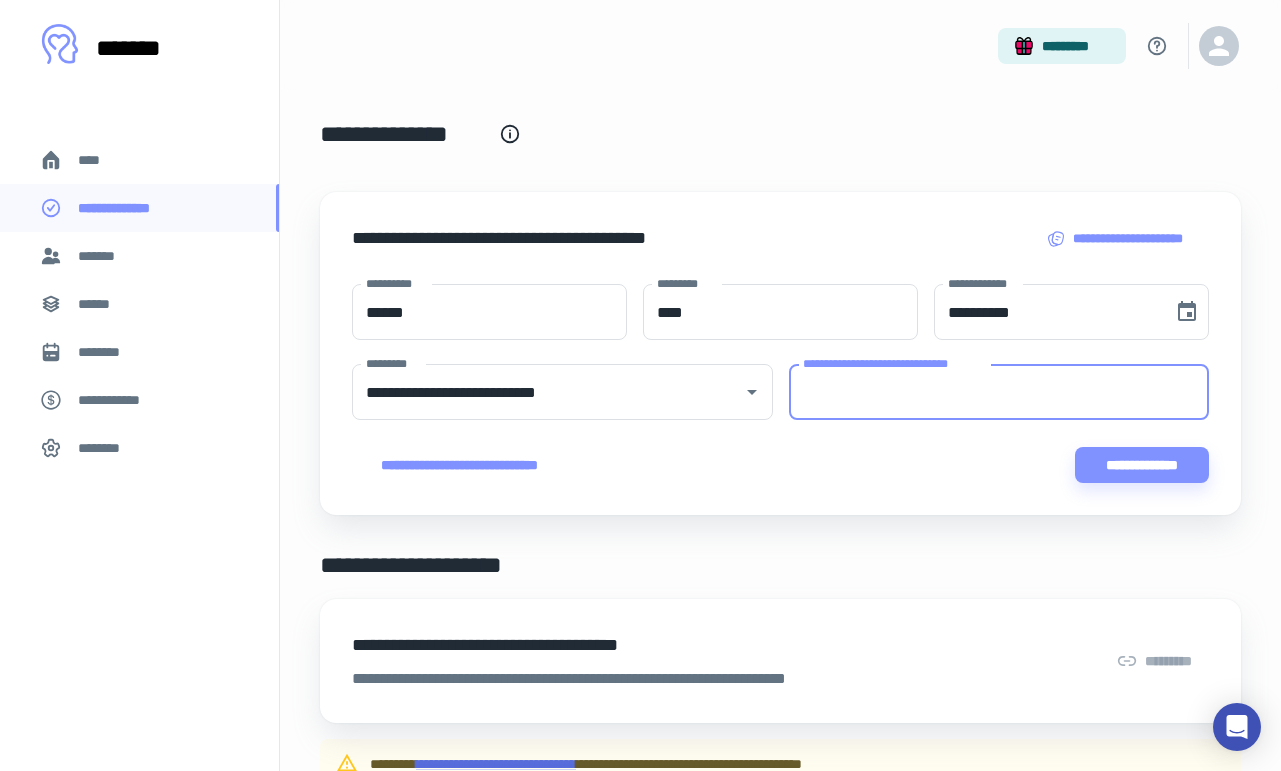 paste on "**********" 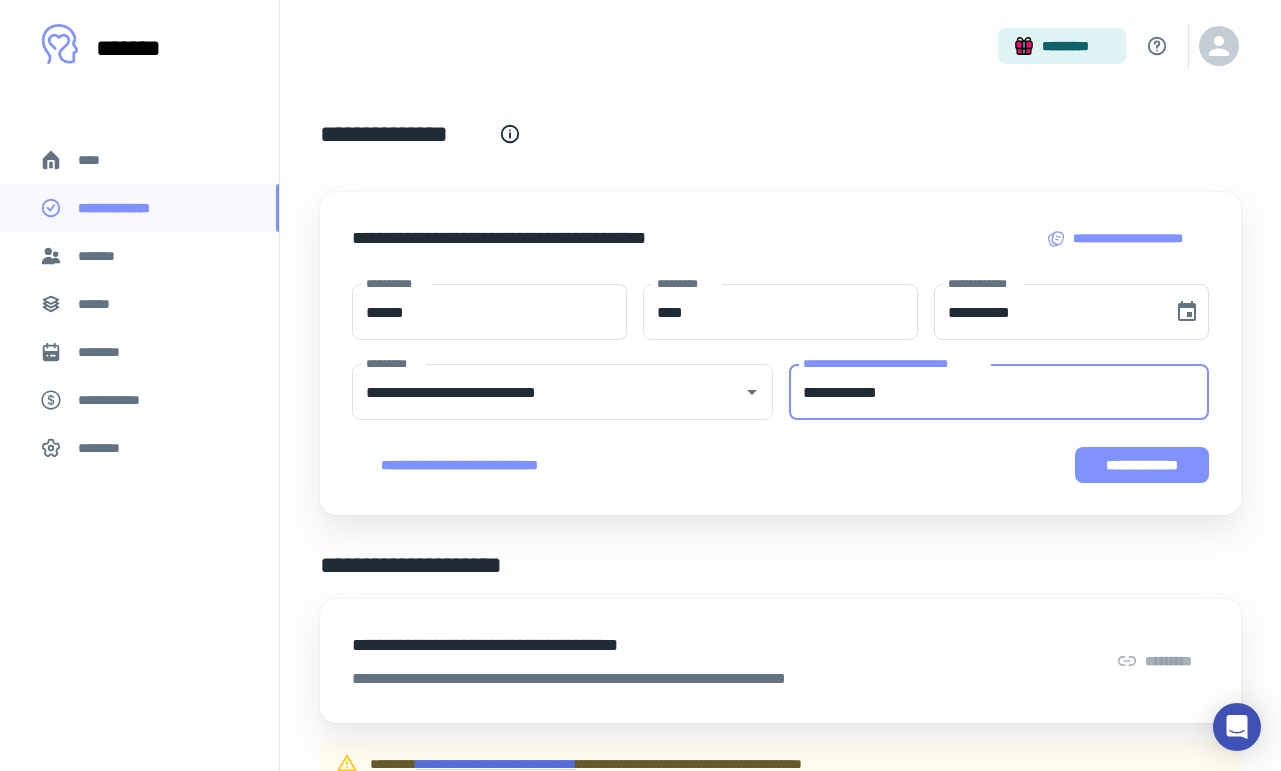 type on "**********" 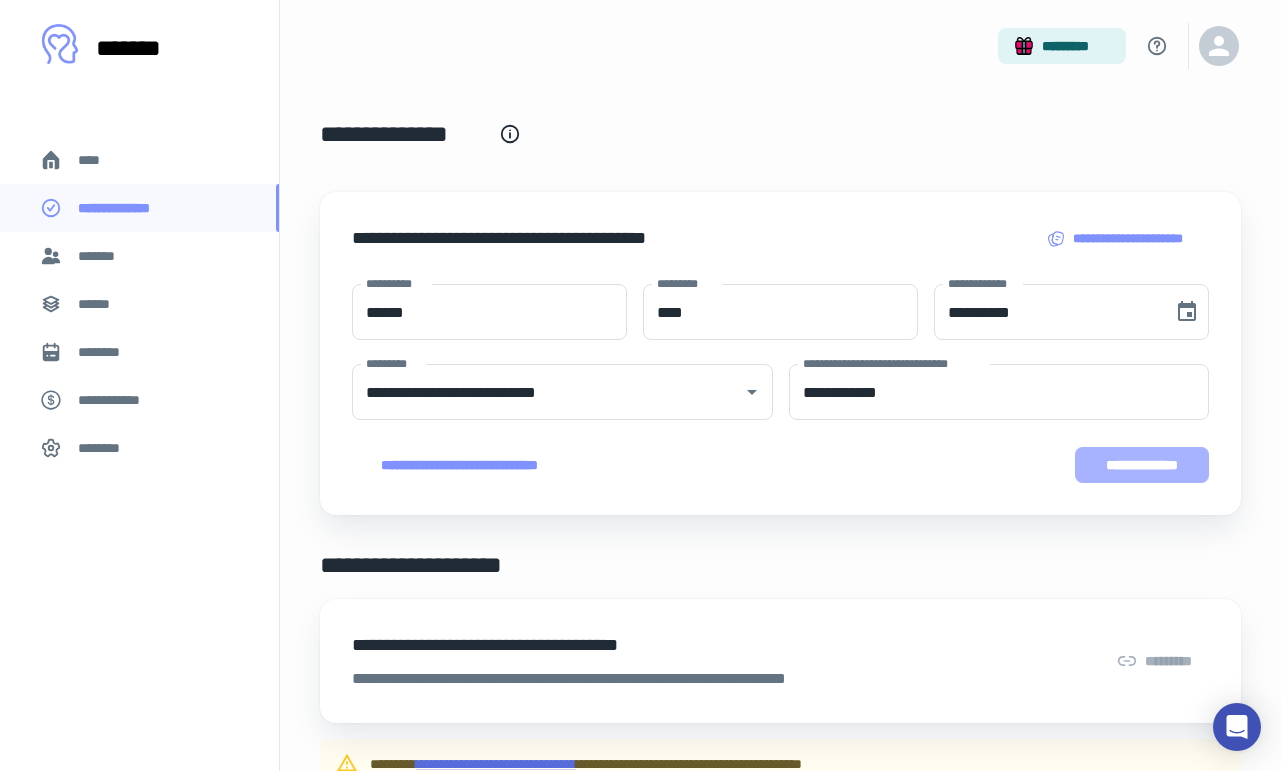 click on "**********" at bounding box center (1142, 465) 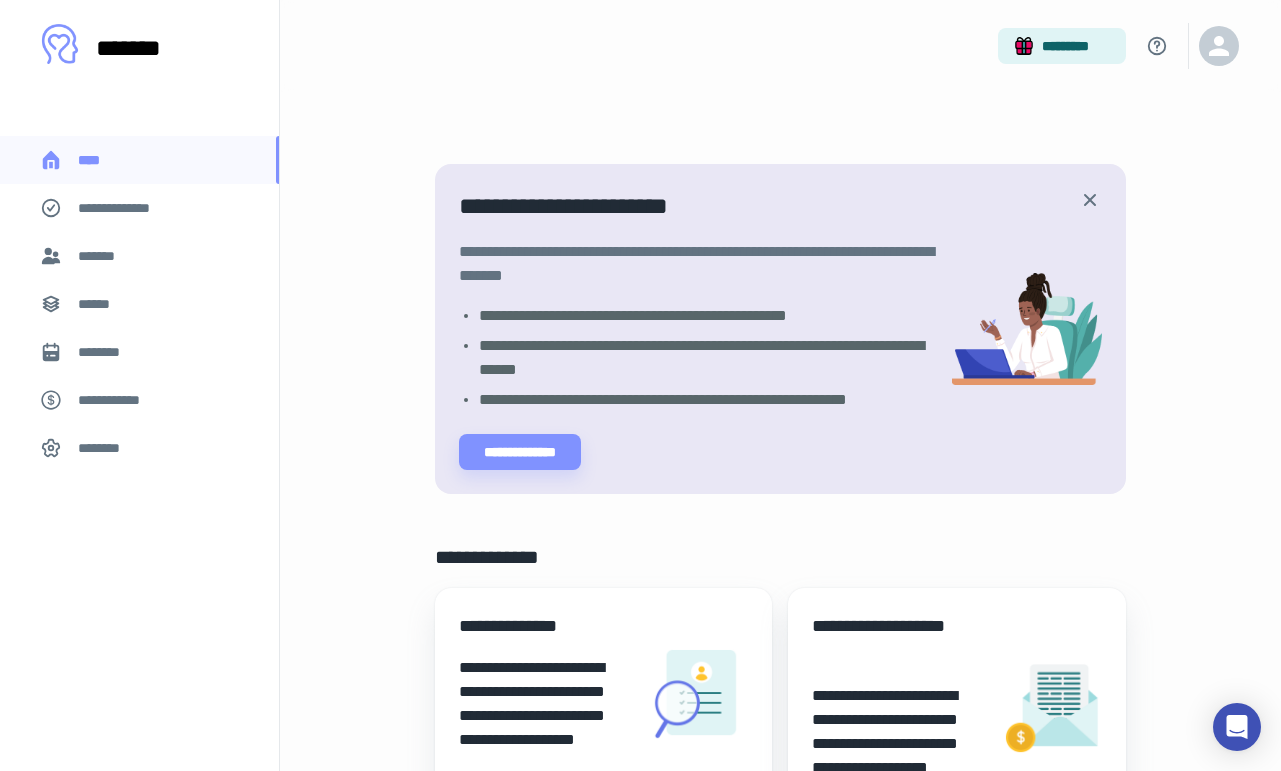 click on "**********" at bounding box center [127, 208] 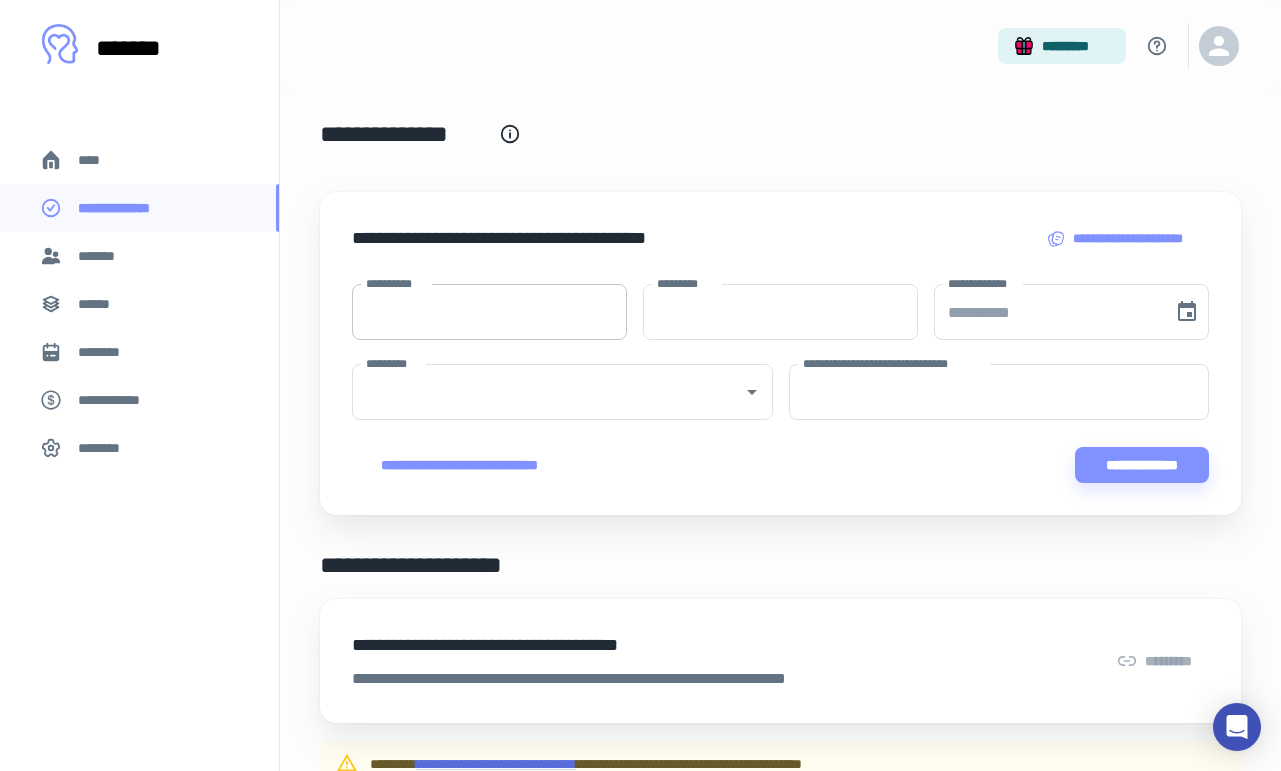 click on "**********" at bounding box center (489, 312) 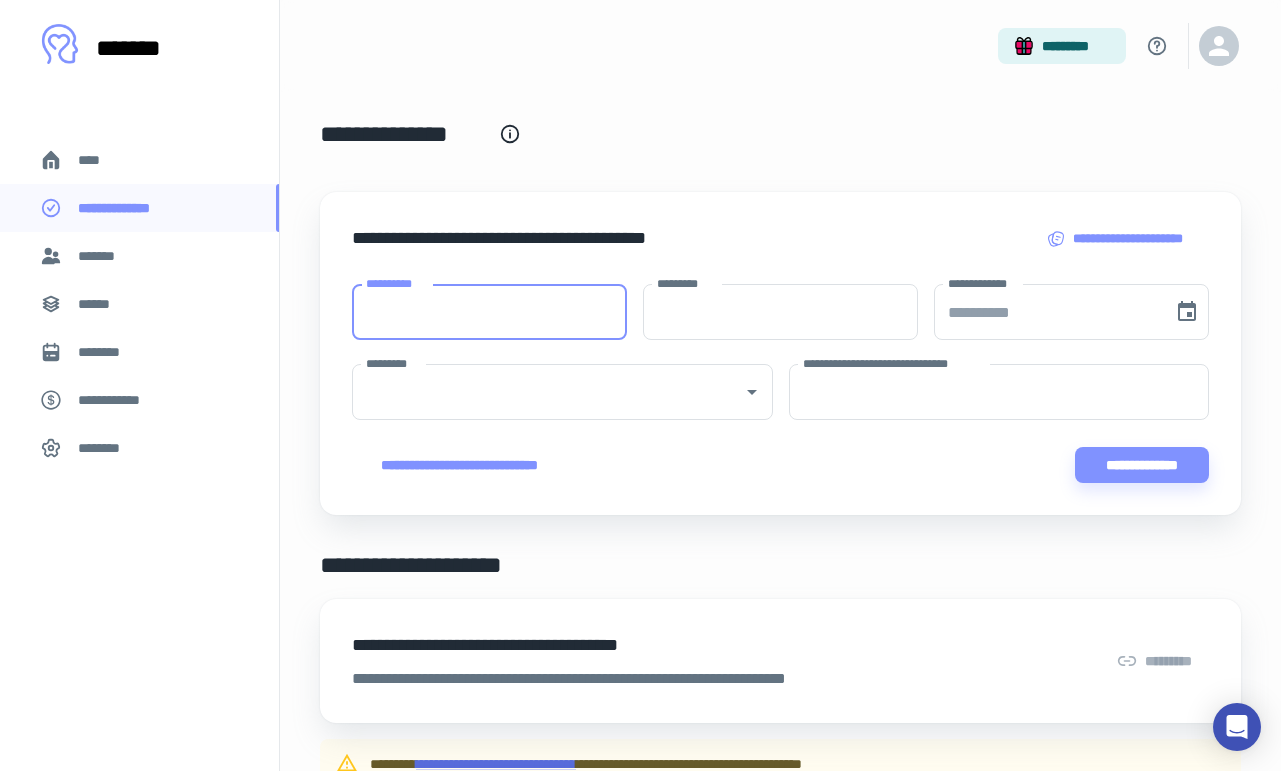 type on "*" 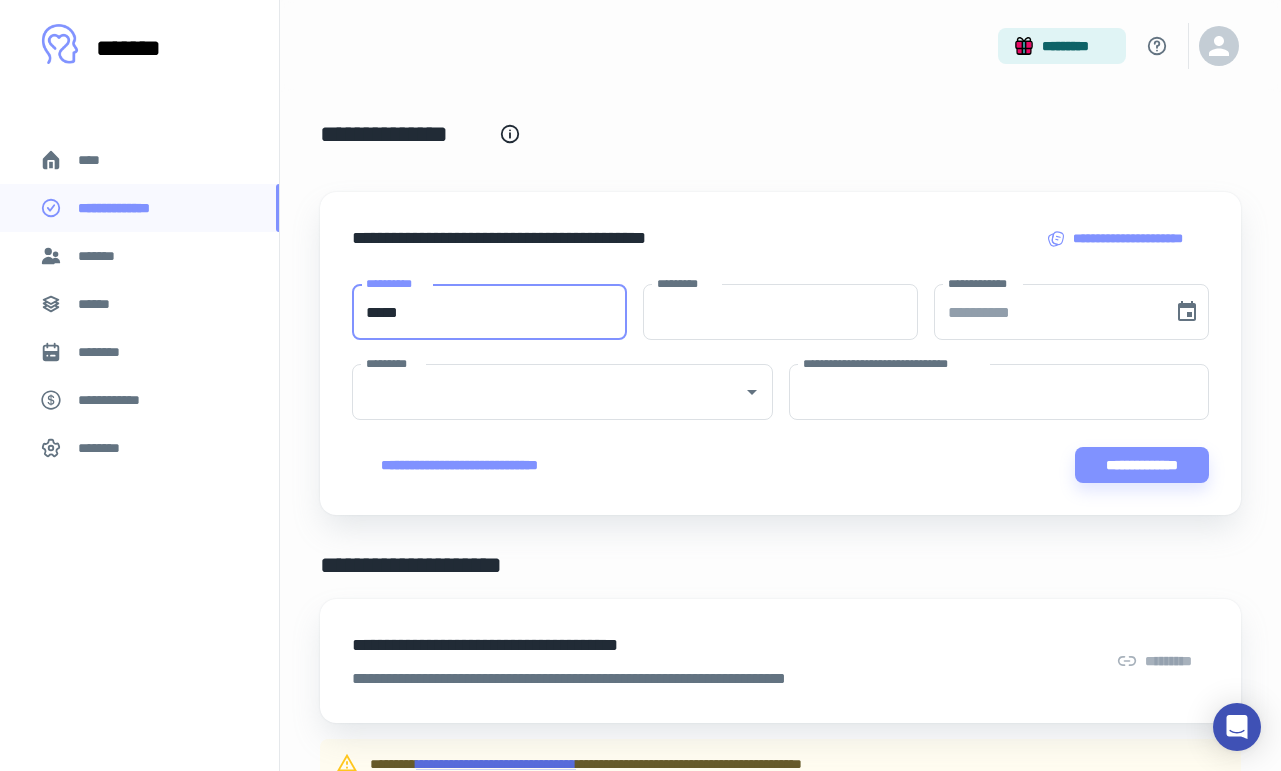 type on "*****" 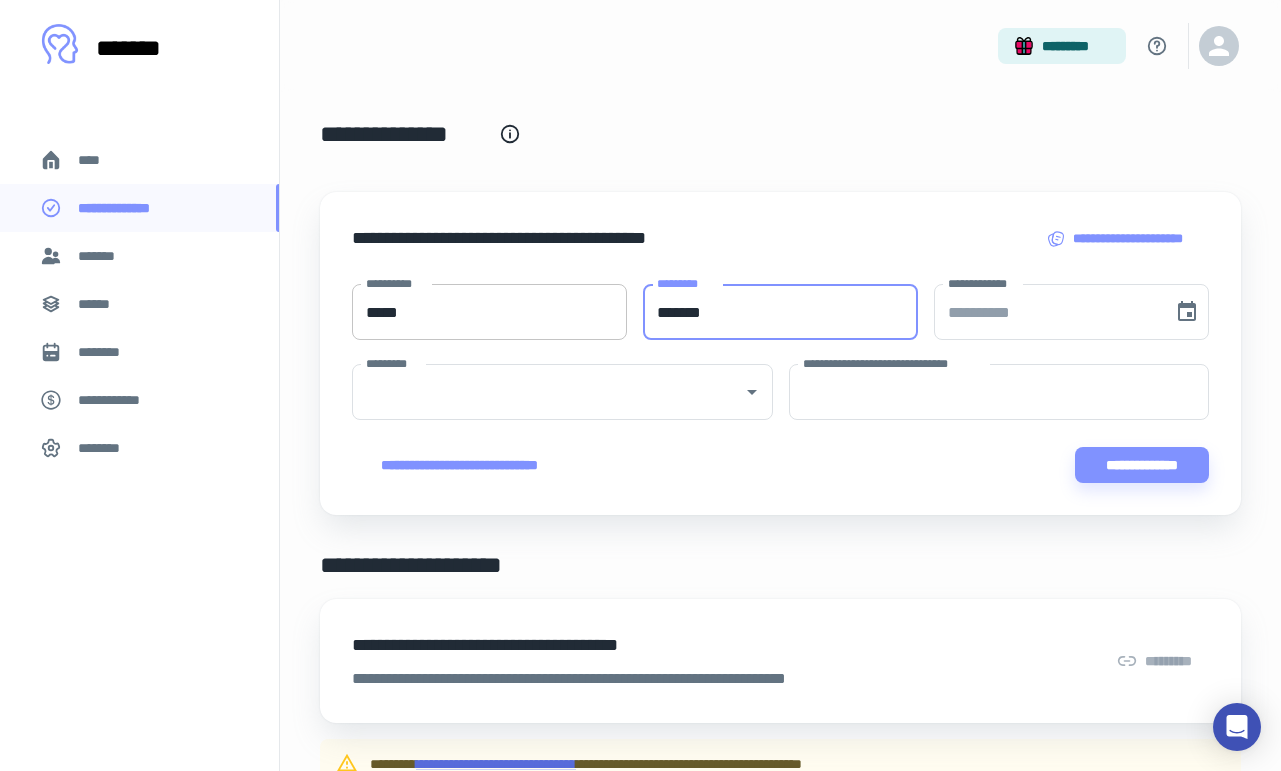type on "*******" 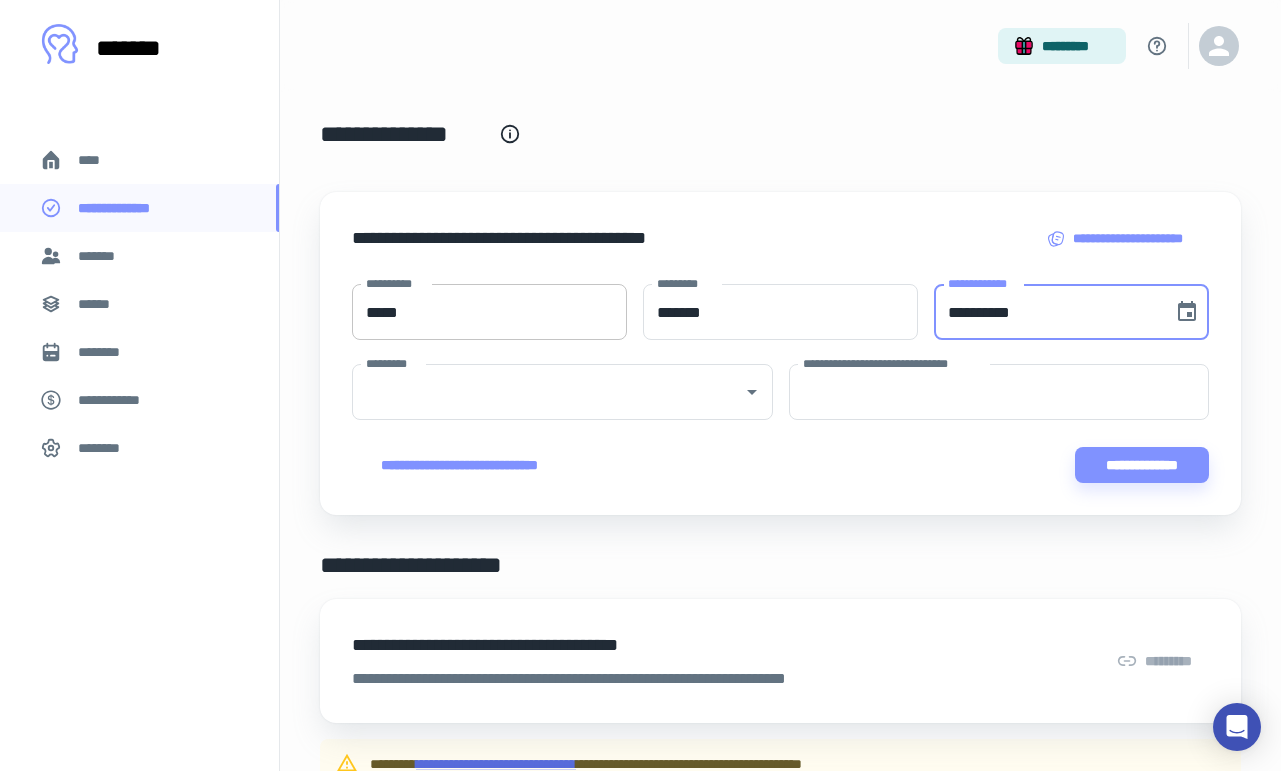 paste 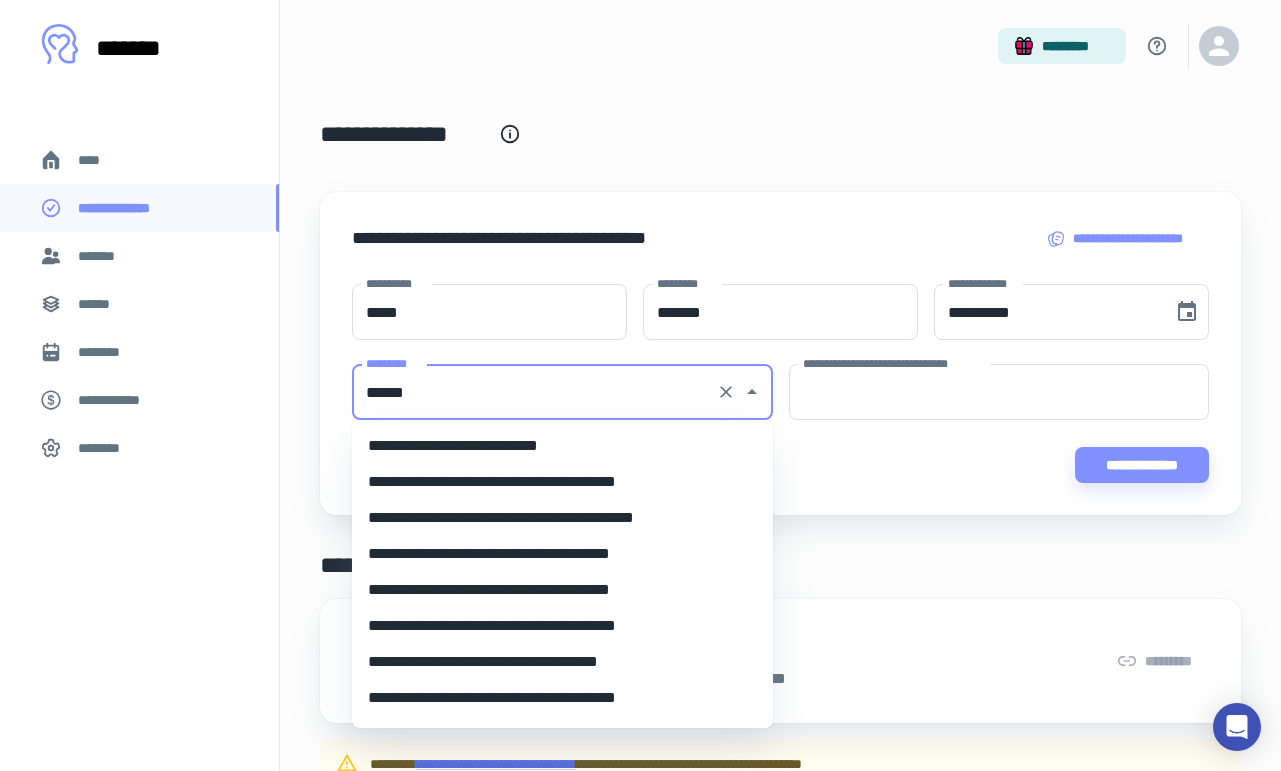 click on "**********" at bounding box center (562, 446) 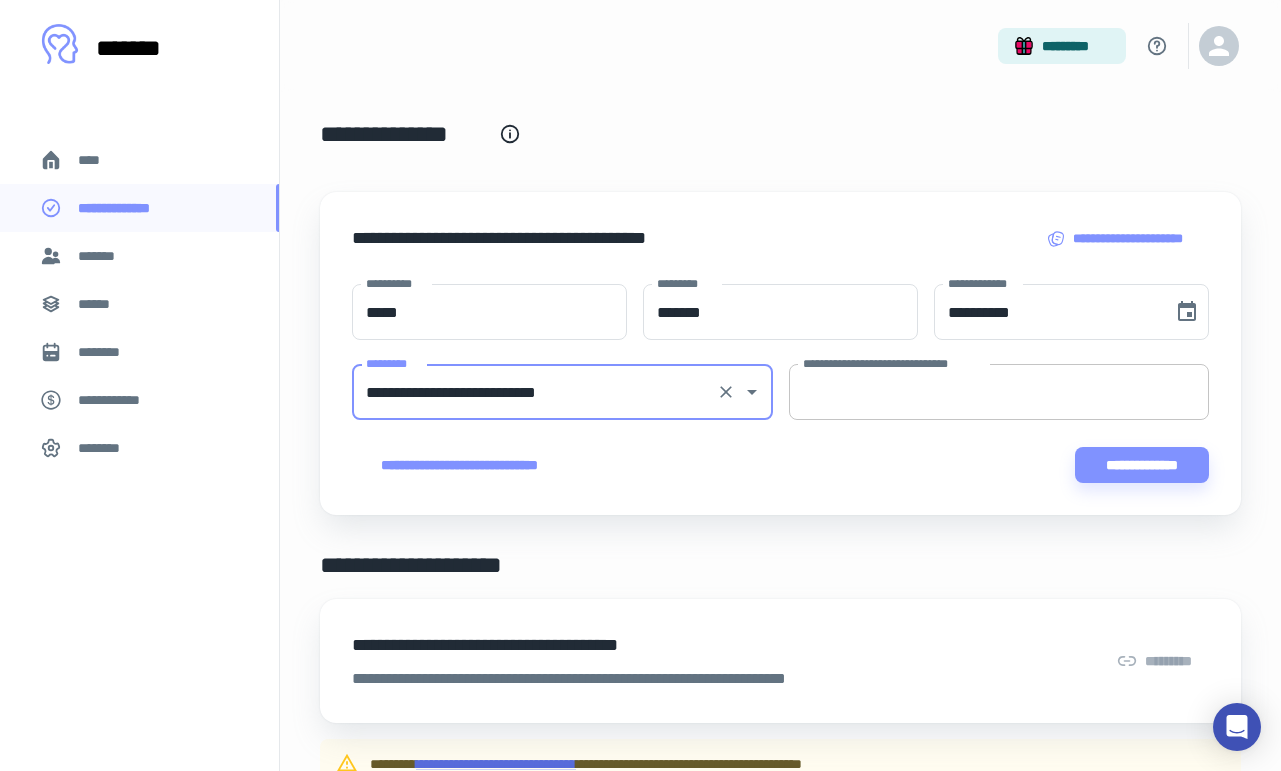 type on "**********" 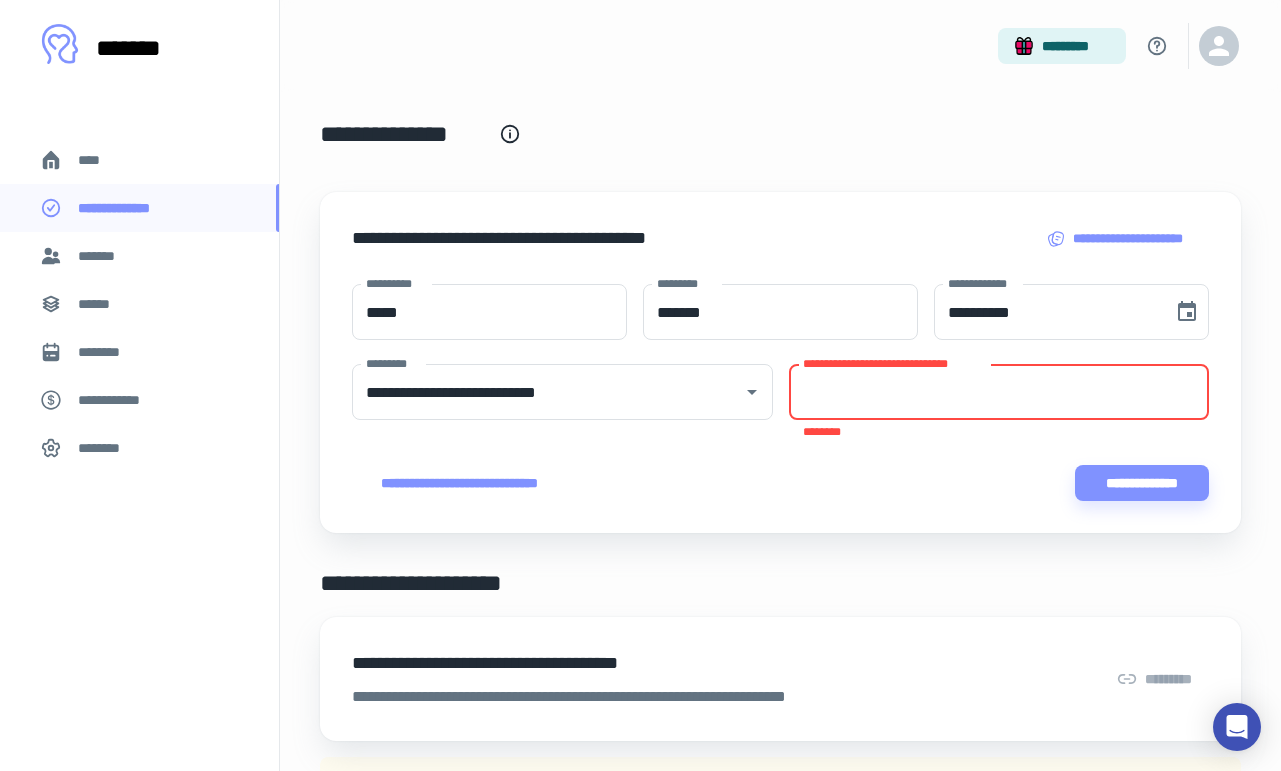 paste on "**********" 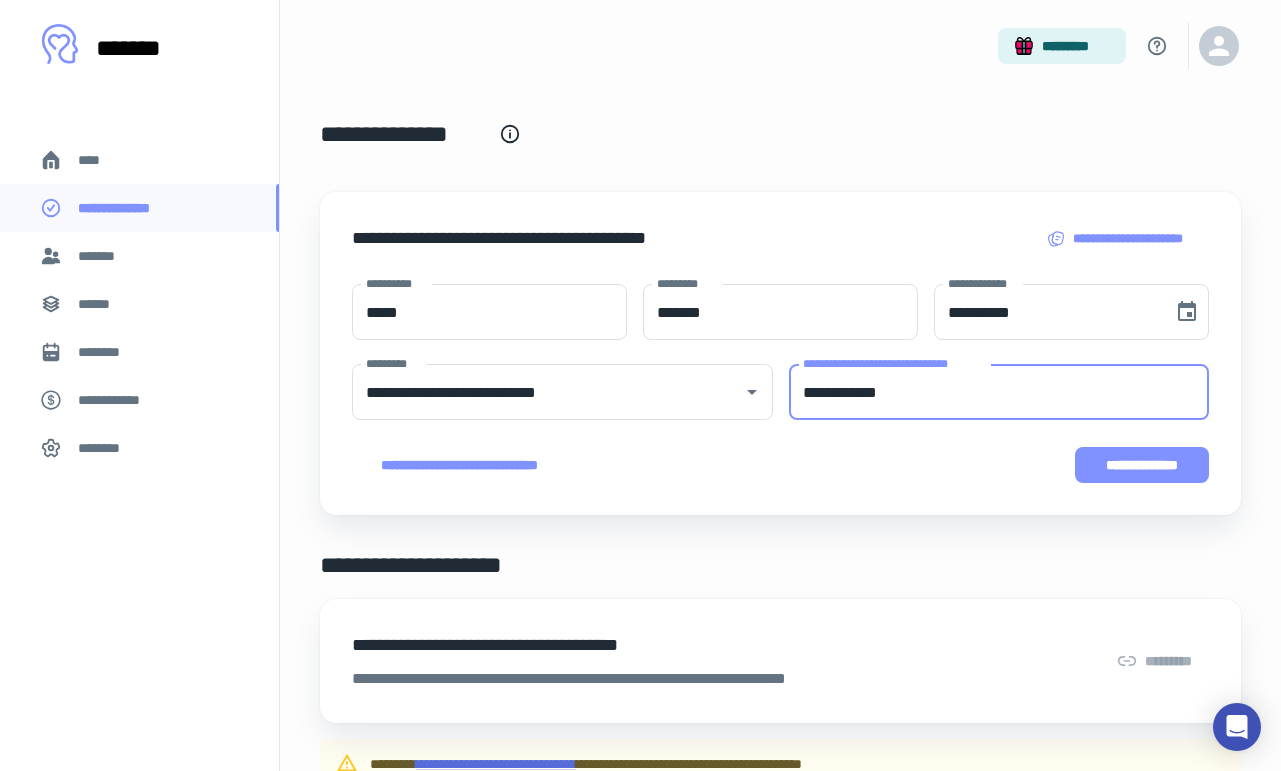 type on "**********" 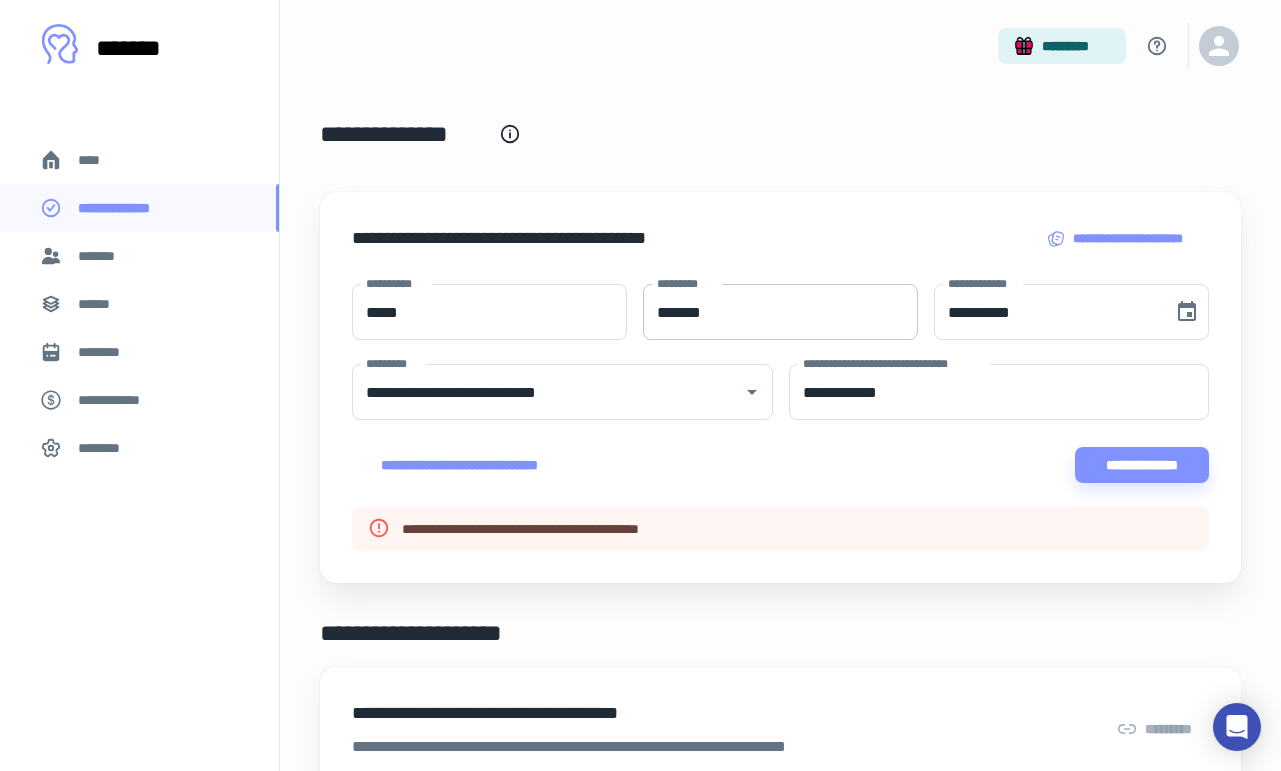 click on "*******" at bounding box center [780, 312] 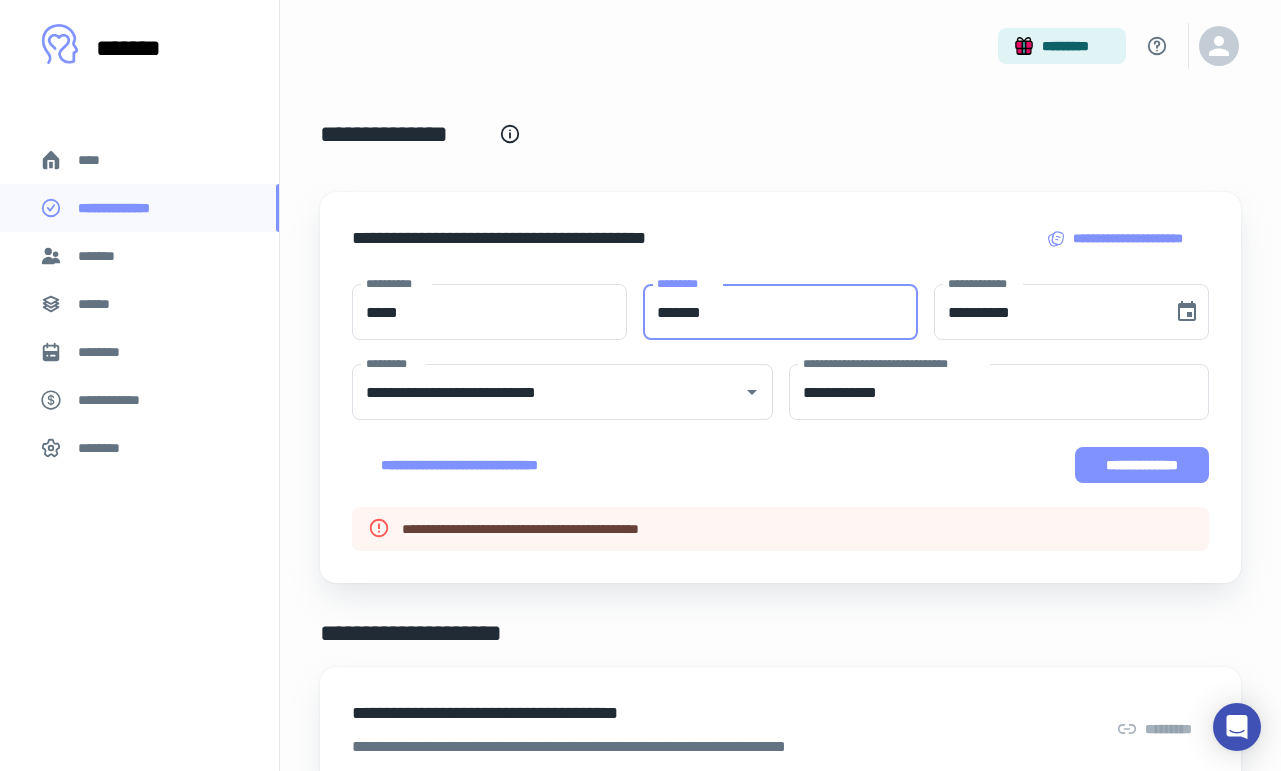 type on "*******" 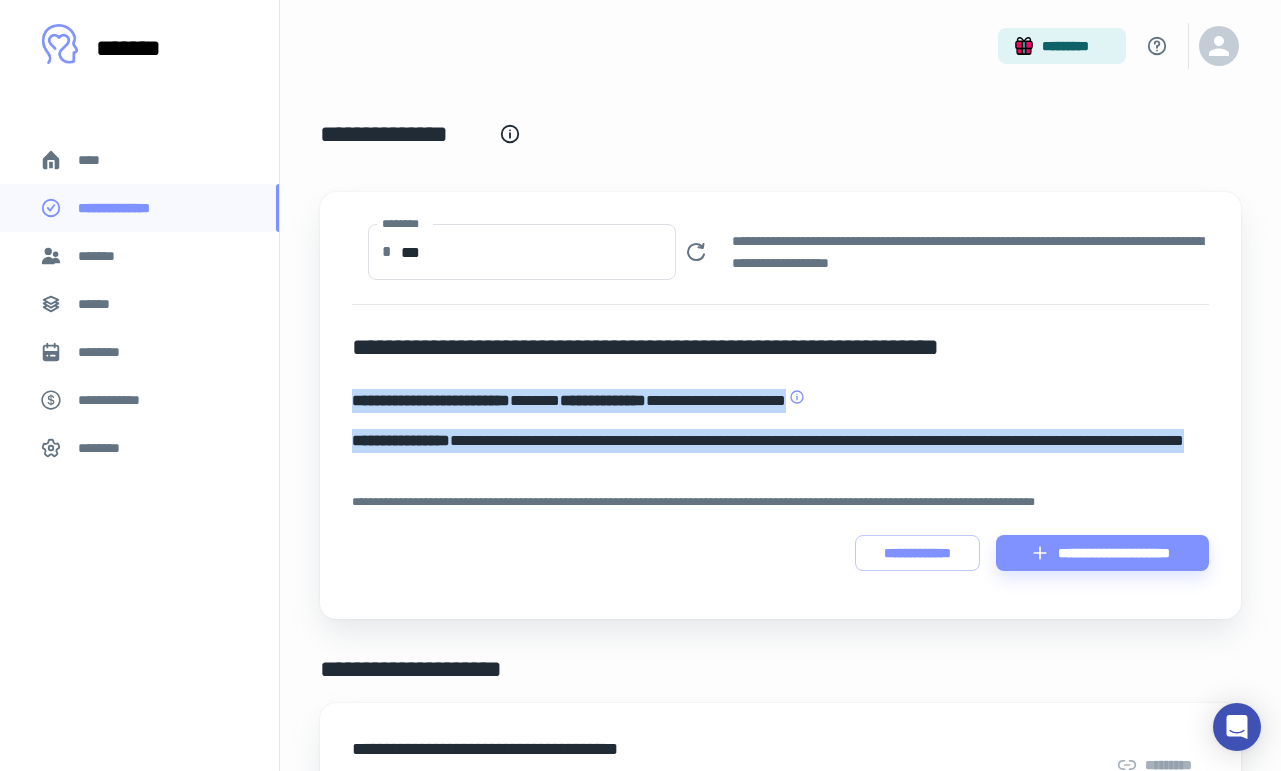 drag, startPoint x: 529, startPoint y: 458, endPoint x: 351, endPoint y: 399, distance: 187.52333 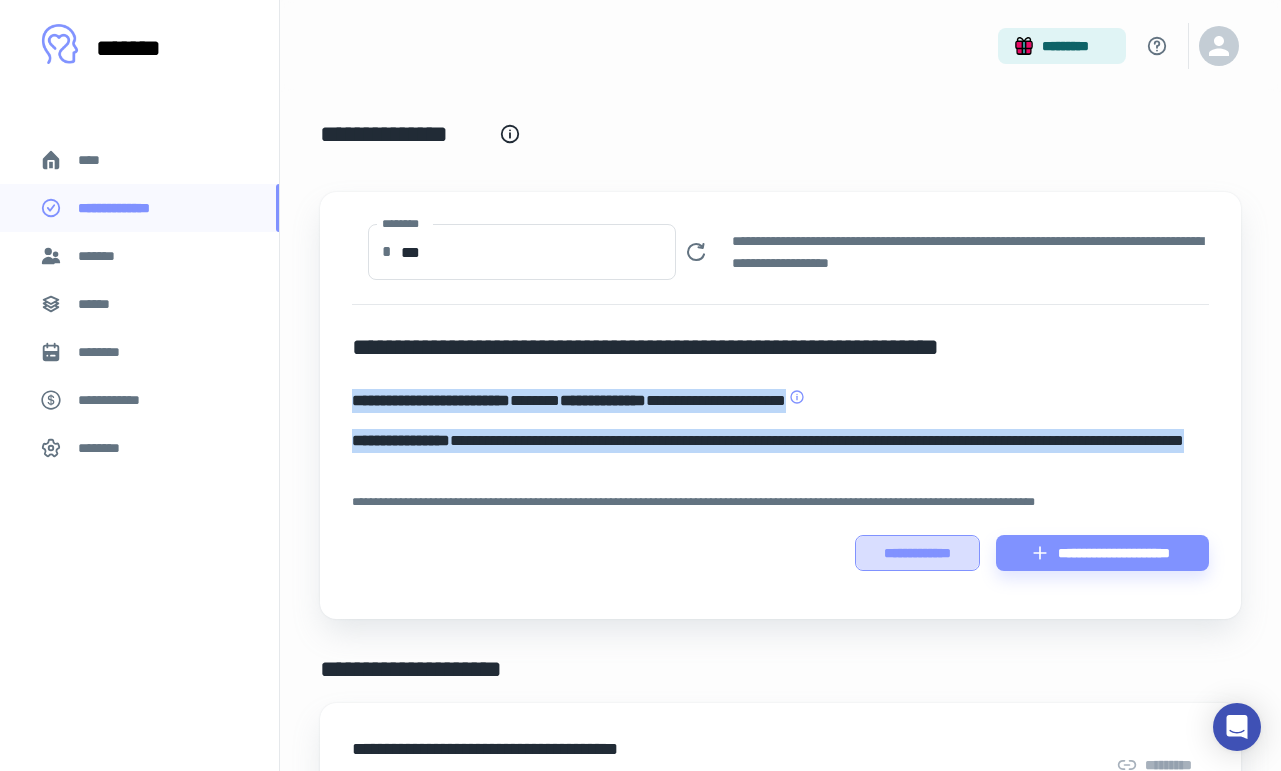 click on "**********" at bounding box center [917, 553] 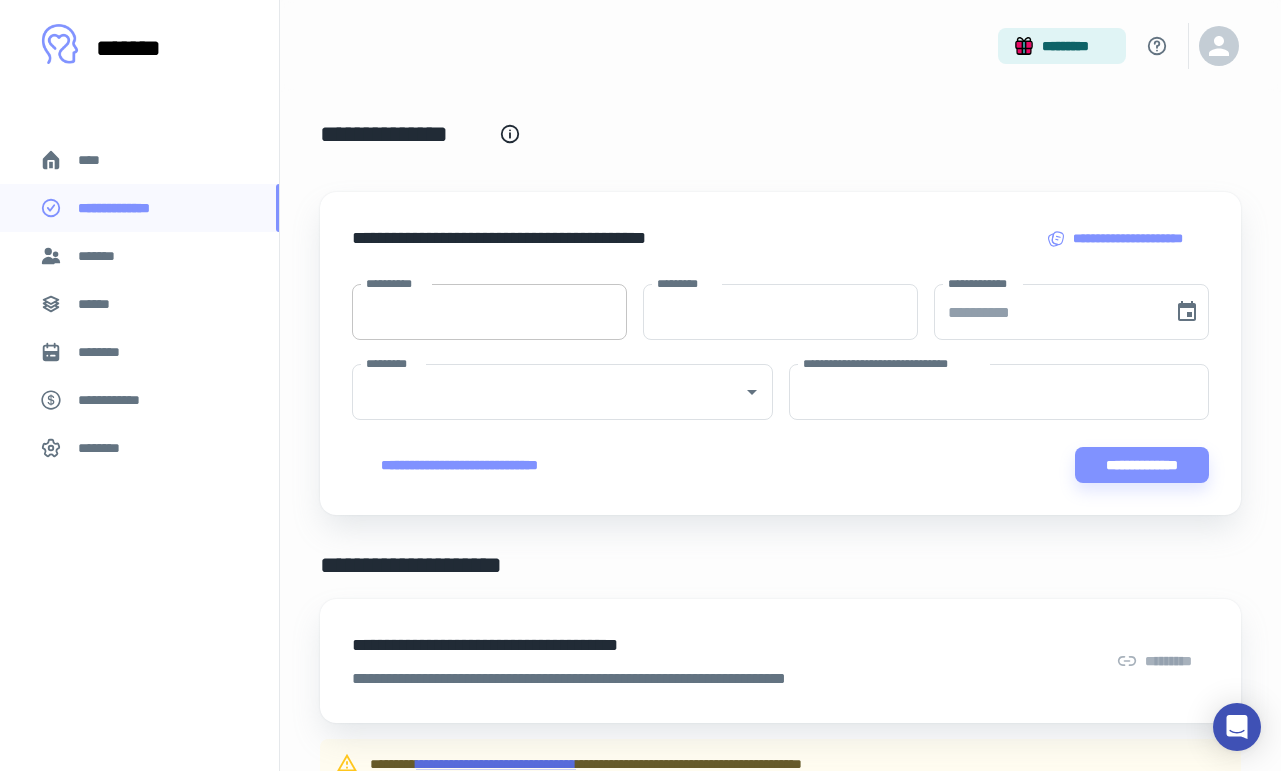 click on "**********" at bounding box center (489, 312) 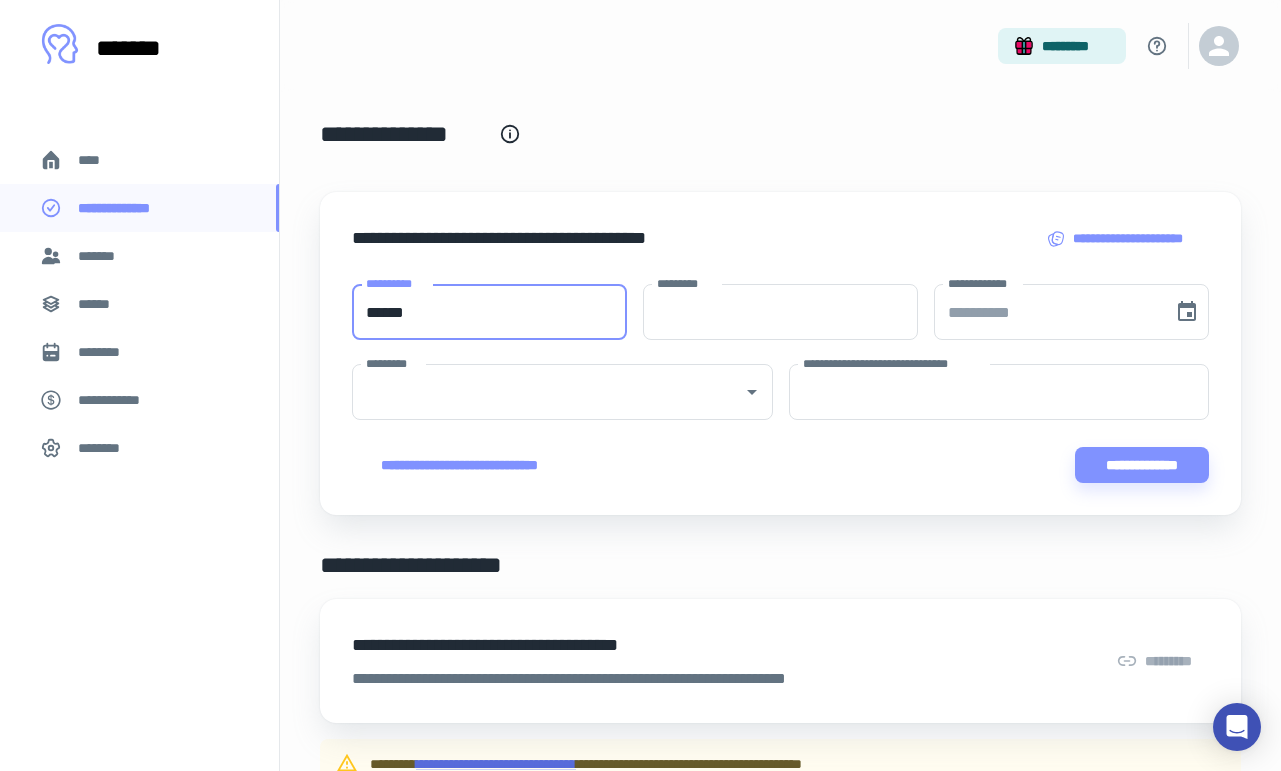 type on "******" 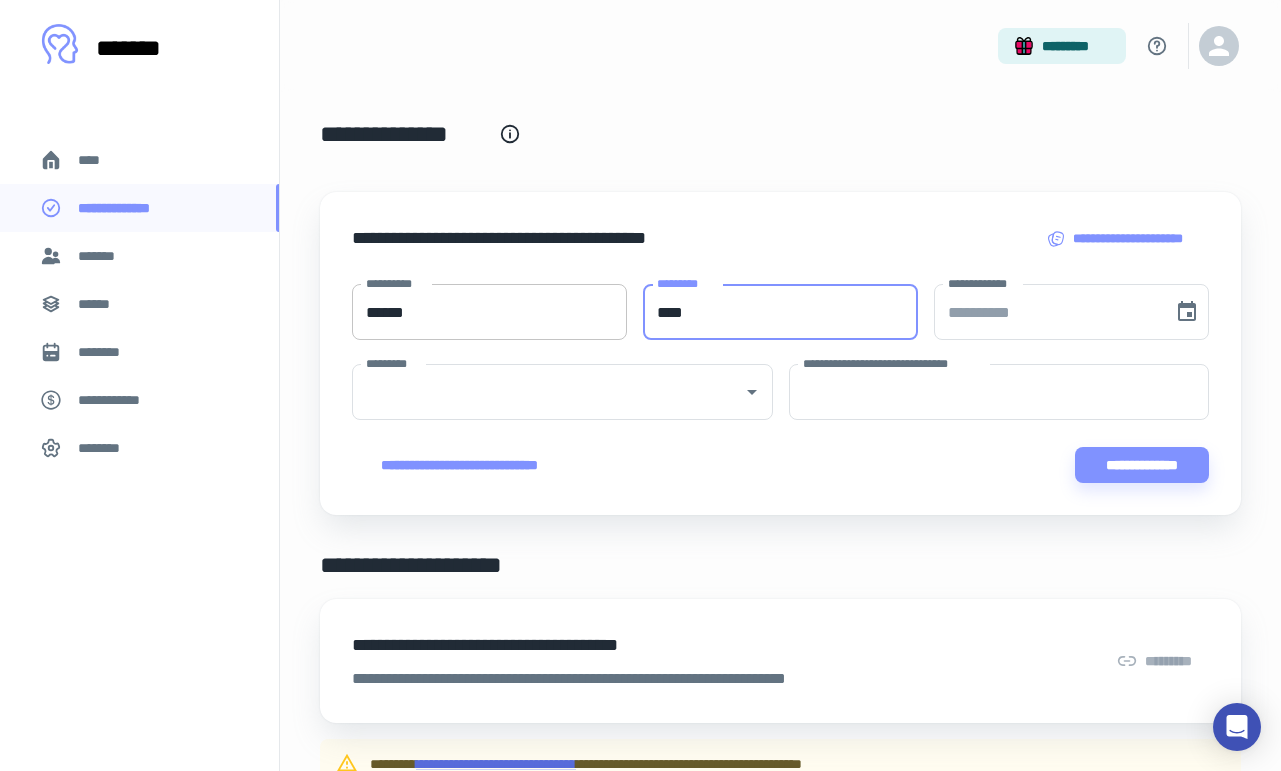 type on "****" 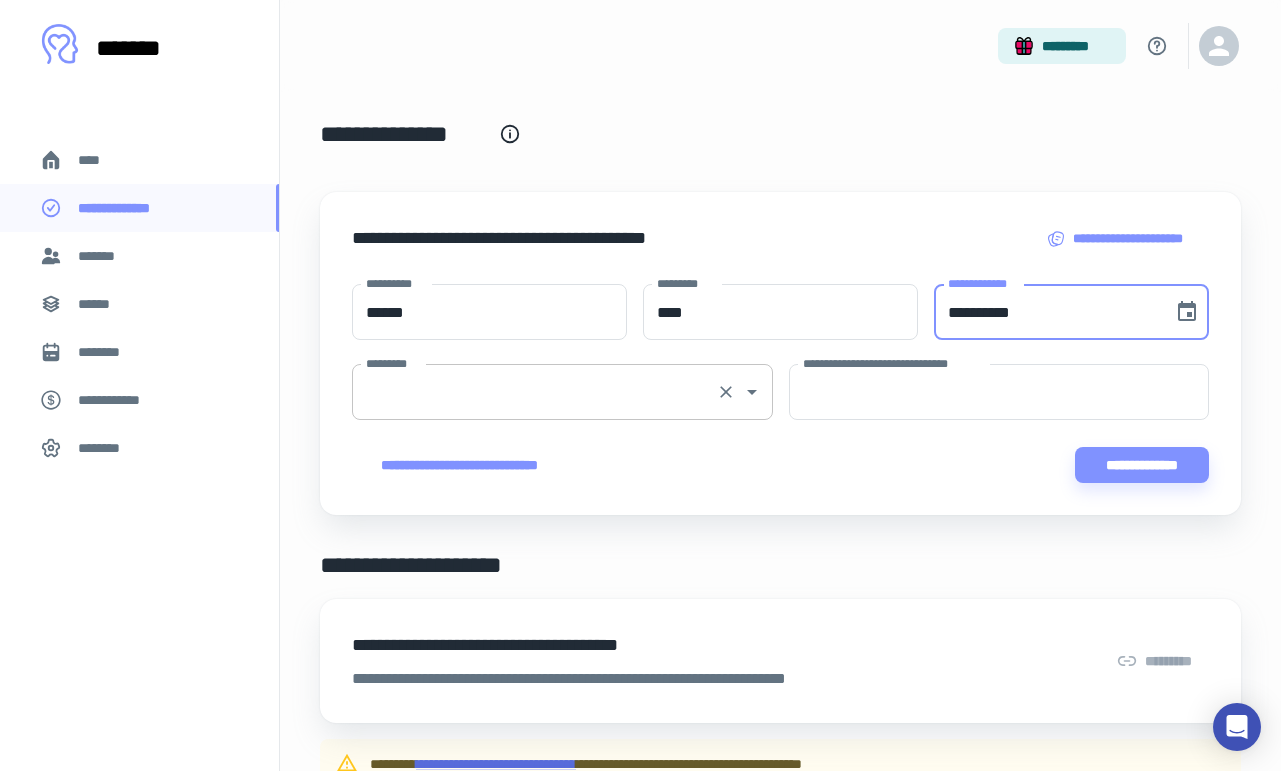 type 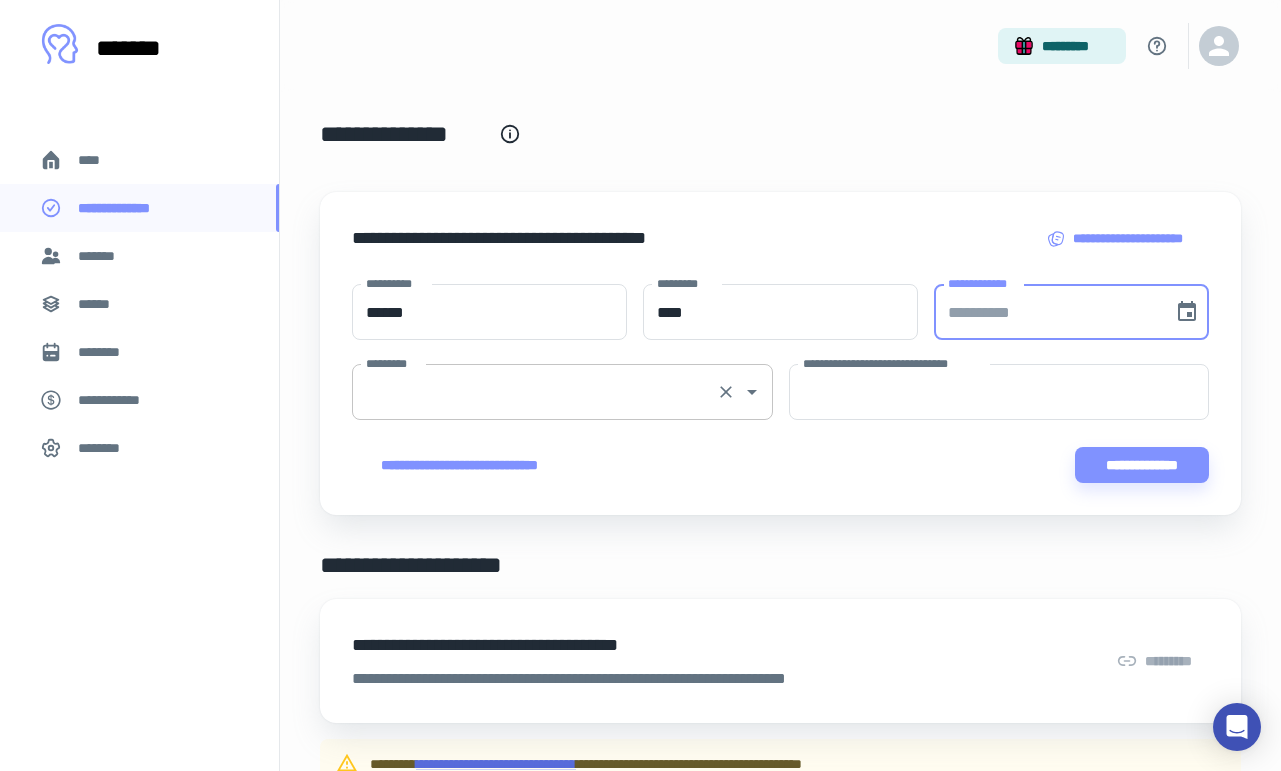 click on "*********" at bounding box center (534, 392) 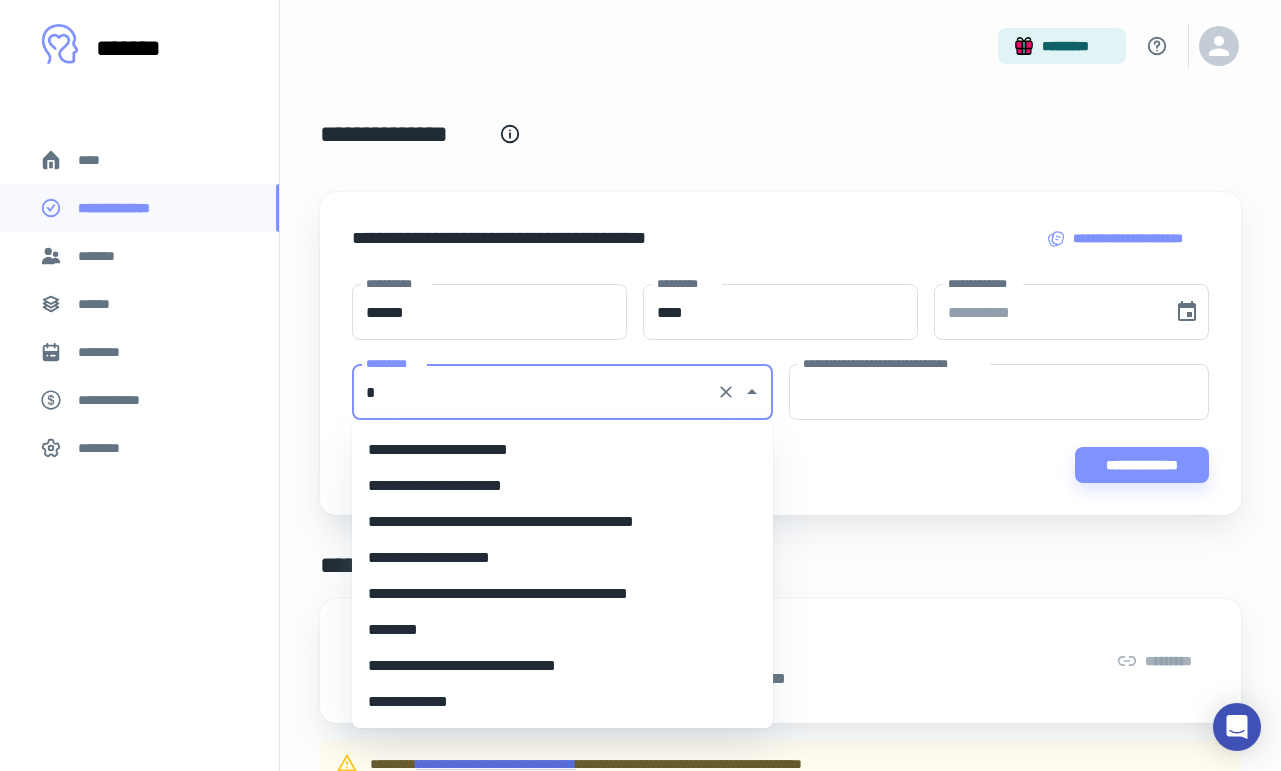 scroll, scrollTop: 0, scrollLeft: 0, axis: both 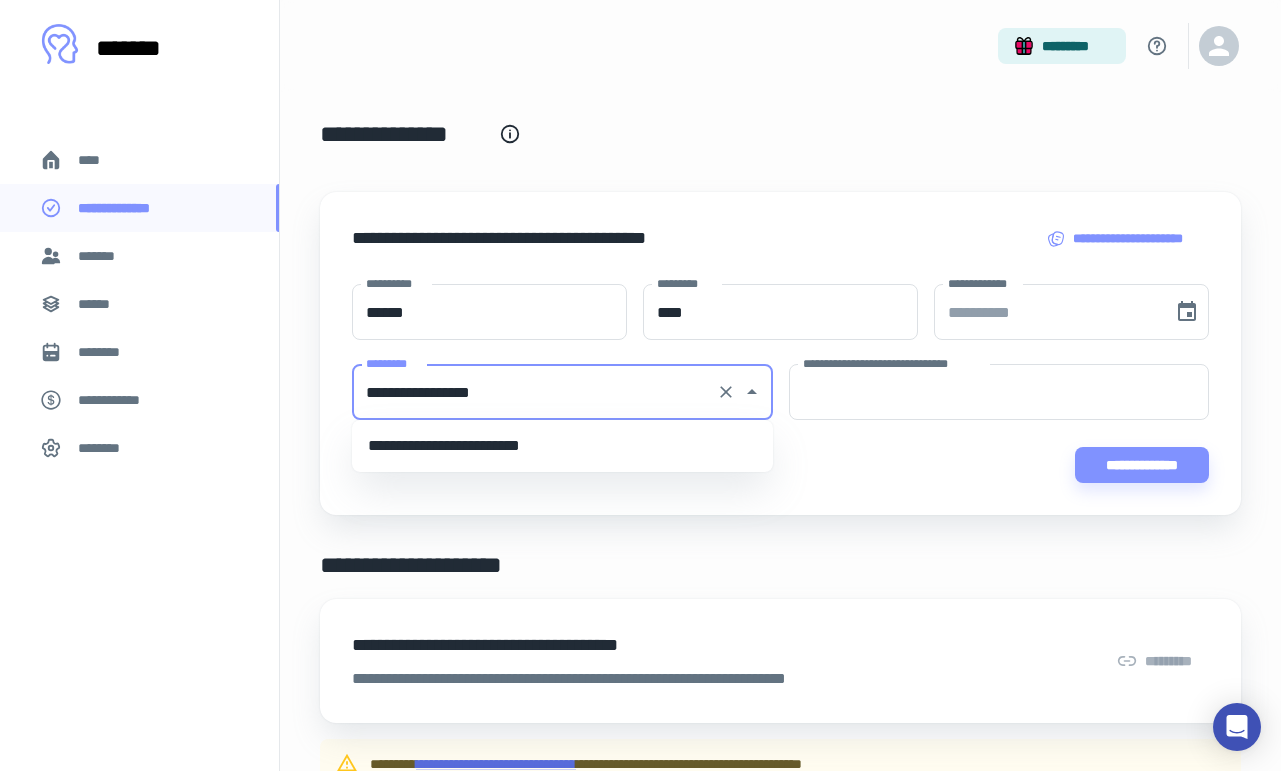 click on "**********" at bounding box center [562, 446] 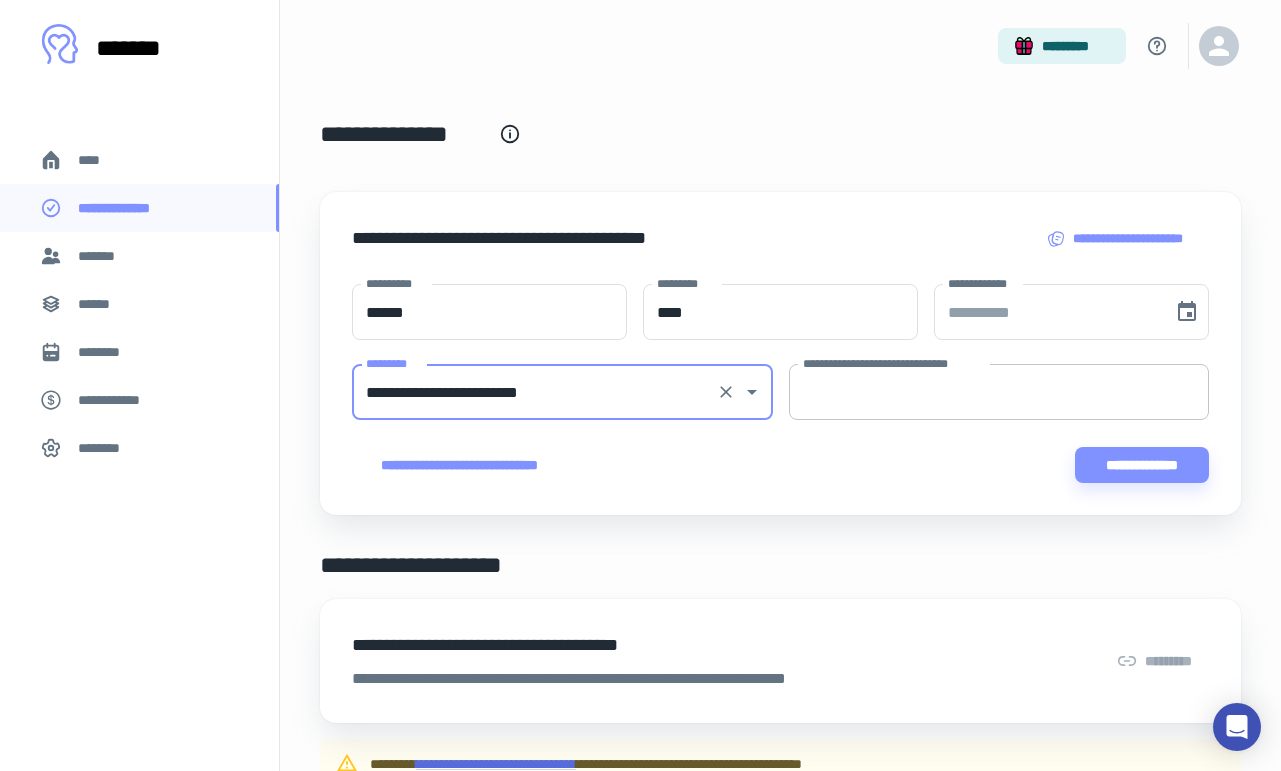type on "**********" 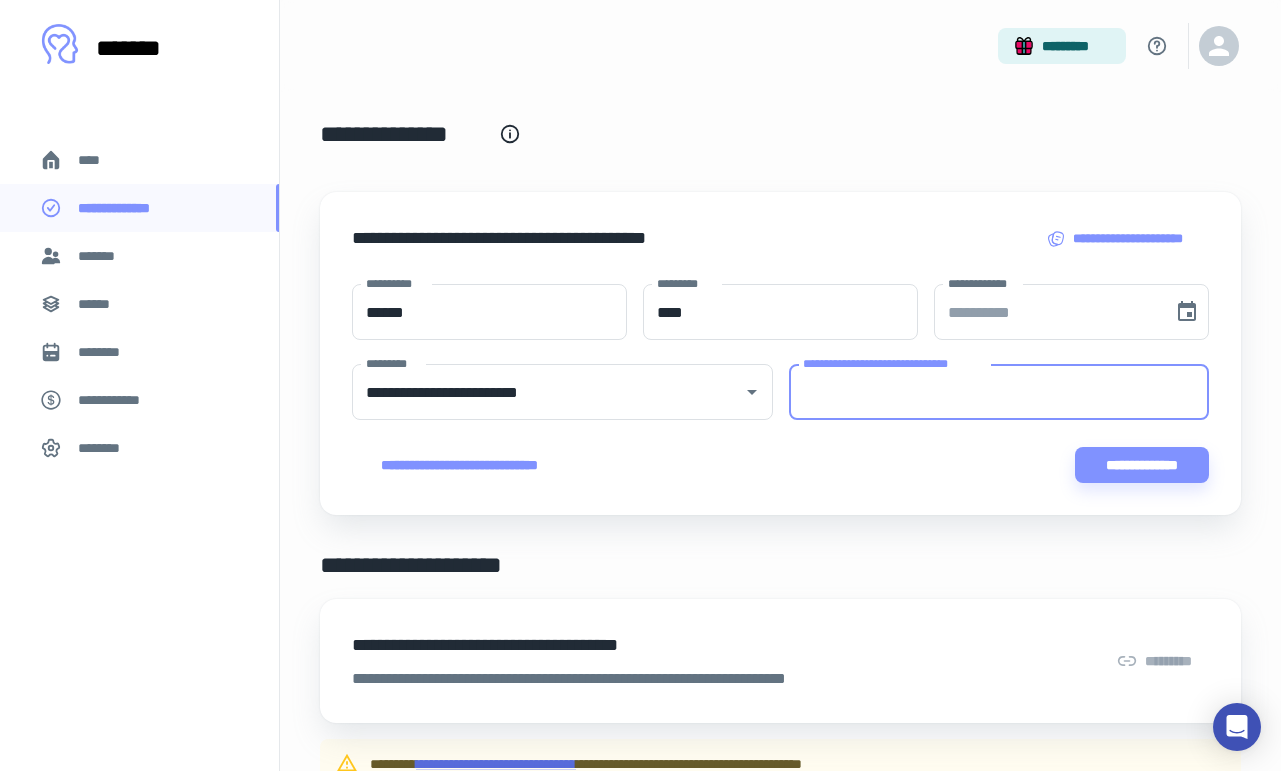 click on "**********" at bounding box center [999, 392] 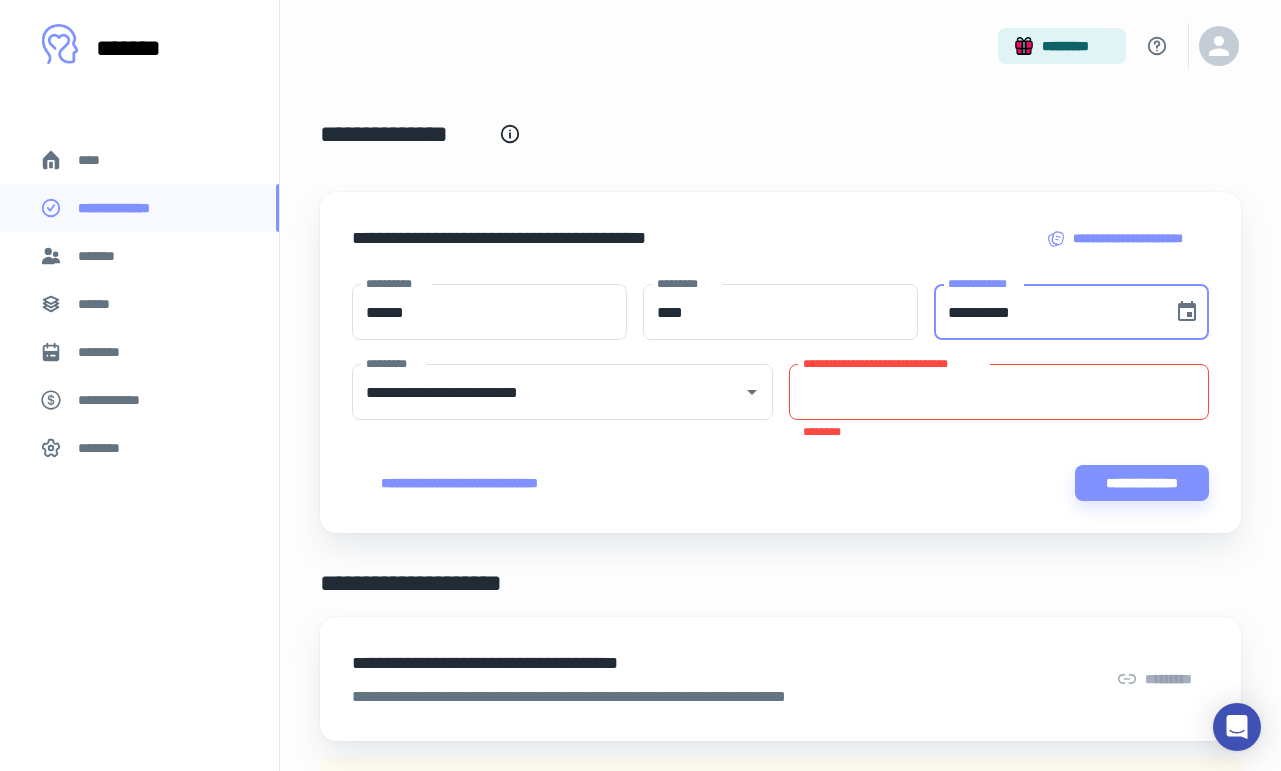 click on "**********" at bounding box center (1046, 312) 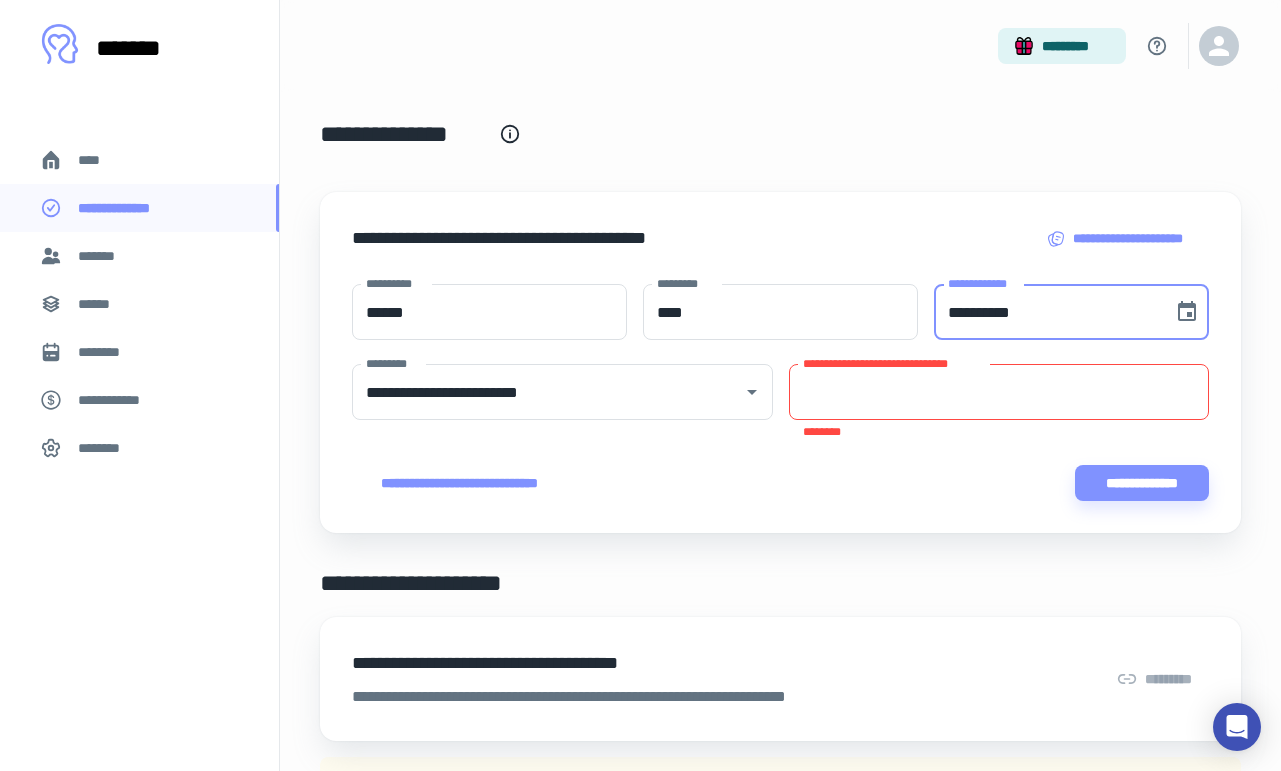 click on "**********" at bounding box center (999, 392) 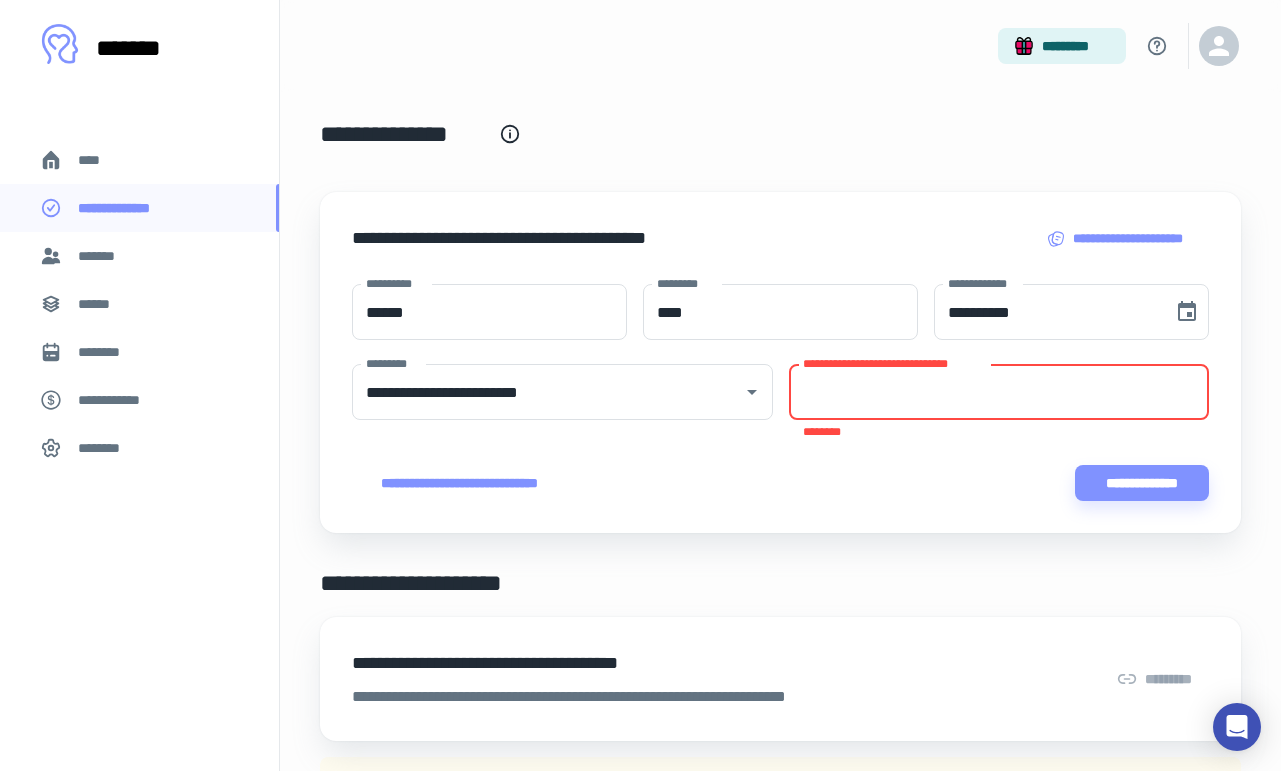 paste on "**********" 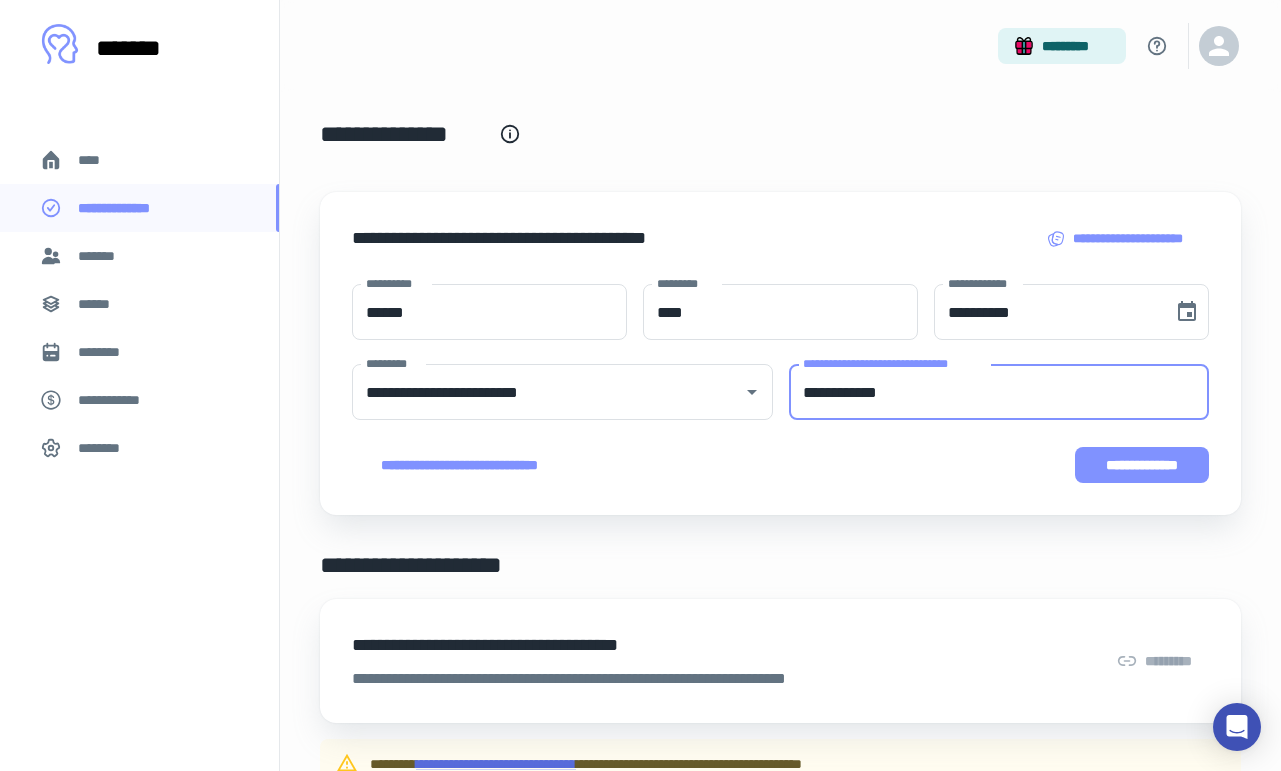 type on "**********" 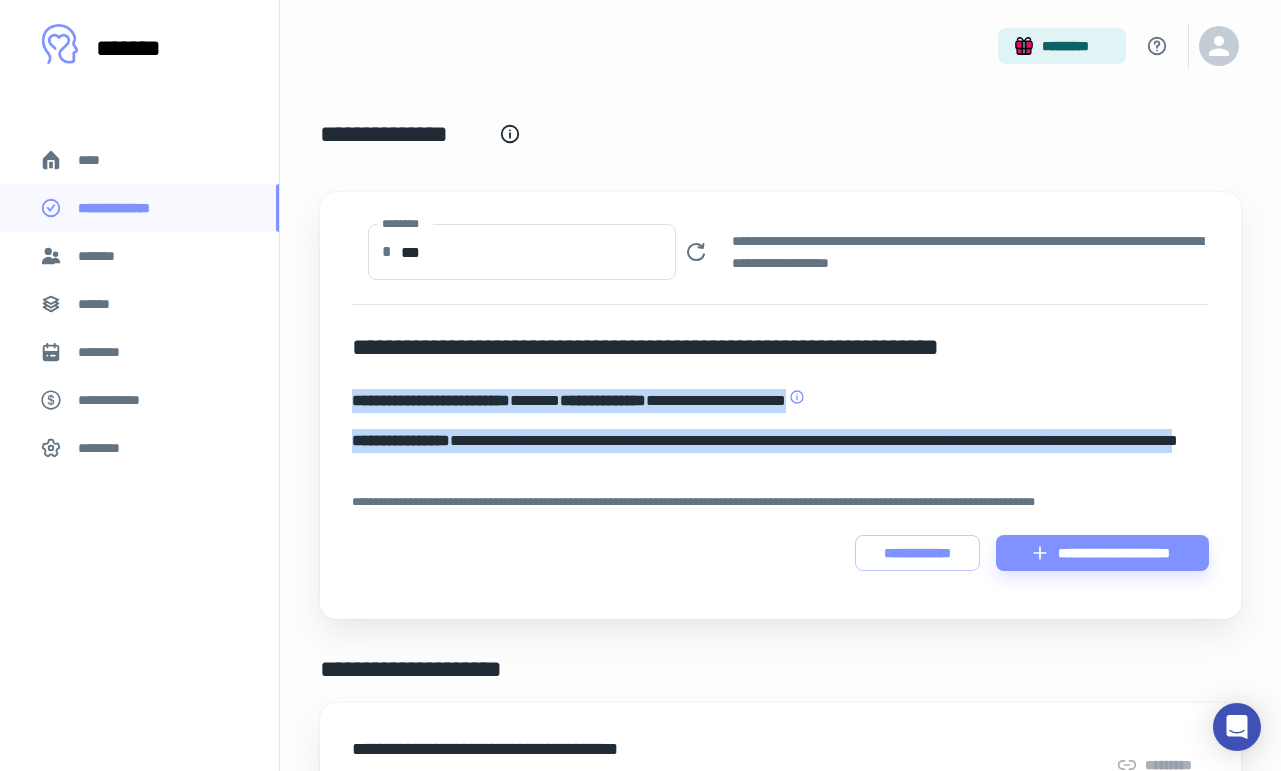 drag, startPoint x: 513, startPoint y: 461, endPoint x: 347, endPoint y: 397, distance: 177.9101 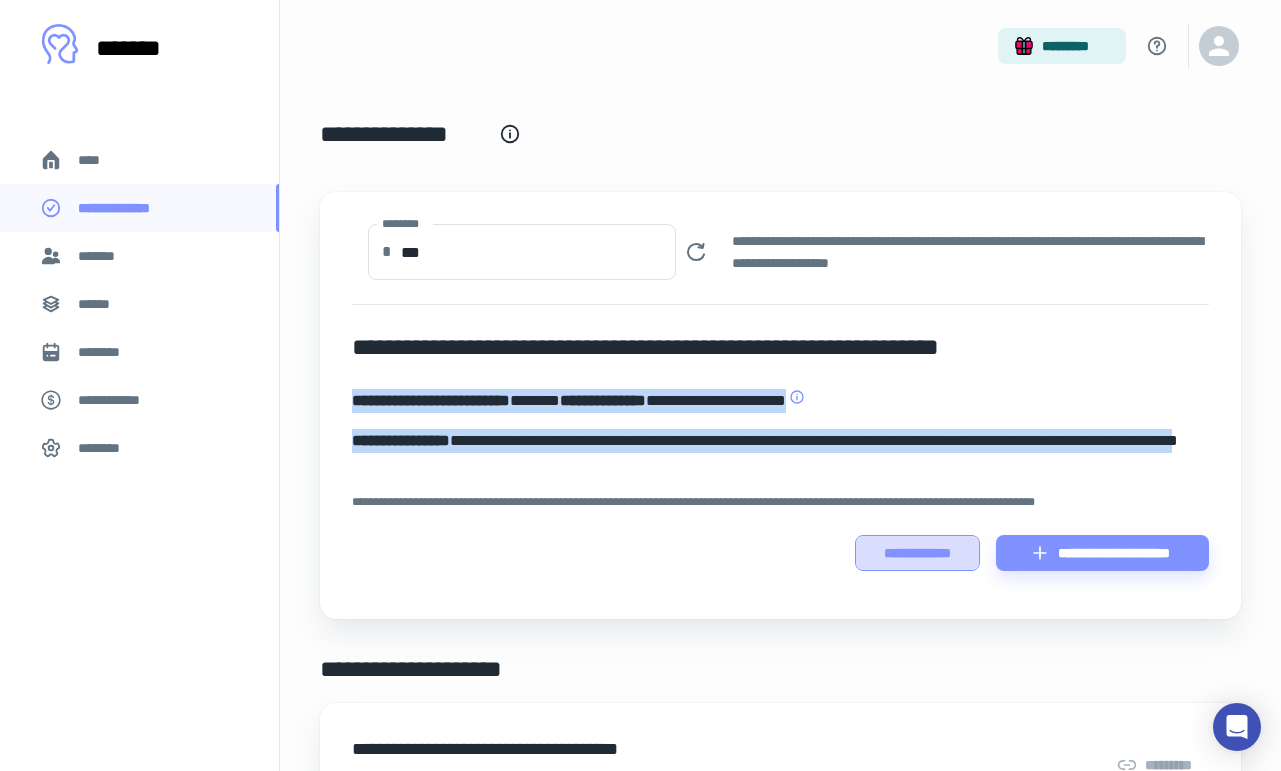 click on "**********" at bounding box center (917, 553) 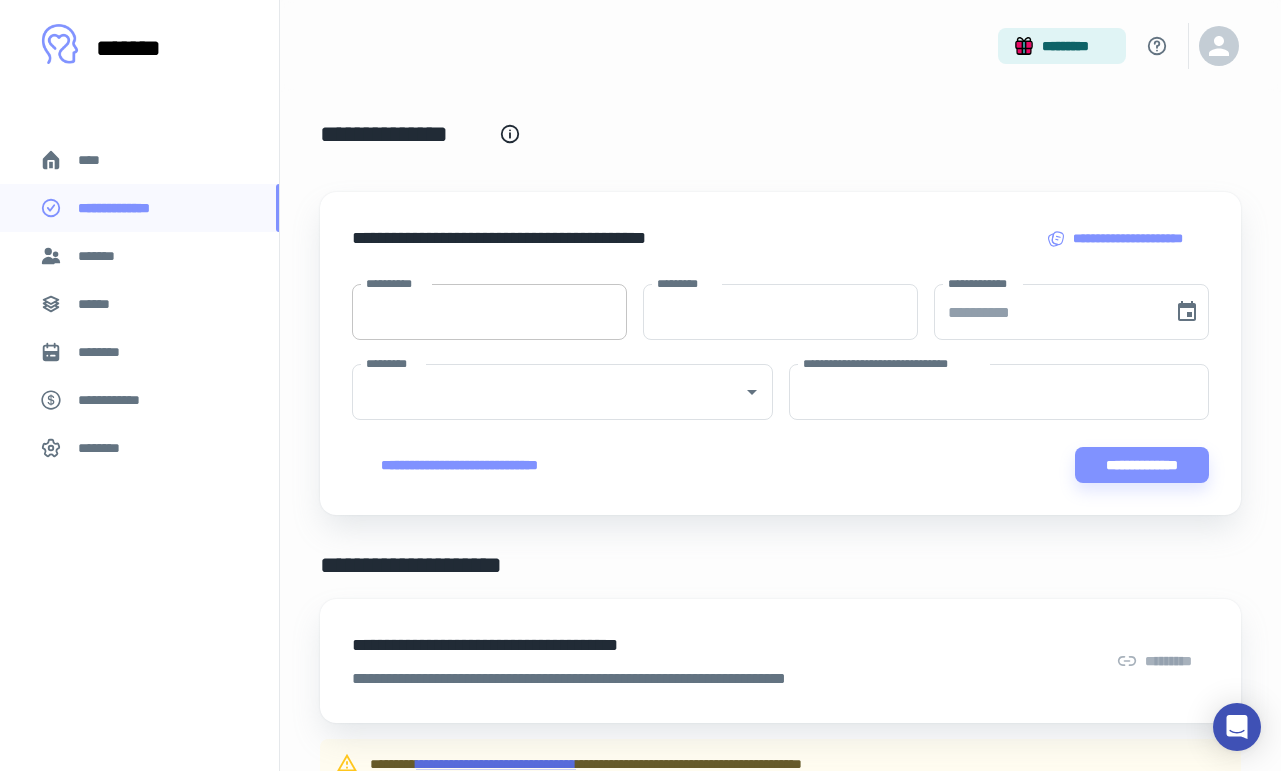 click on "**********" at bounding box center (489, 312) 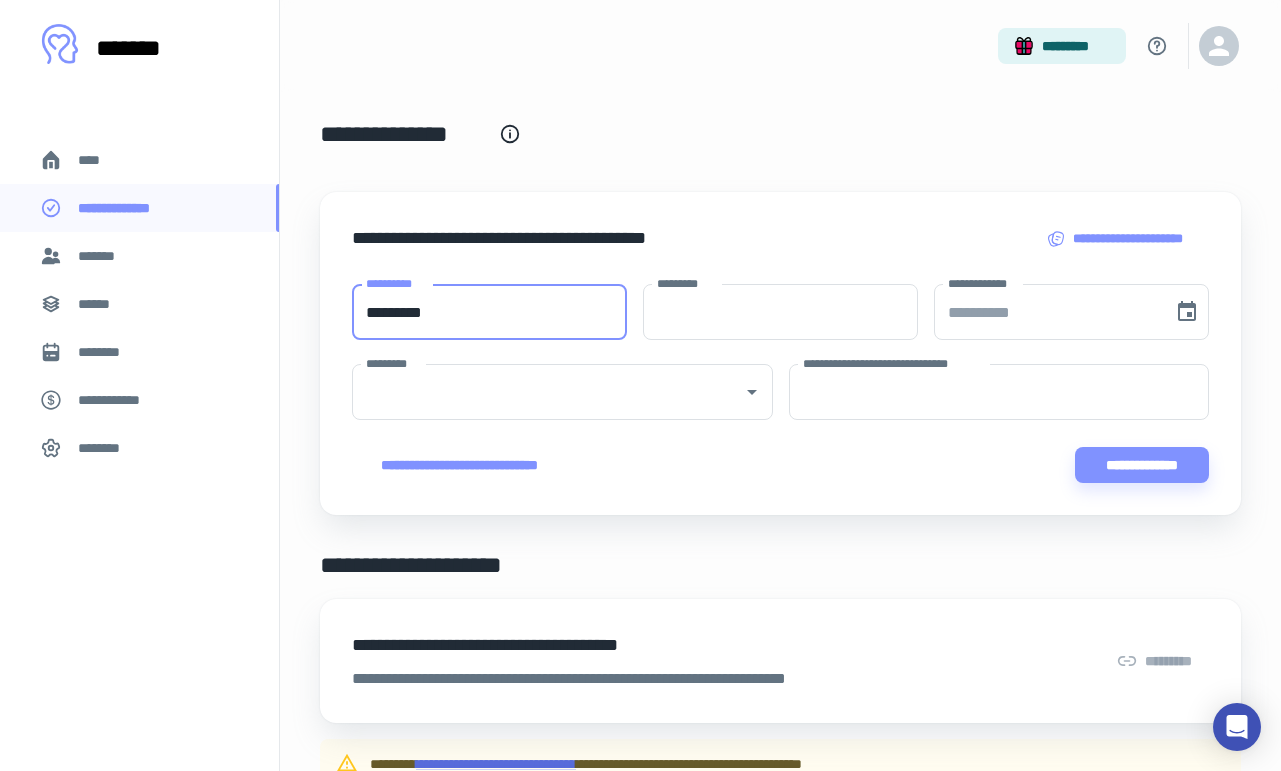 type on "*********" 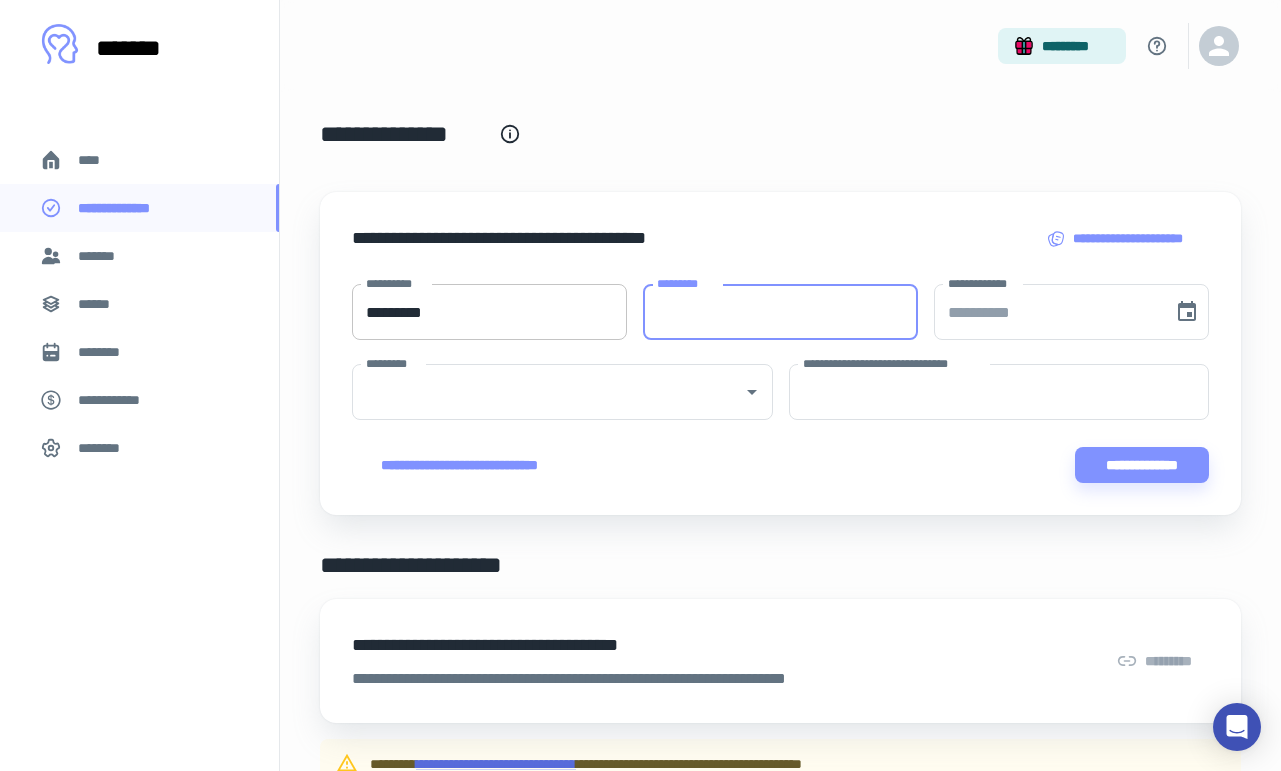 paste on "**********" 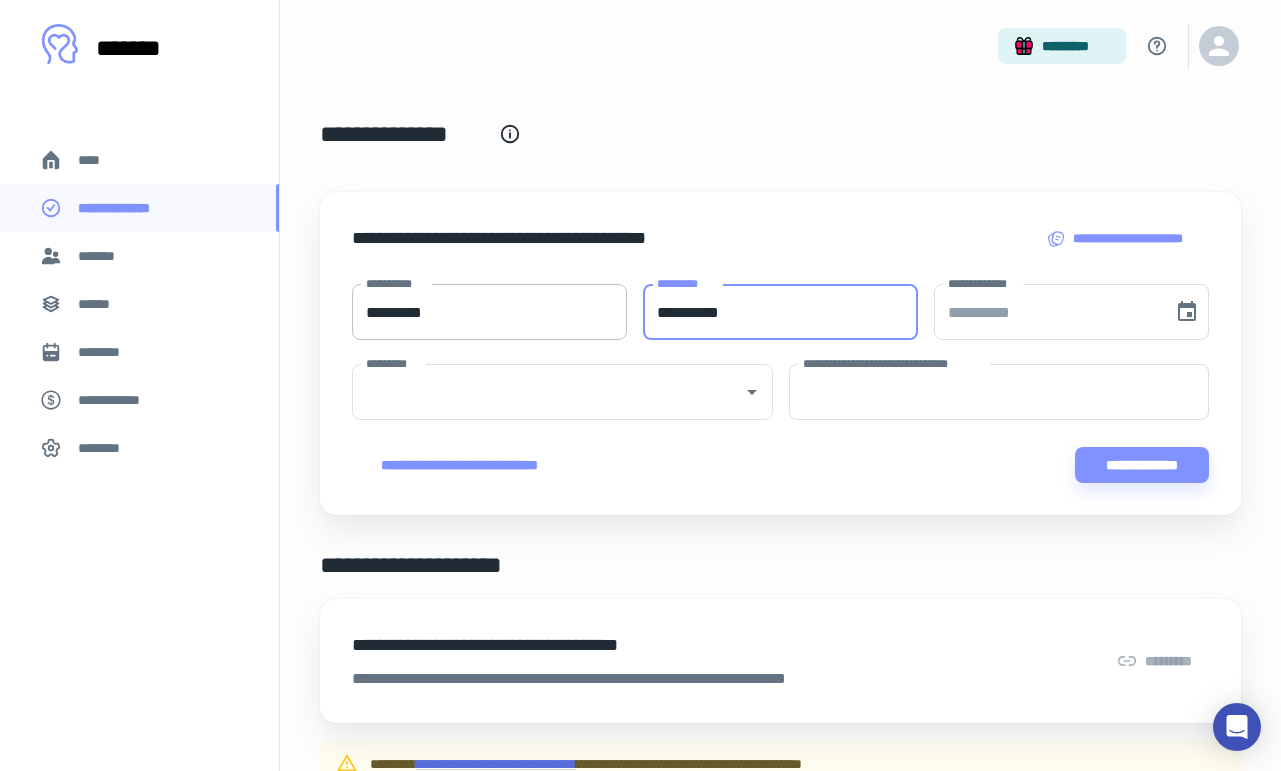type on "**********" 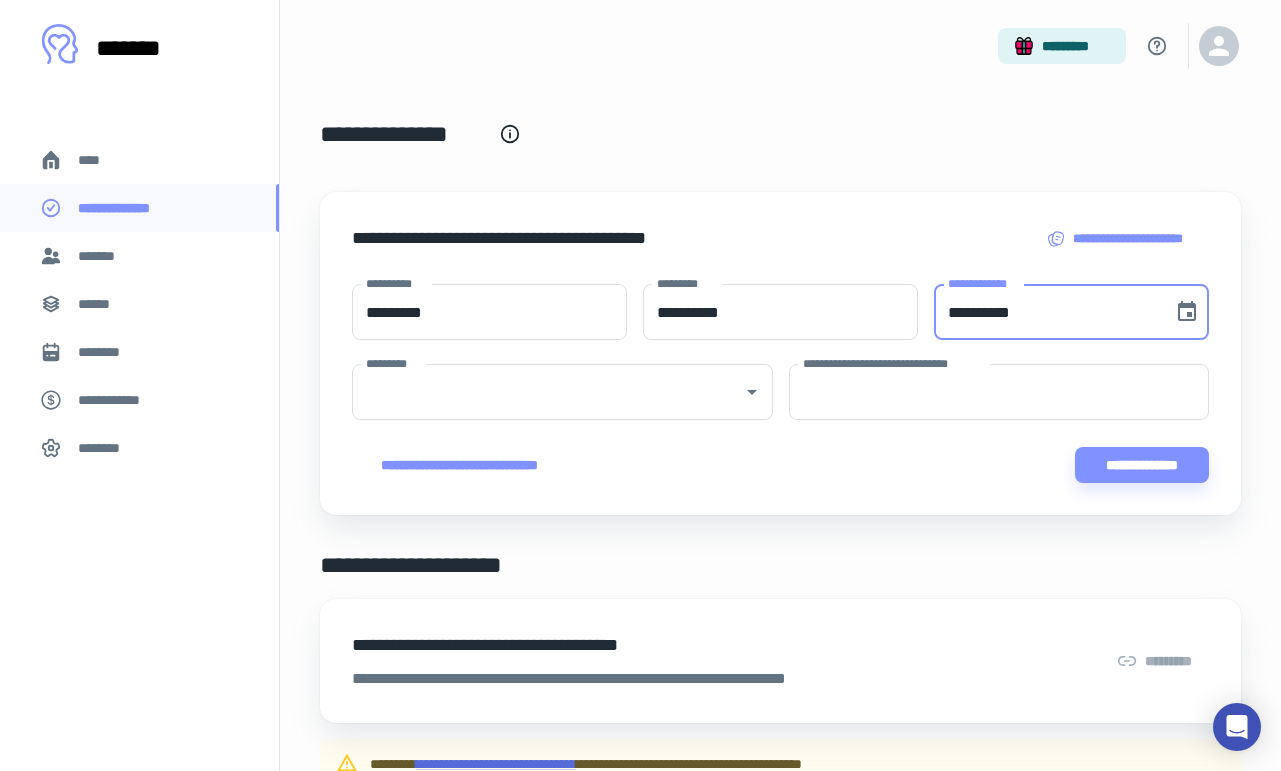 paste 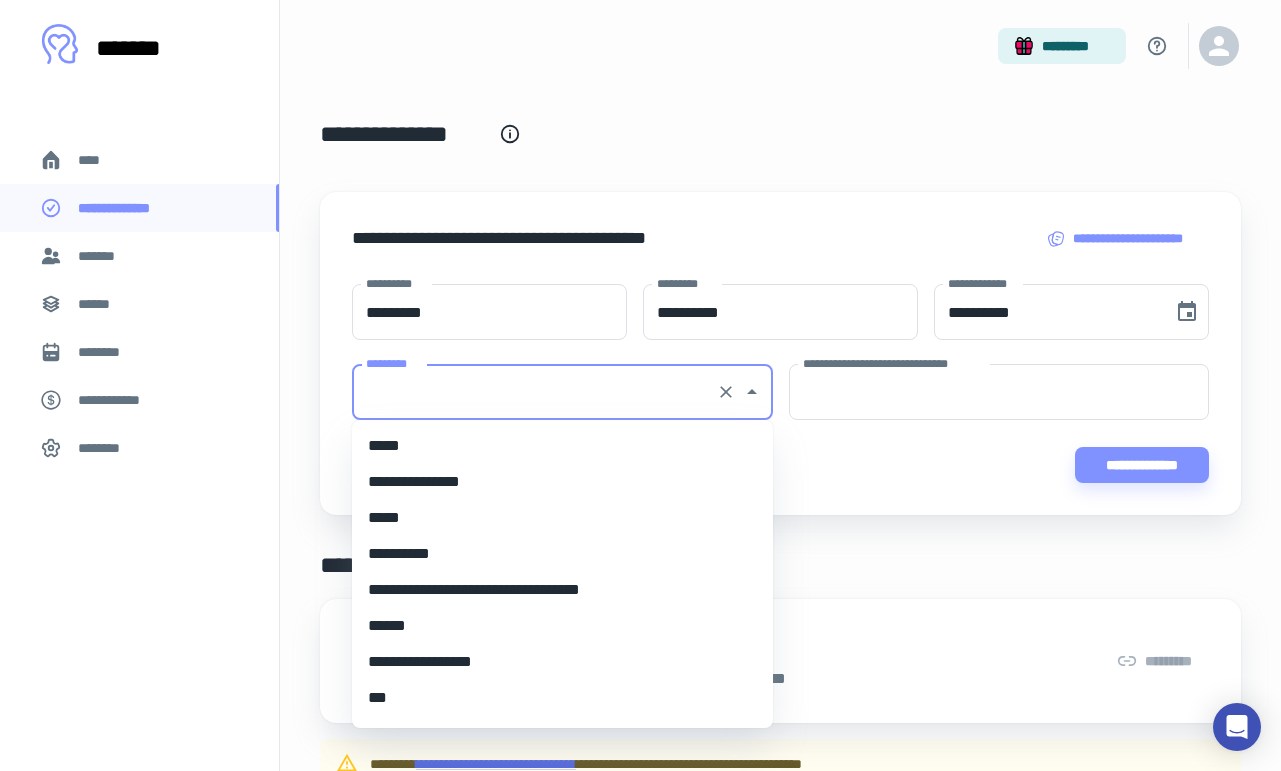 click on "*********" at bounding box center [534, 392] 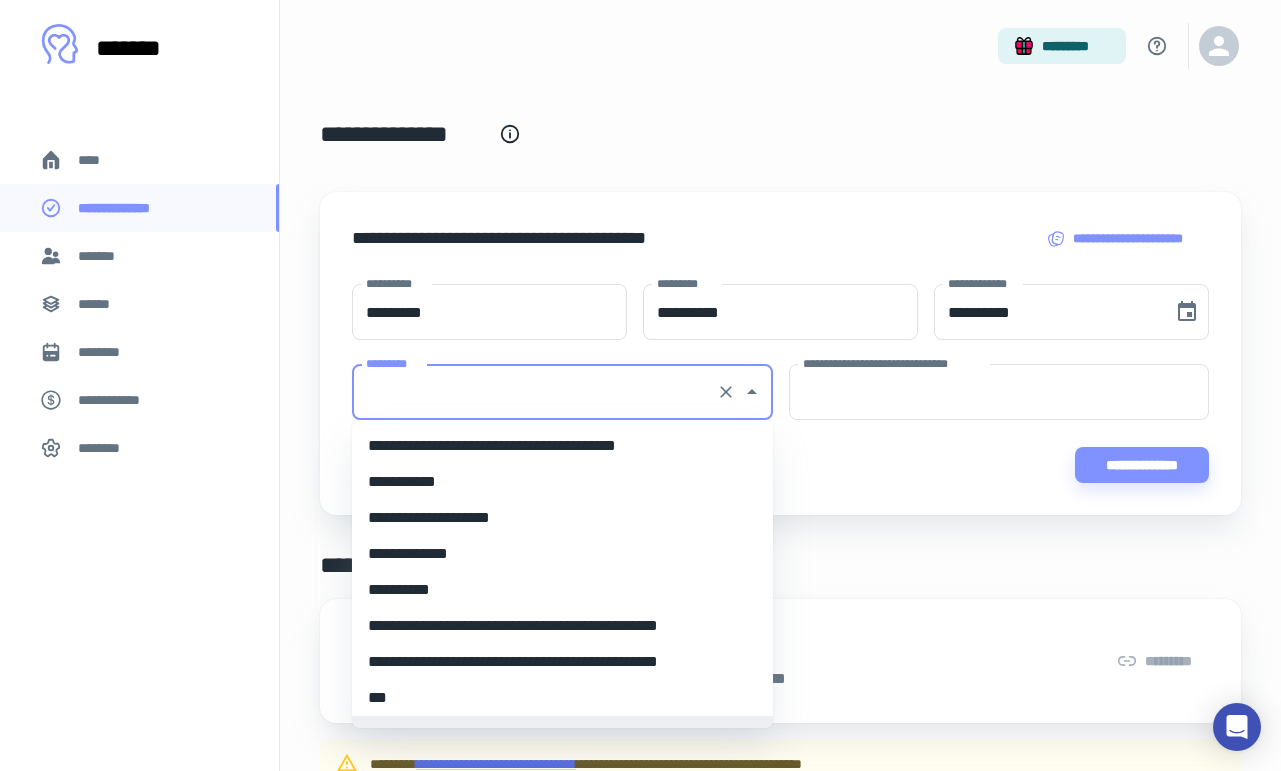 paste on "**********" 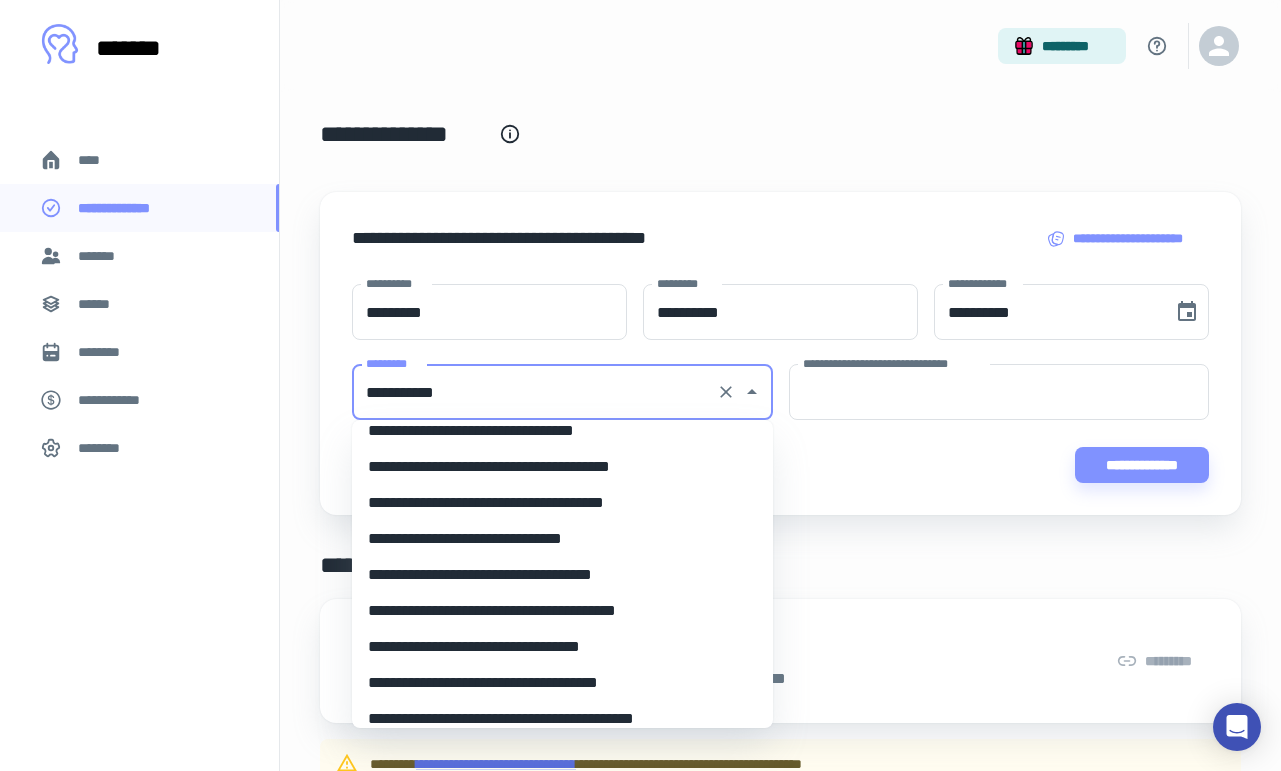 scroll, scrollTop: 8, scrollLeft: 0, axis: vertical 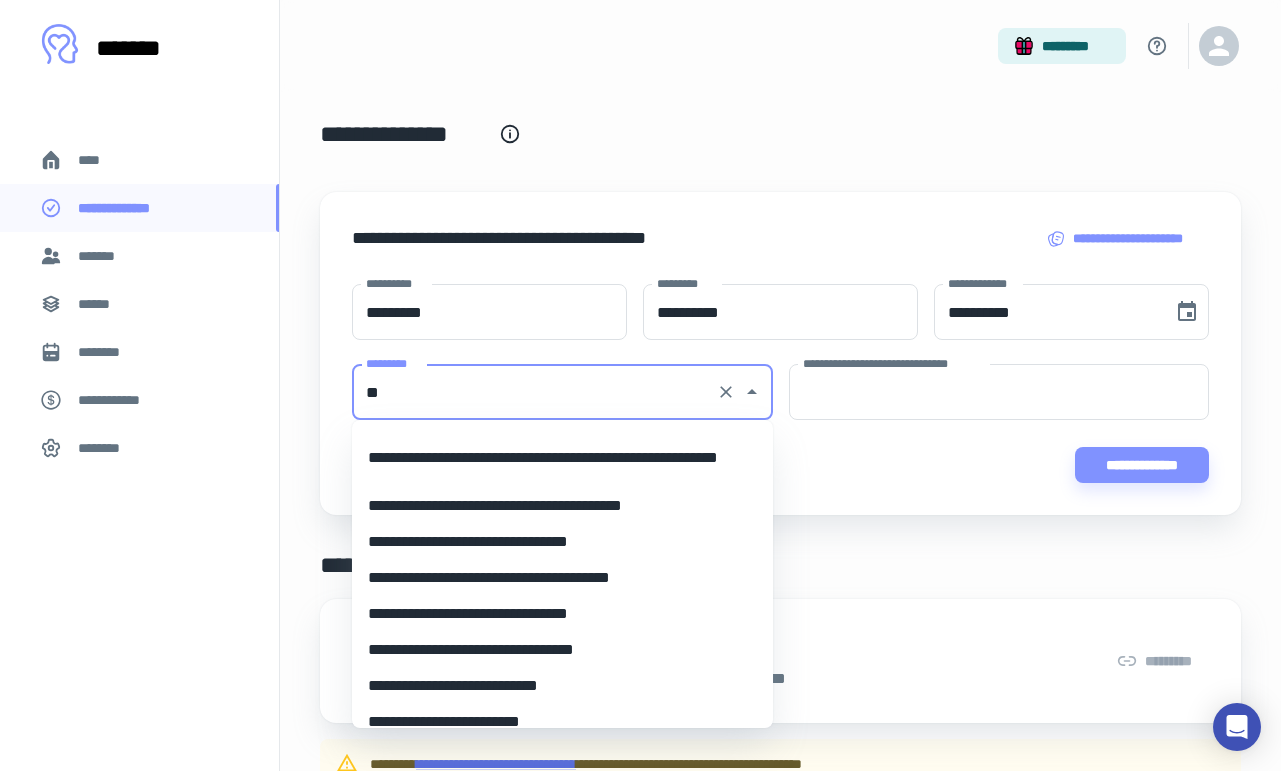 type on "*" 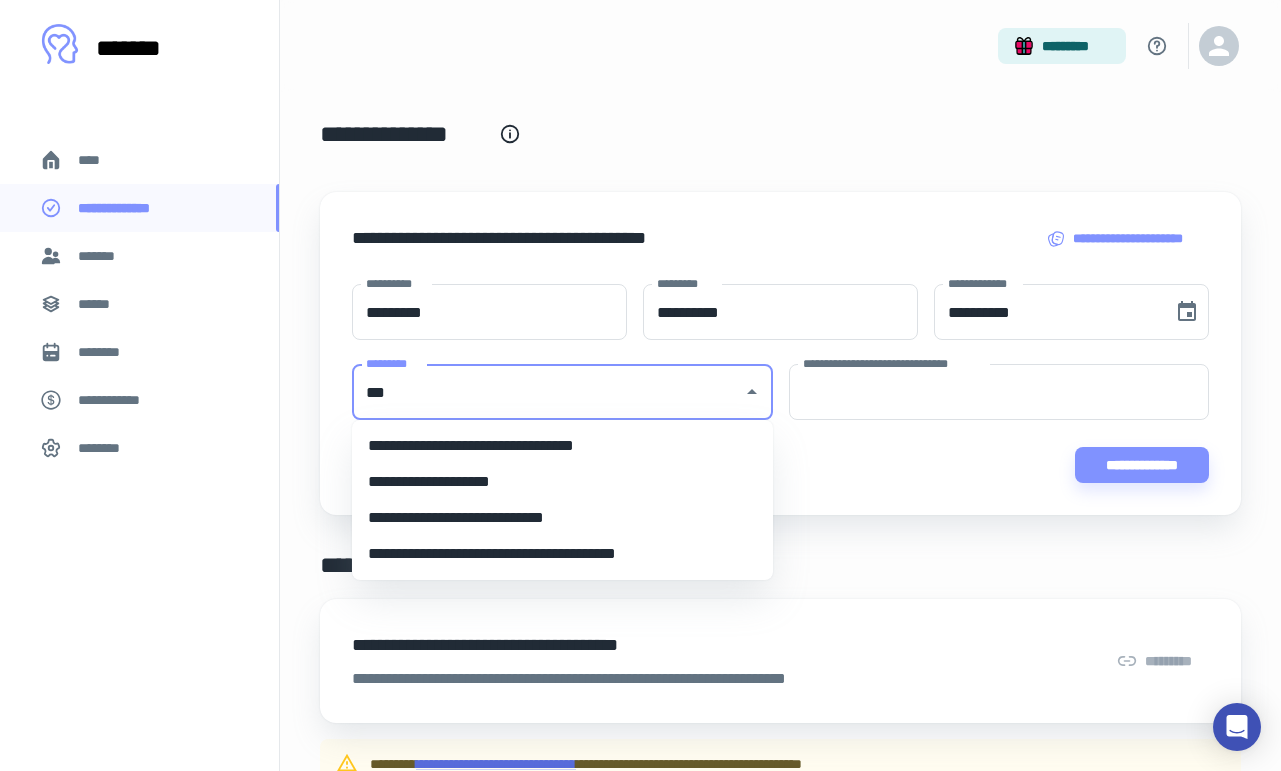 click on "**********" at bounding box center (562, 446) 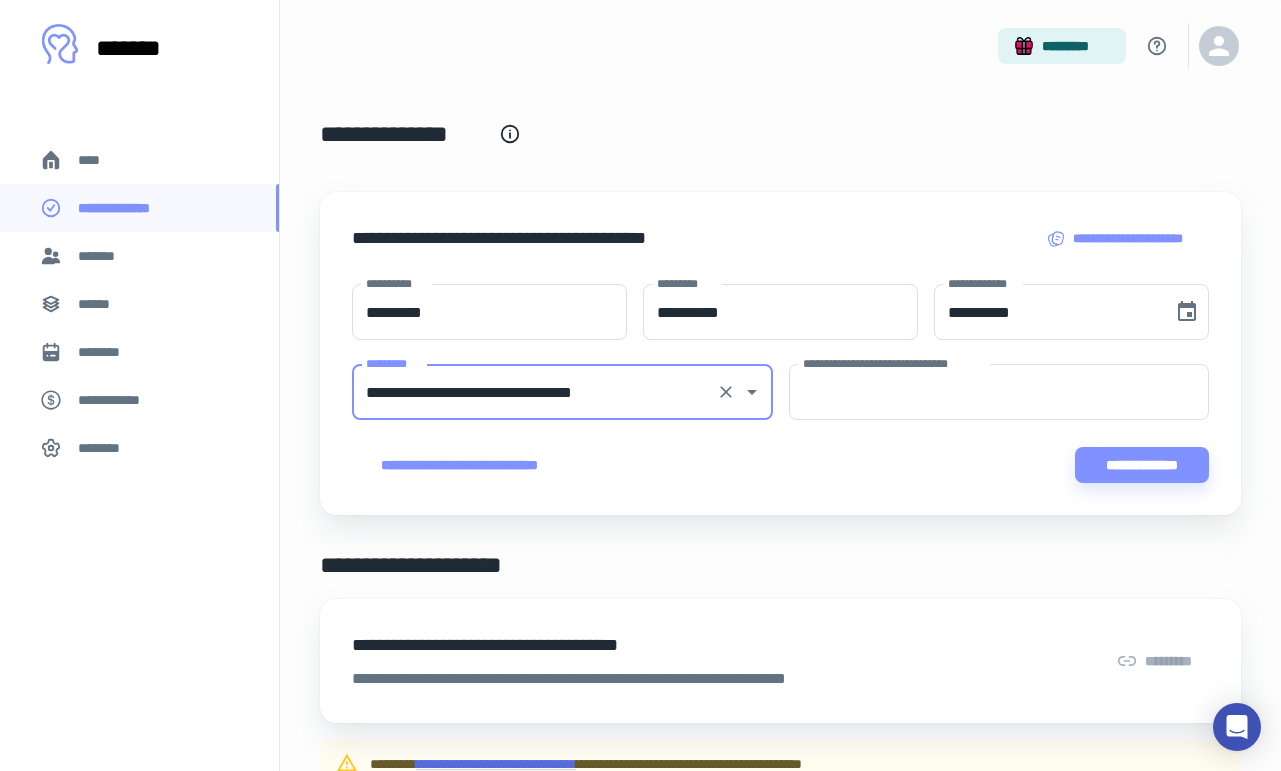 type on "**********" 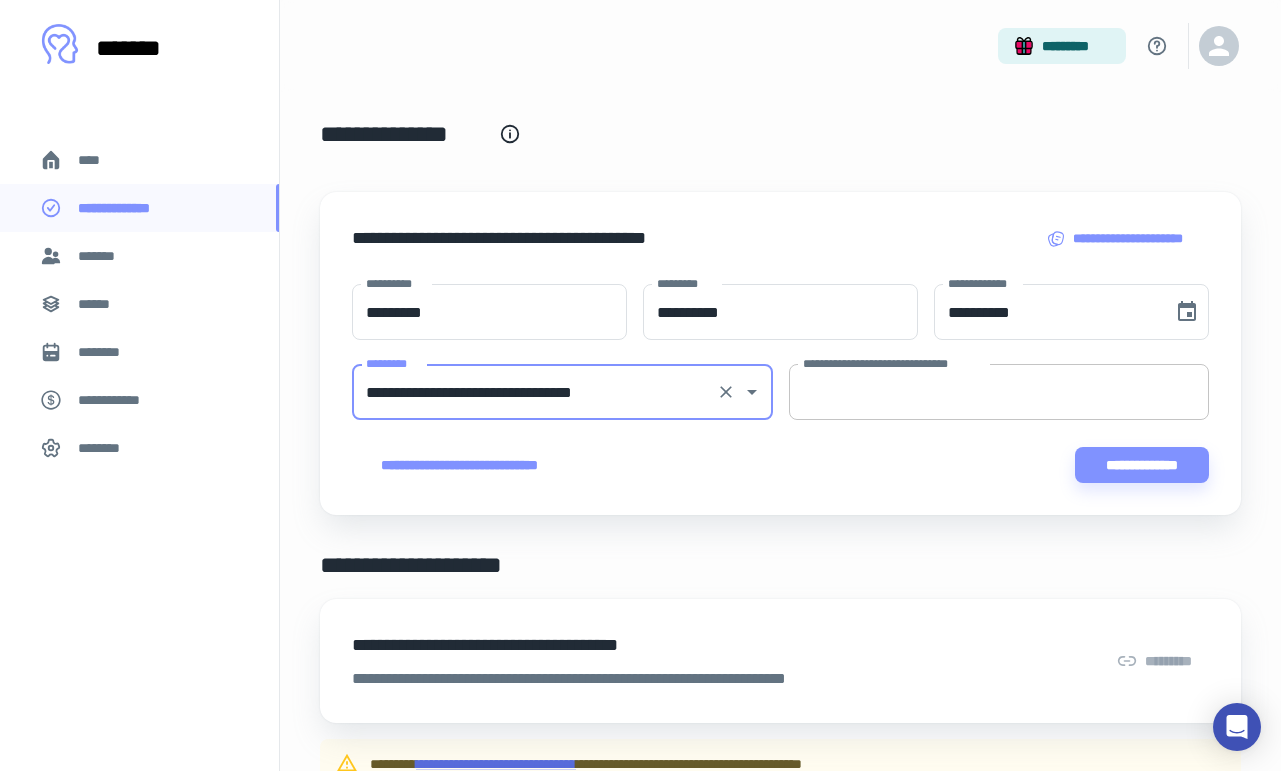 click on "**********" at bounding box center [999, 392] 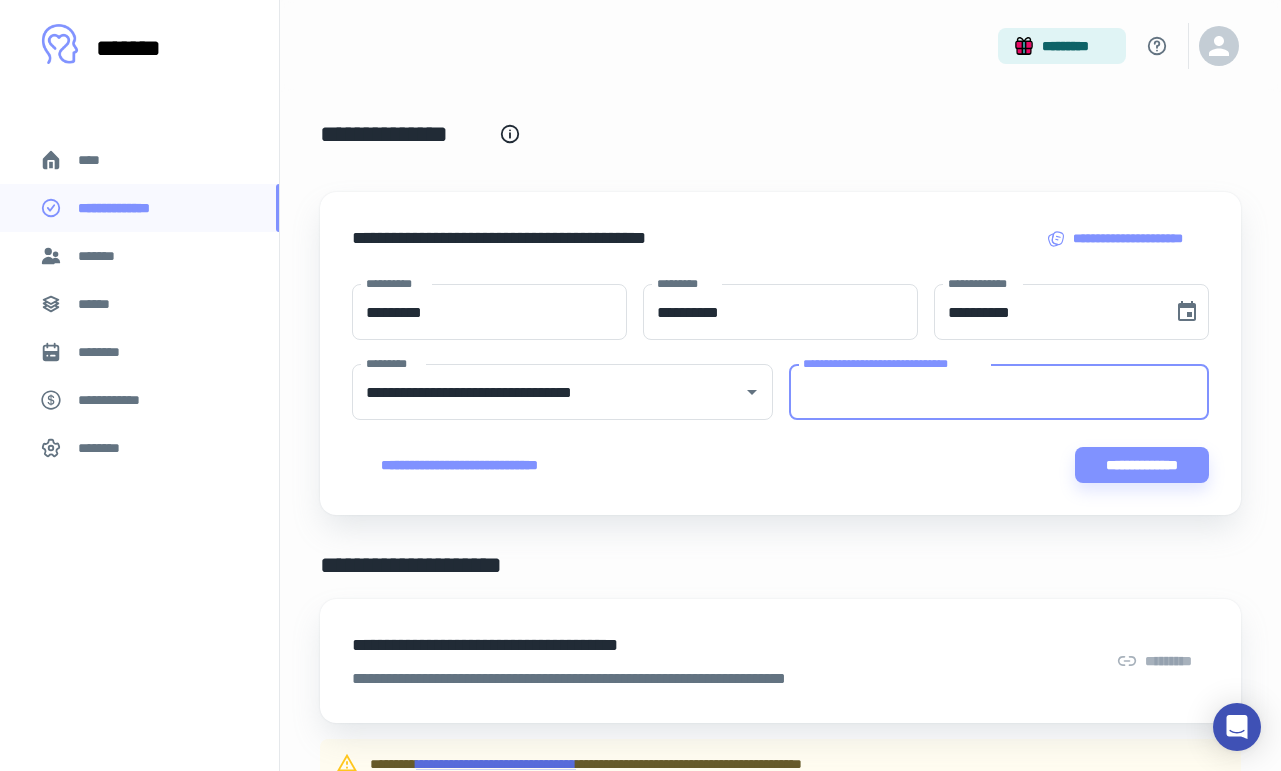 paste on "**********" 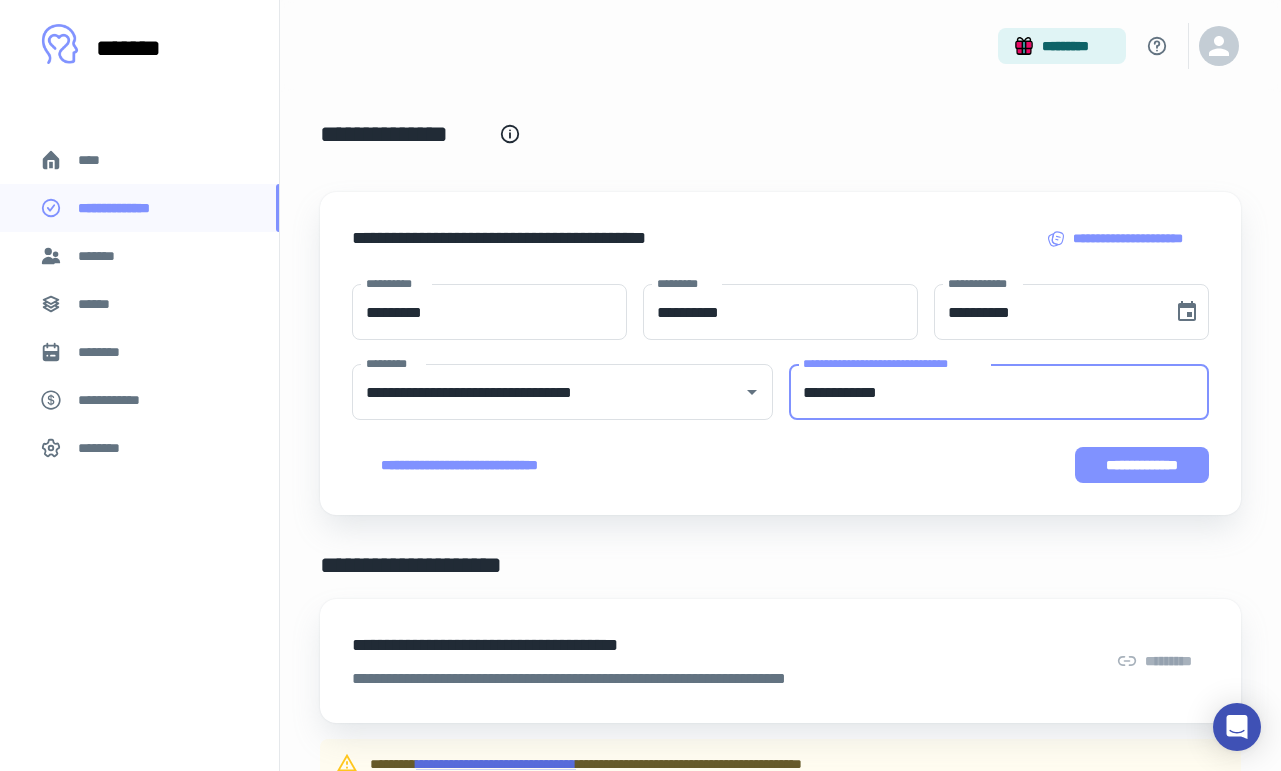 type on "**********" 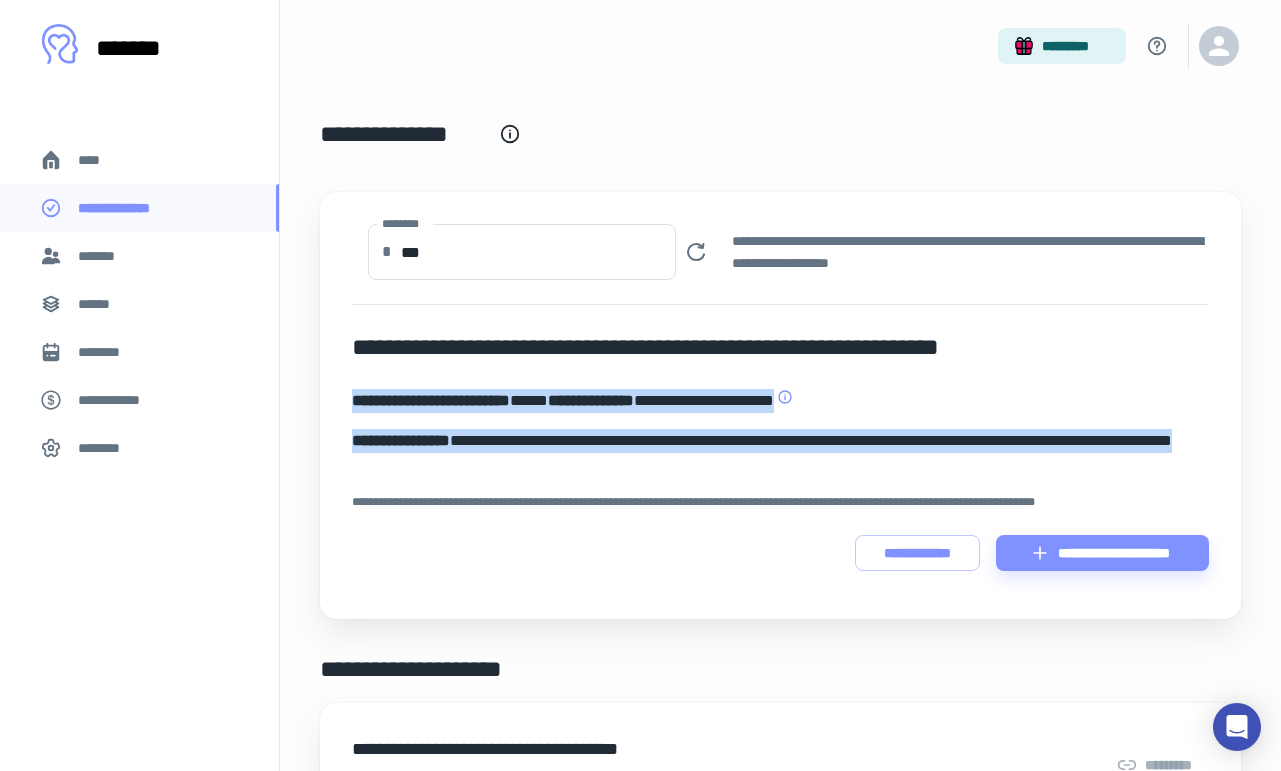 drag, startPoint x: 524, startPoint y: 464, endPoint x: 350, endPoint y: 403, distance: 184.38275 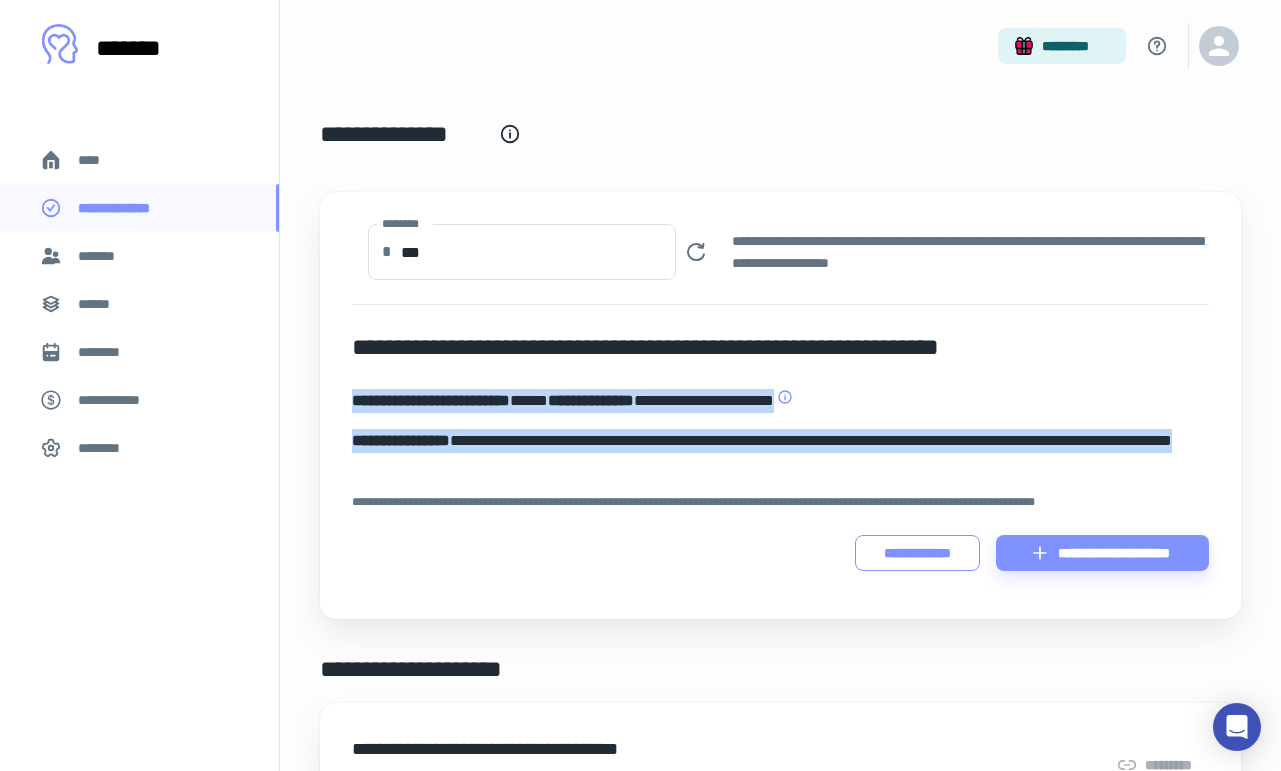 click on "**********" at bounding box center [917, 553] 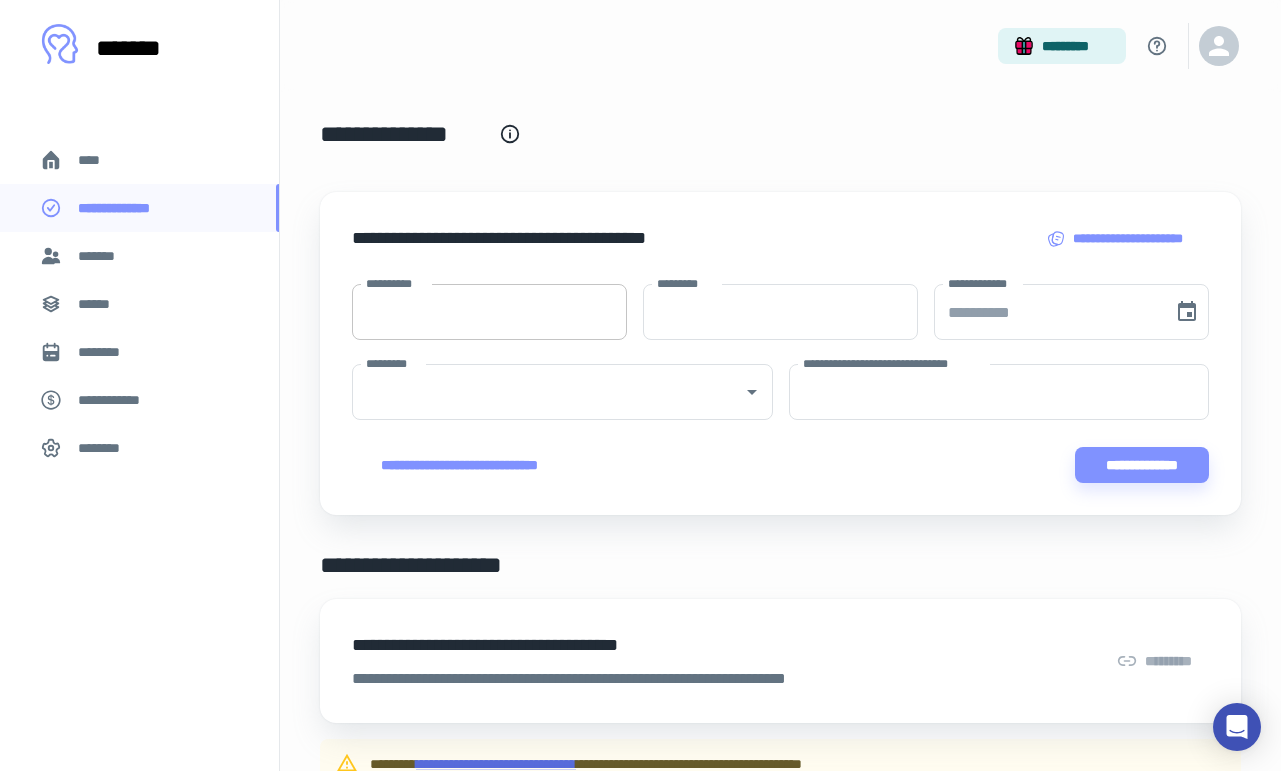 click on "**********" at bounding box center [489, 312] 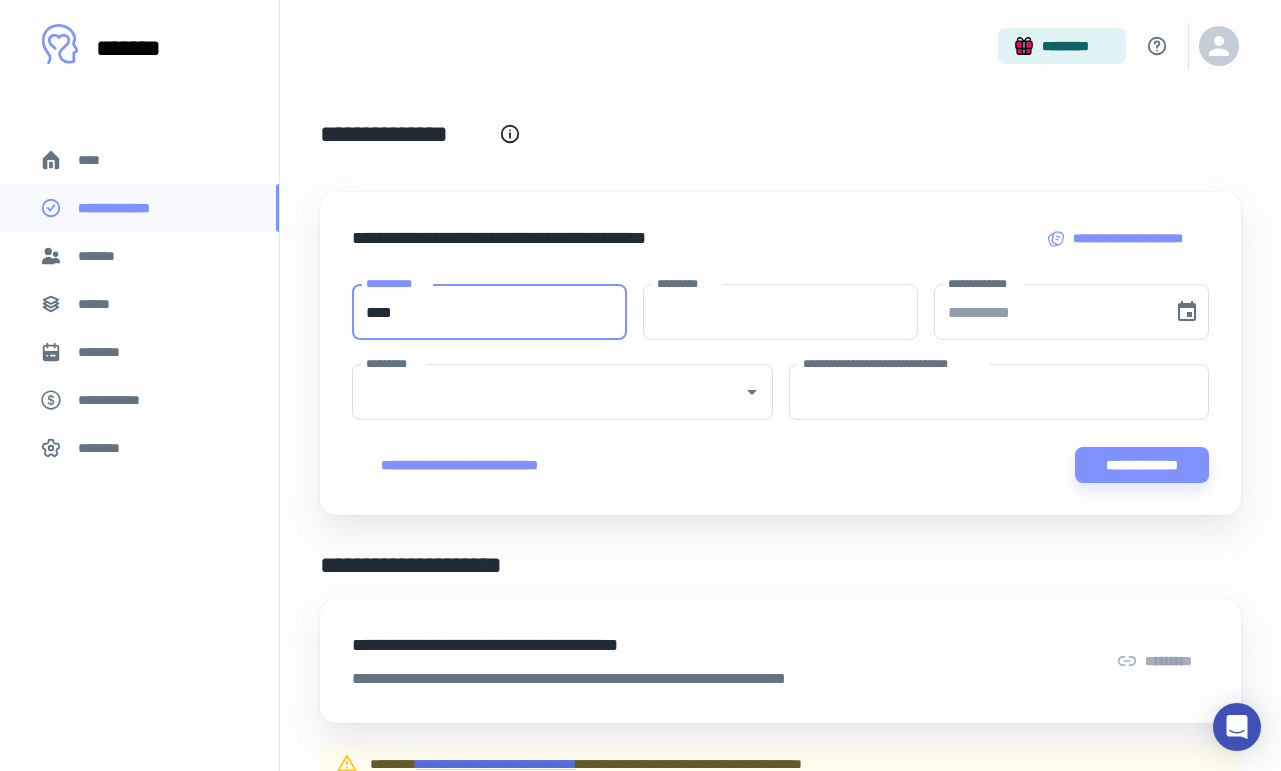 type on "****" 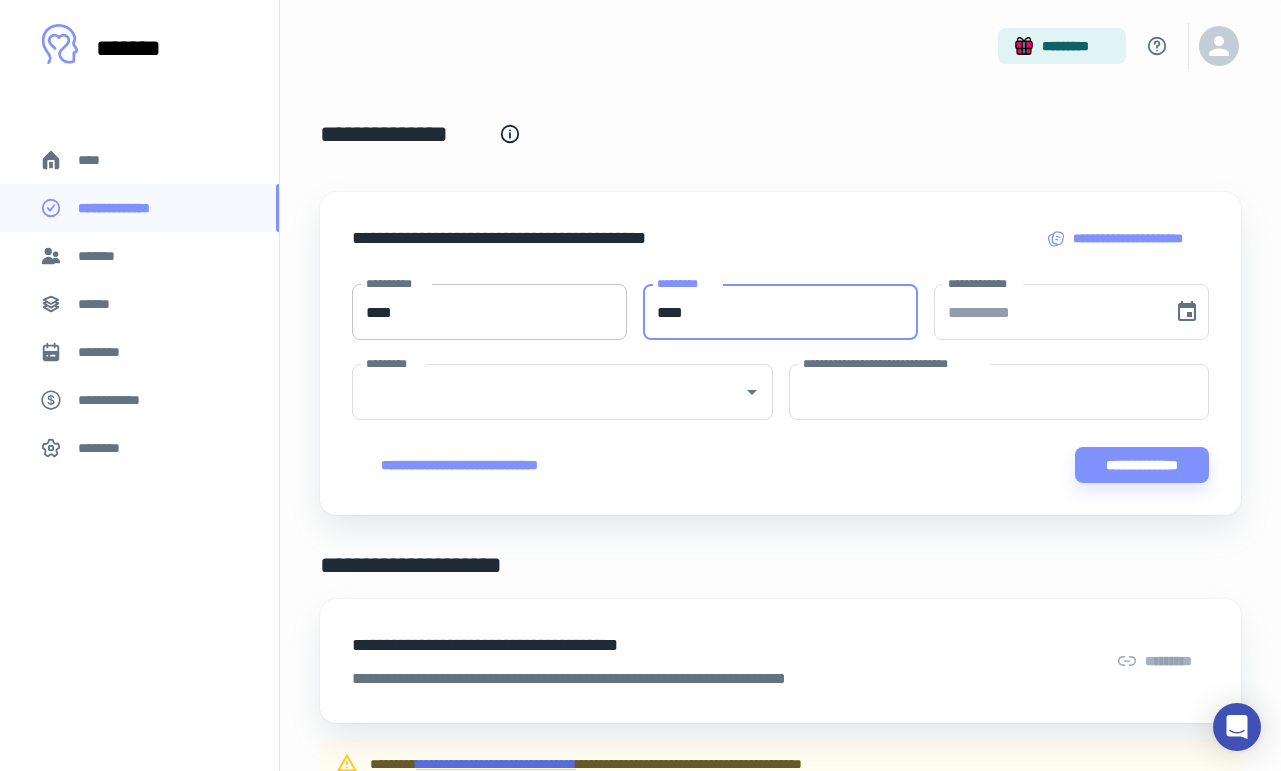 type on "****" 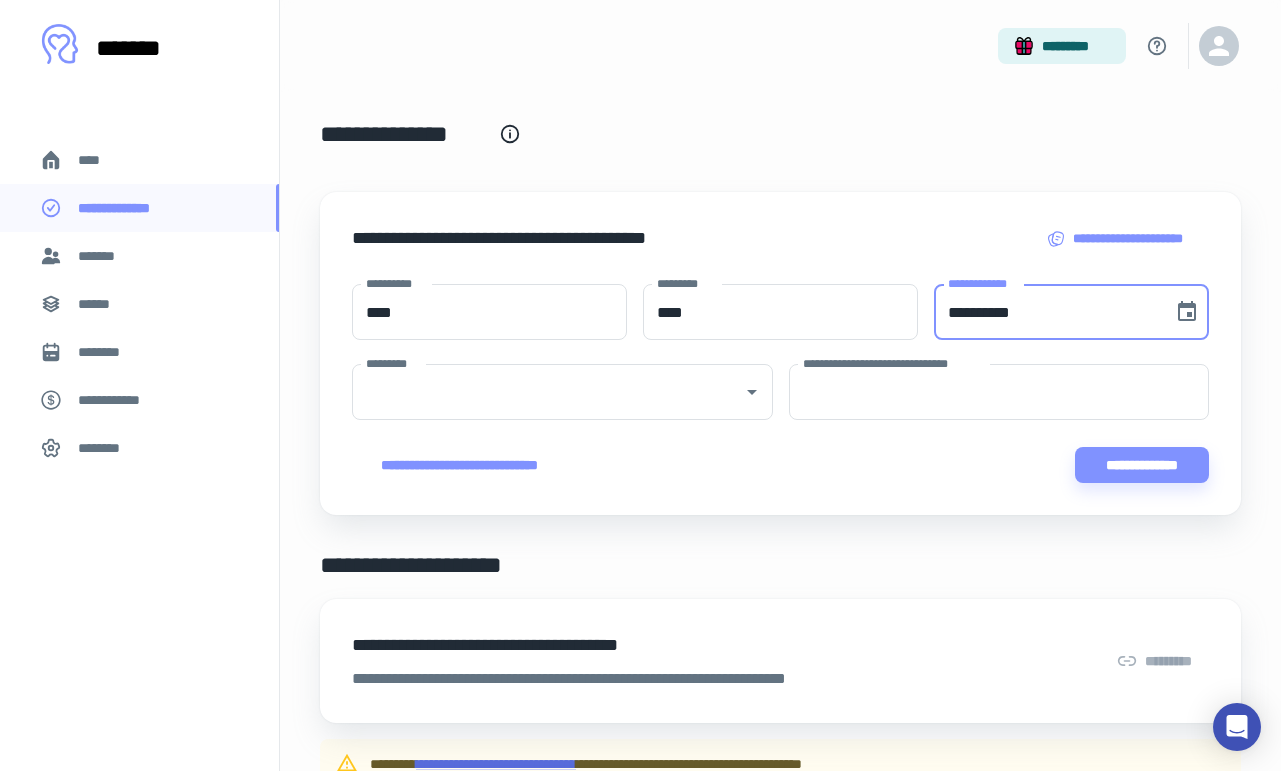 paste 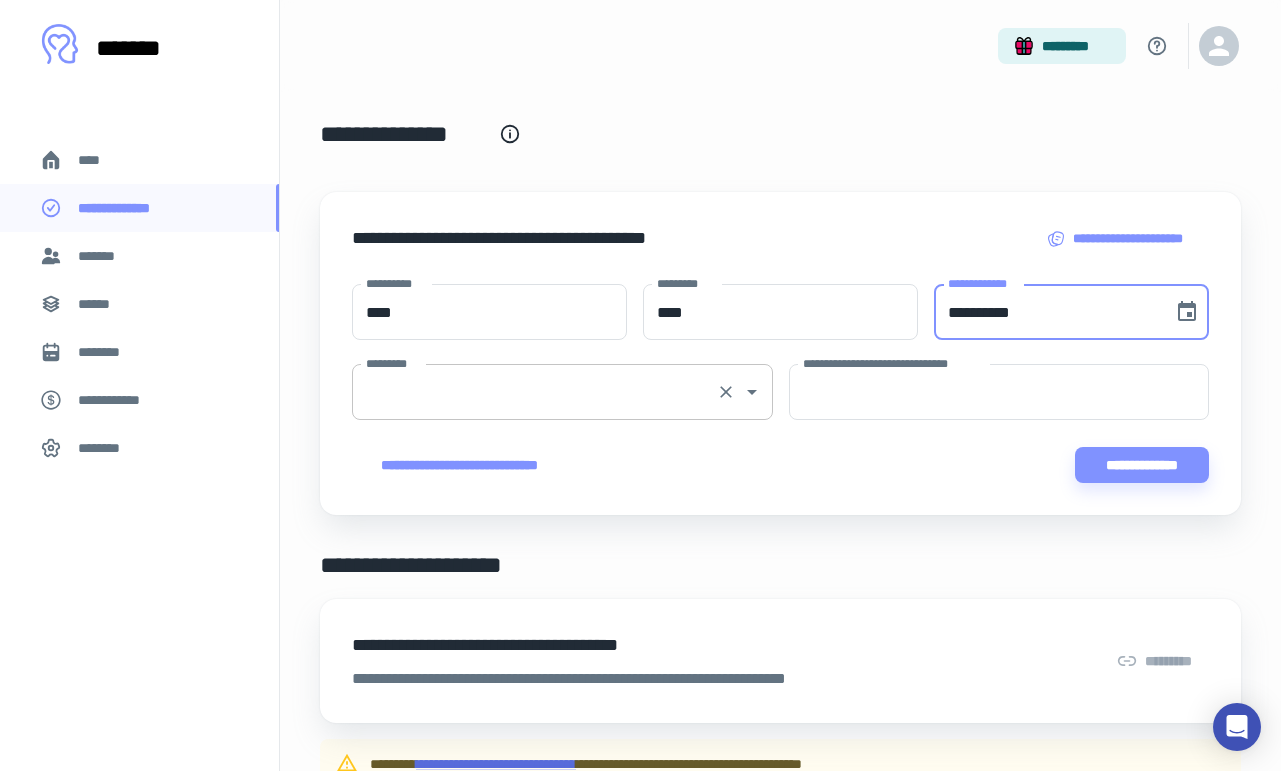 click on "*********" at bounding box center (534, 392) 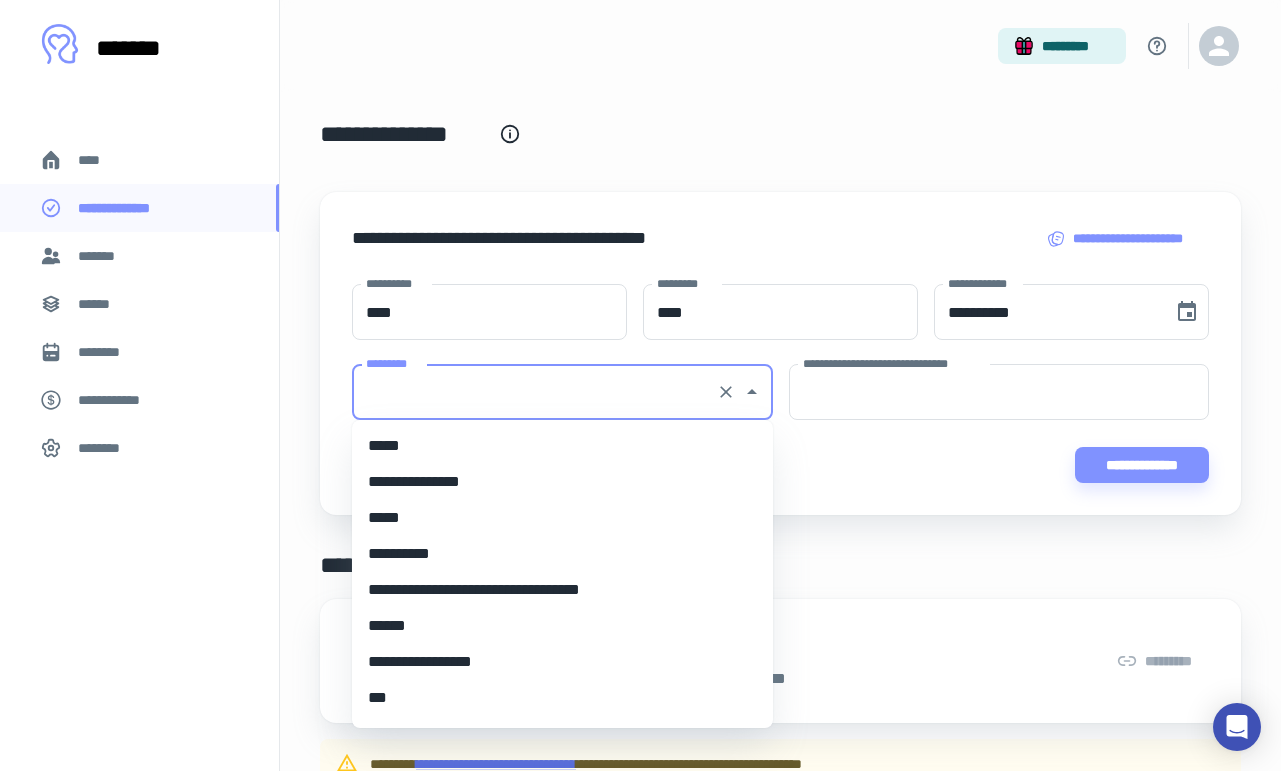 scroll, scrollTop: 8580, scrollLeft: 0, axis: vertical 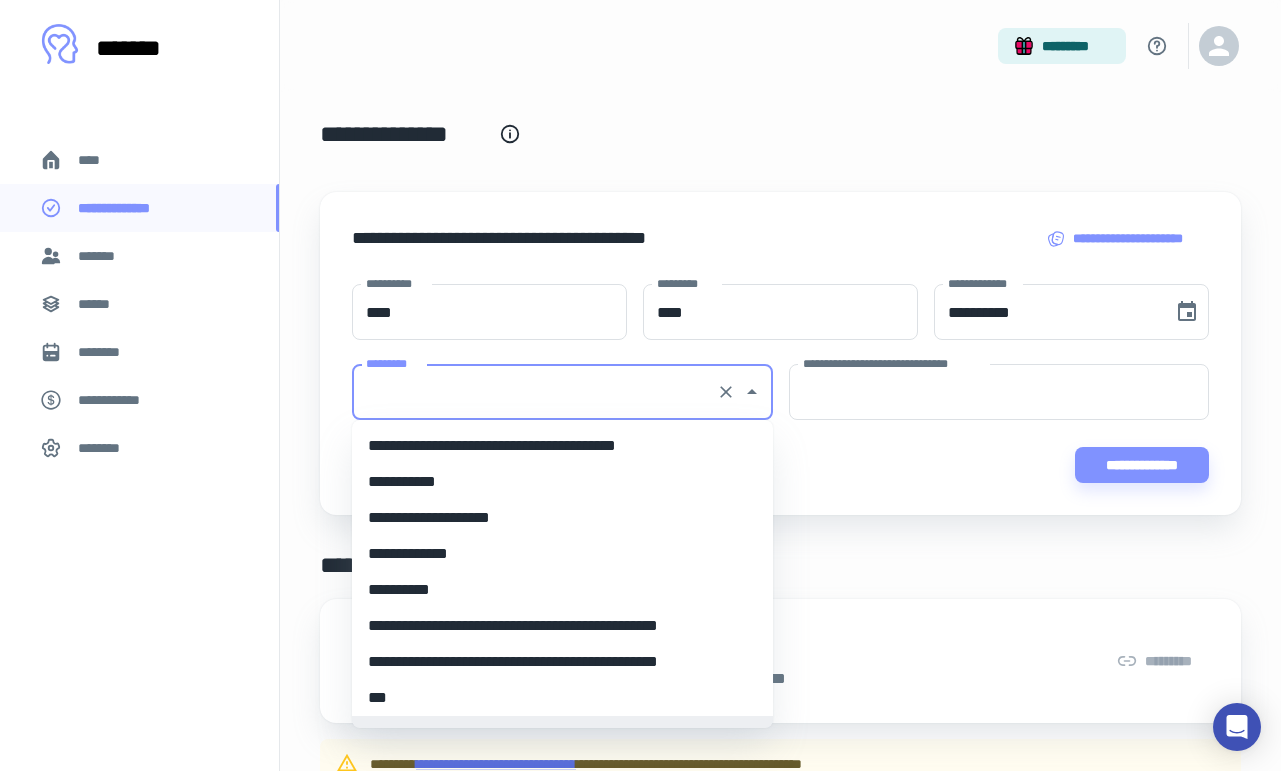 paste on "**********" 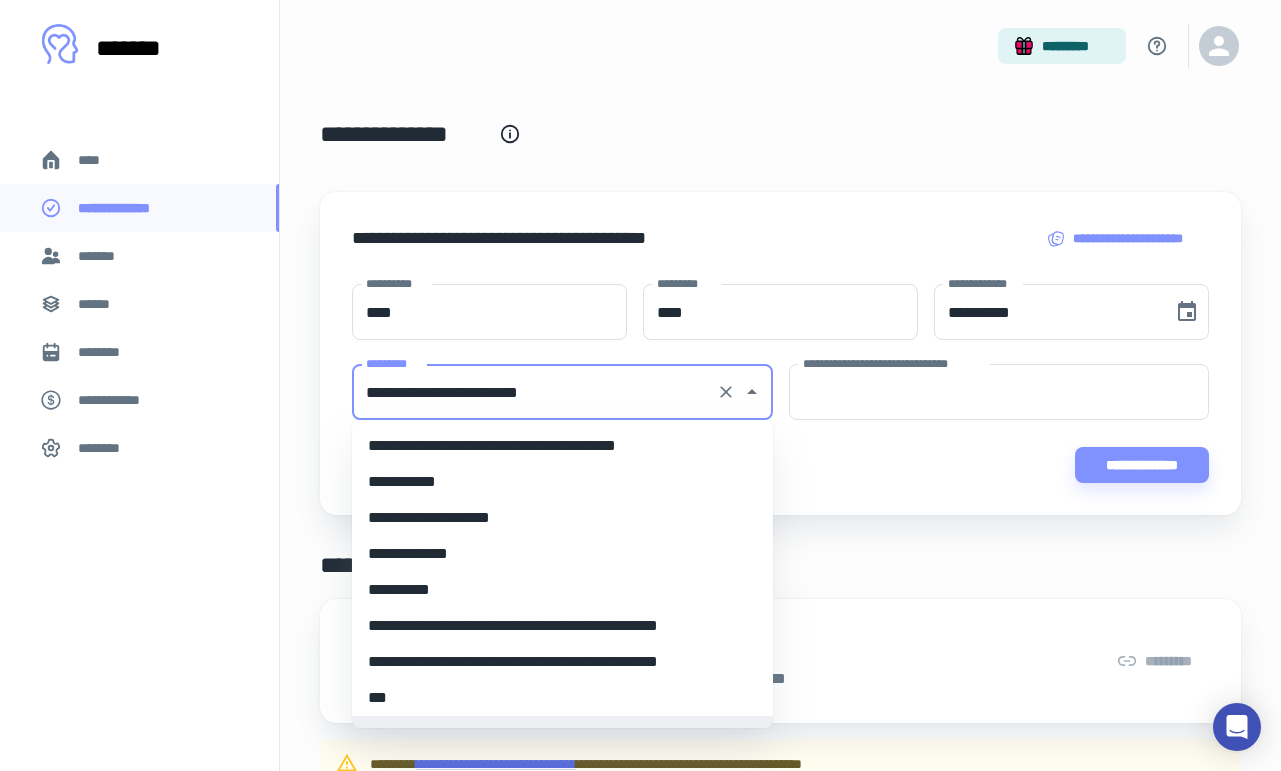 scroll, scrollTop: 0, scrollLeft: 0, axis: both 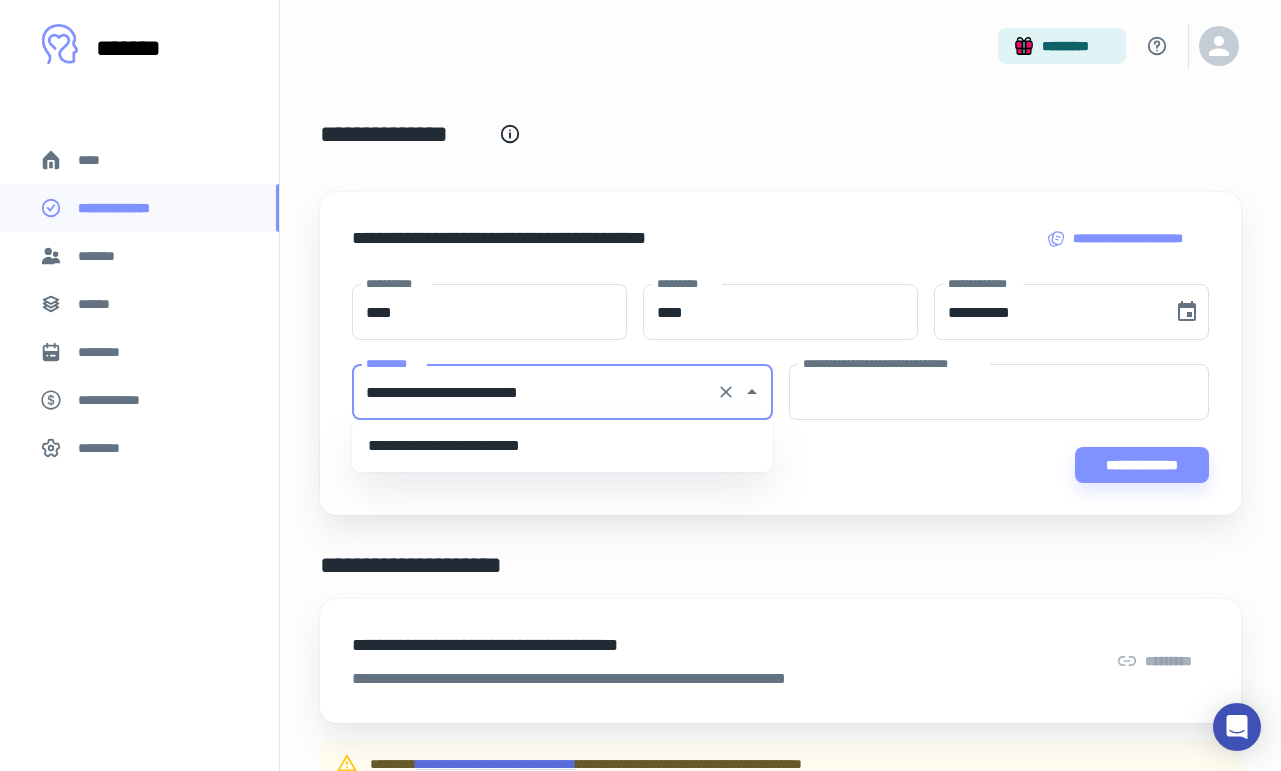 click on "**********" at bounding box center (562, 446) 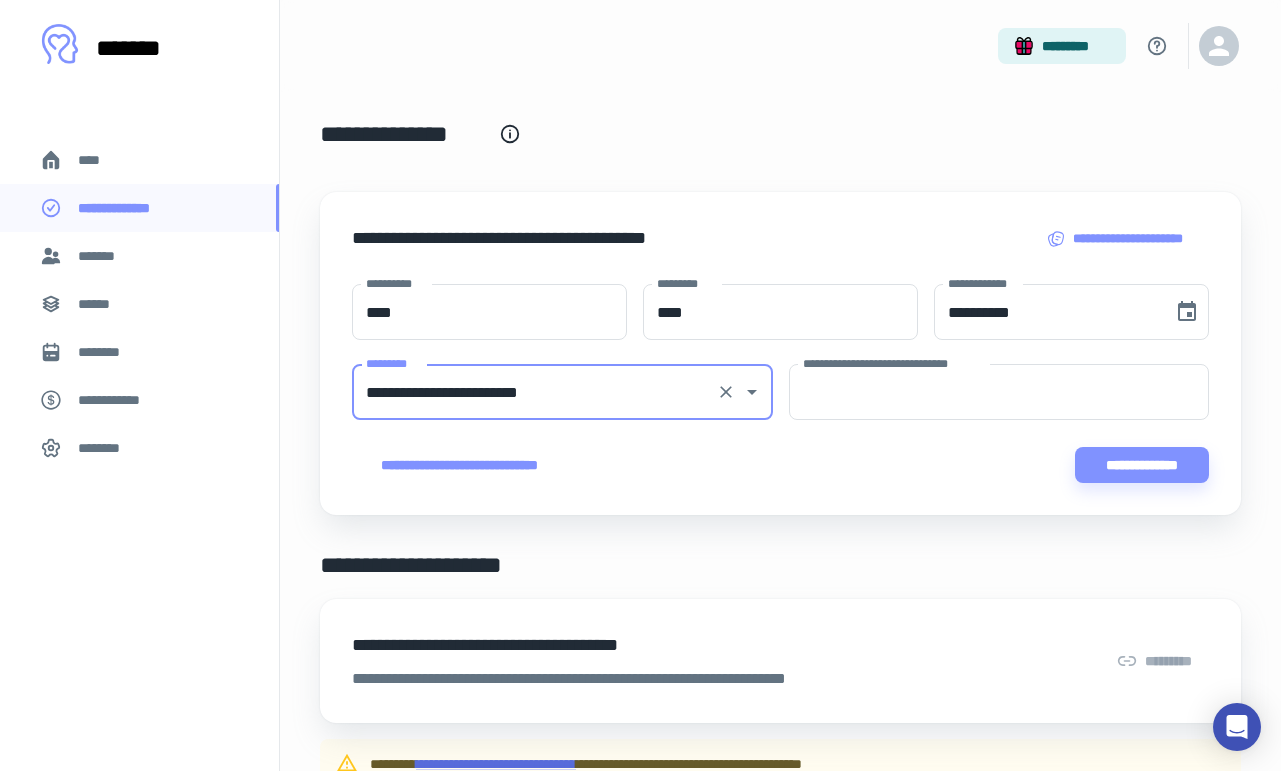 type on "**********" 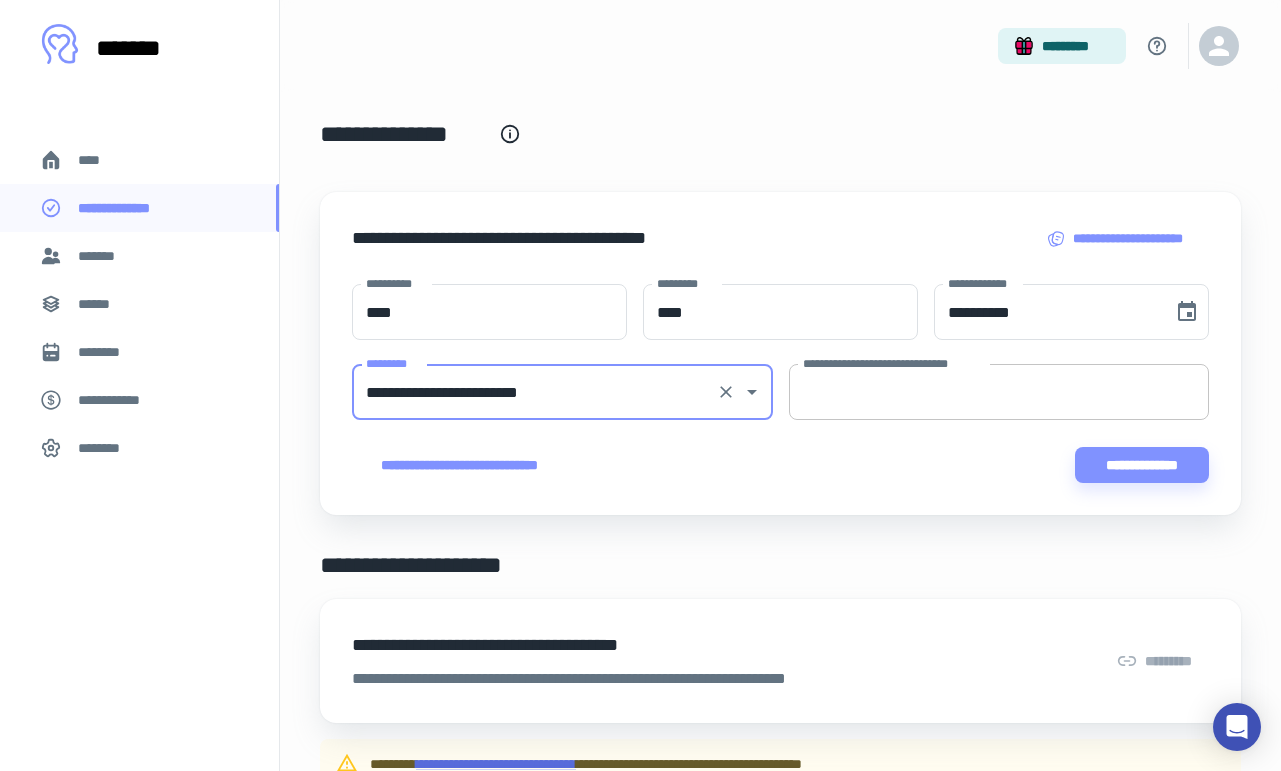 click on "**********" at bounding box center (999, 392) 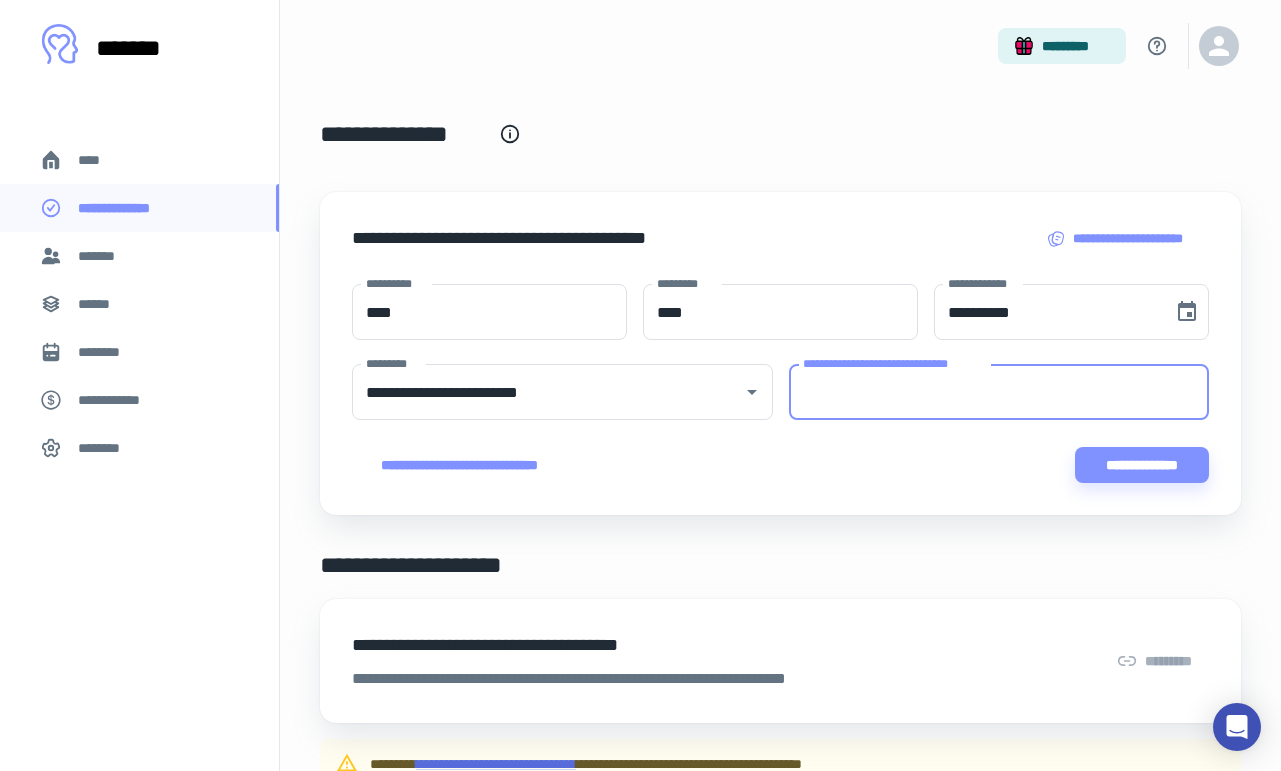 paste on "**********" 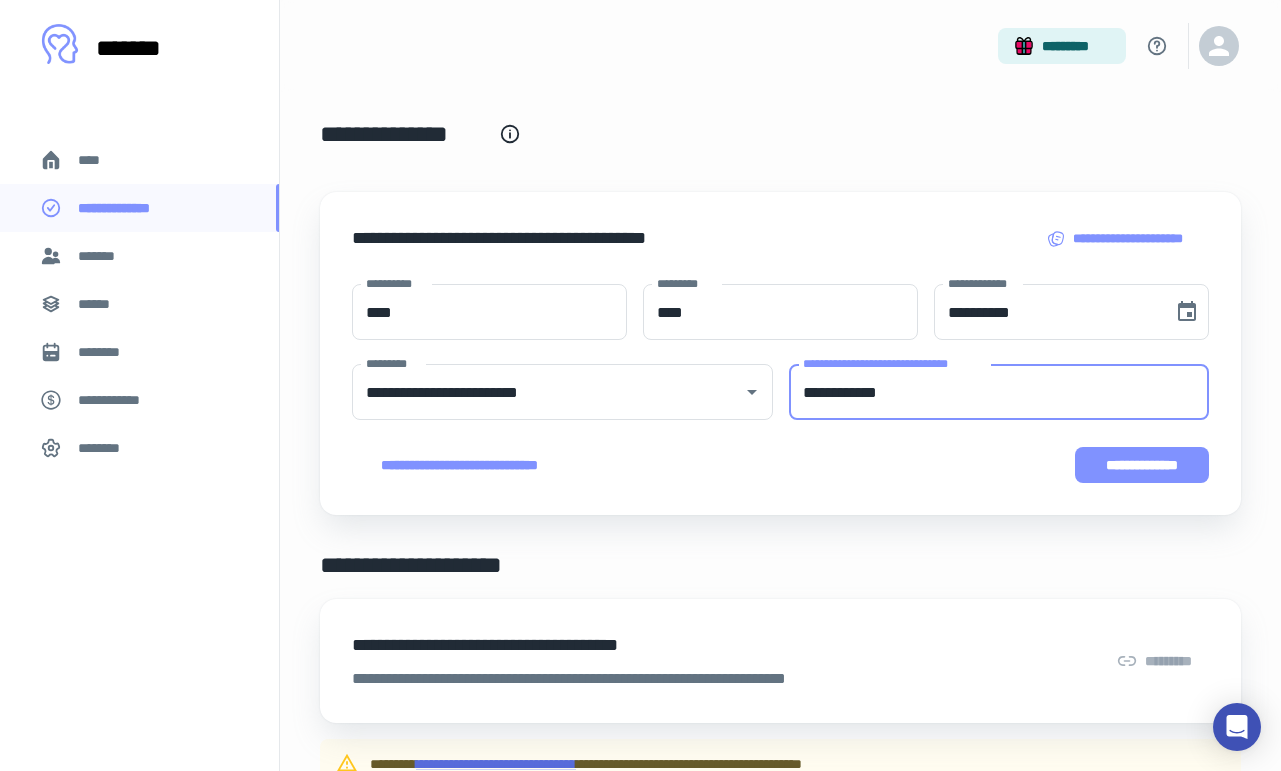 type on "**********" 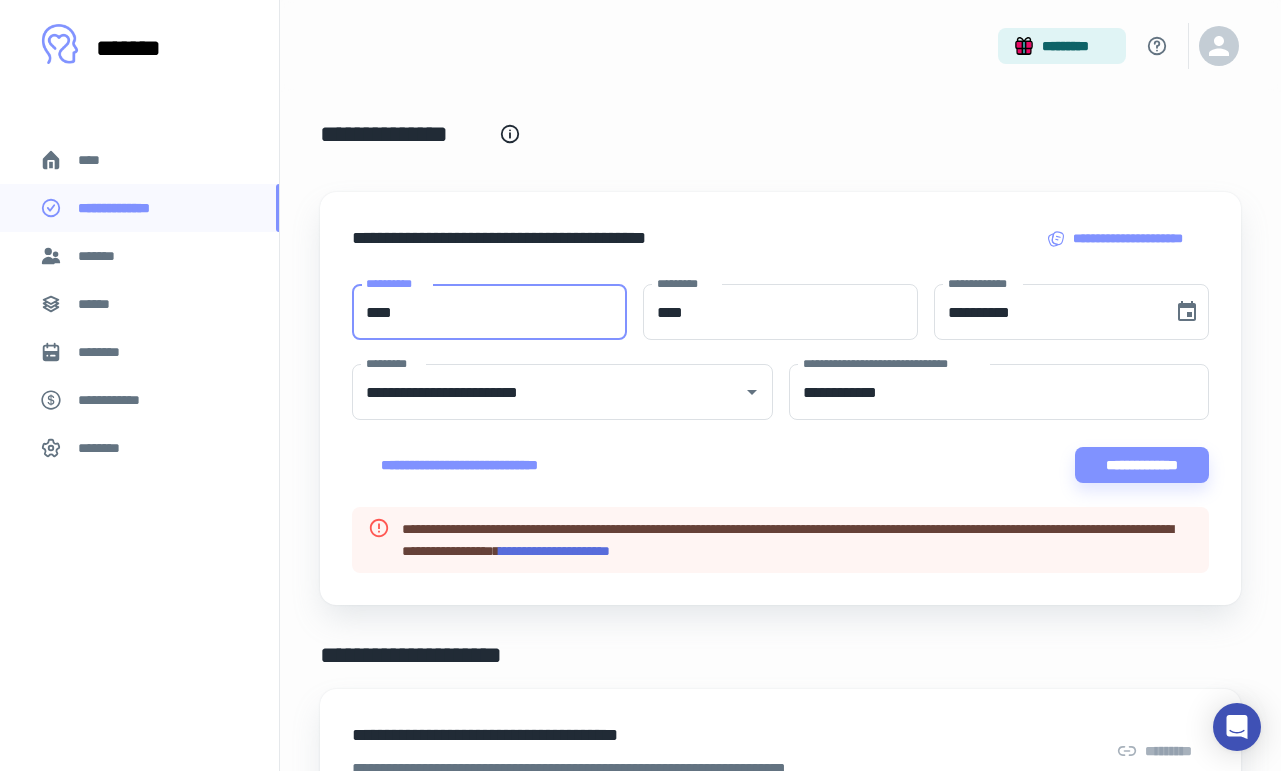 drag, startPoint x: 482, startPoint y: 336, endPoint x: 265, endPoint y: 304, distance: 219.34676 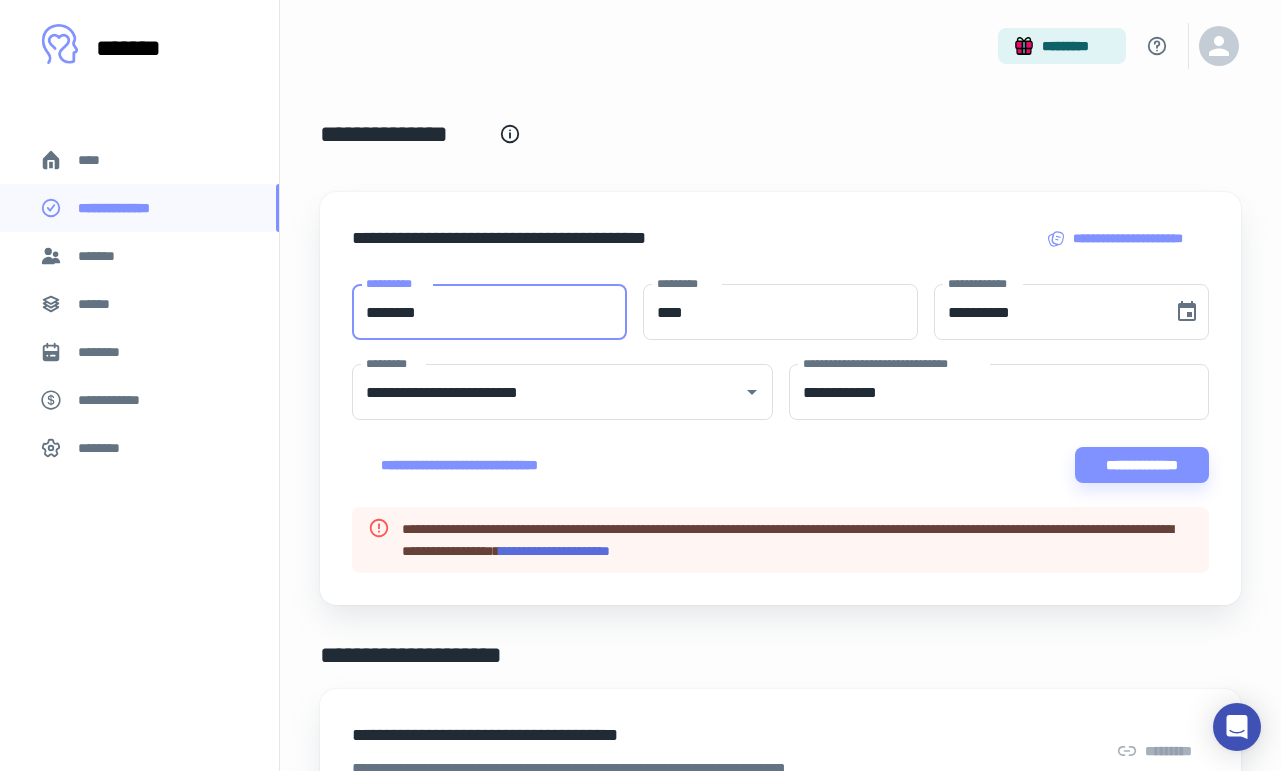 type on "********" 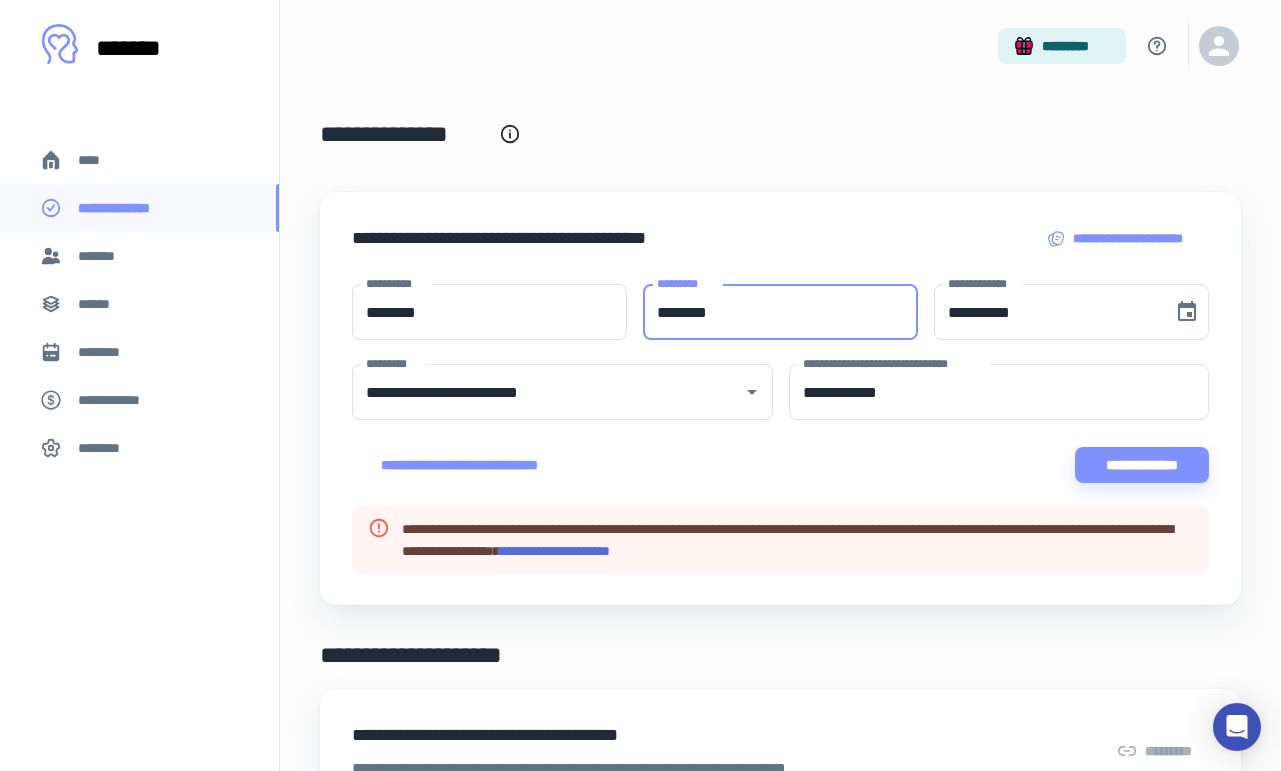 type on "********" 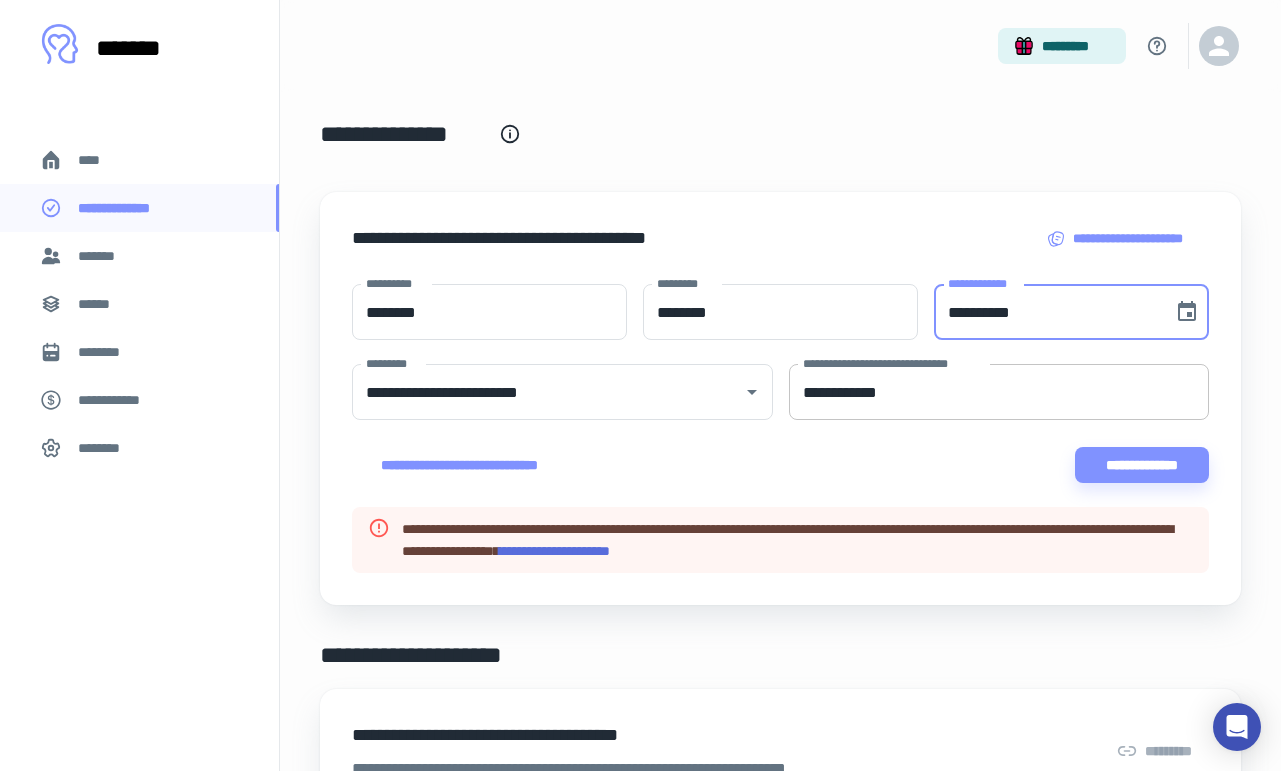 paste 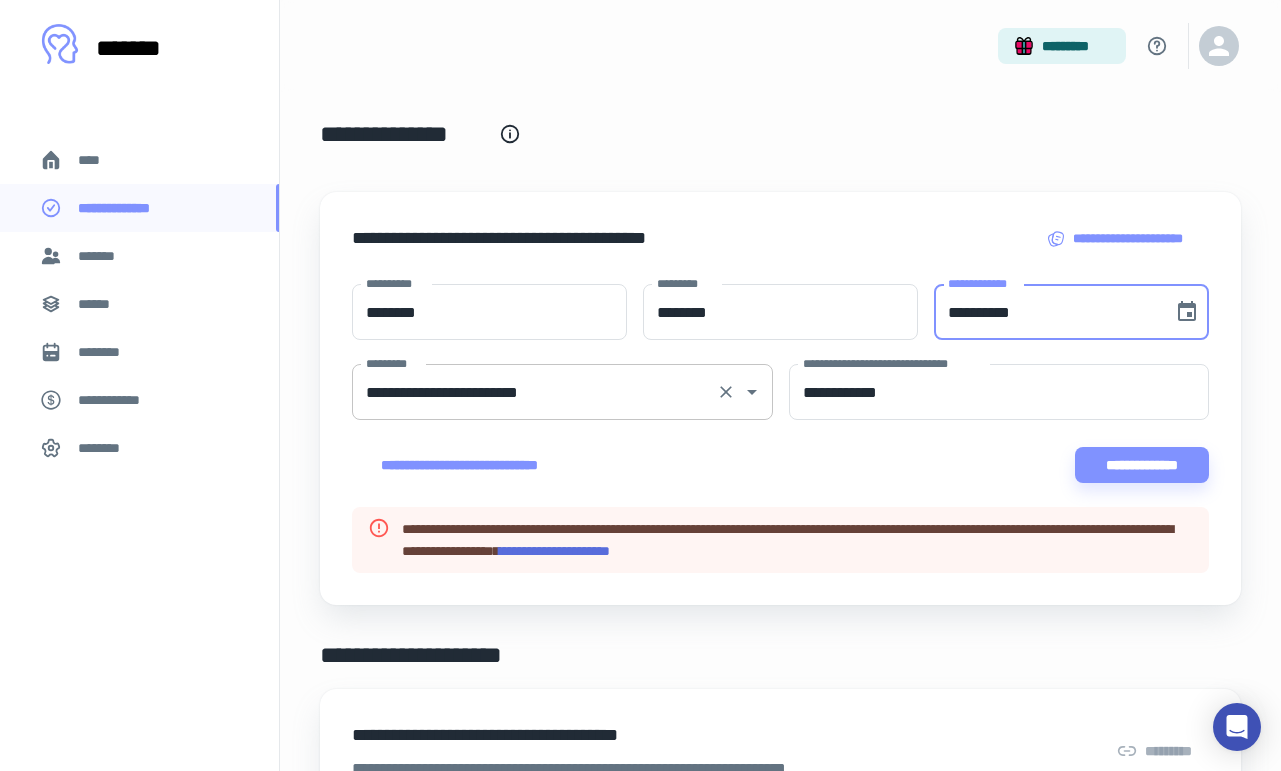 click on "**********" at bounding box center [534, 392] 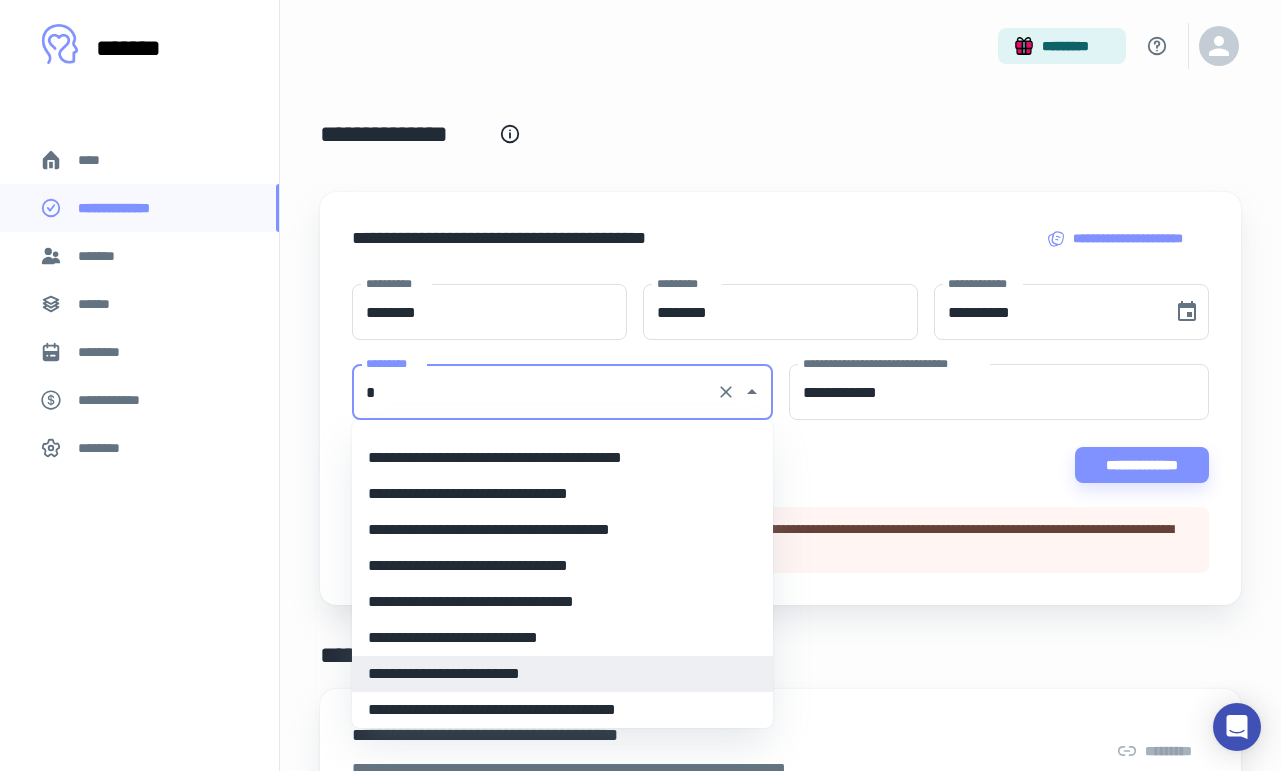 scroll, scrollTop: 0, scrollLeft: 0, axis: both 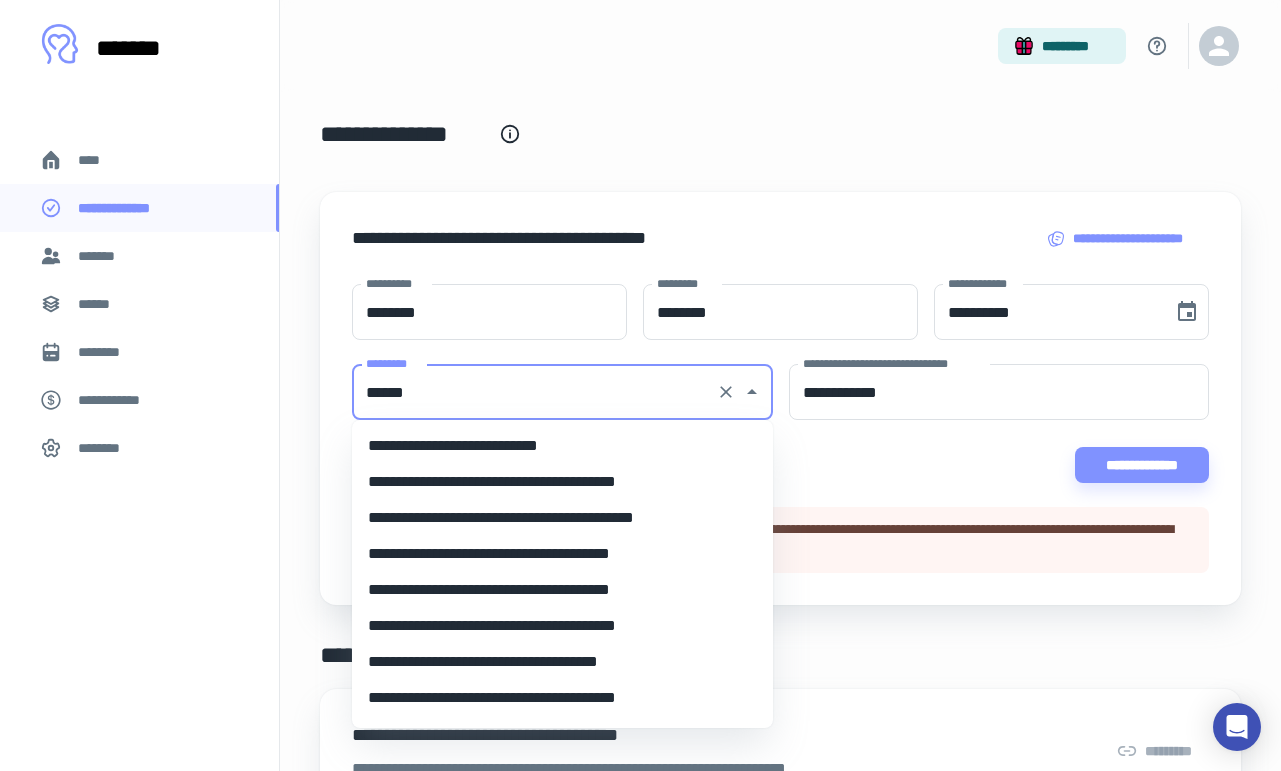 click on "**********" at bounding box center [562, 446] 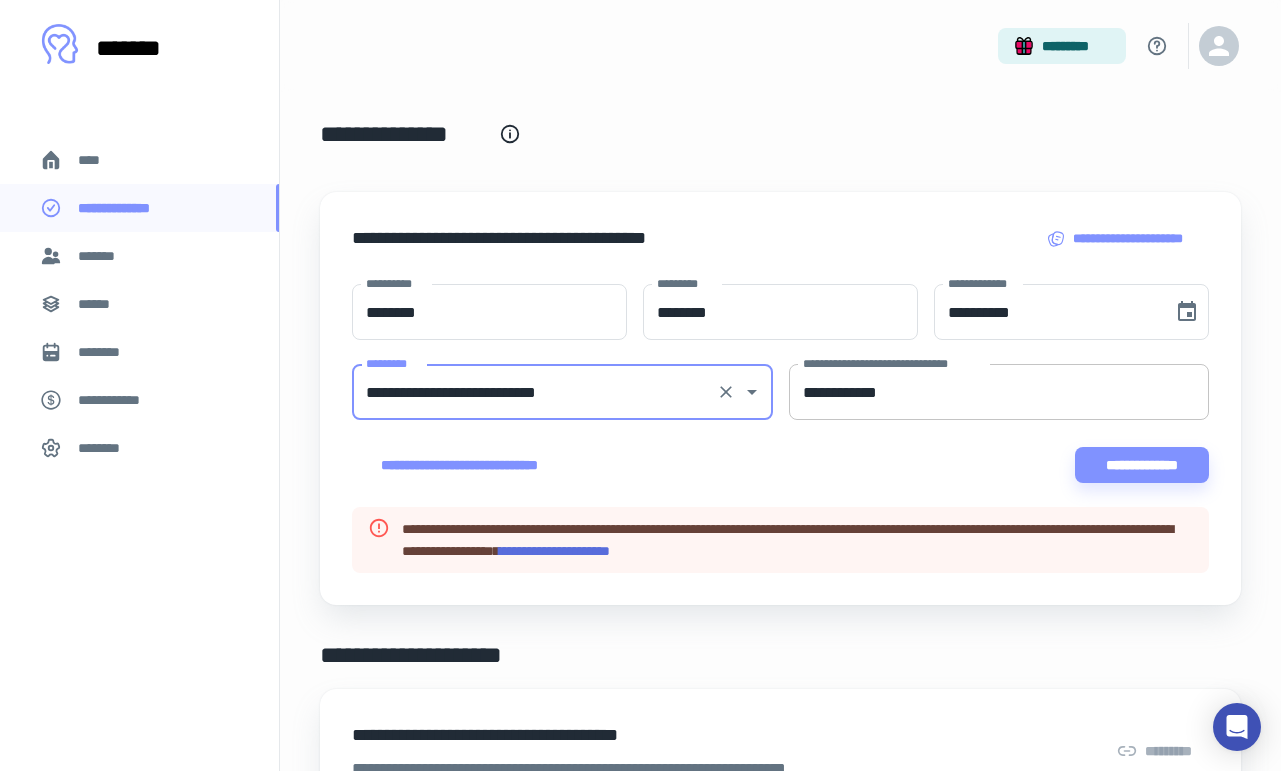 type on "**********" 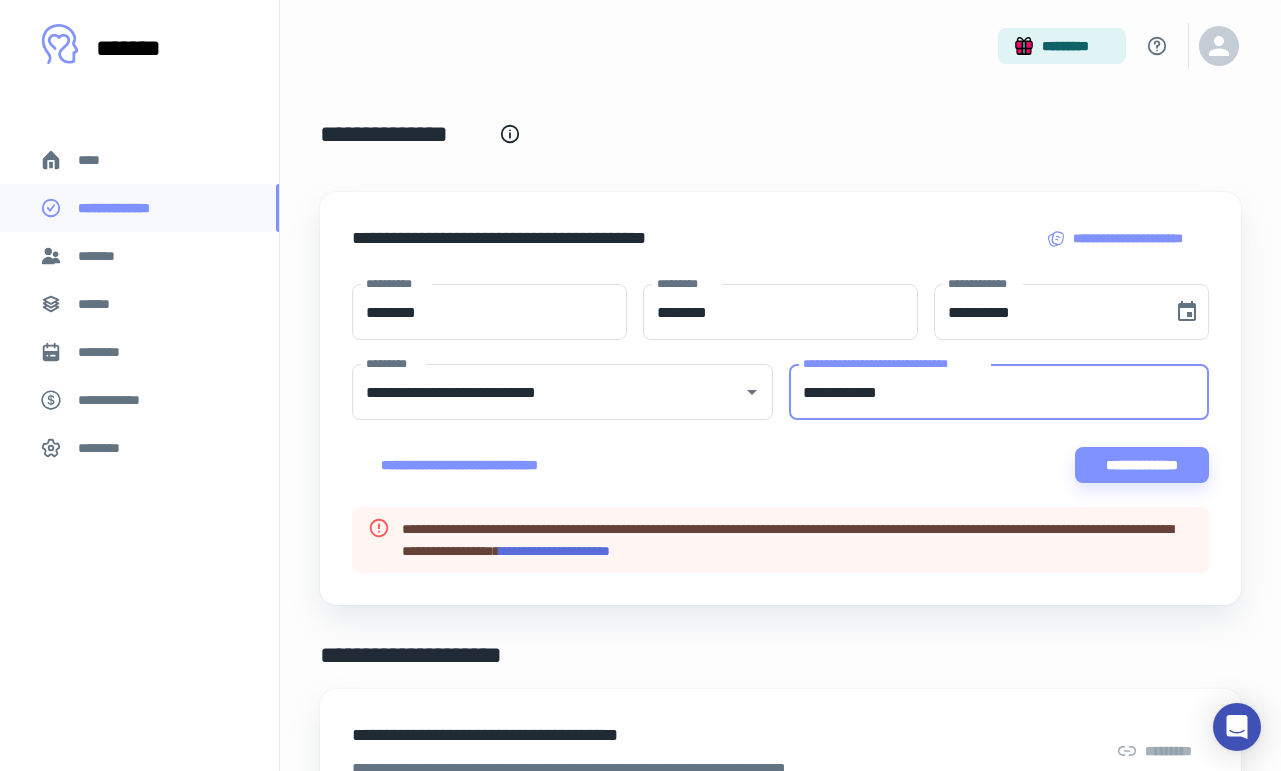 click on "**********" at bounding box center (999, 392) 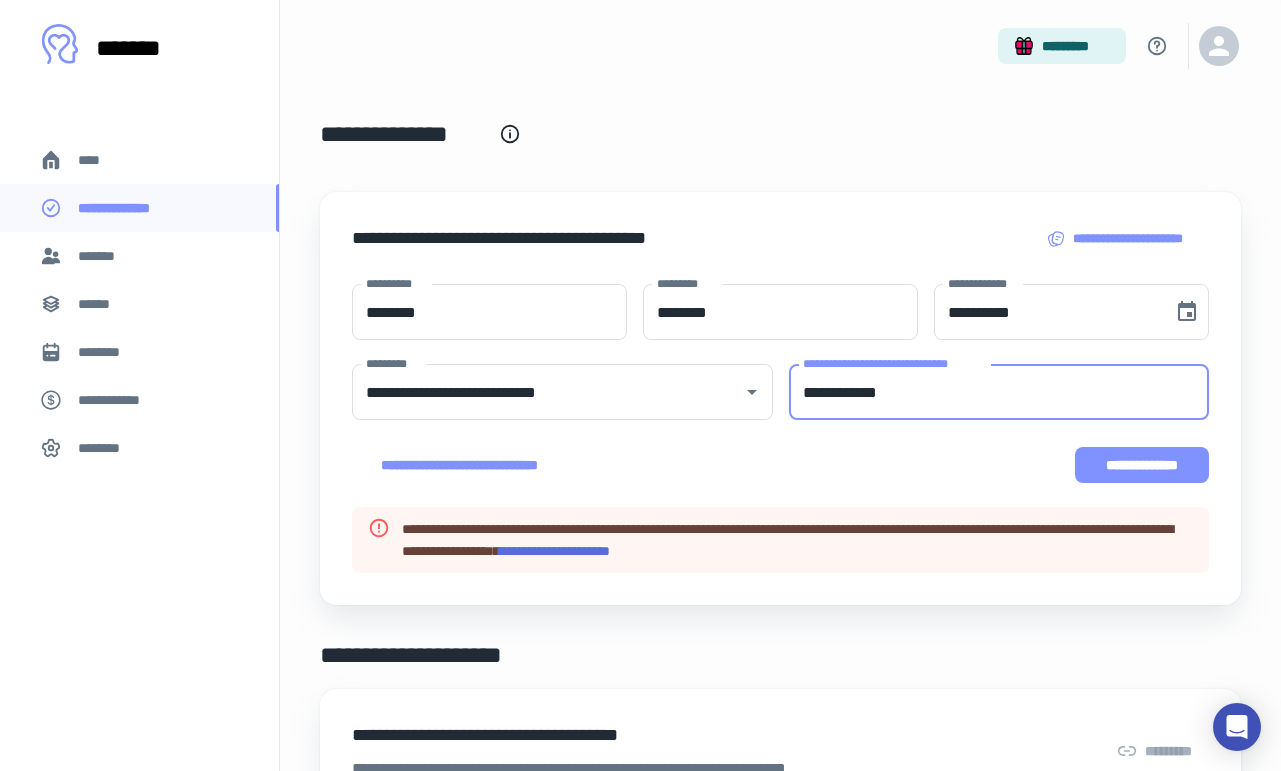type on "**********" 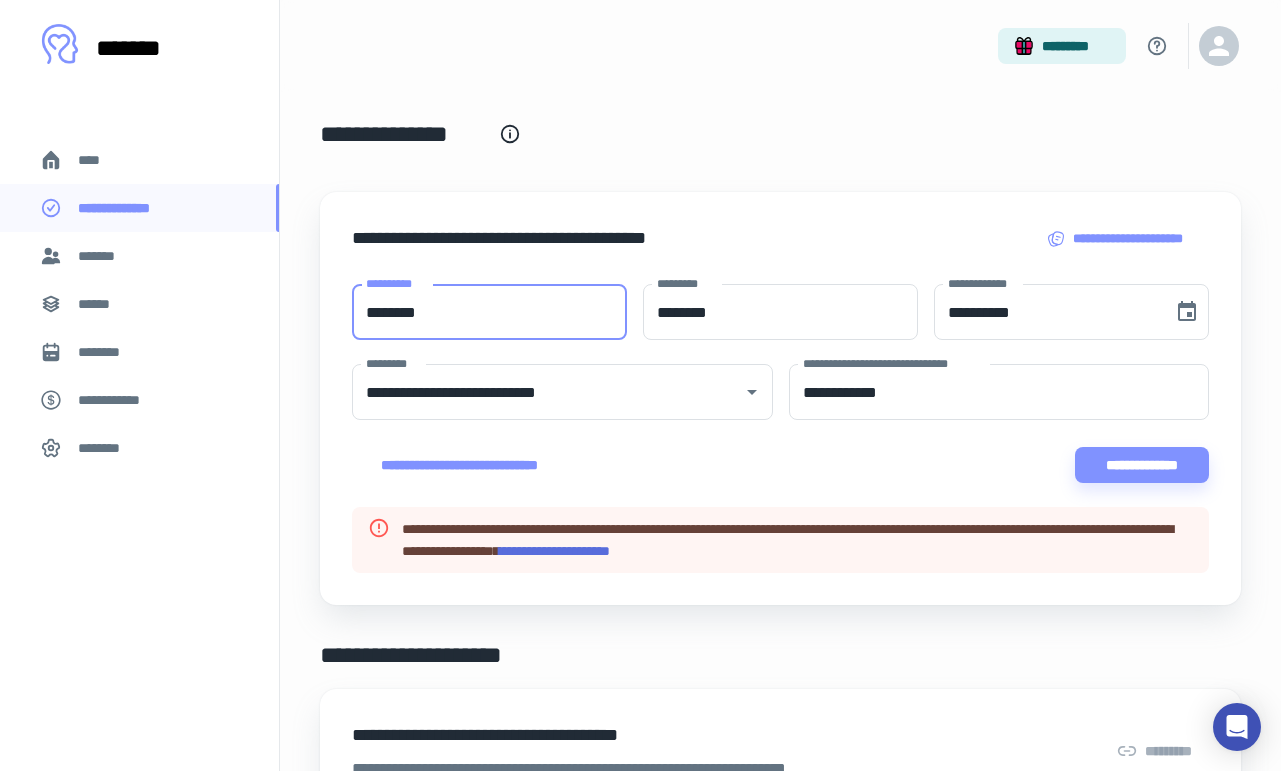 drag, startPoint x: 495, startPoint y: 312, endPoint x: 230, endPoint y: 315, distance: 265.01697 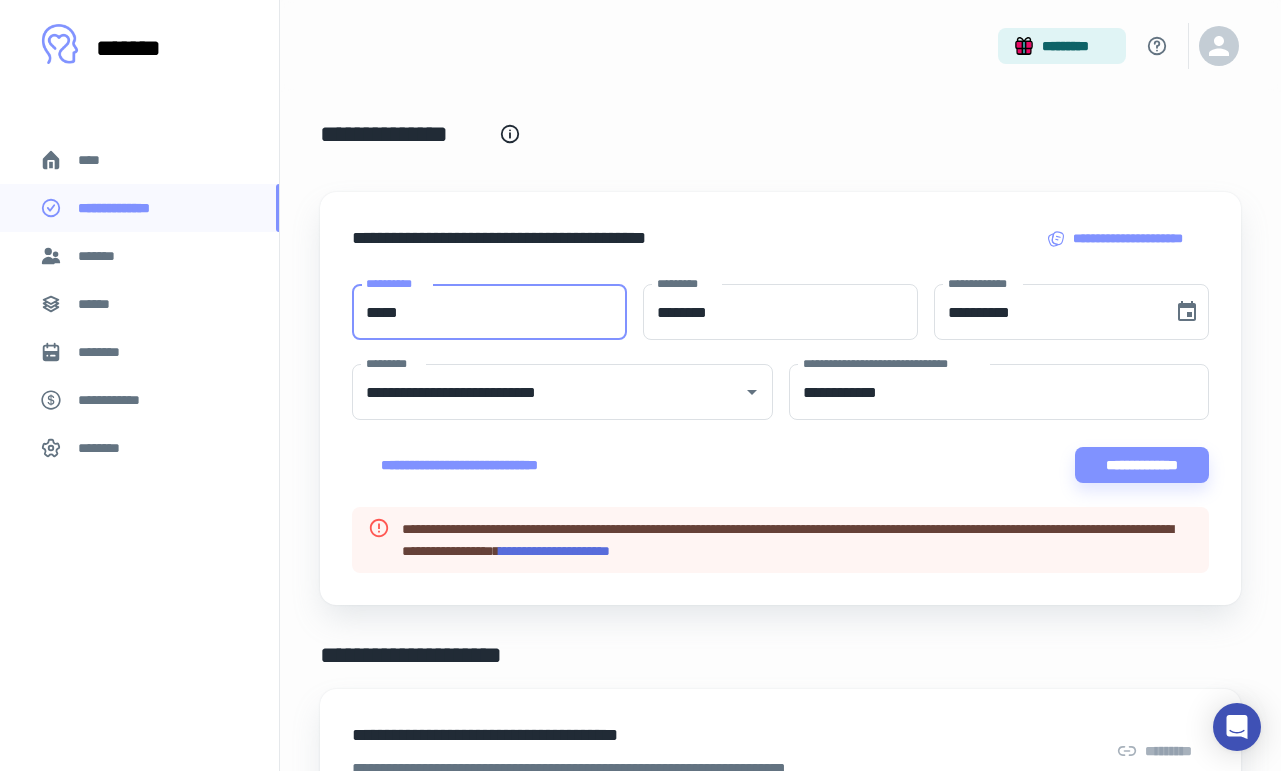 type on "*****" 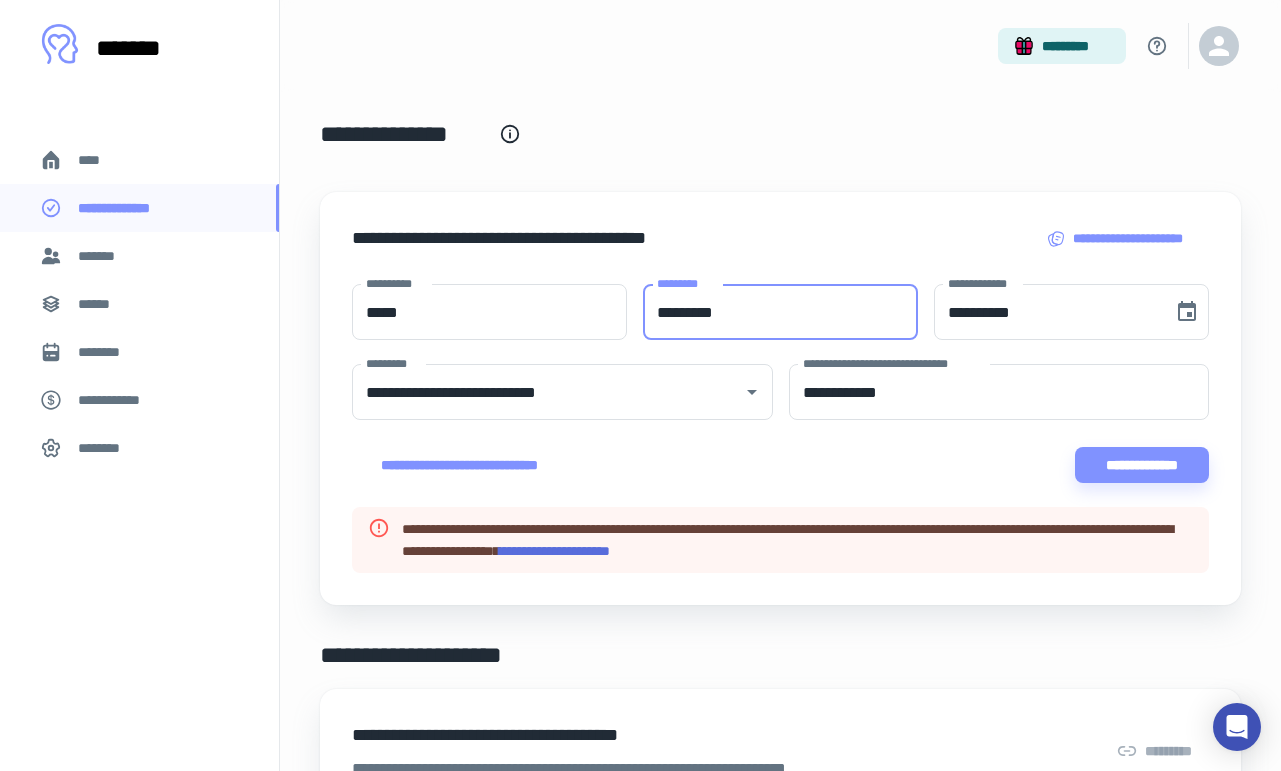 type on "*********" 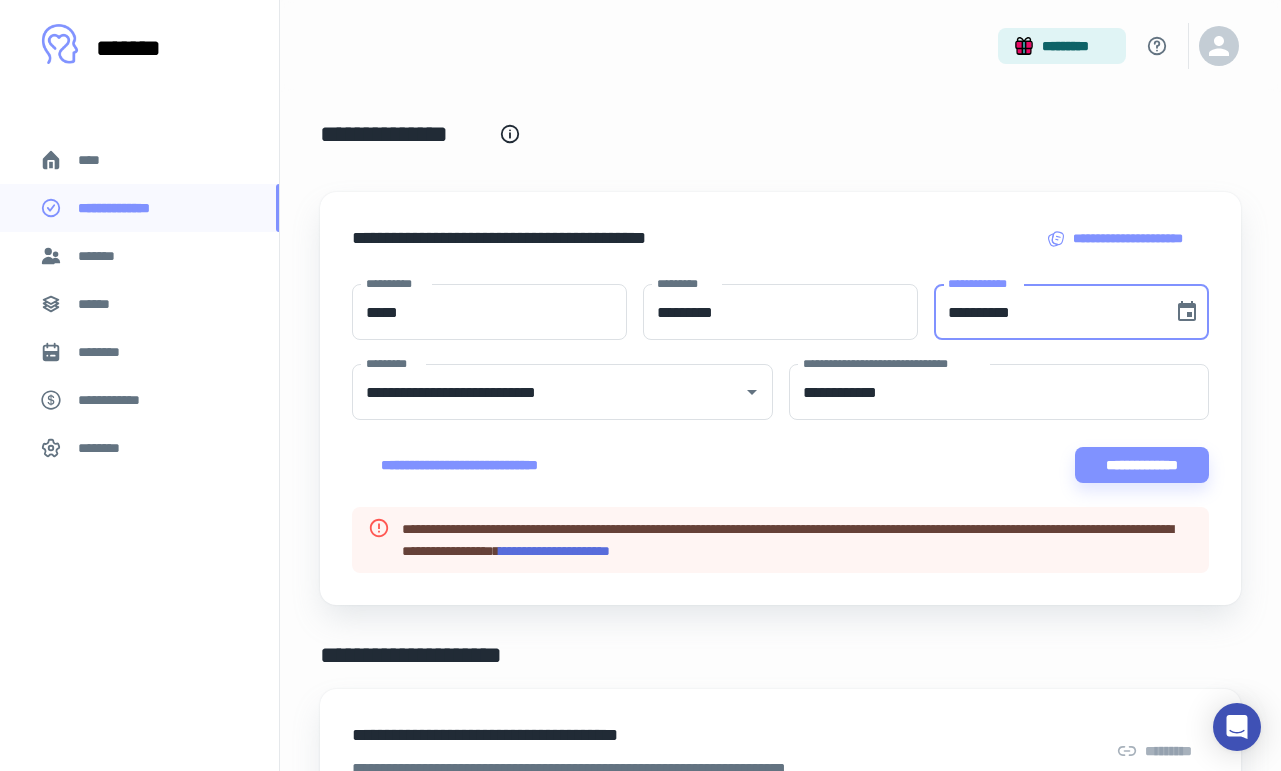 type on "**********" 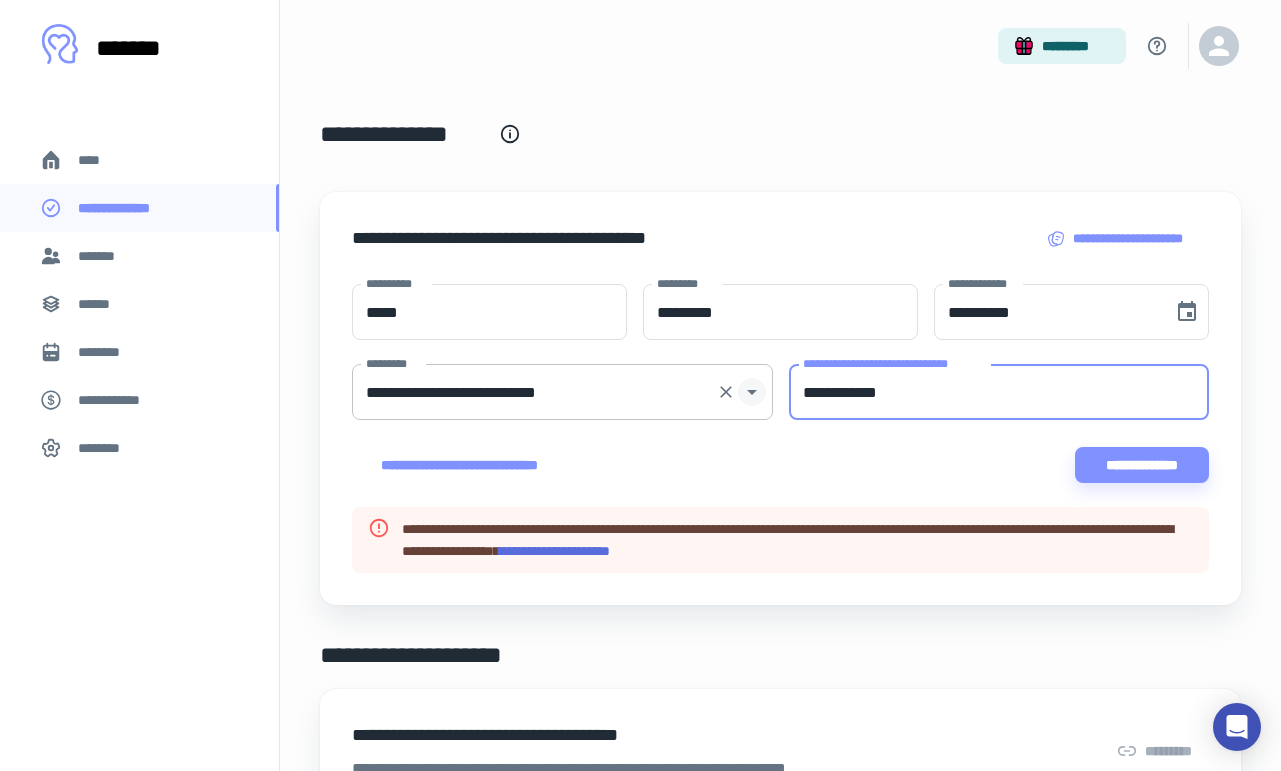 drag, startPoint x: 953, startPoint y: 396, endPoint x: 739, endPoint y: 387, distance: 214.18916 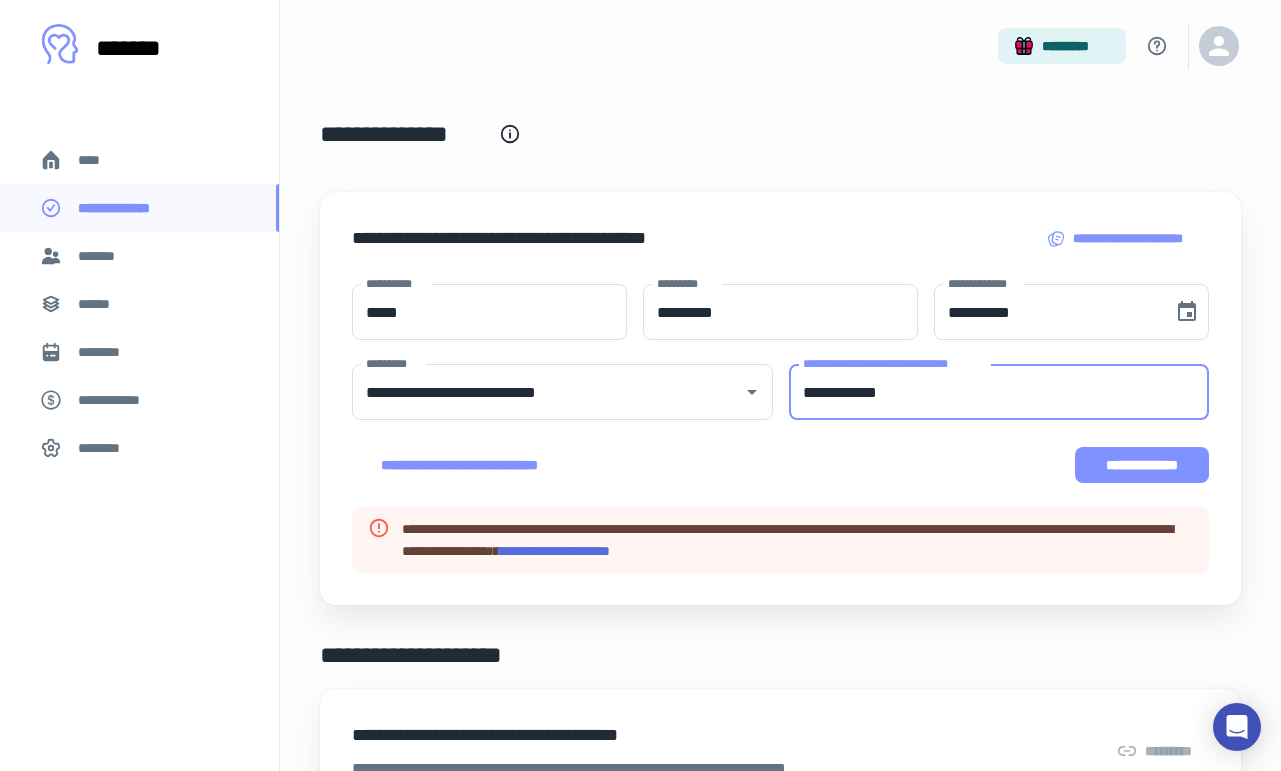type on "**********" 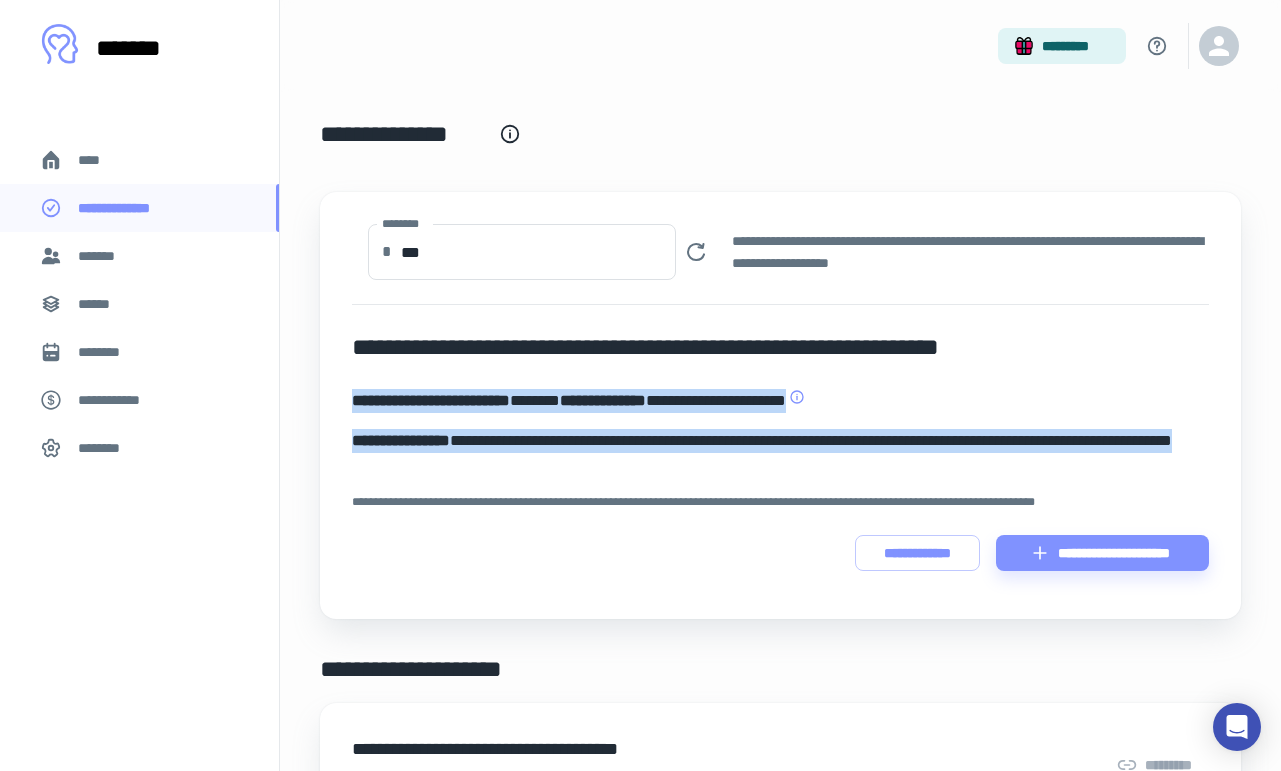 drag, startPoint x: 527, startPoint y: 459, endPoint x: 354, endPoint y: 408, distance: 180.36075 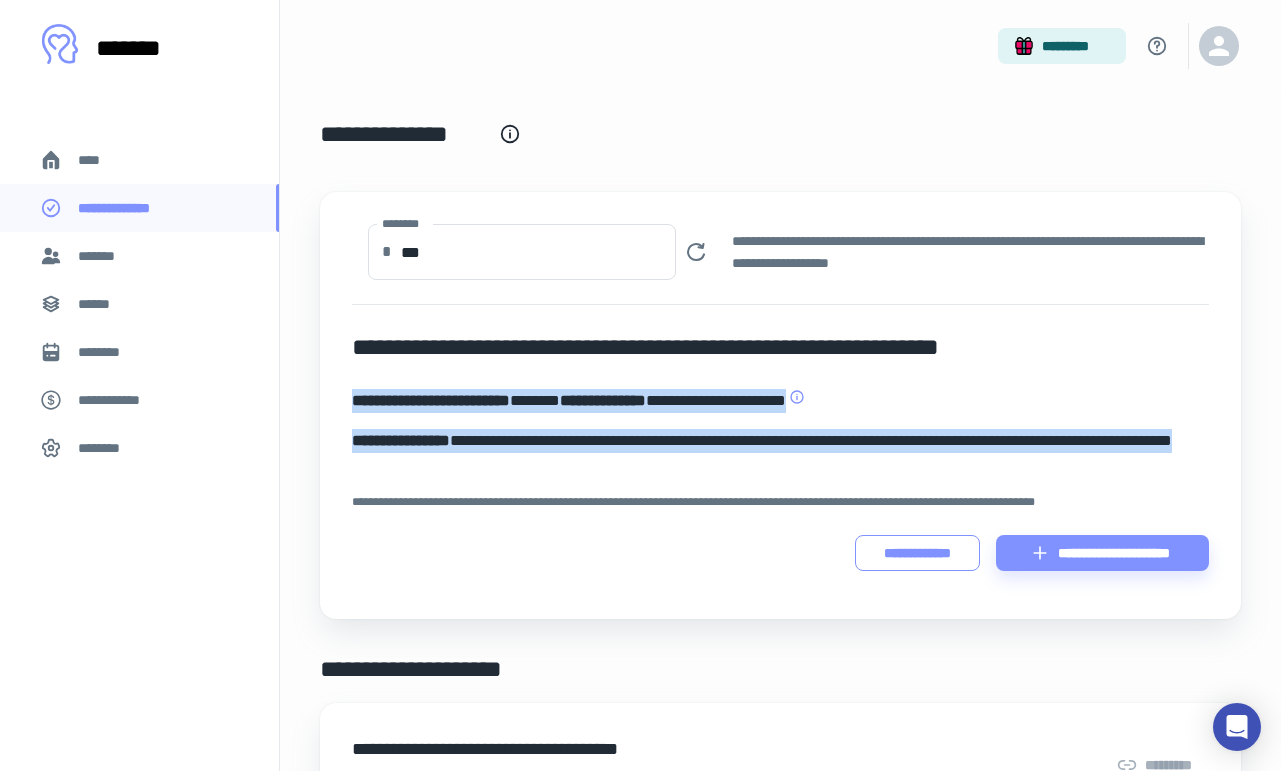 click on "**********" at bounding box center (917, 553) 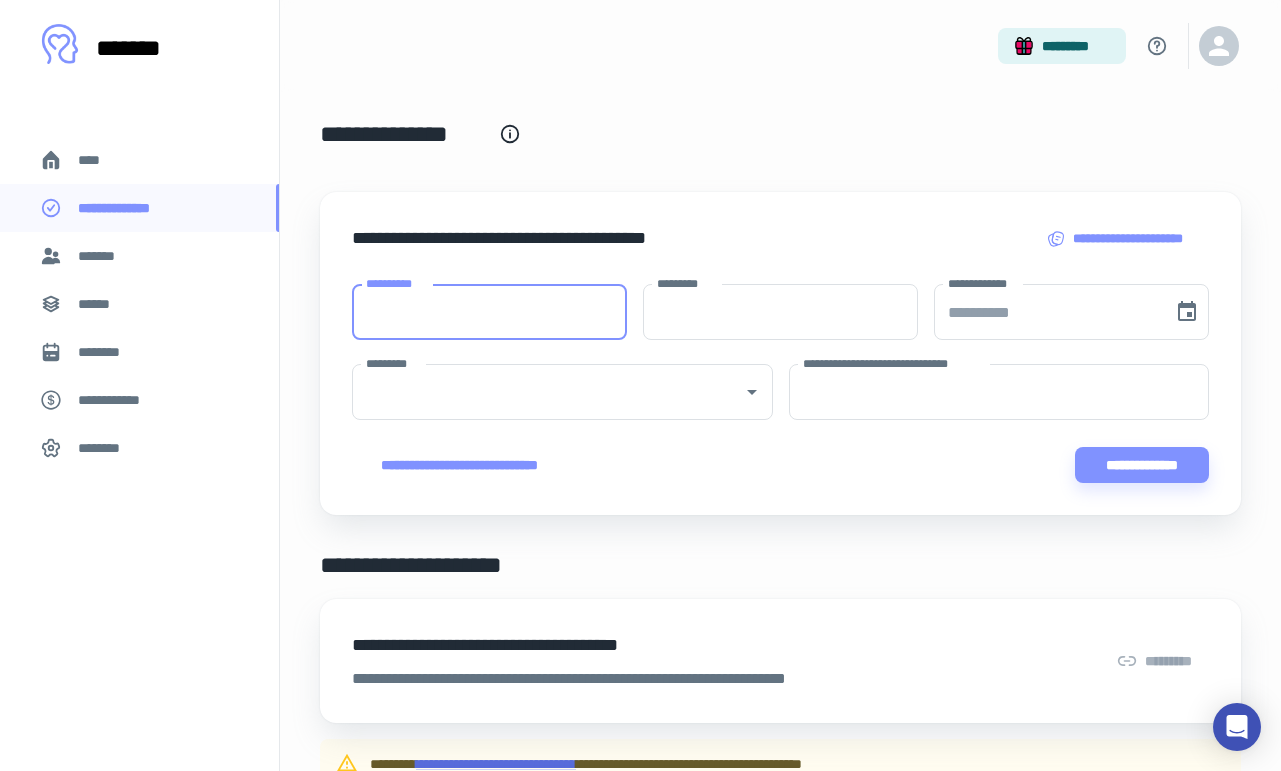 click on "**********" at bounding box center [489, 312] 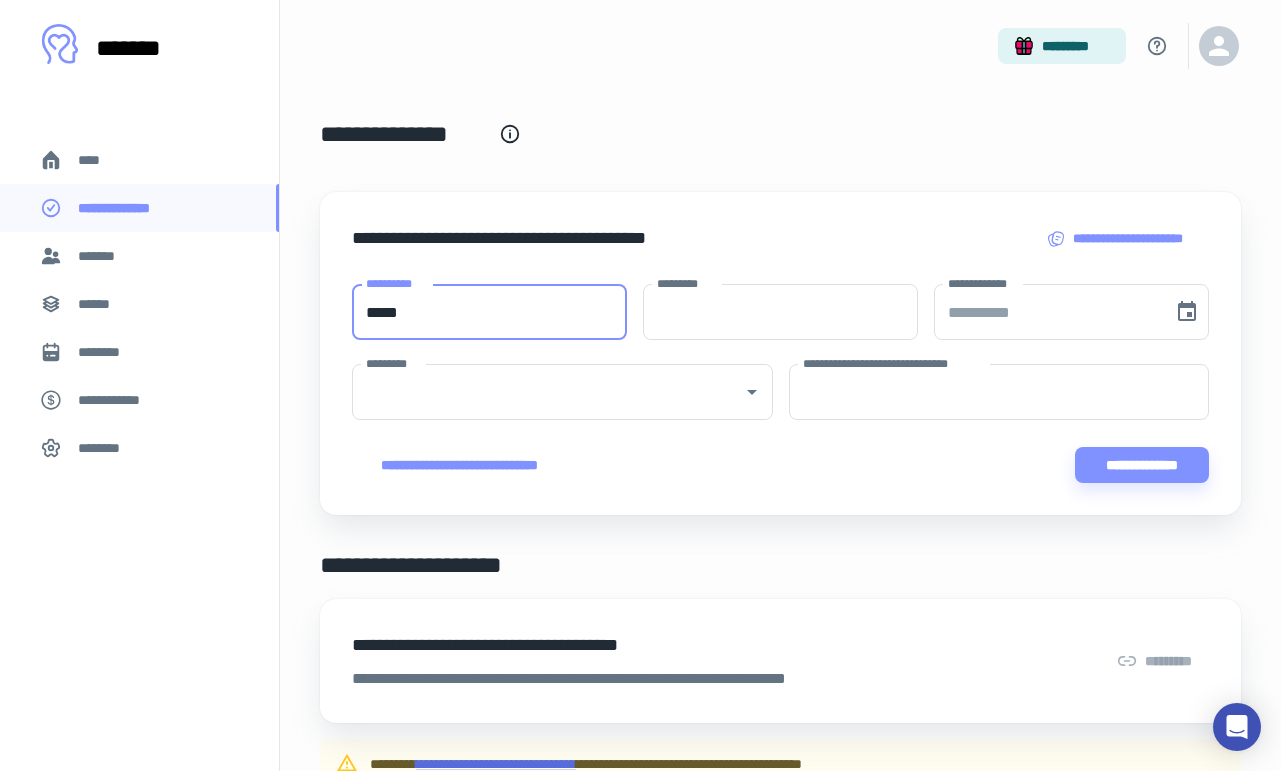 type on "*****" 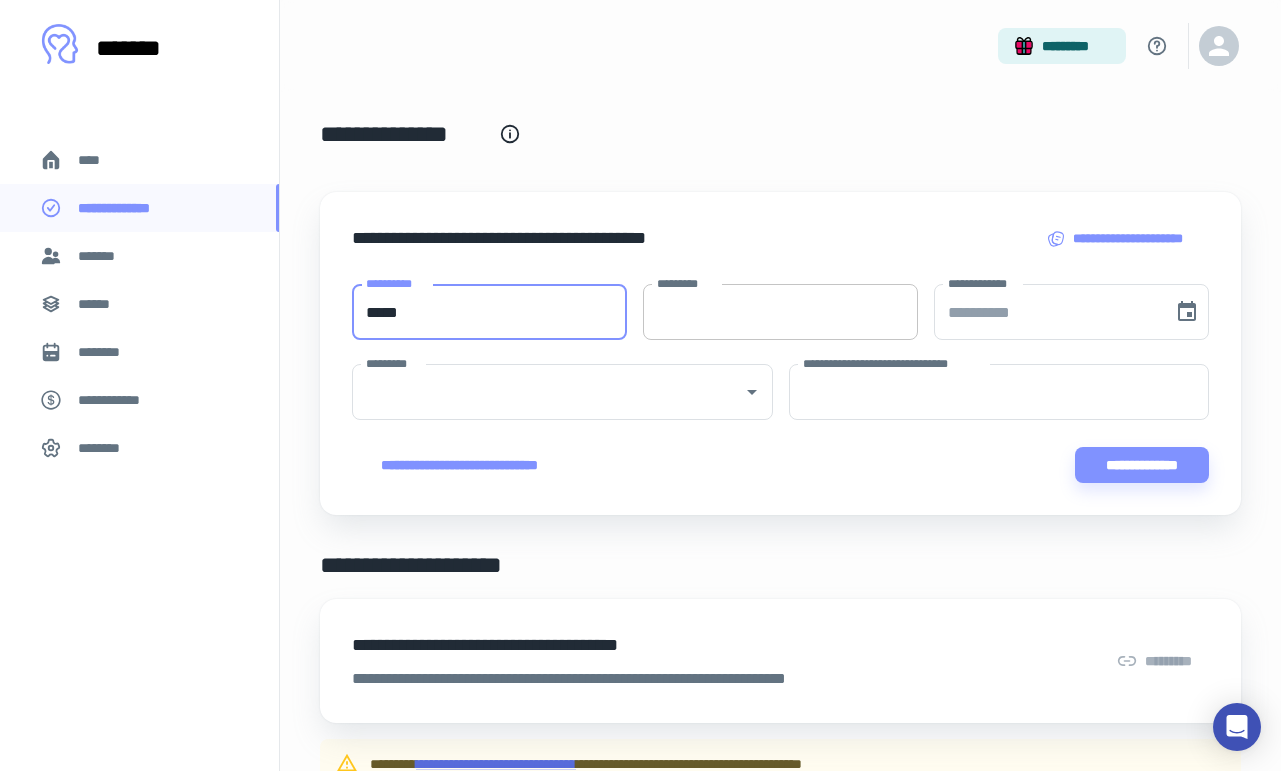 click on "*********" at bounding box center [780, 312] 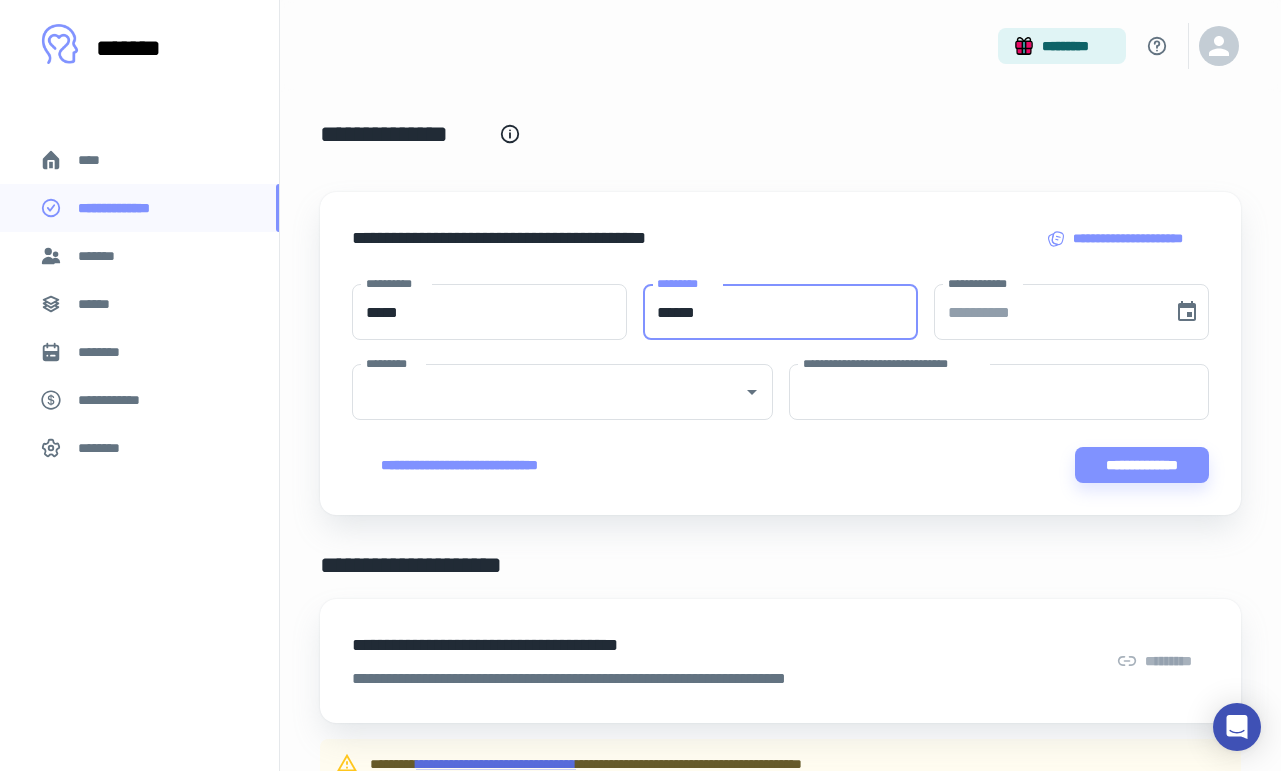 type on "******" 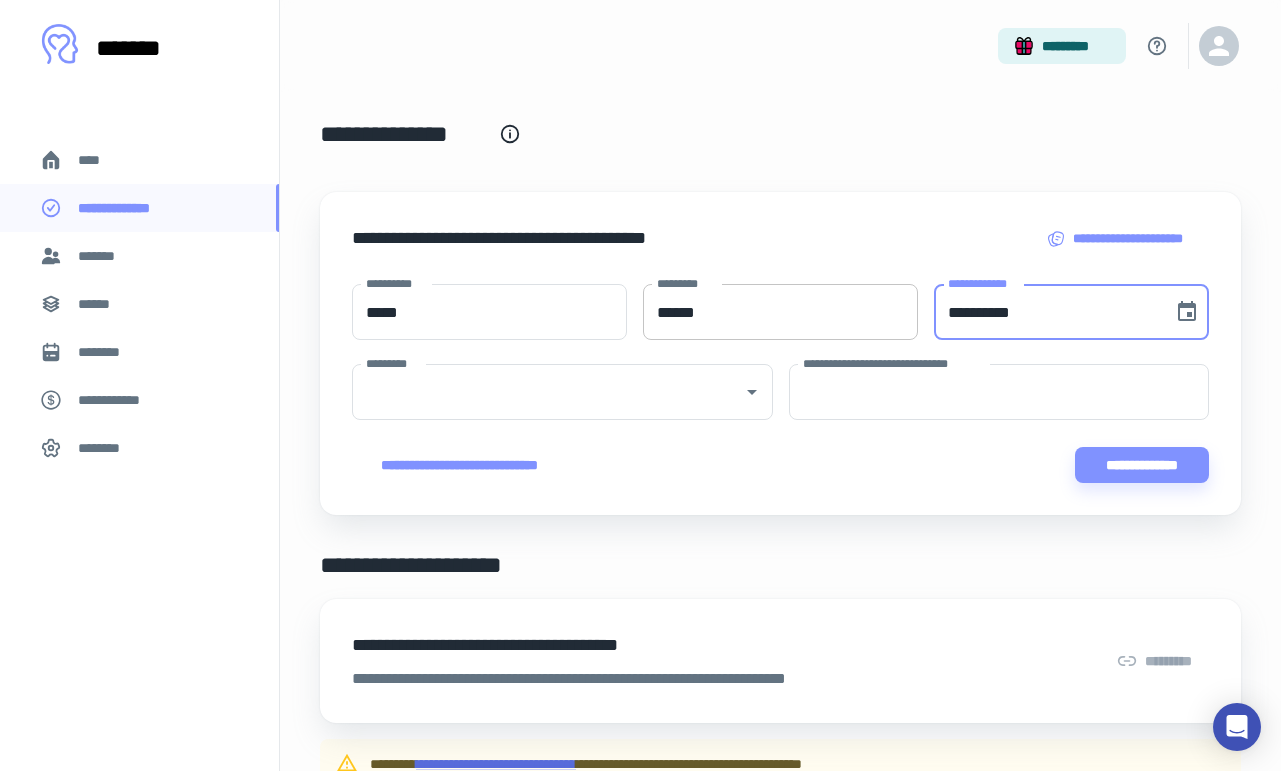 paste 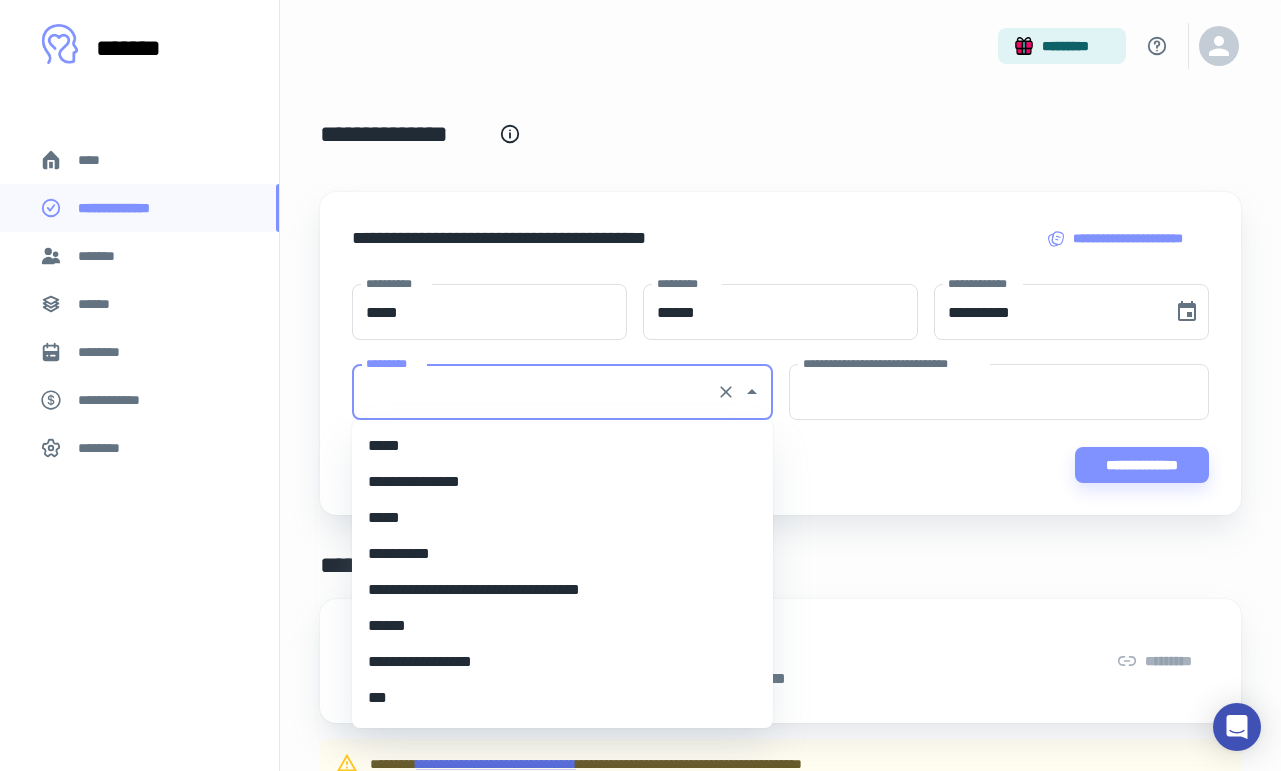 click on "*********" at bounding box center [534, 392] 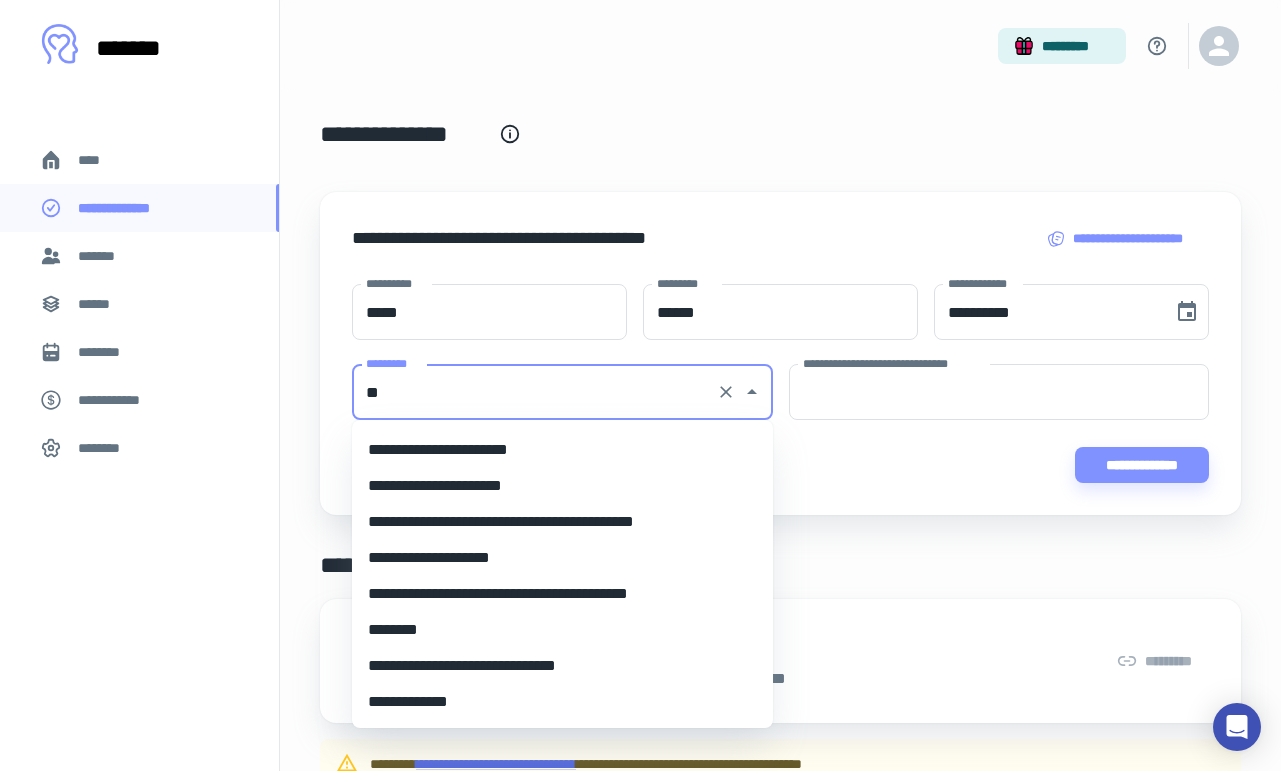 scroll, scrollTop: 0, scrollLeft: 0, axis: both 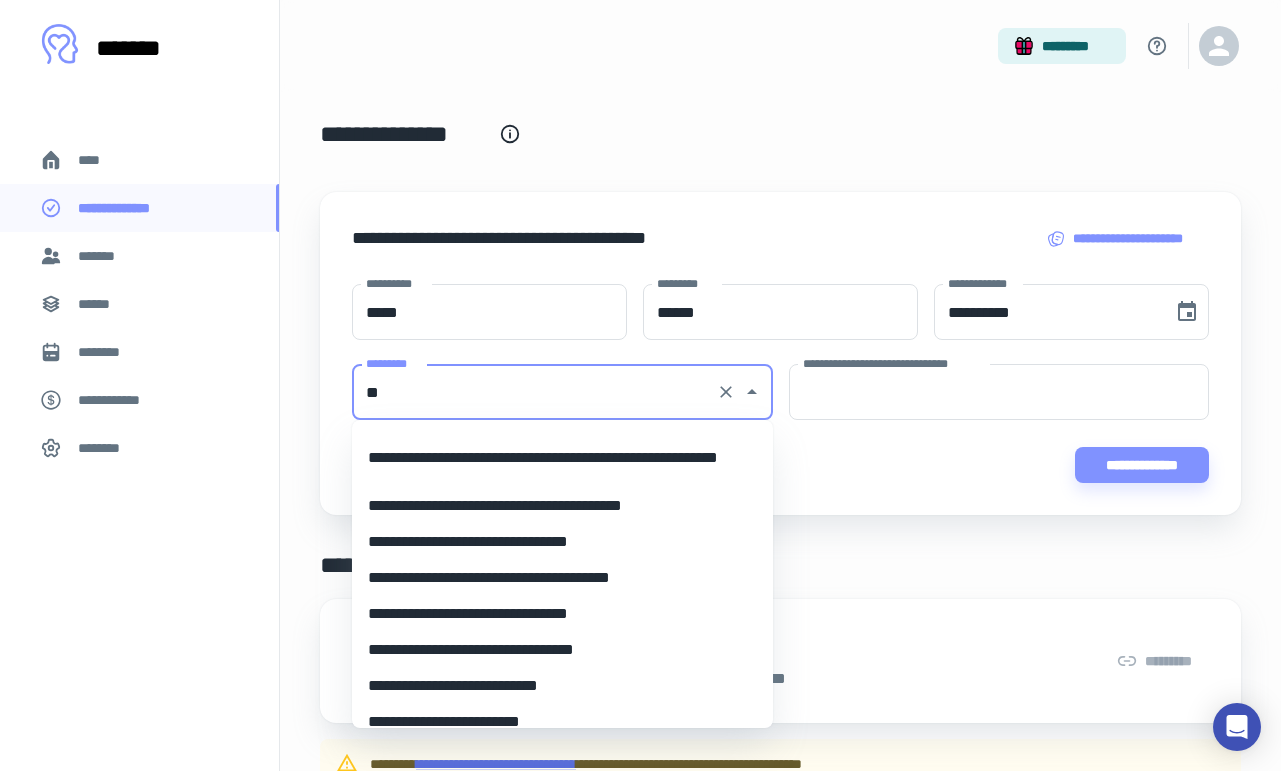 type on "*" 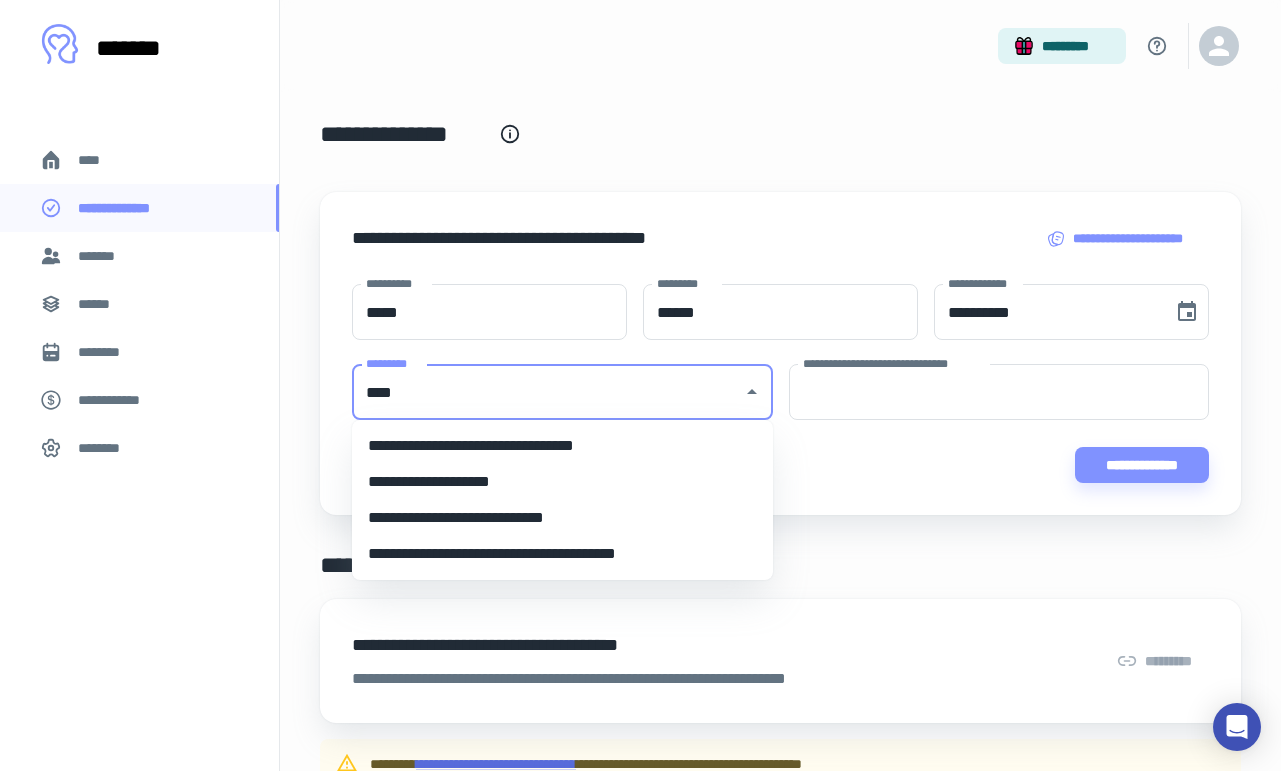 click on "**********" at bounding box center [562, 446] 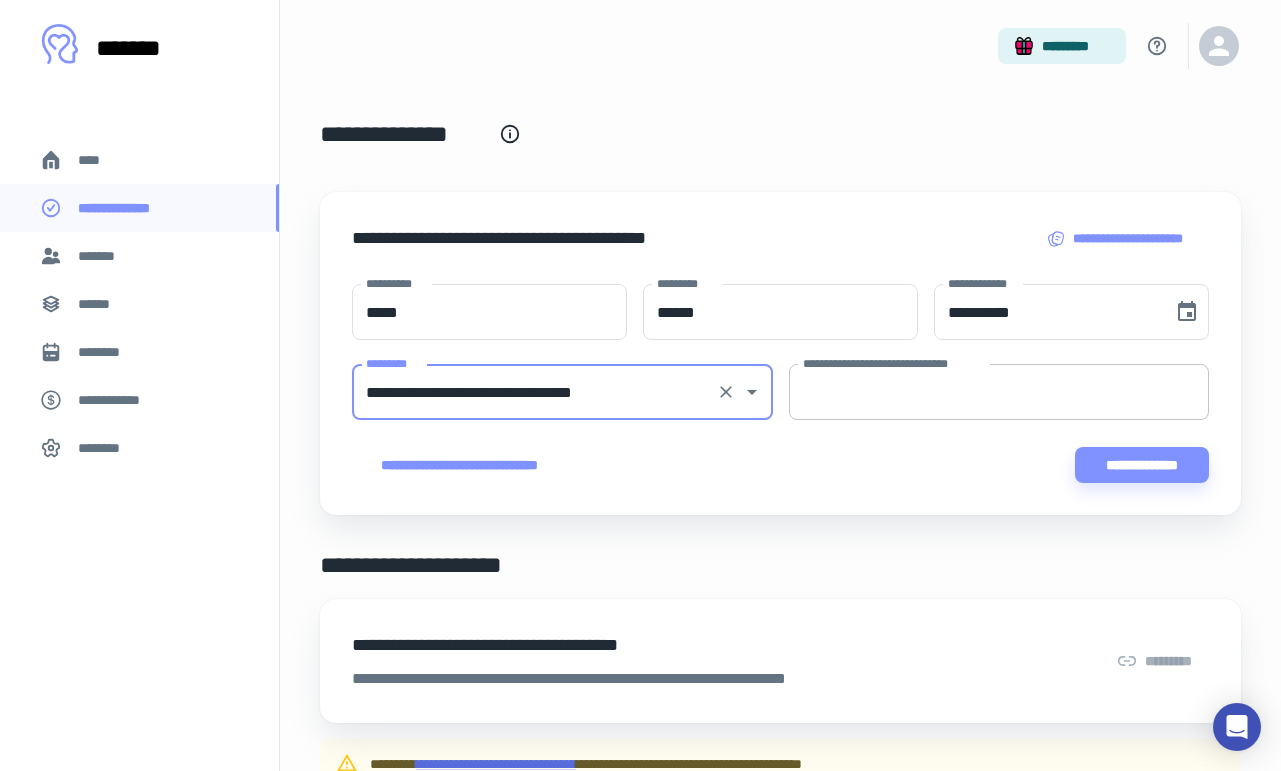type on "**********" 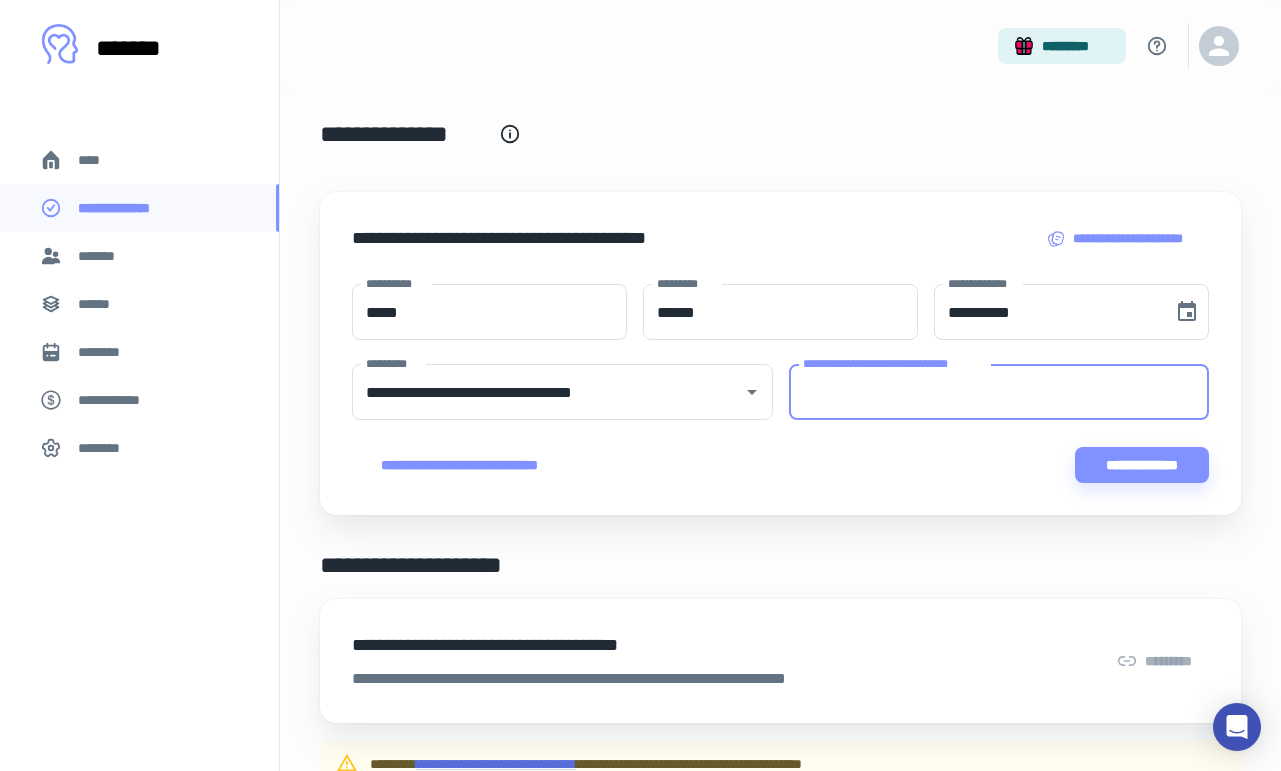 paste on "**********" 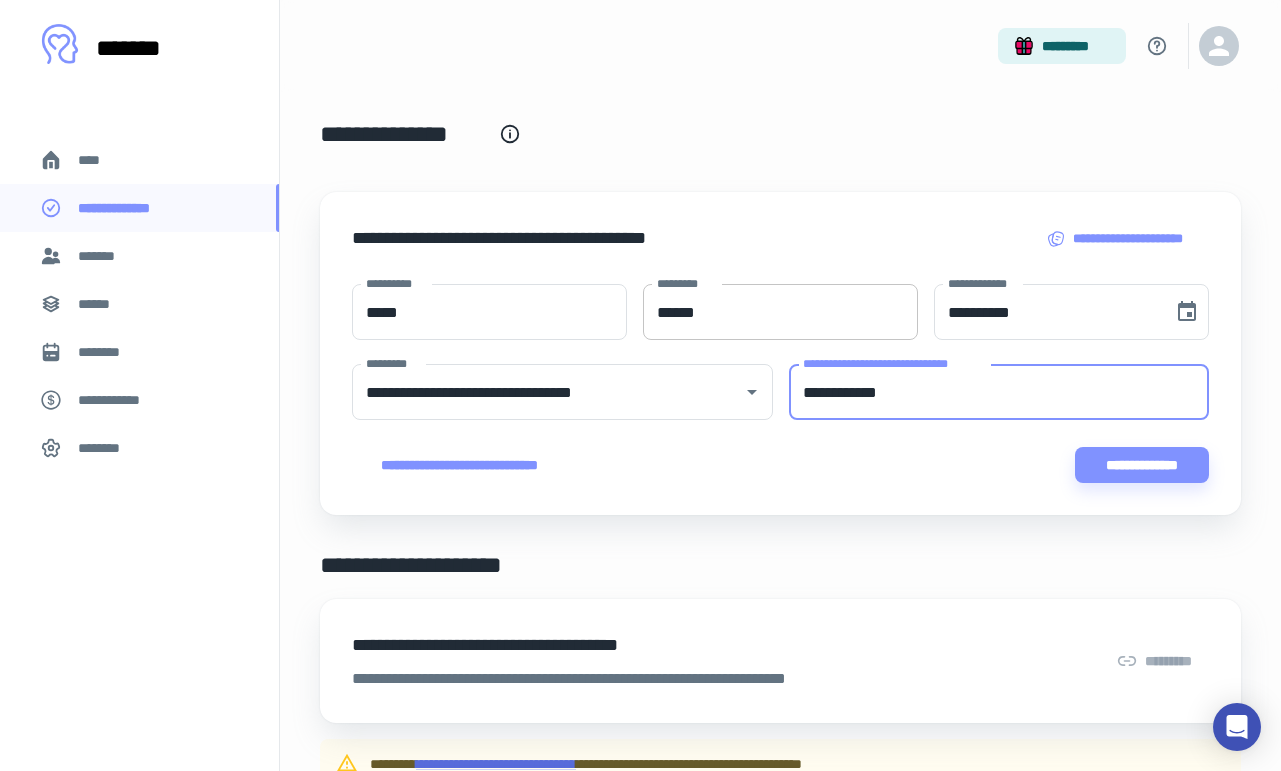 type on "**********" 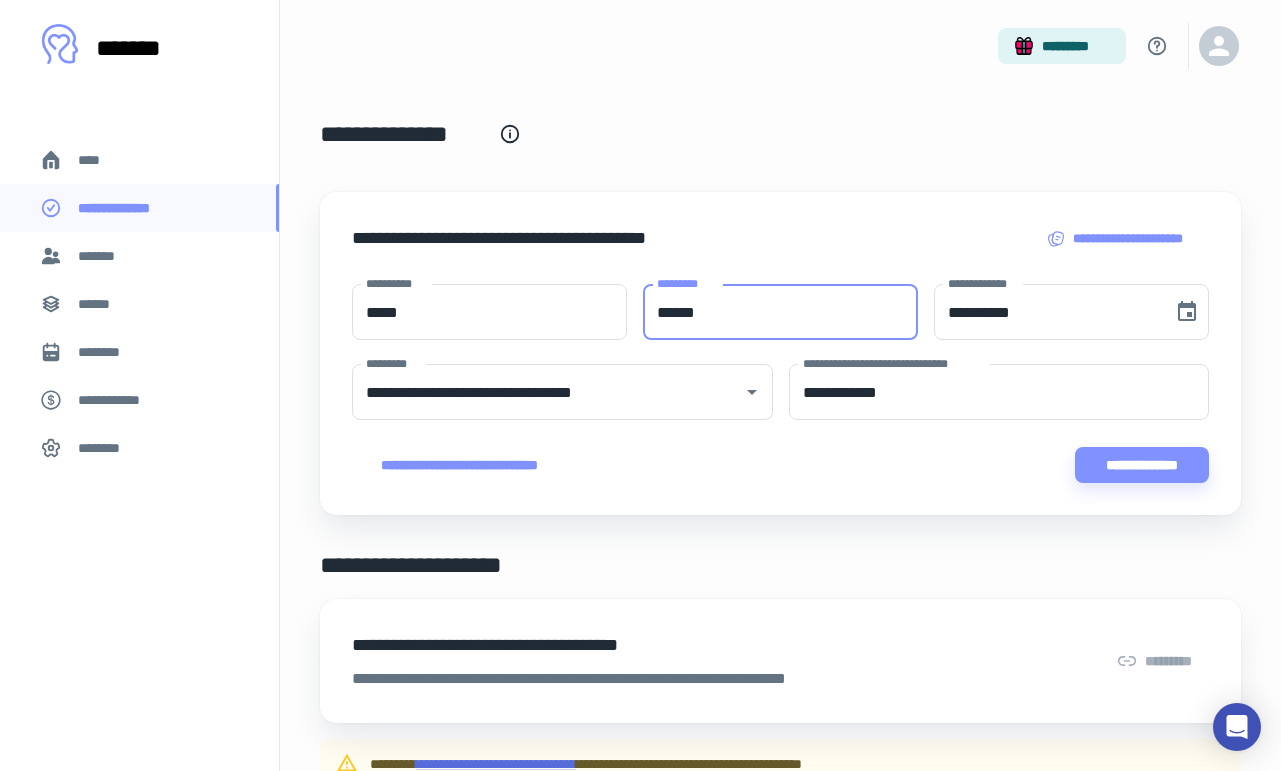 click on "******" at bounding box center [780, 312] 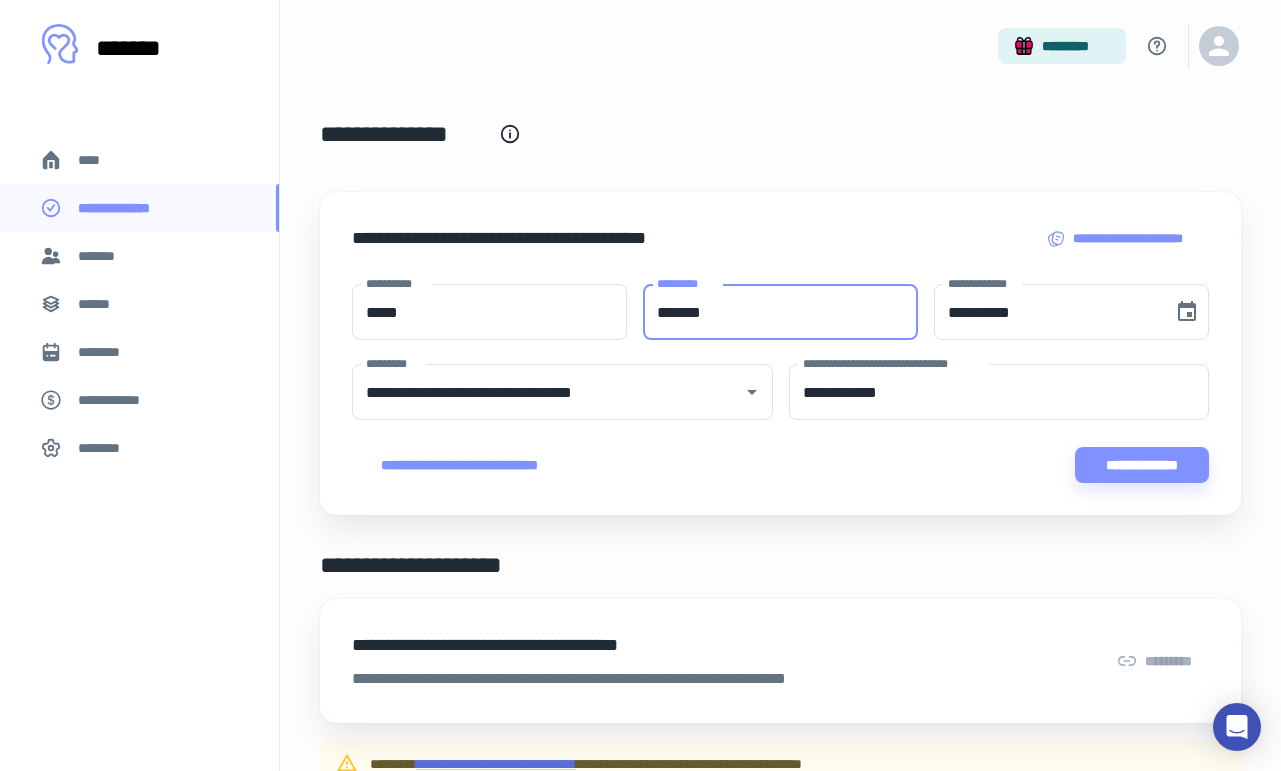 type on "*******" 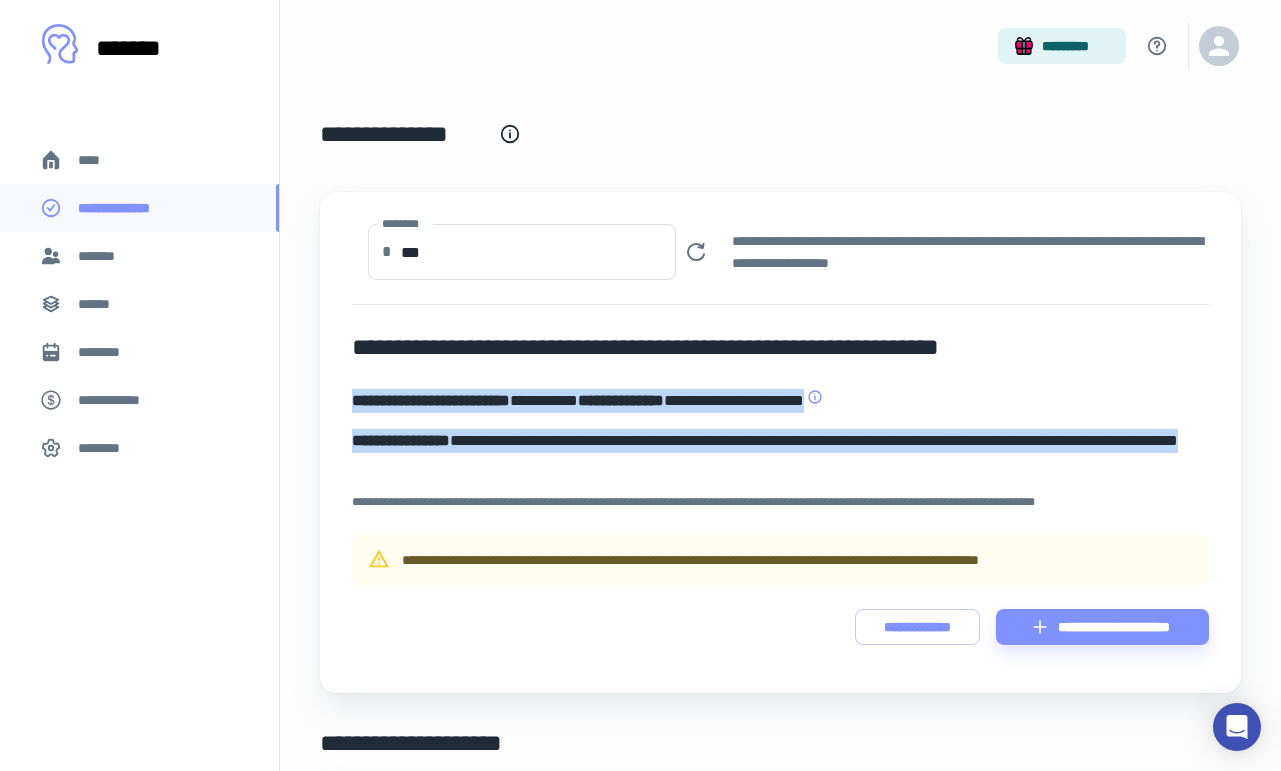 drag, startPoint x: 542, startPoint y: 455, endPoint x: 352, endPoint y: 399, distance: 198.0808 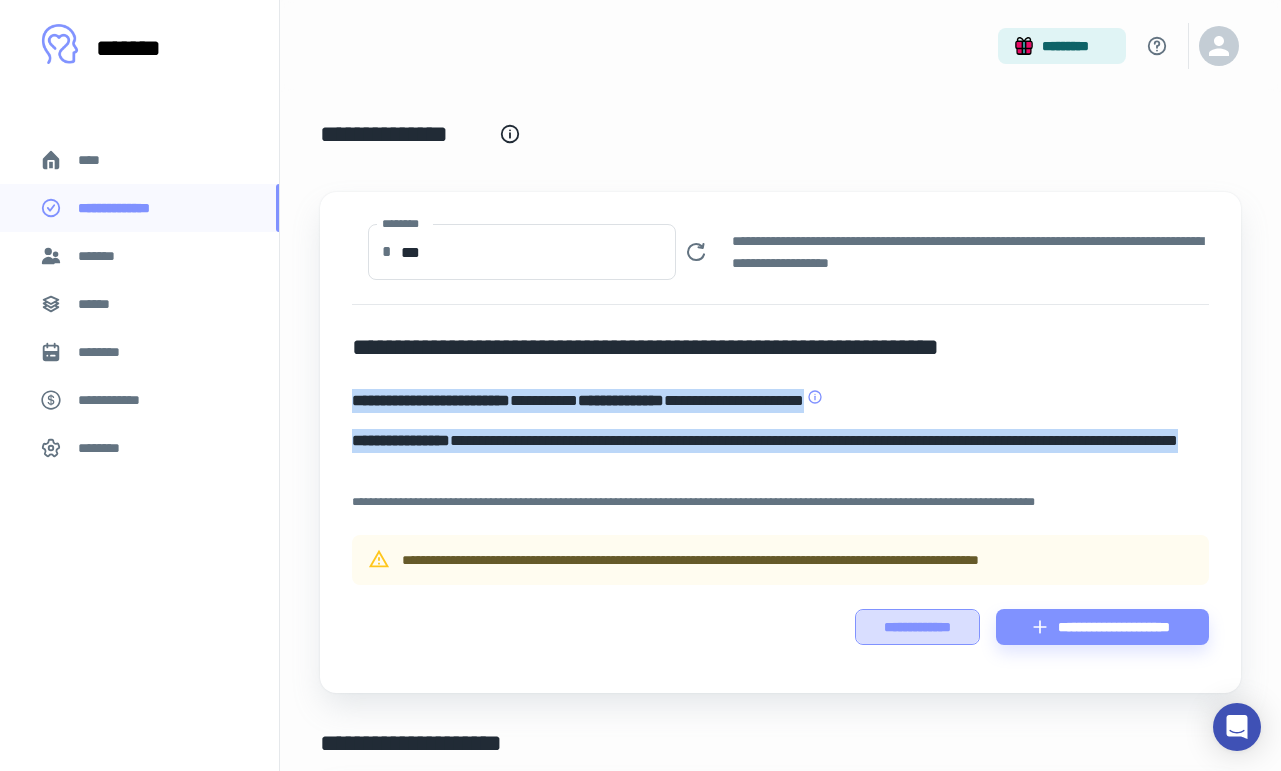 click on "**********" at bounding box center (917, 627) 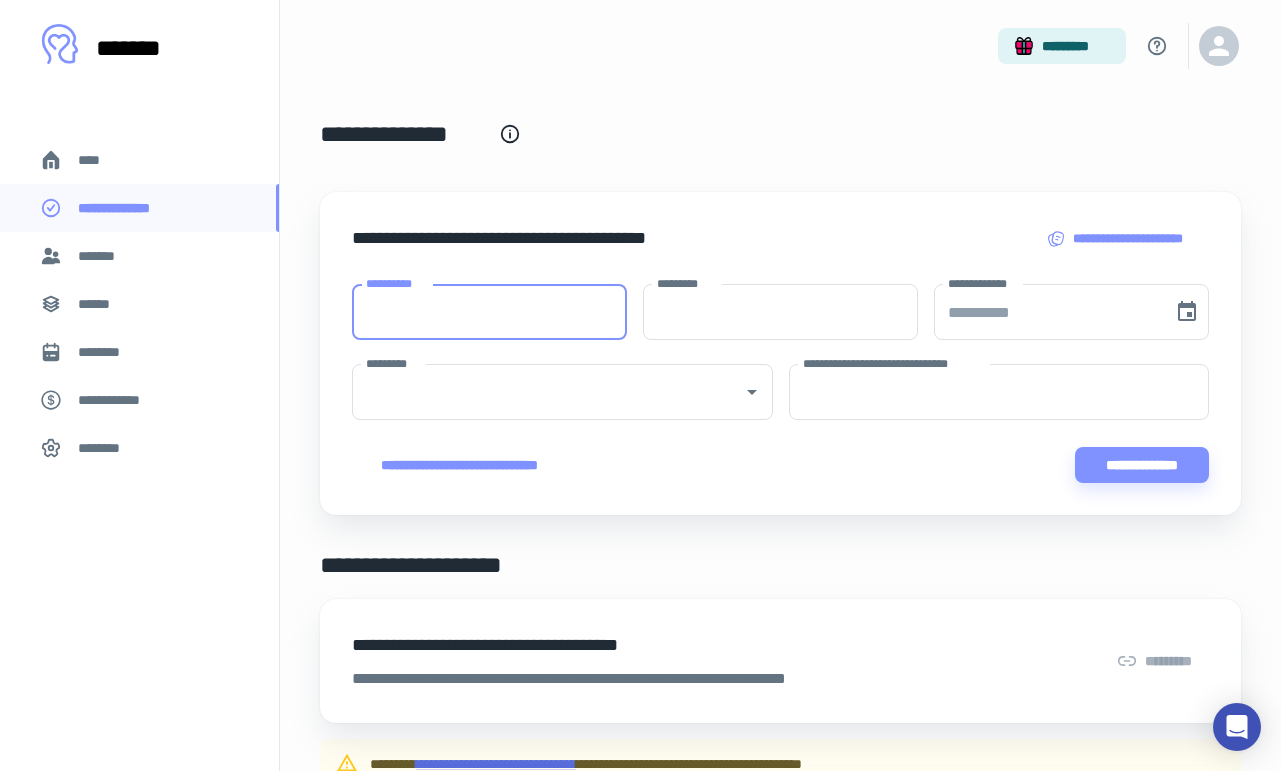 click on "**********" at bounding box center (489, 312) 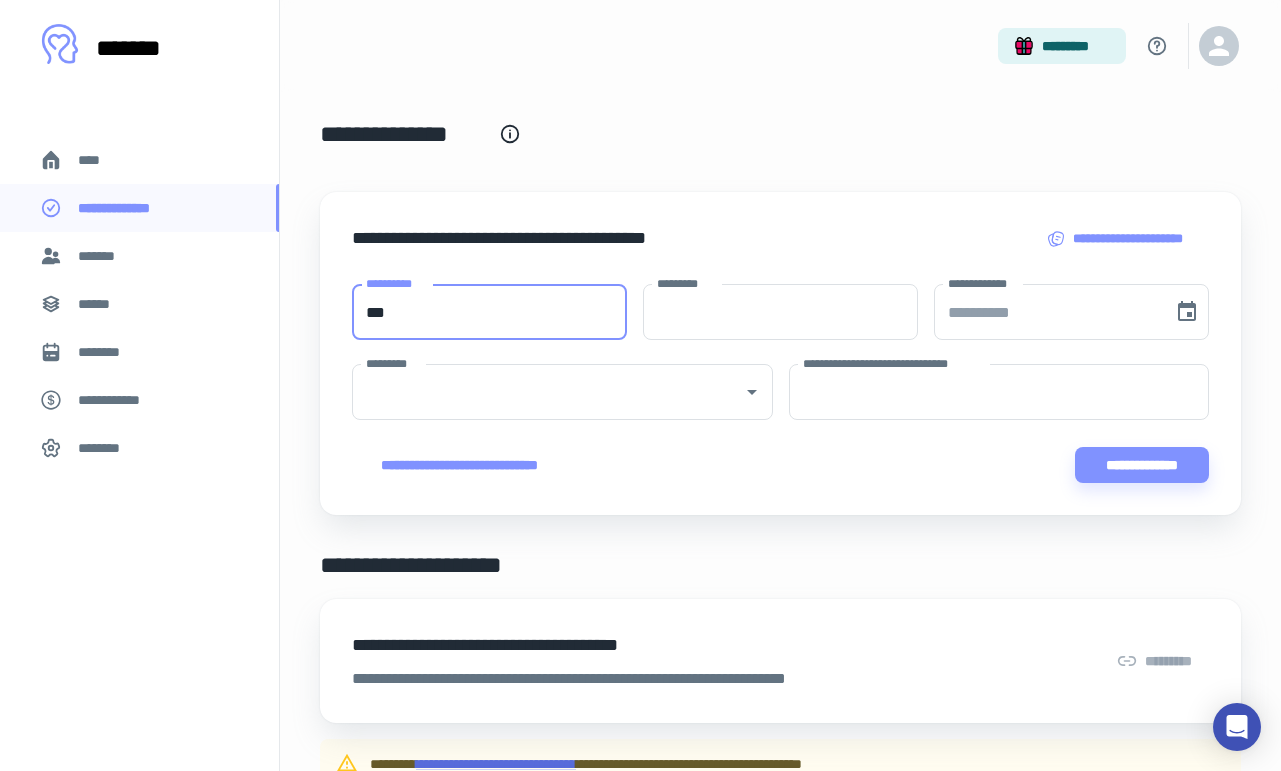 type on "***" 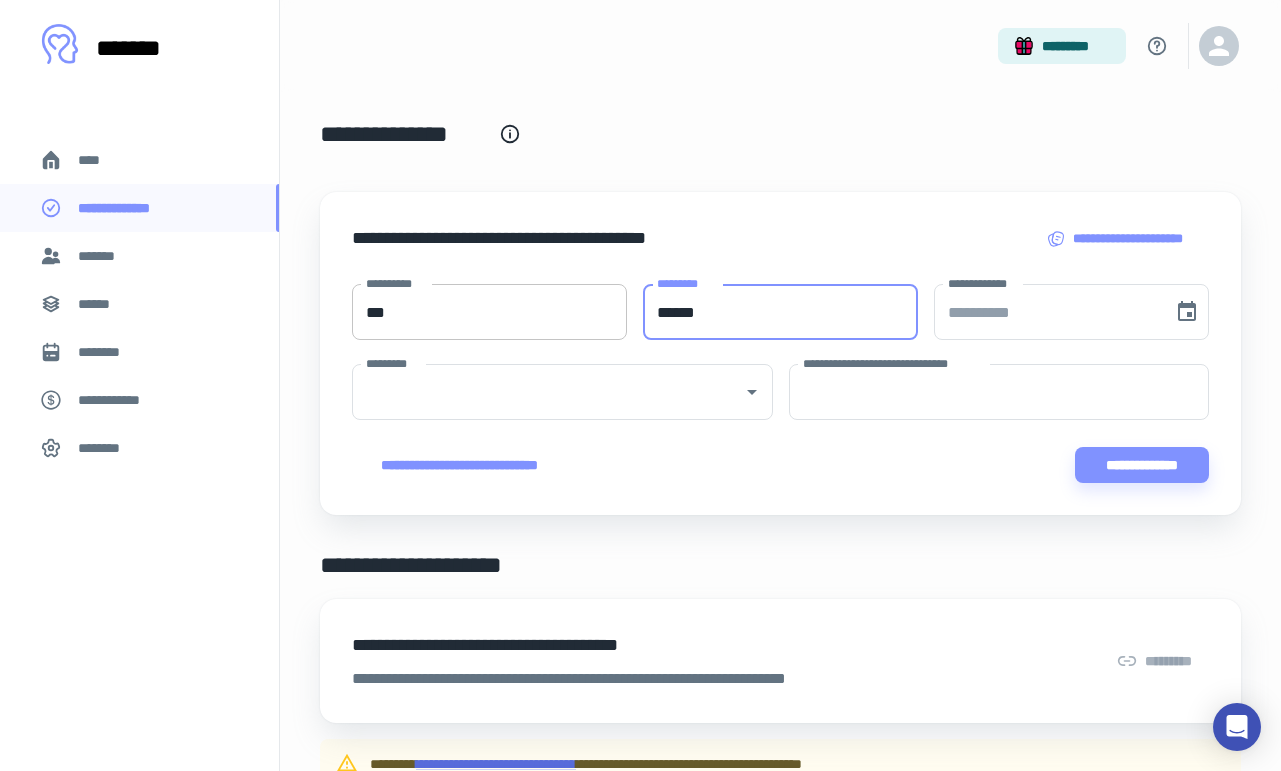 drag, startPoint x: 780, startPoint y: 317, endPoint x: 564, endPoint y: 306, distance: 216.2799 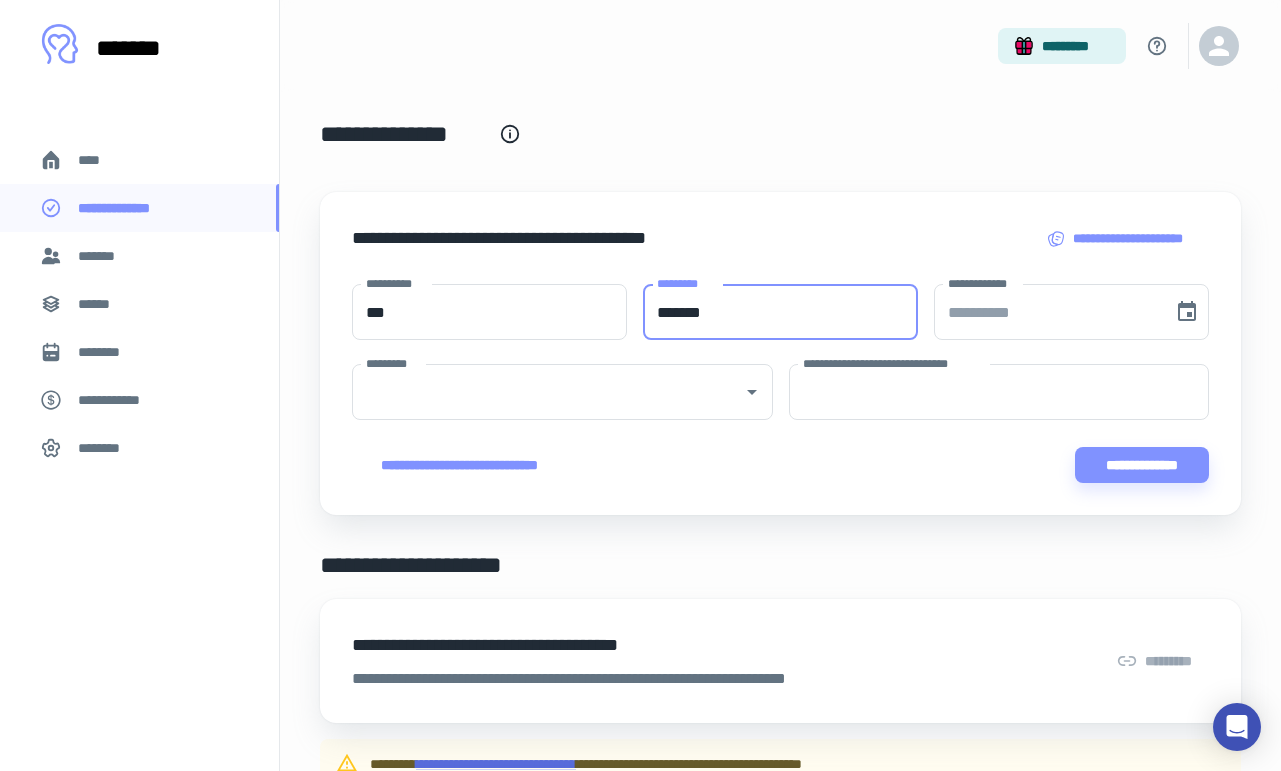 type on "*******" 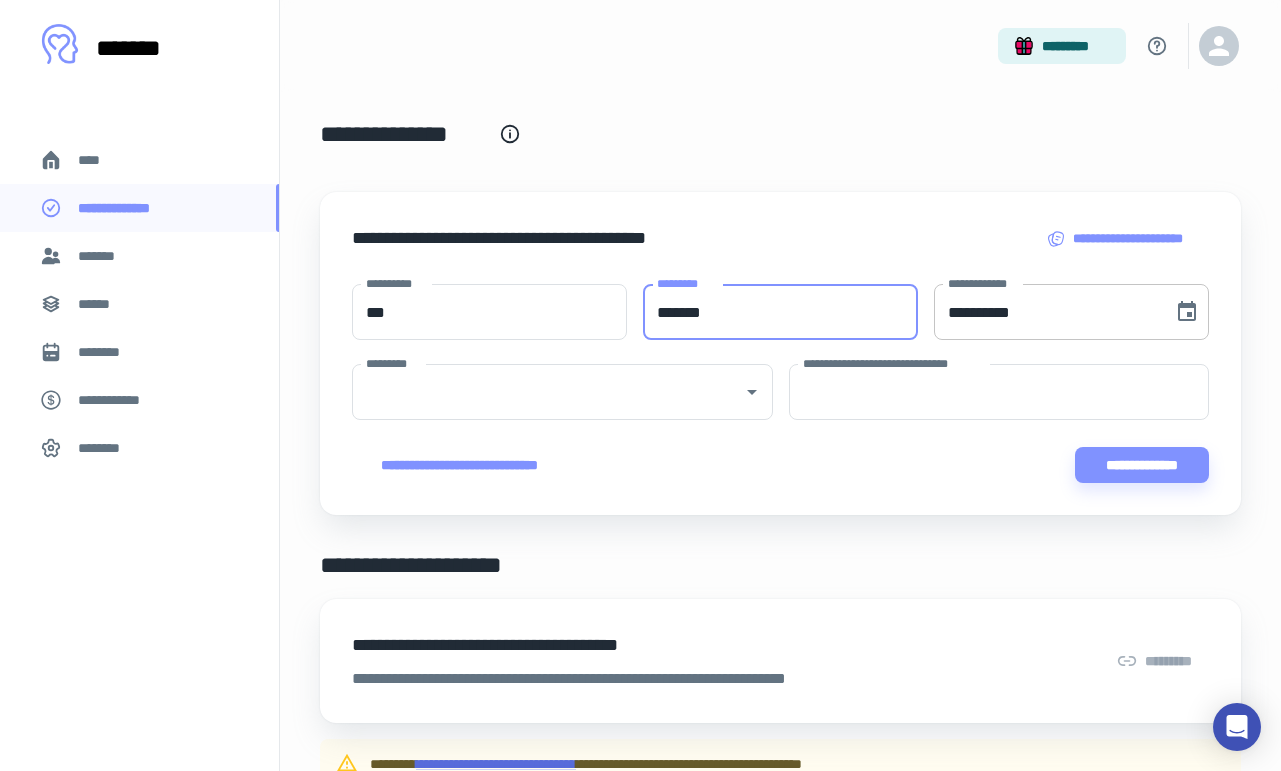 click on "**********" at bounding box center (1046, 312) 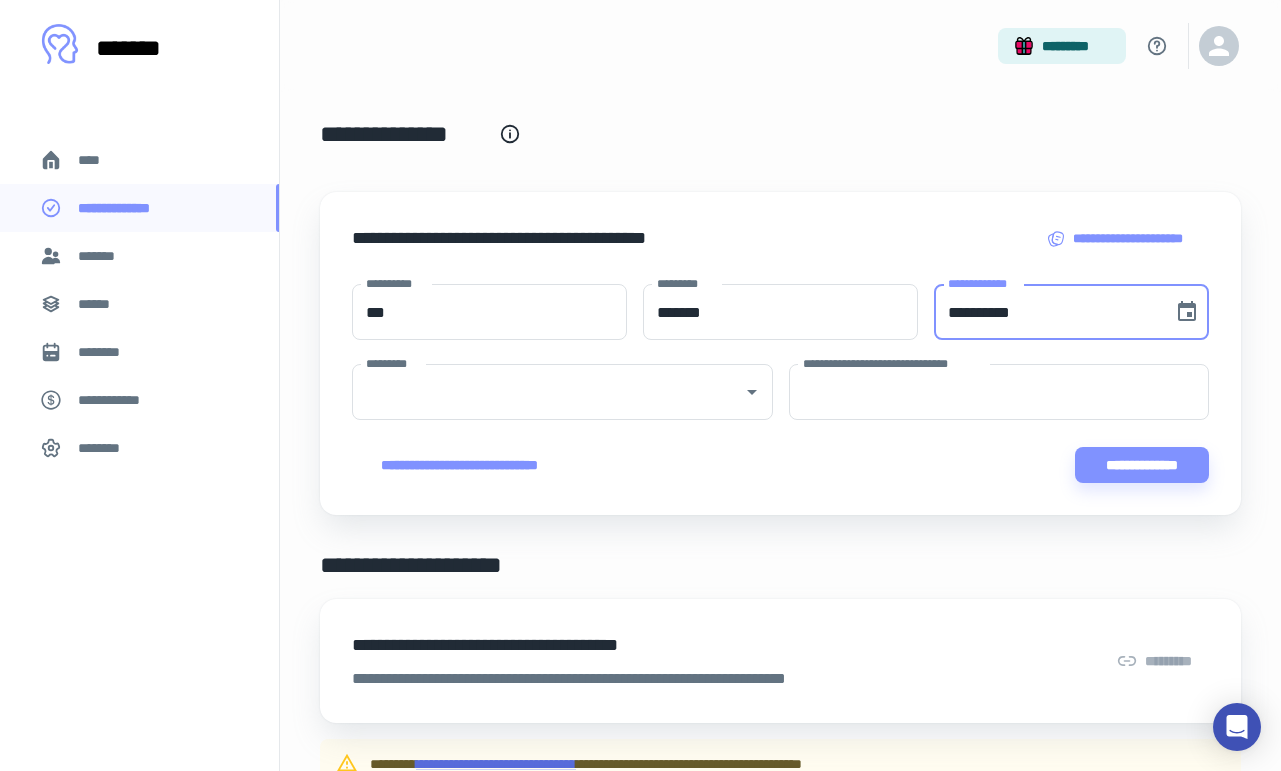 paste 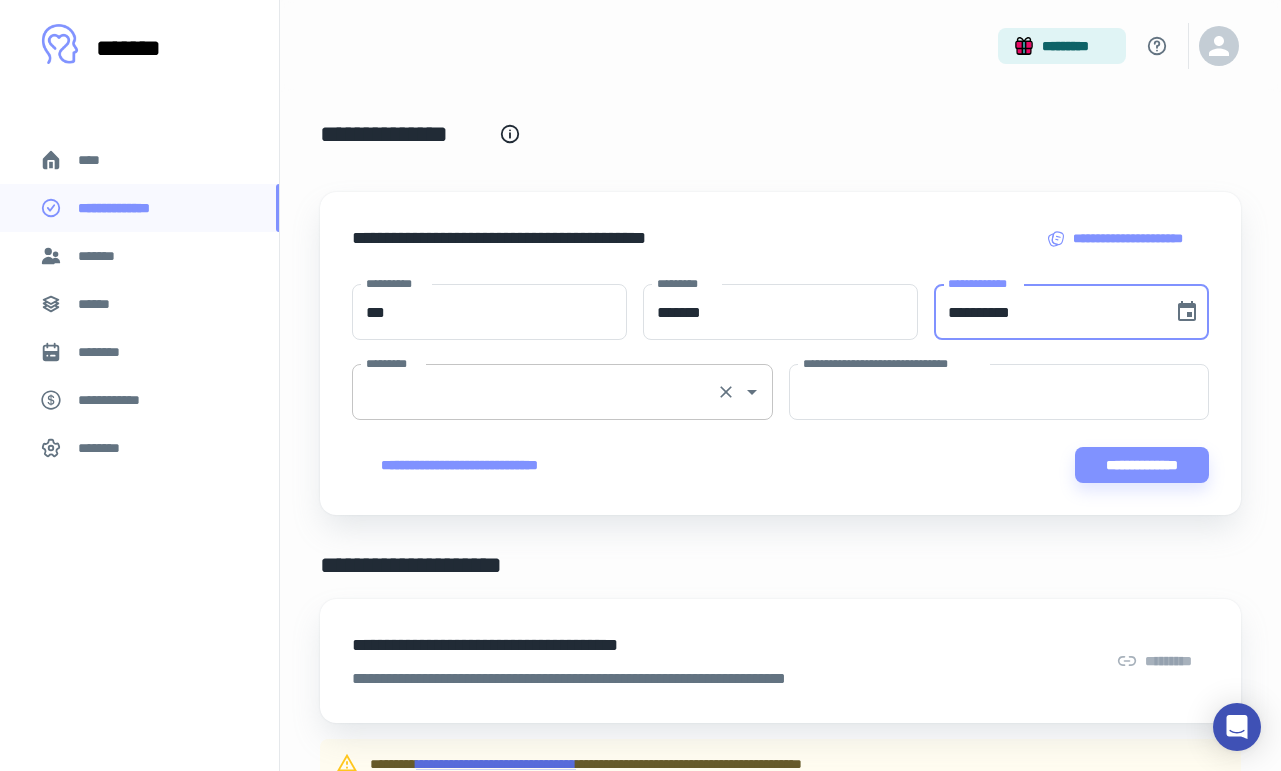 click on "*********" at bounding box center (562, 392) 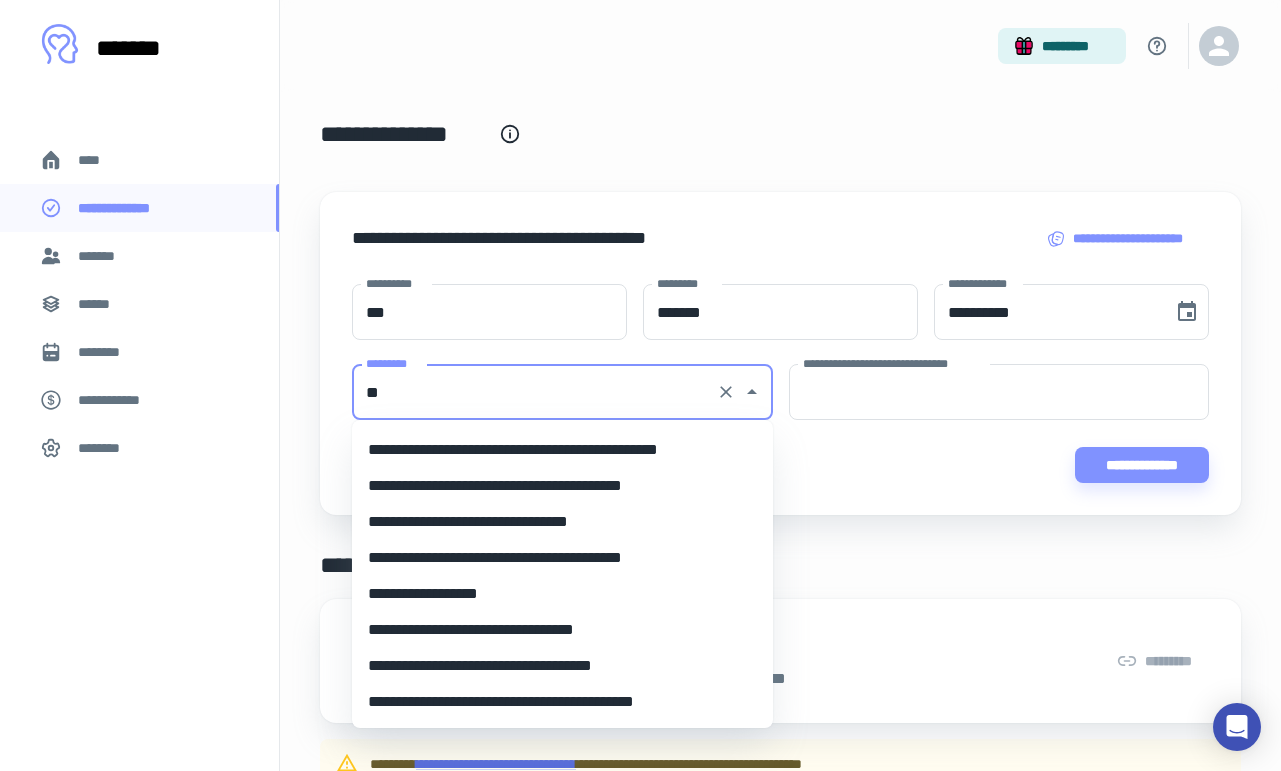 scroll, scrollTop: 0, scrollLeft: 0, axis: both 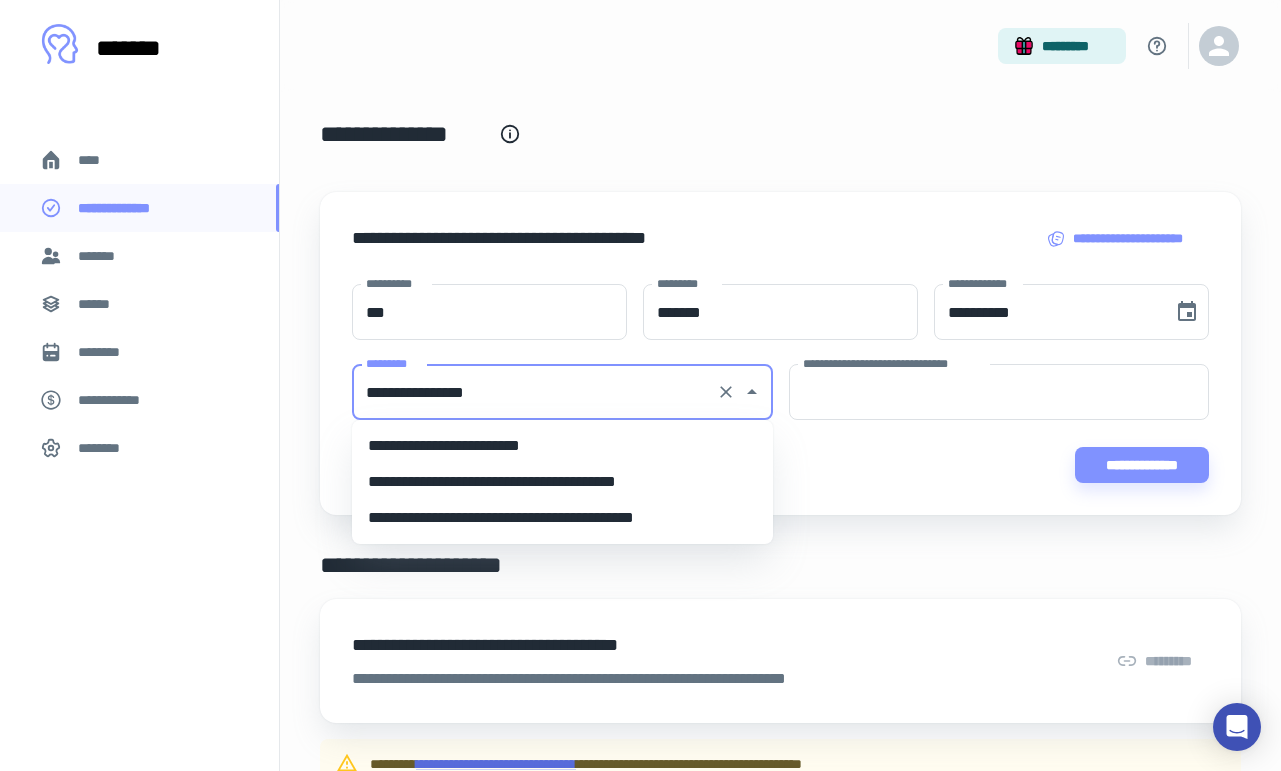 click on "**********" at bounding box center [562, 446] 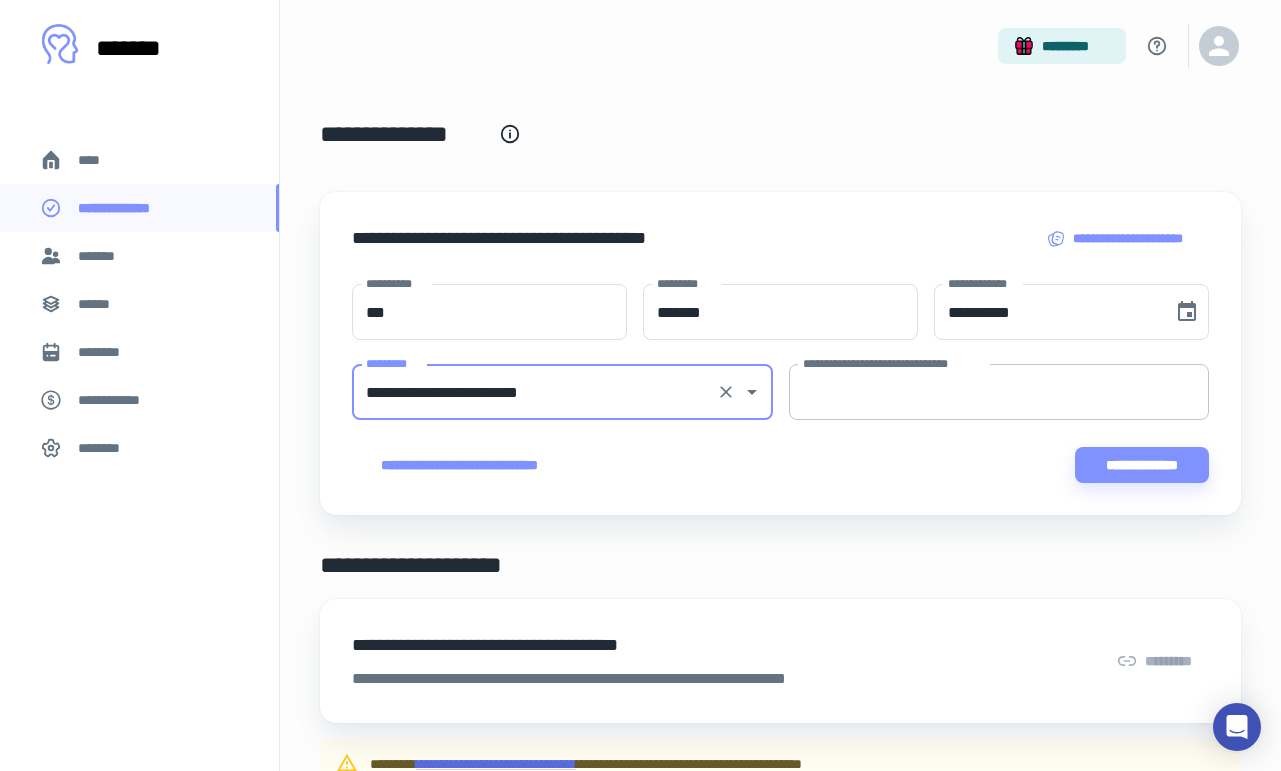 type on "**********" 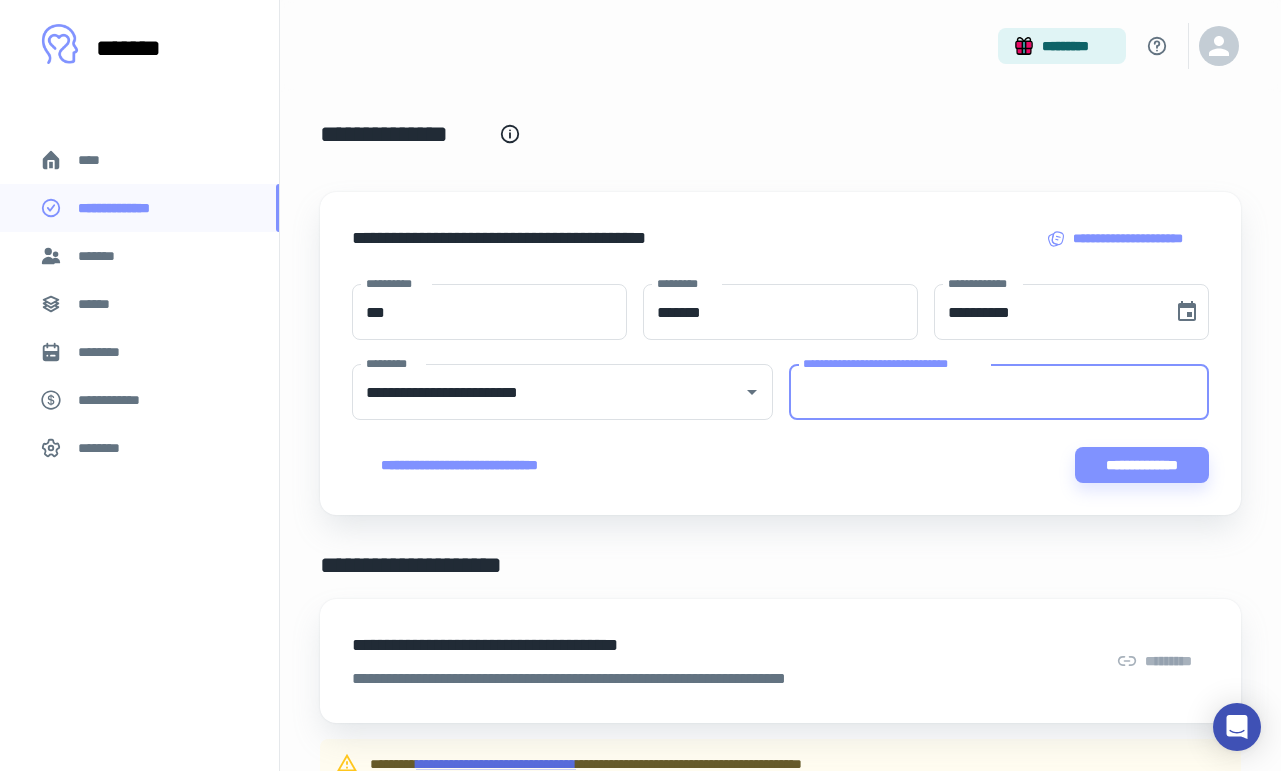 click on "**********" at bounding box center [999, 392] 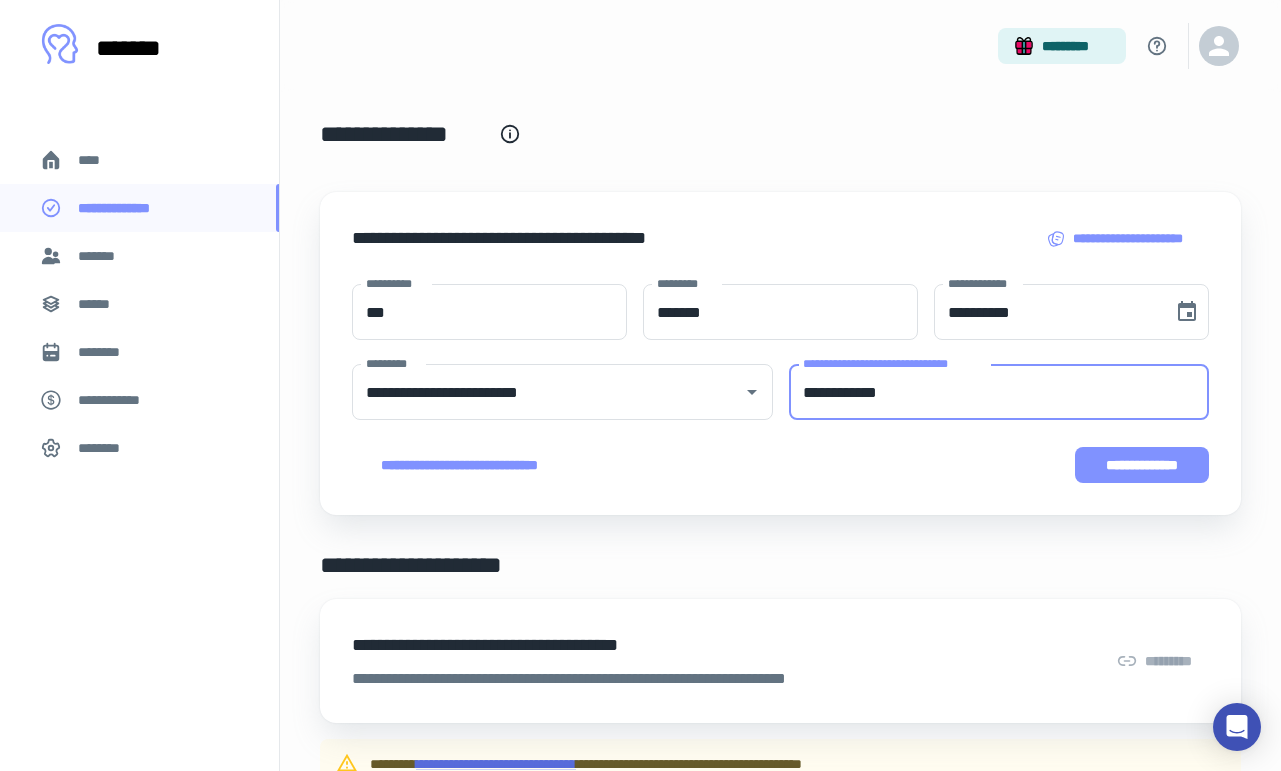type on "**********" 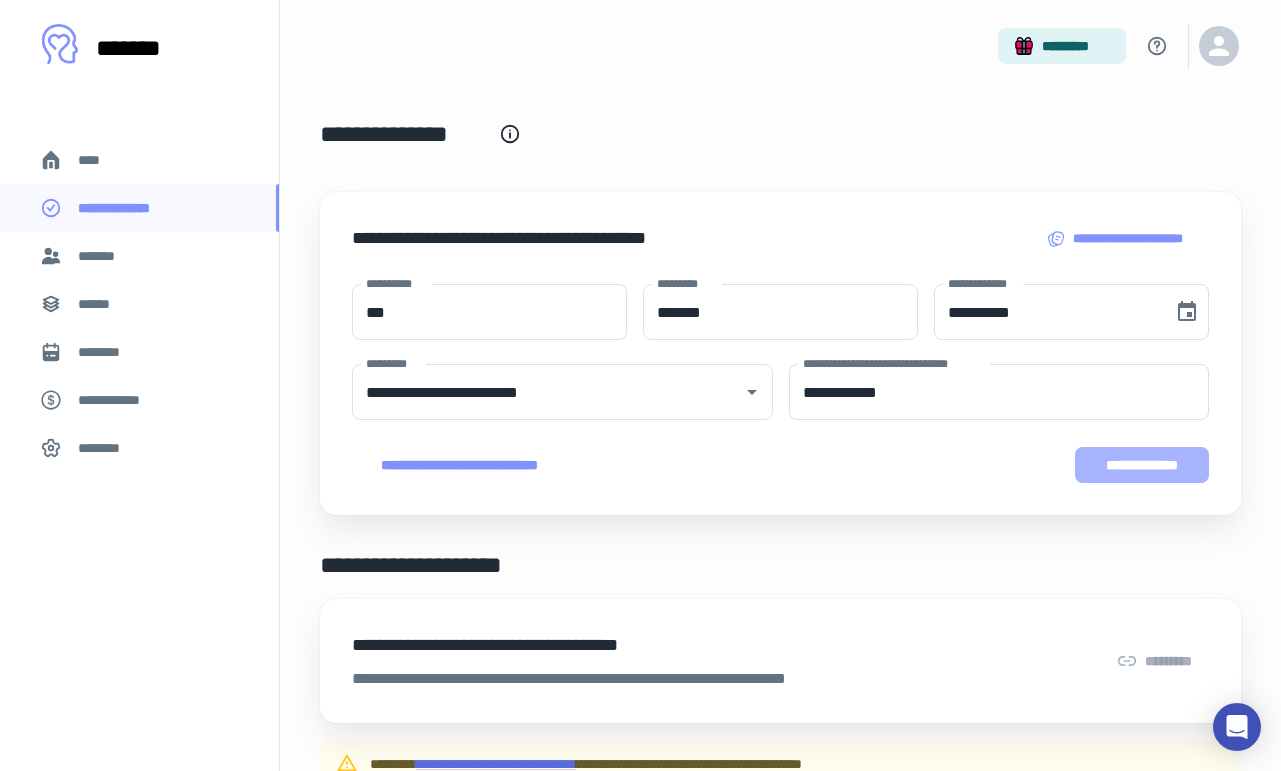 click on "**********" at bounding box center (1142, 465) 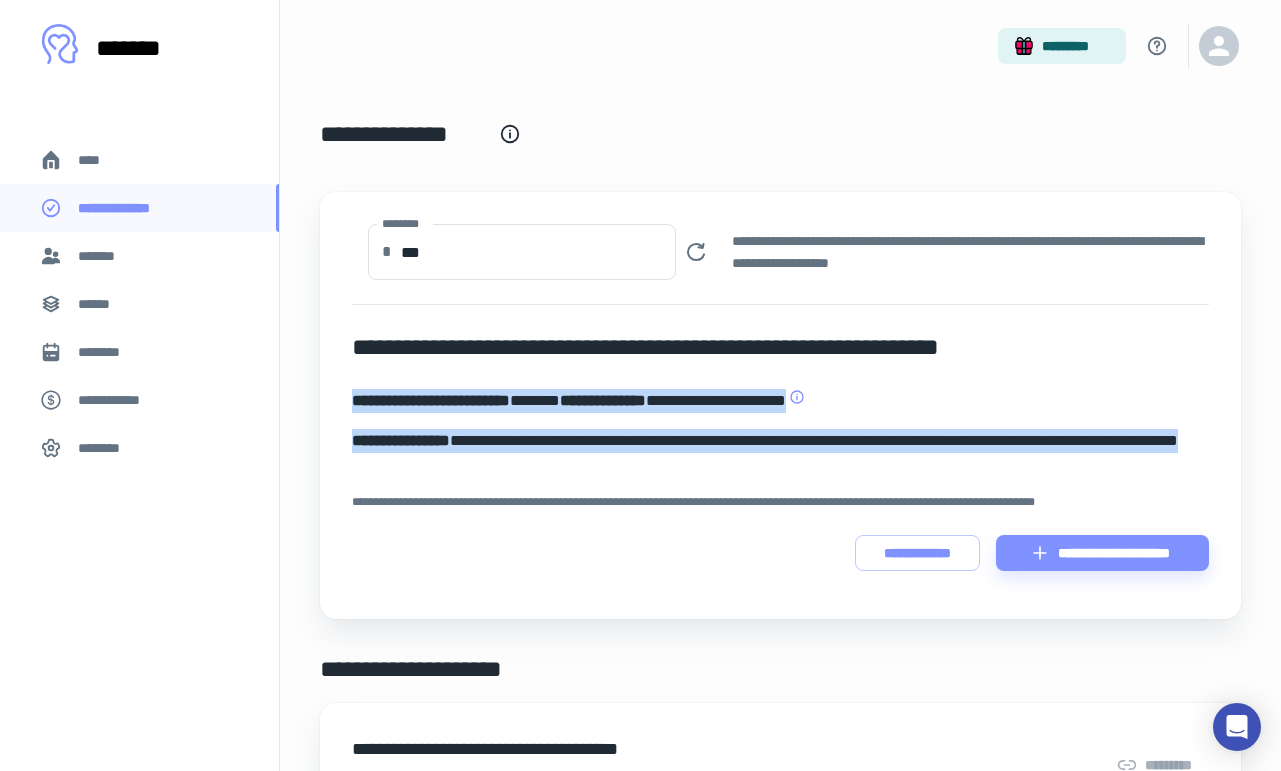 drag, startPoint x: 523, startPoint y: 467, endPoint x: 349, endPoint y: 402, distance: 185.74445 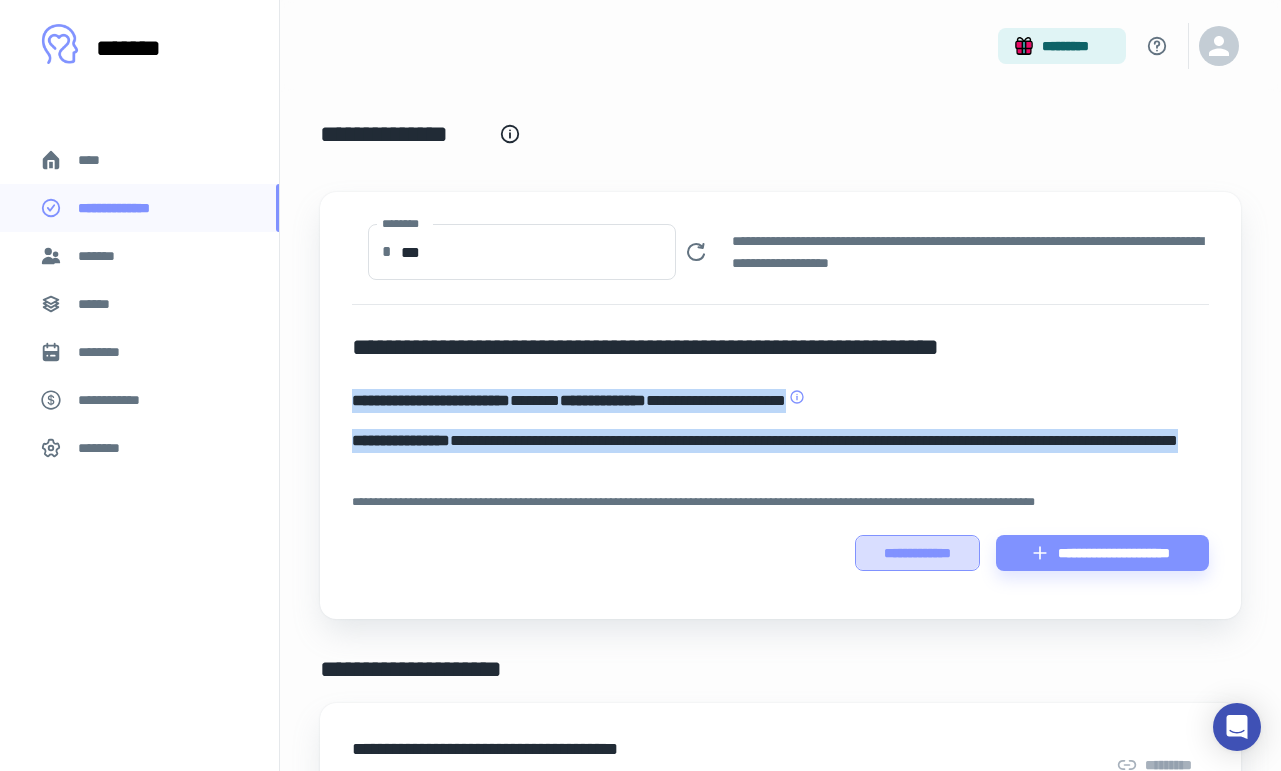click on "**********" at bounding box center (917, 553) 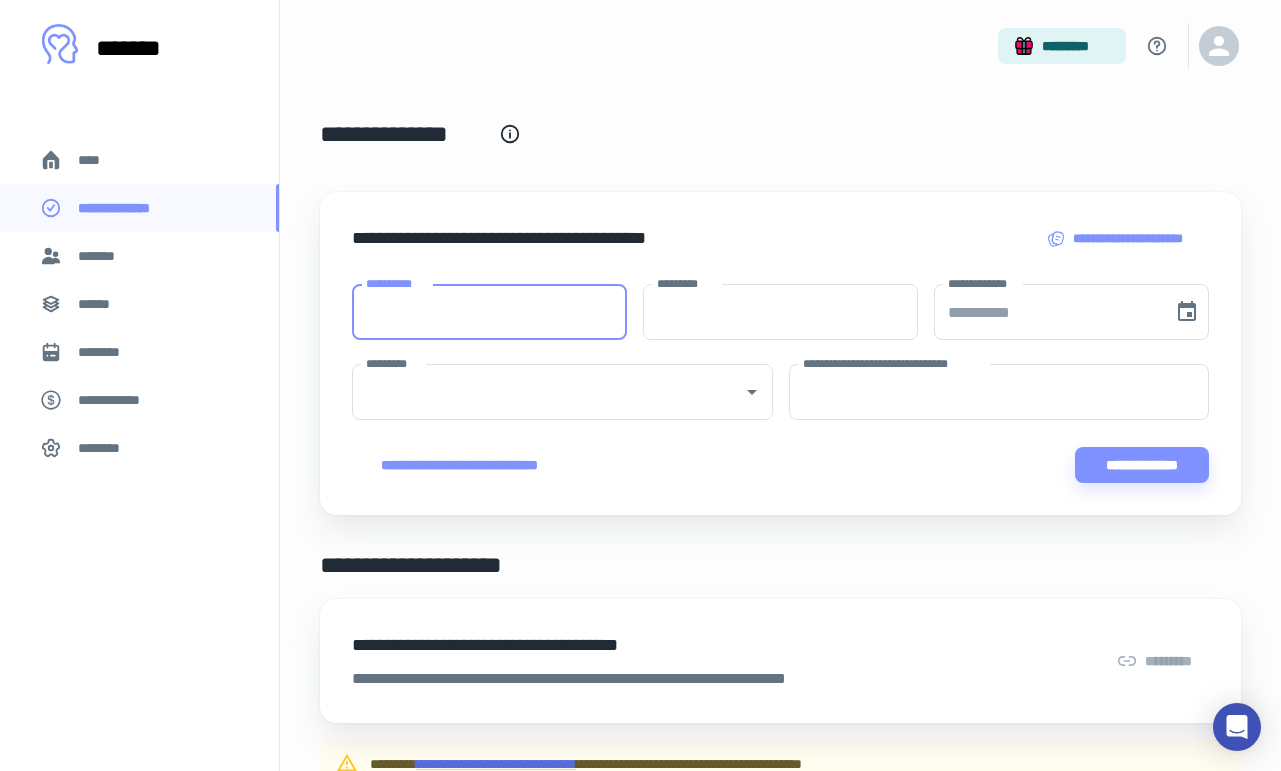 click on "**********" at bounding box center (489, 312) 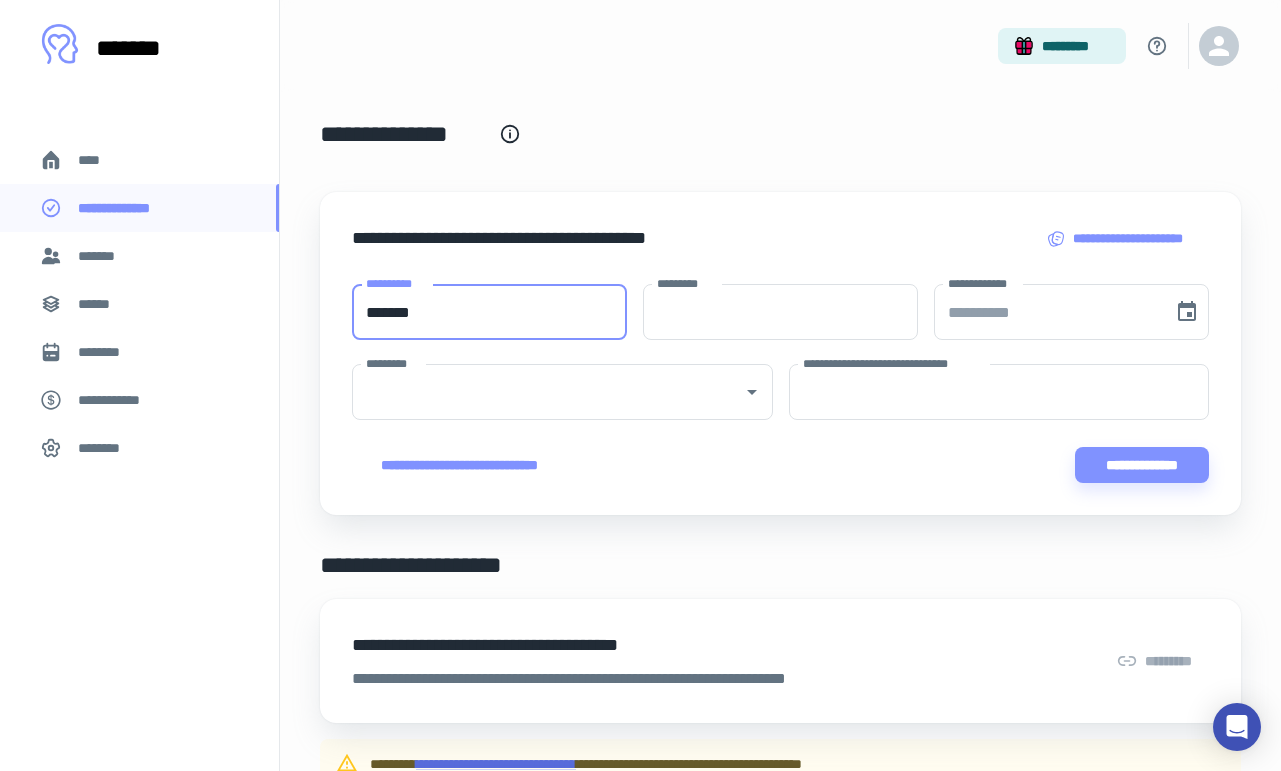 type on "*******" 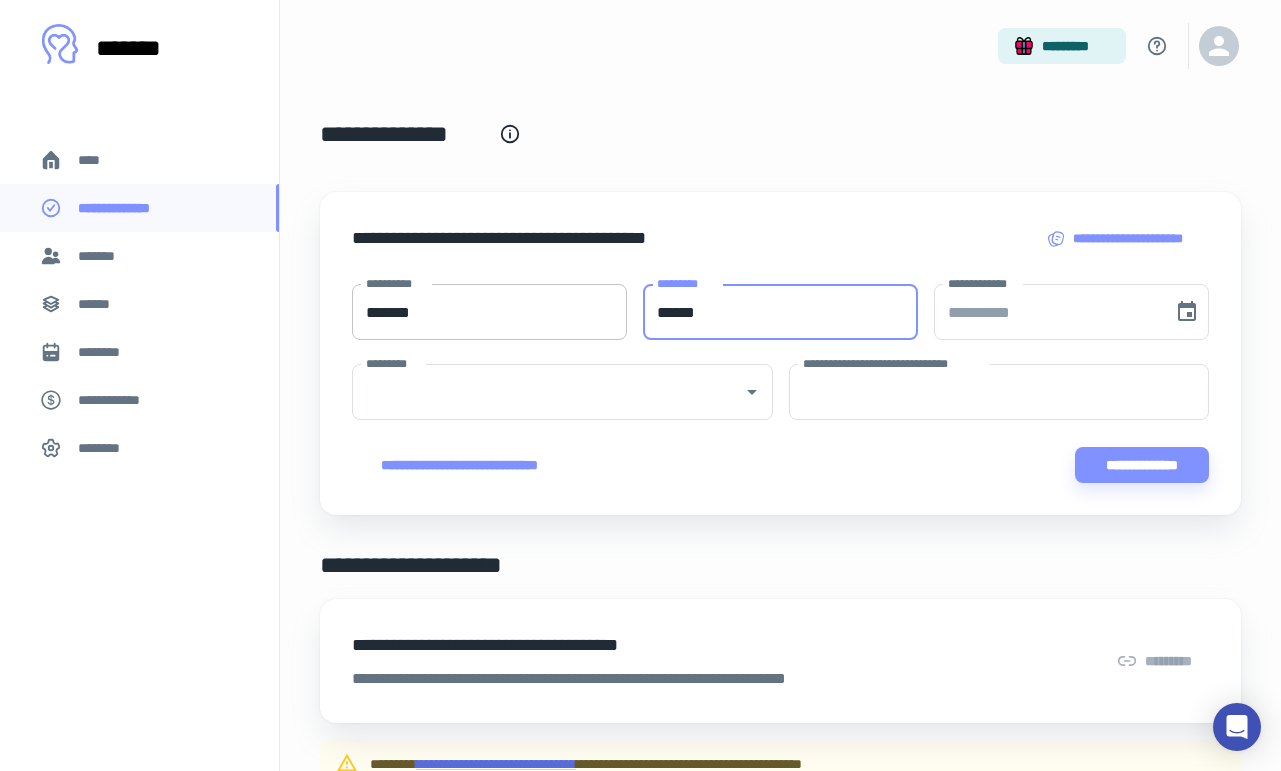 type on "******" 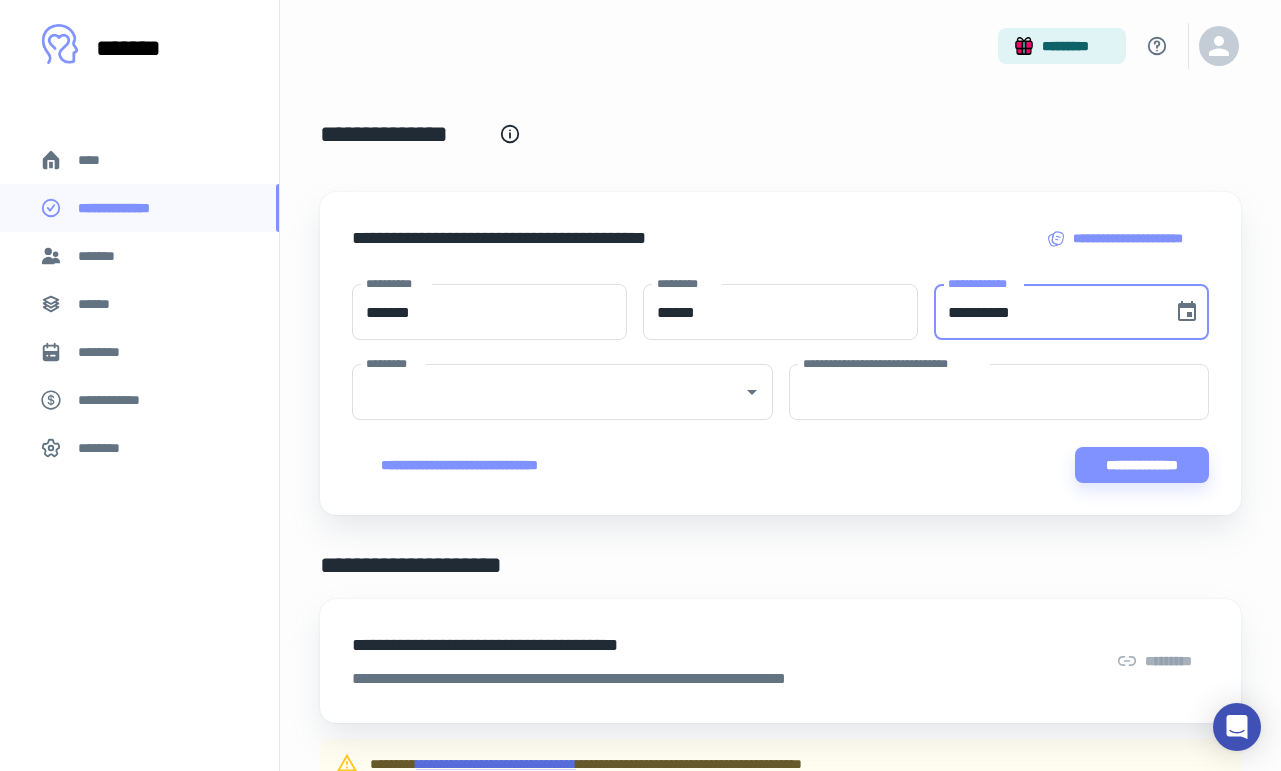 paste 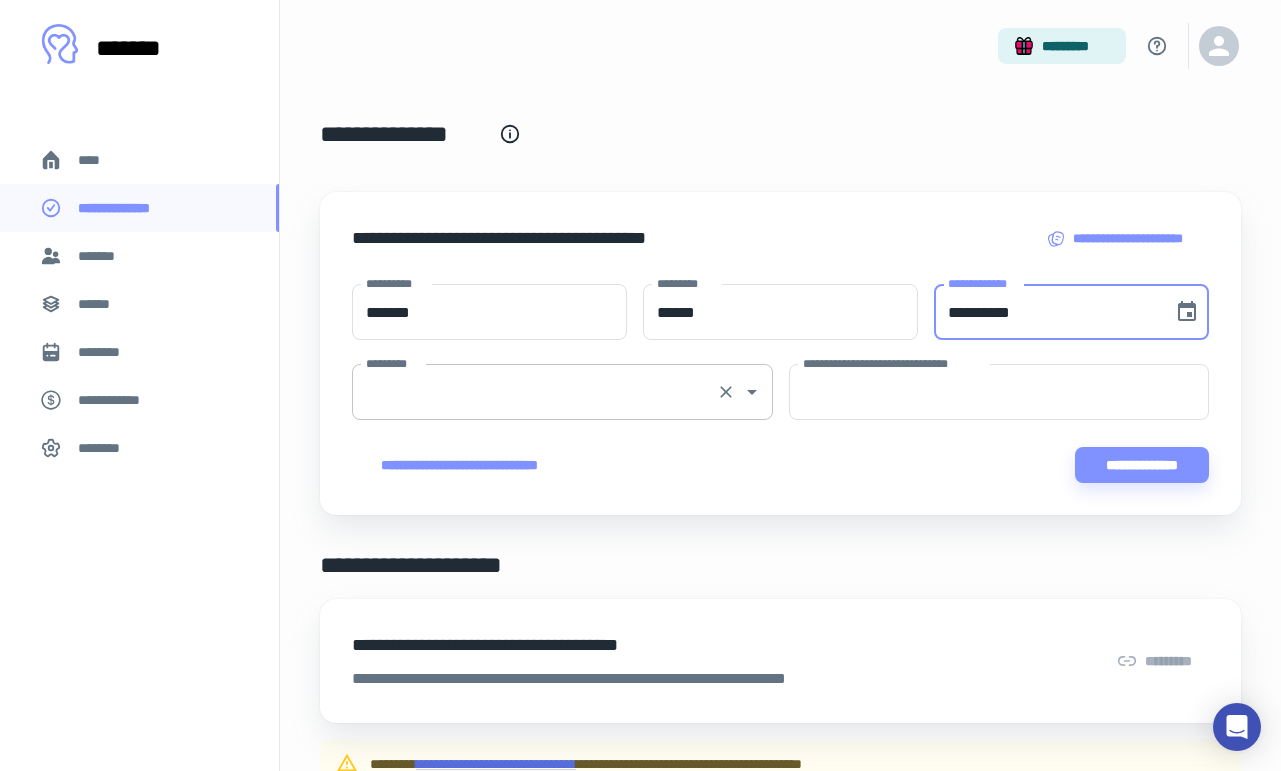 click on "*********" at bounding box center (534, 392) 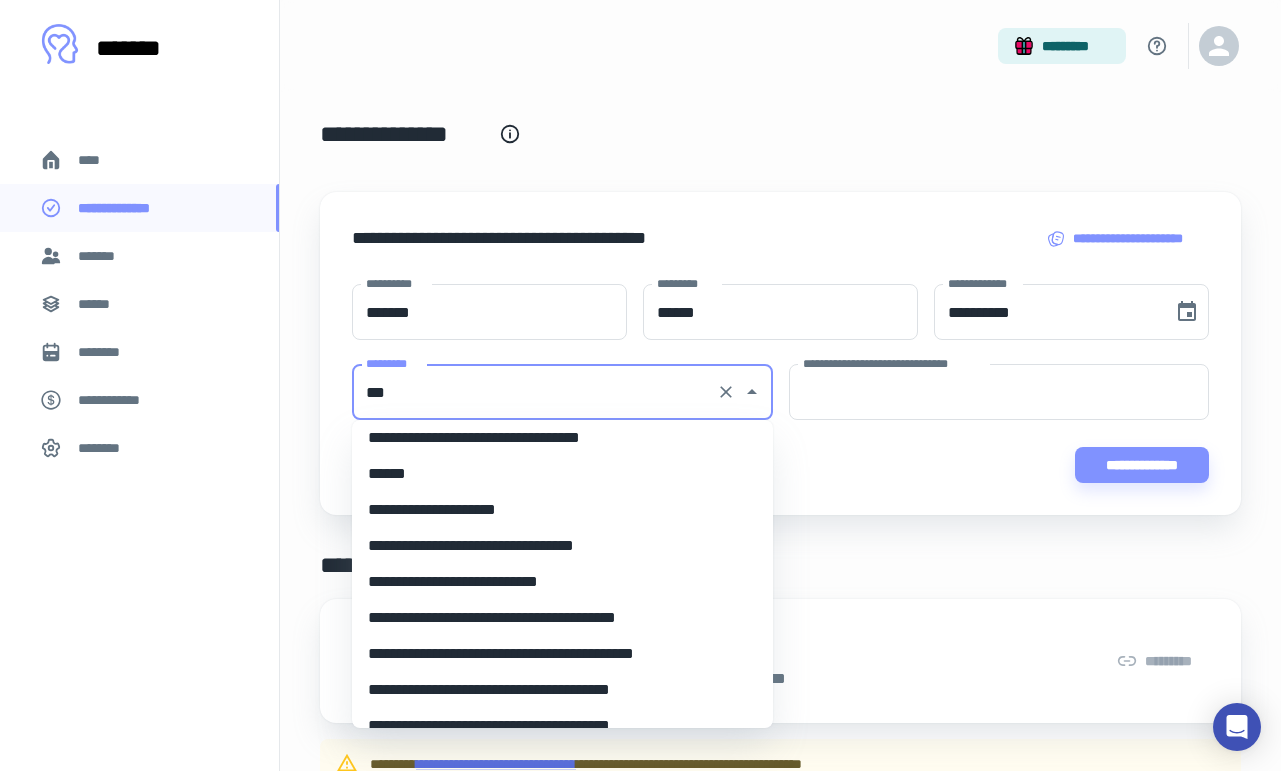 scroll, scrollTop: 0, scrollLeft: 0, axis: both 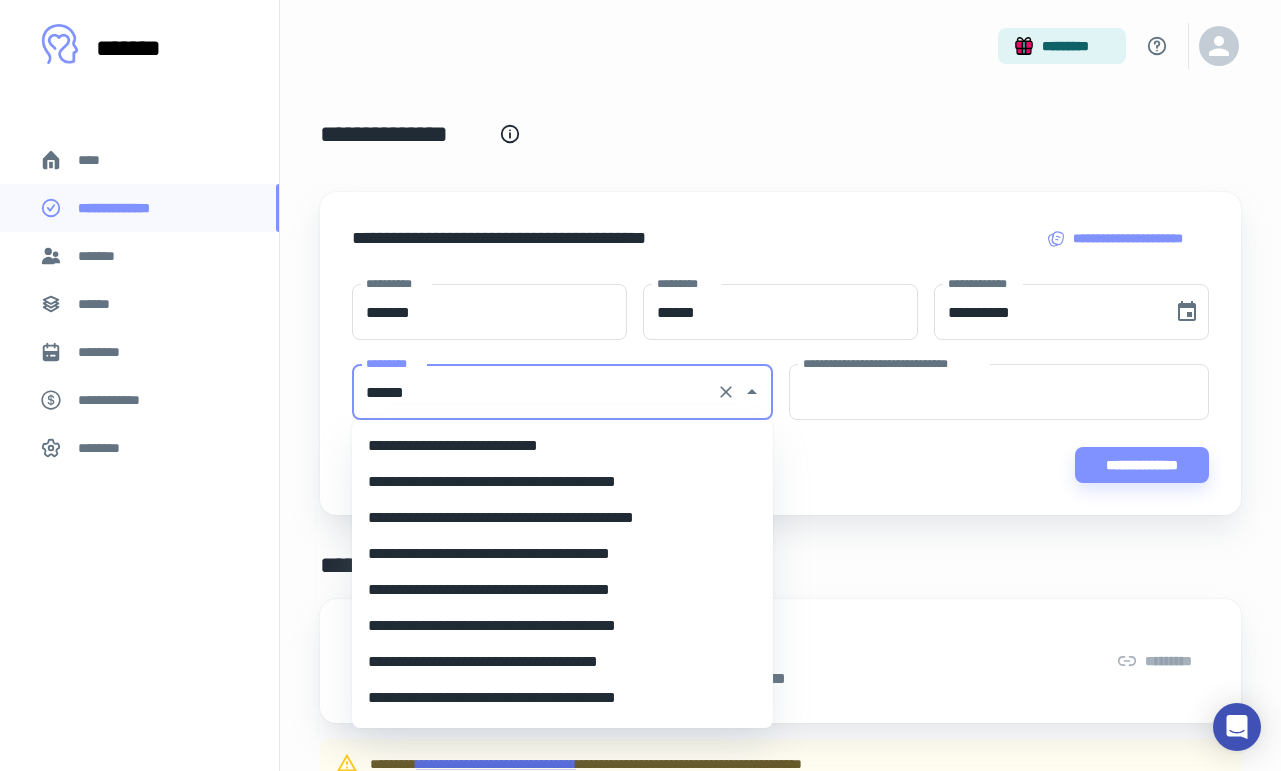 click on "**********" at bounding box center (562, 446) 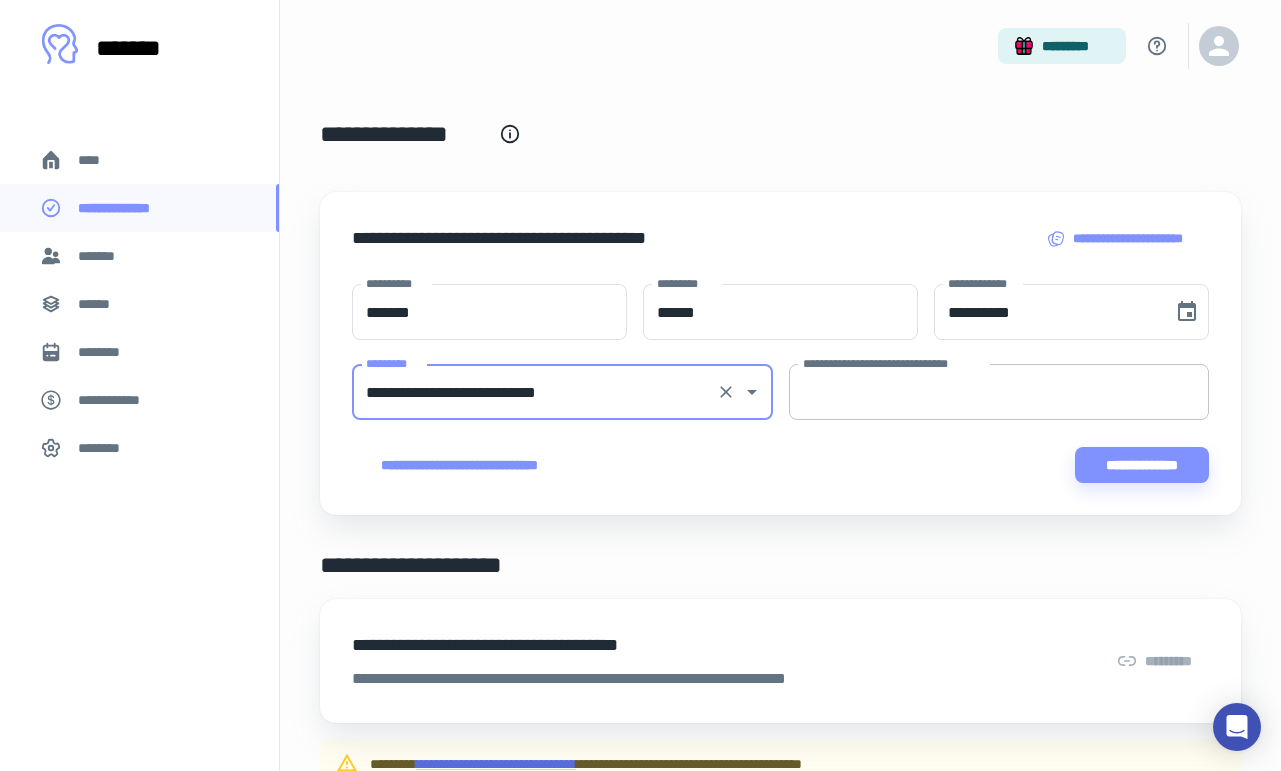 type on "**********" 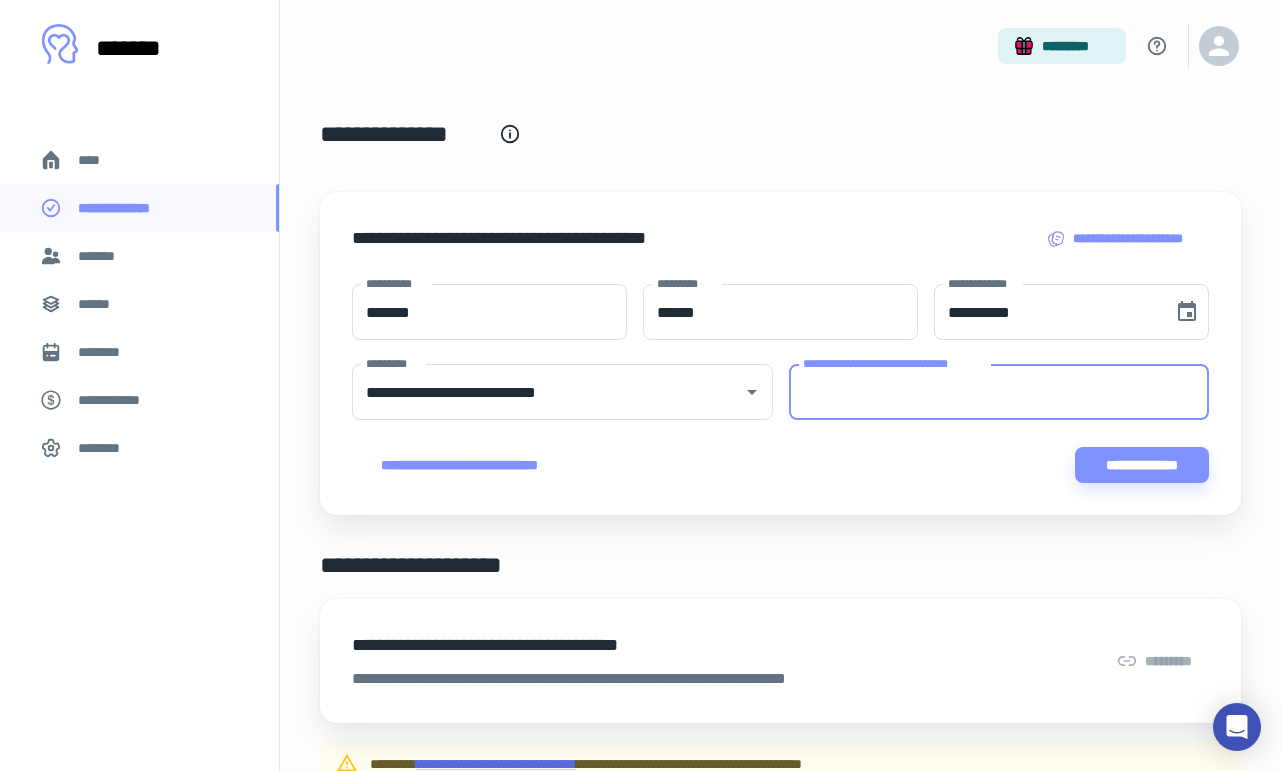 click on "**********" at bounding box center [999, 392] 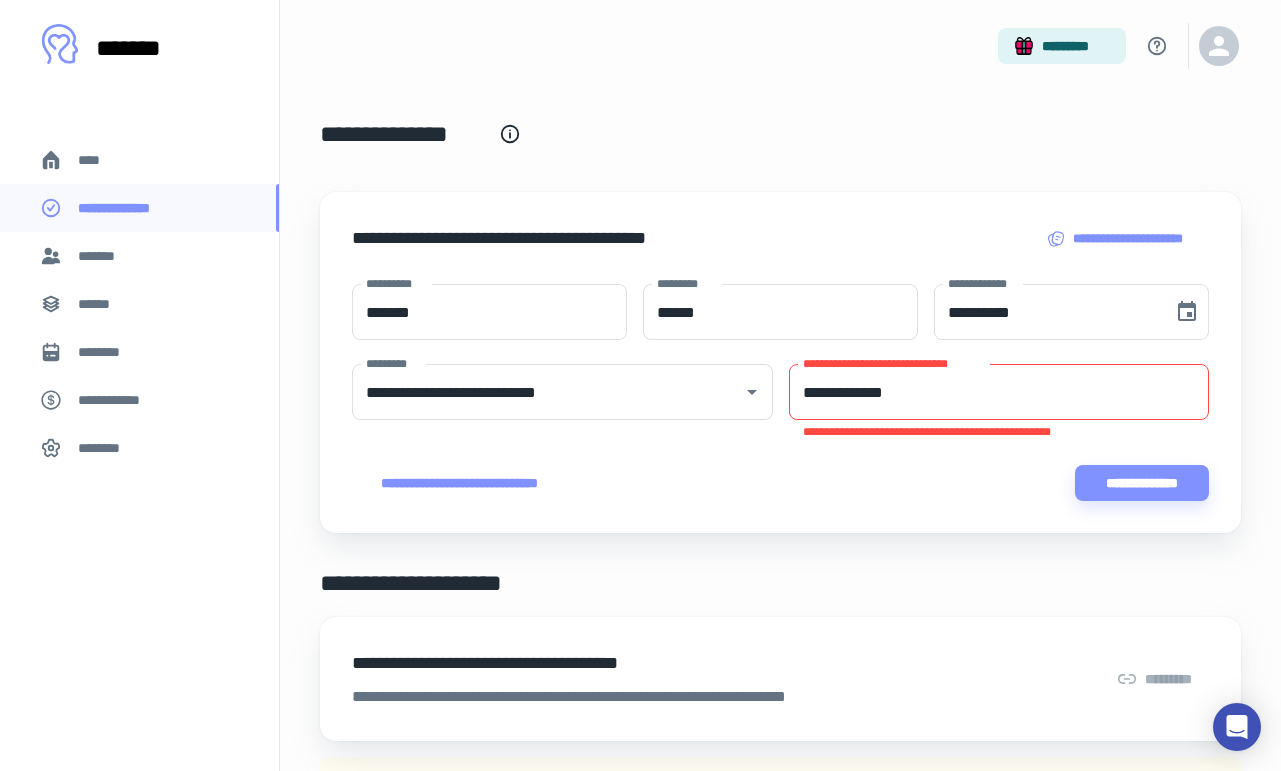 click on "**********" at bounding box center [780, 392] 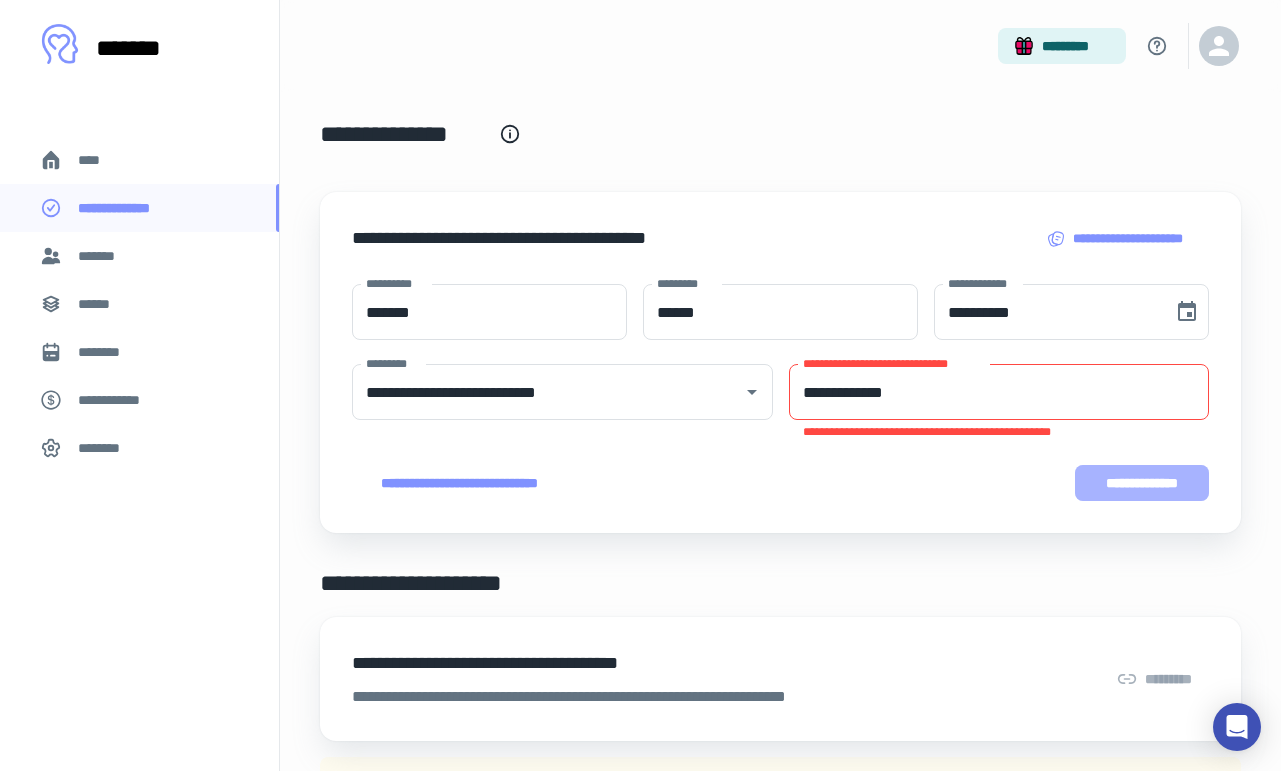 click on "**********" at bounding box center [1142, 483] 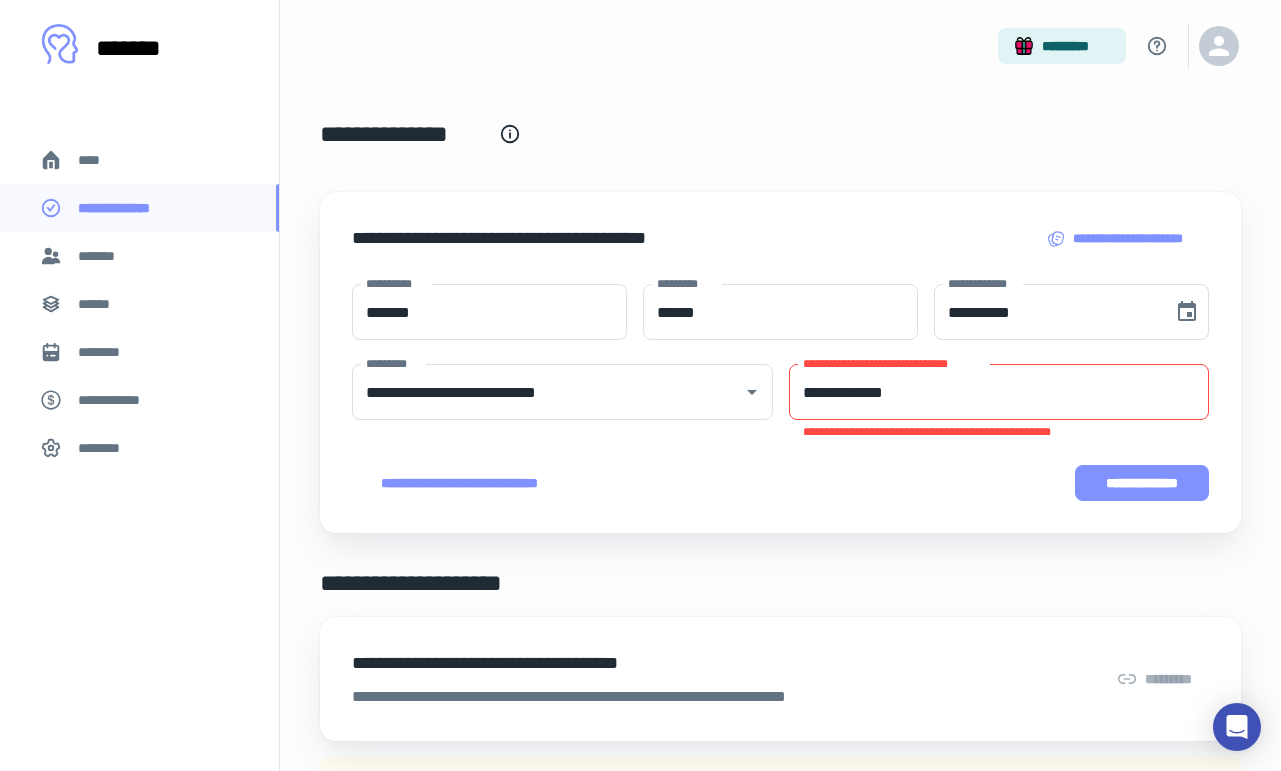 click on "**********" at bounding box center [1142, 483] 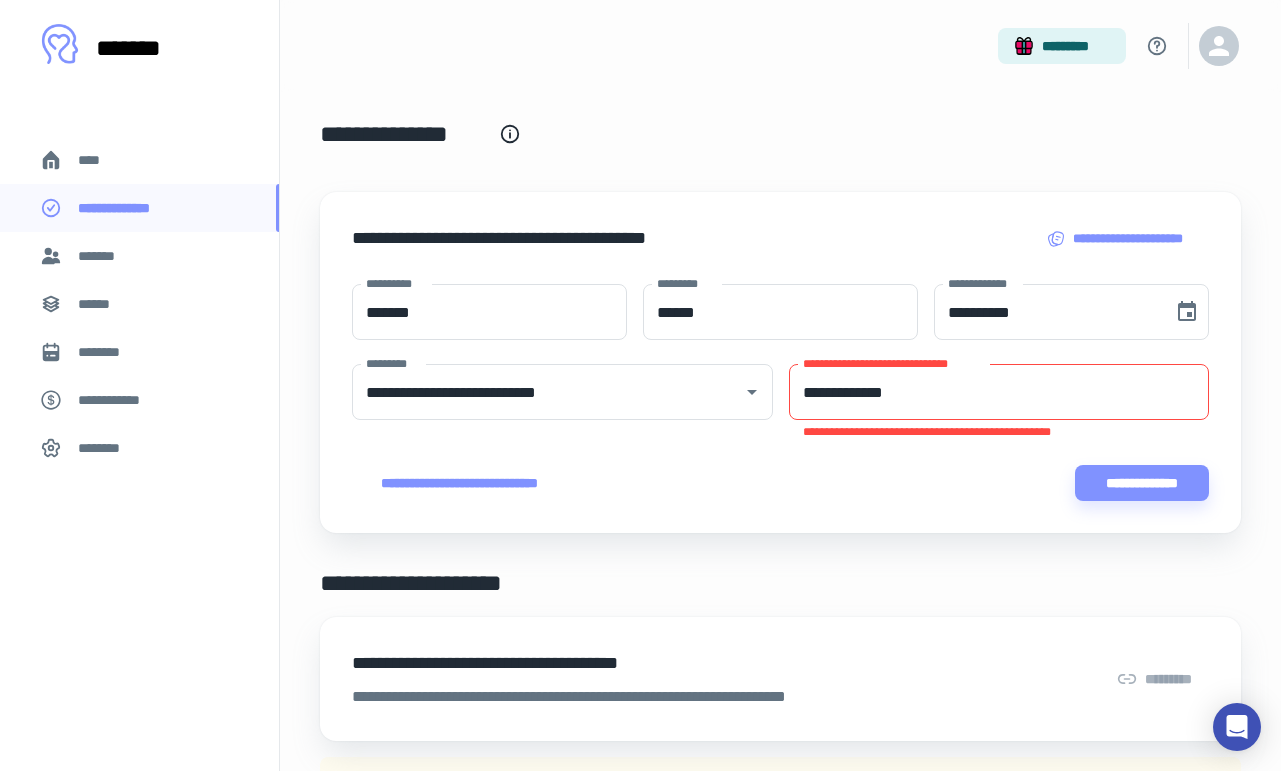 click on "**********" at bounding box center [999, 392] 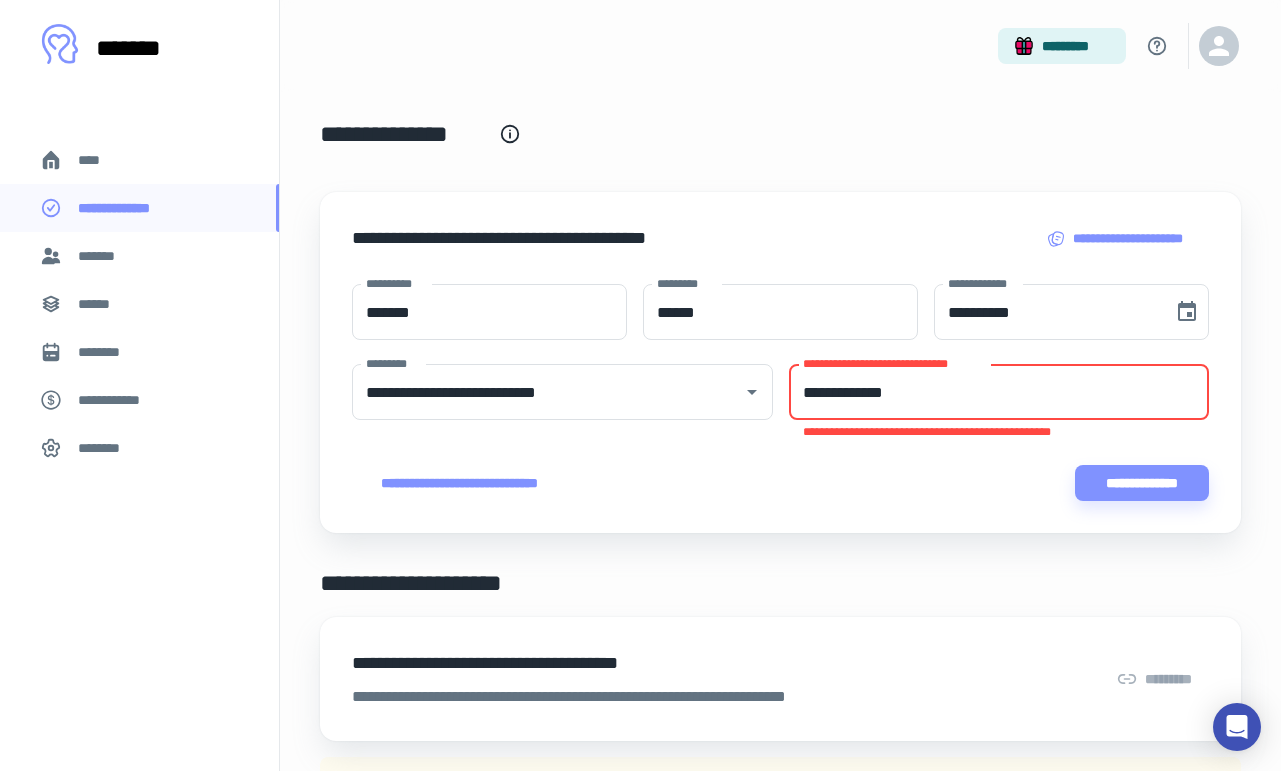 click on "**********" at bounding box center [999, 392] 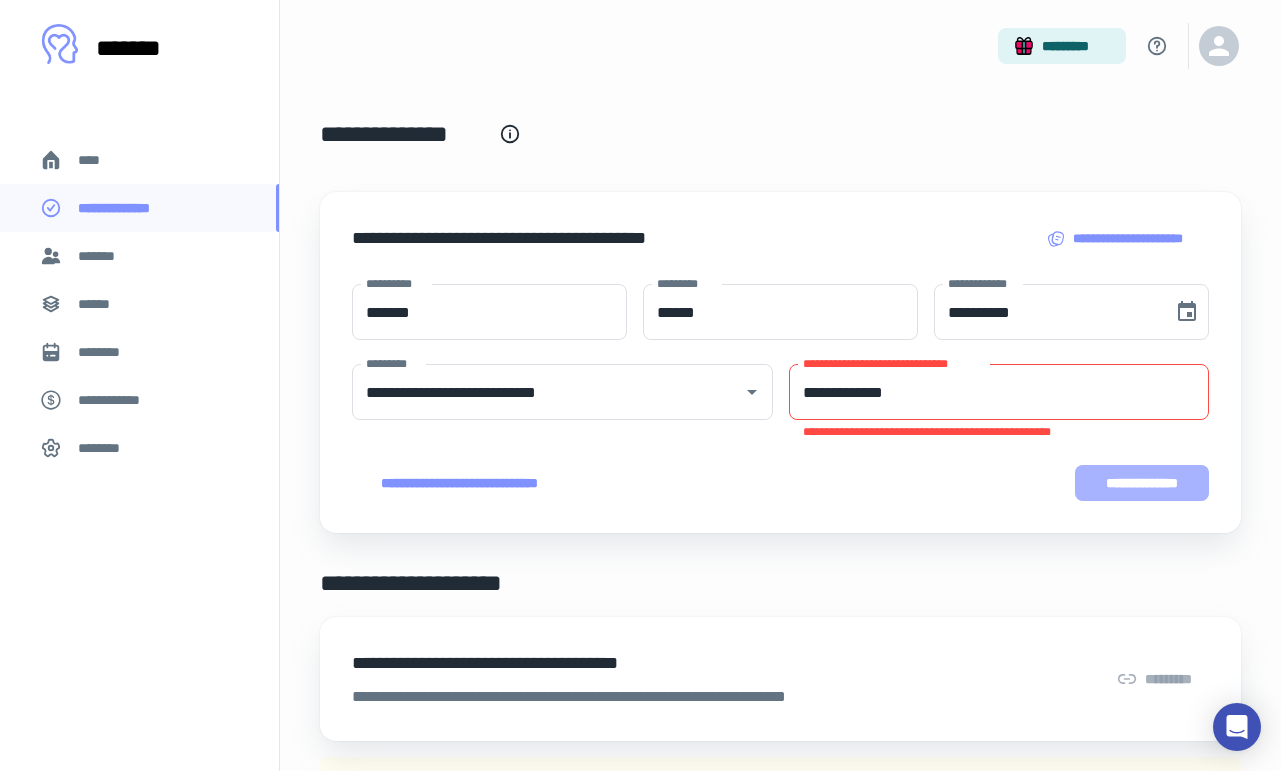 click on "**********" at bounding box center (1142, 483) 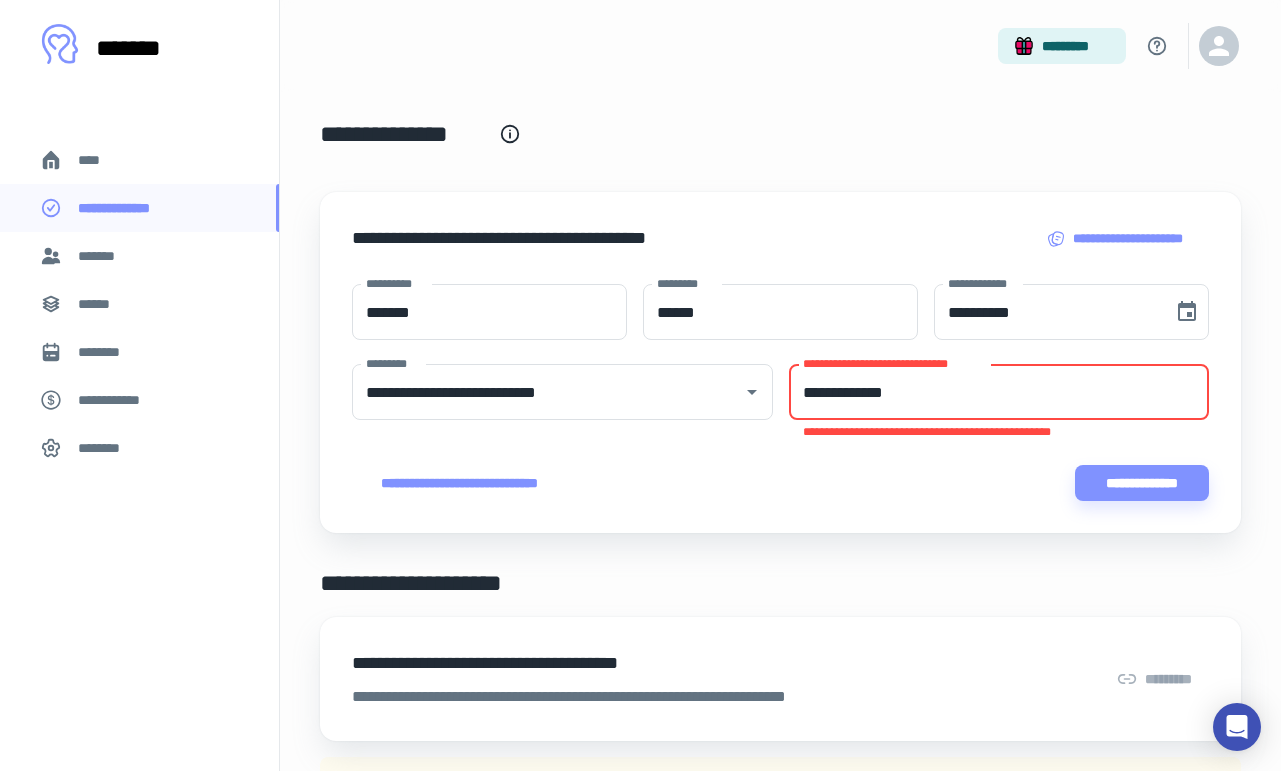 click on "**********" at bounding box center (999, 392) 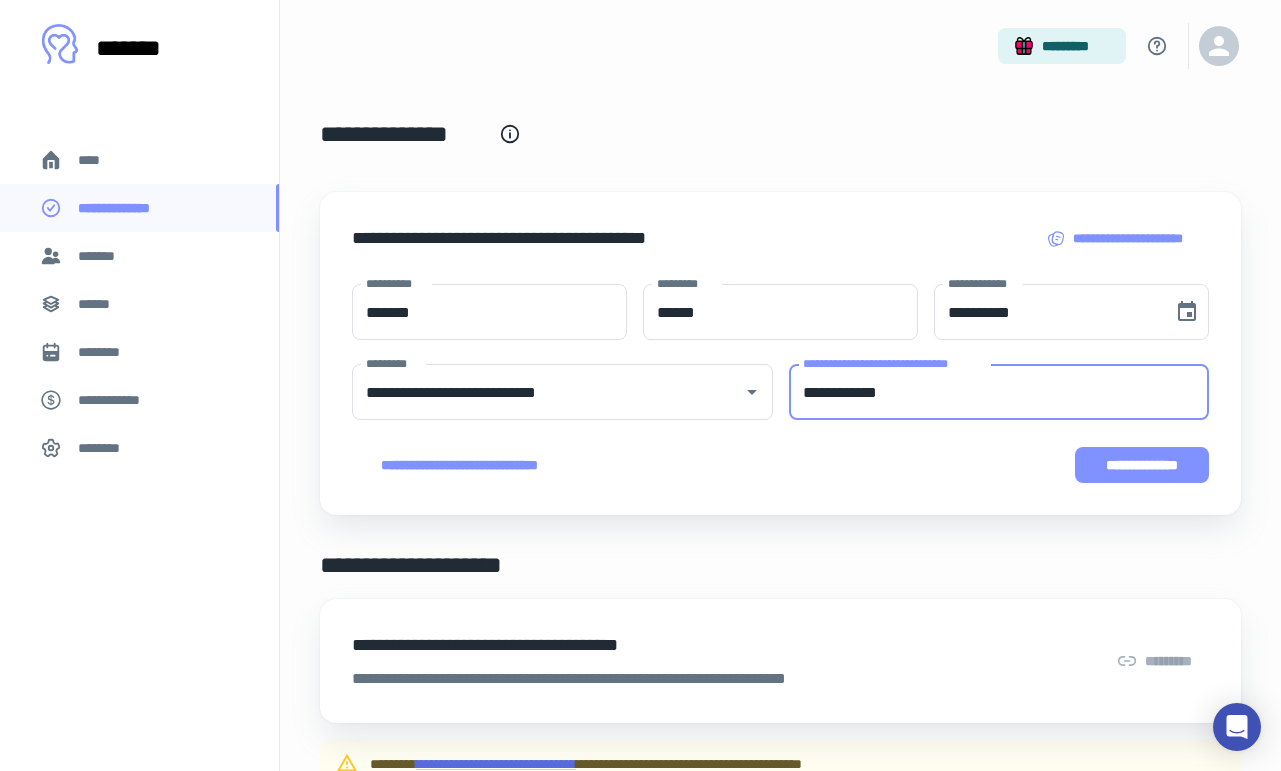 type on "**********" 